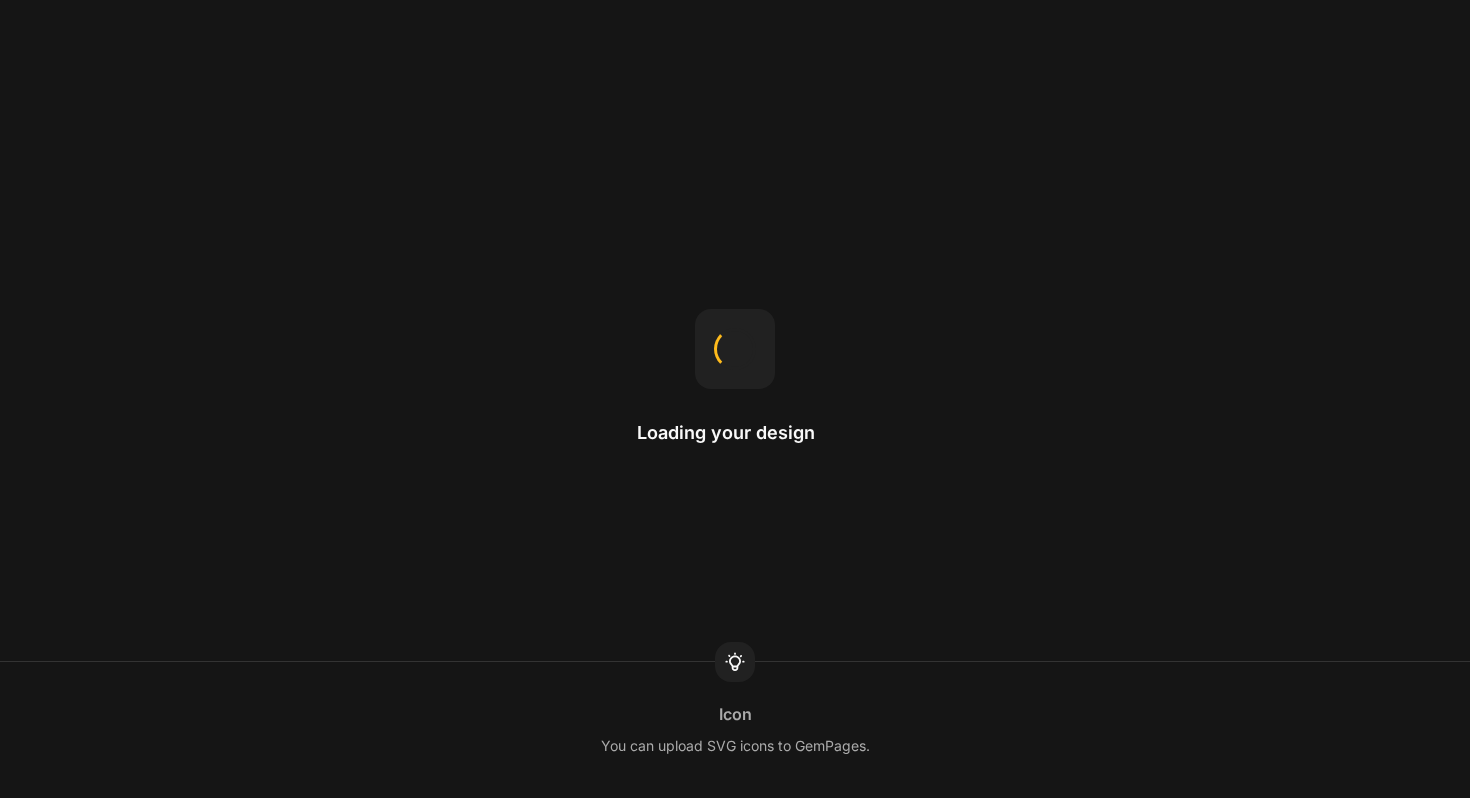 scroll, scrollTop: 0, scrollLeft: 0, axis: both 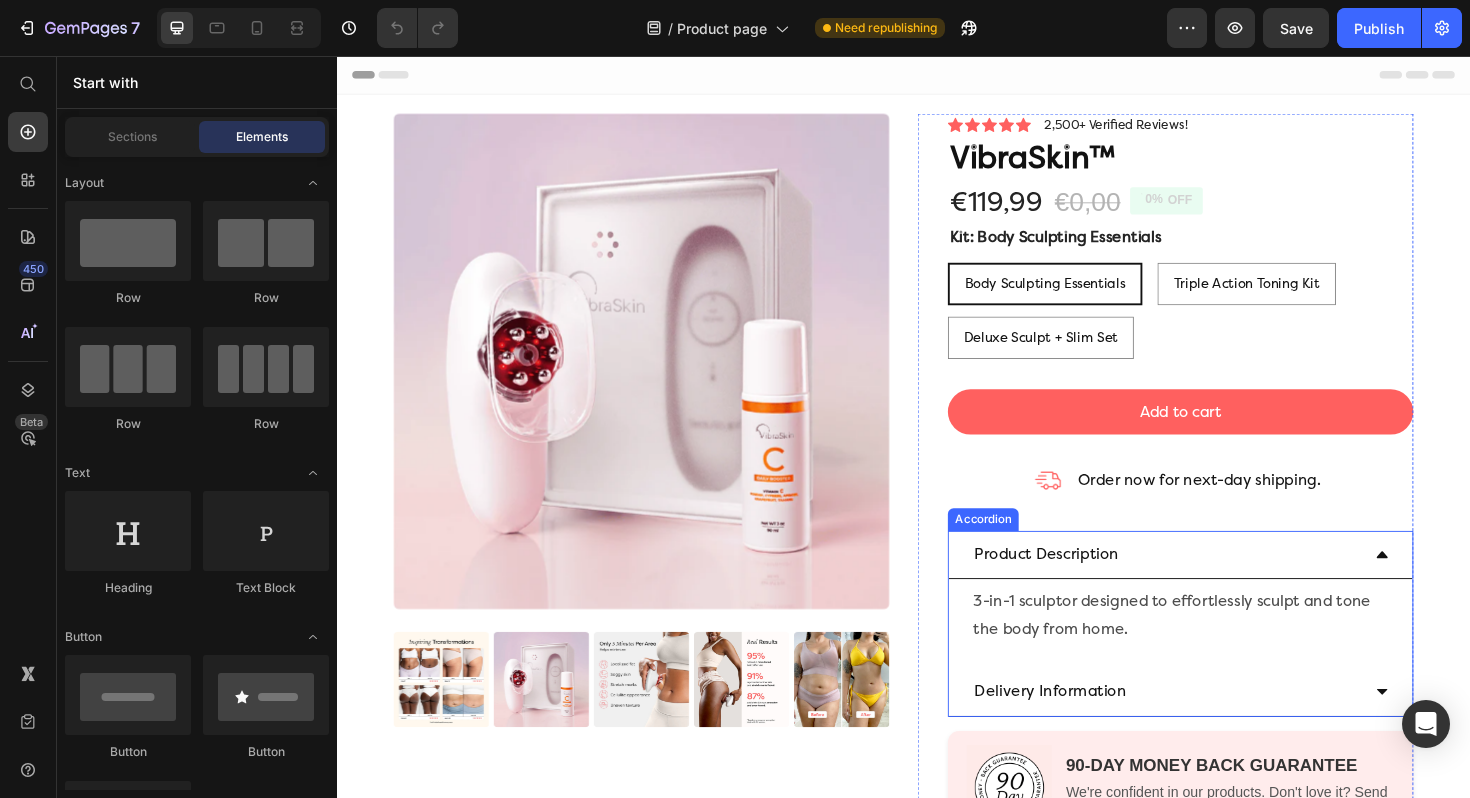 click 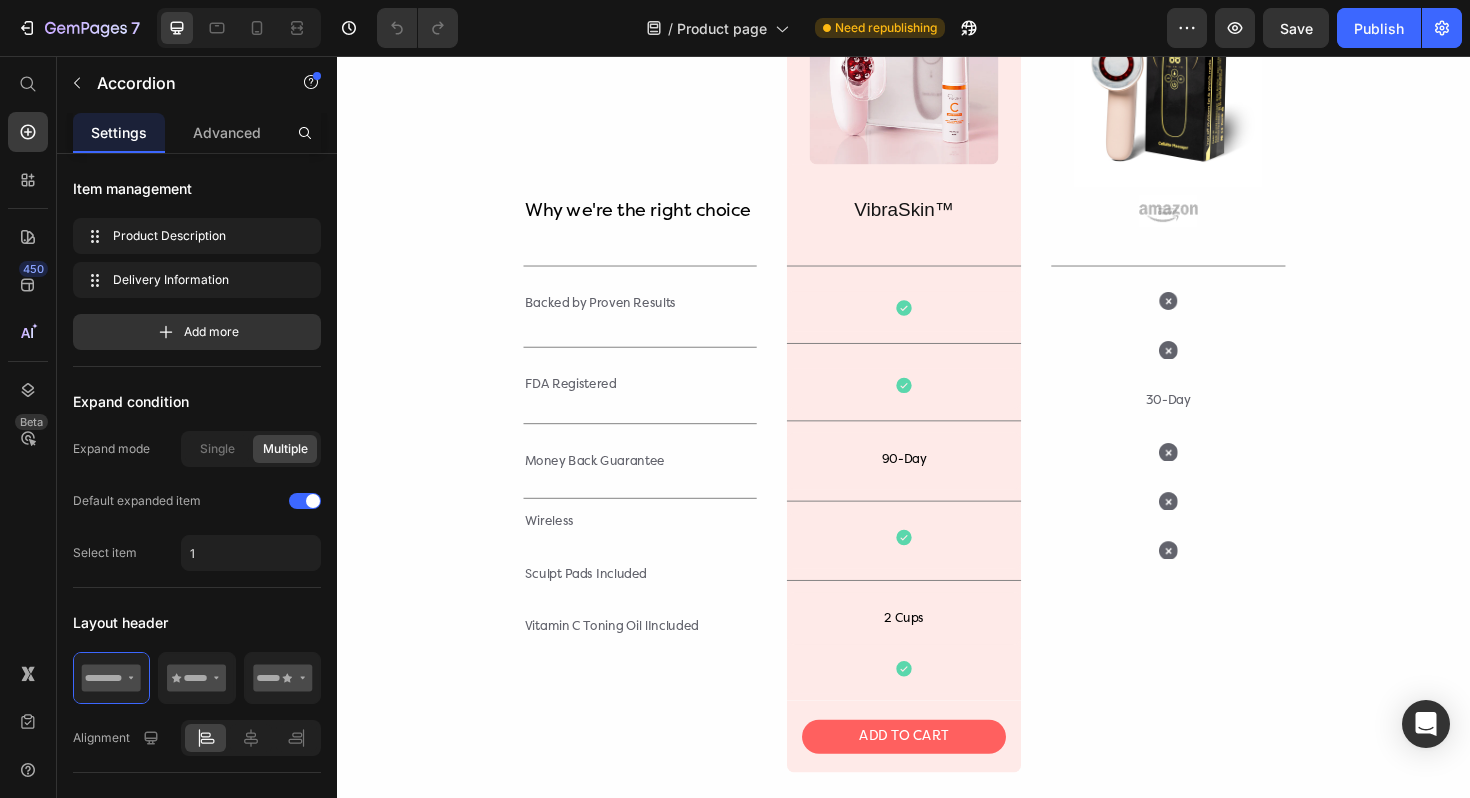 scroll, scrollTop: 4082, scrollLeft: 0, axis: vertical 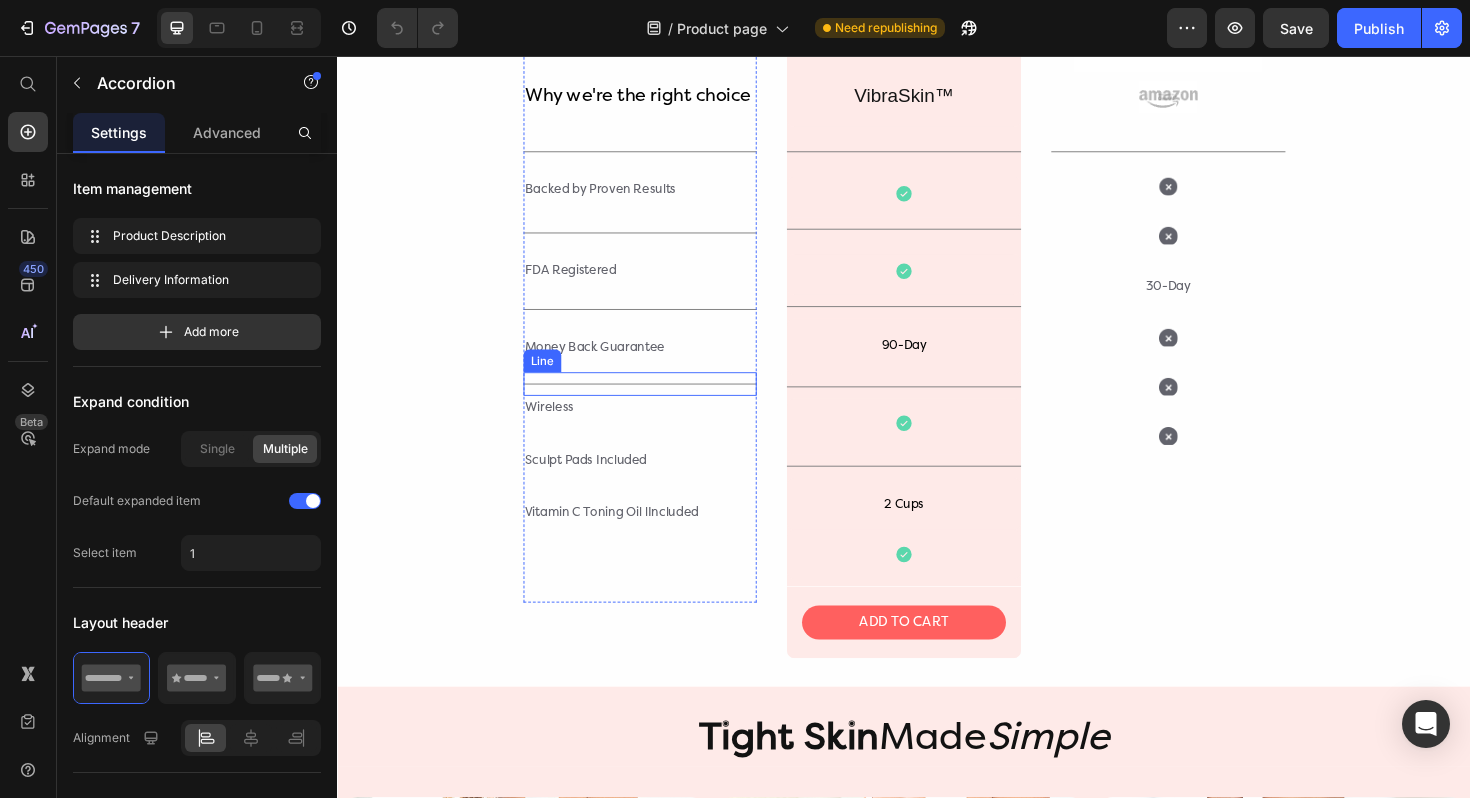 click on "Title Line" at bounding box center (658, 403) 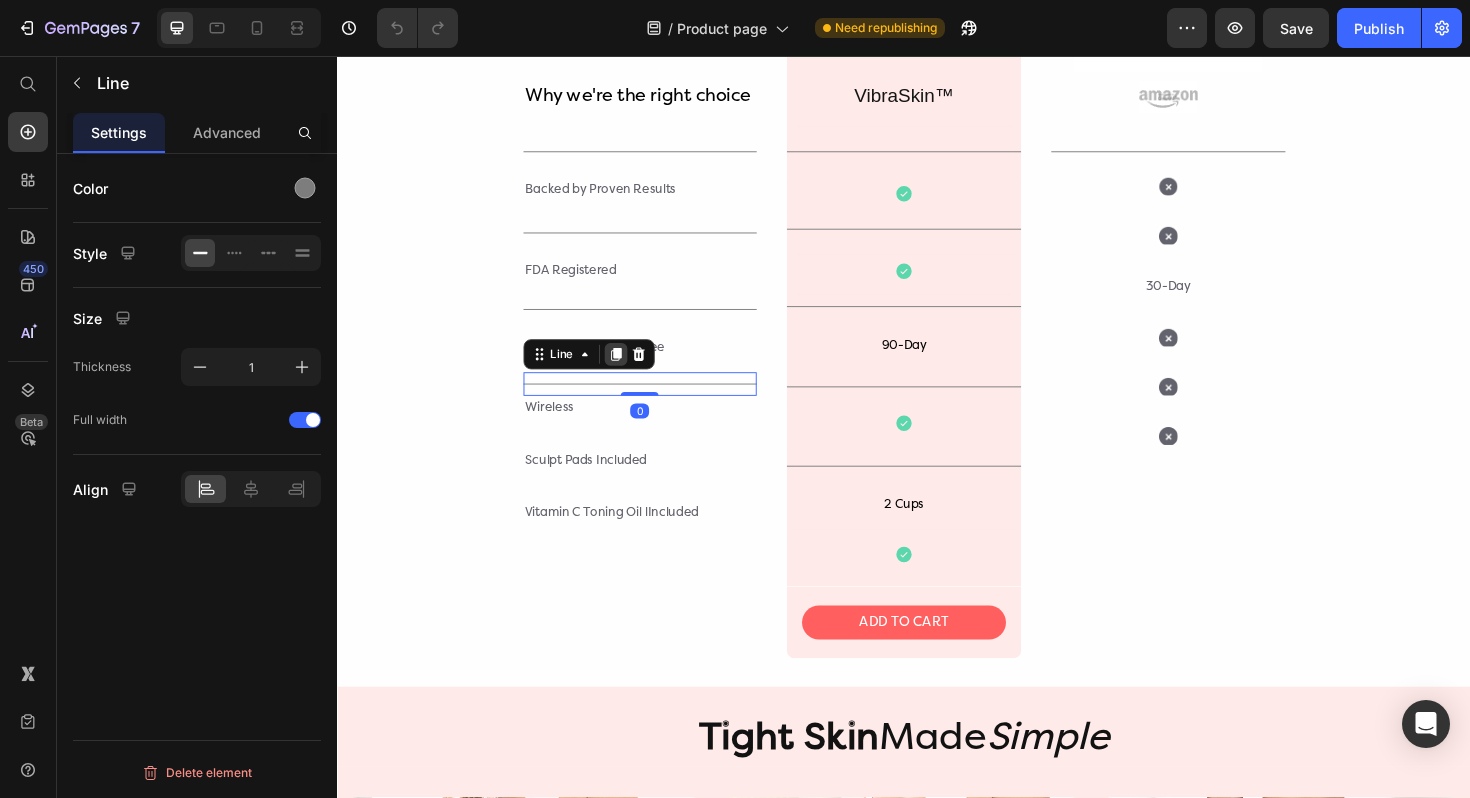 click at bounding box center (632, 372) 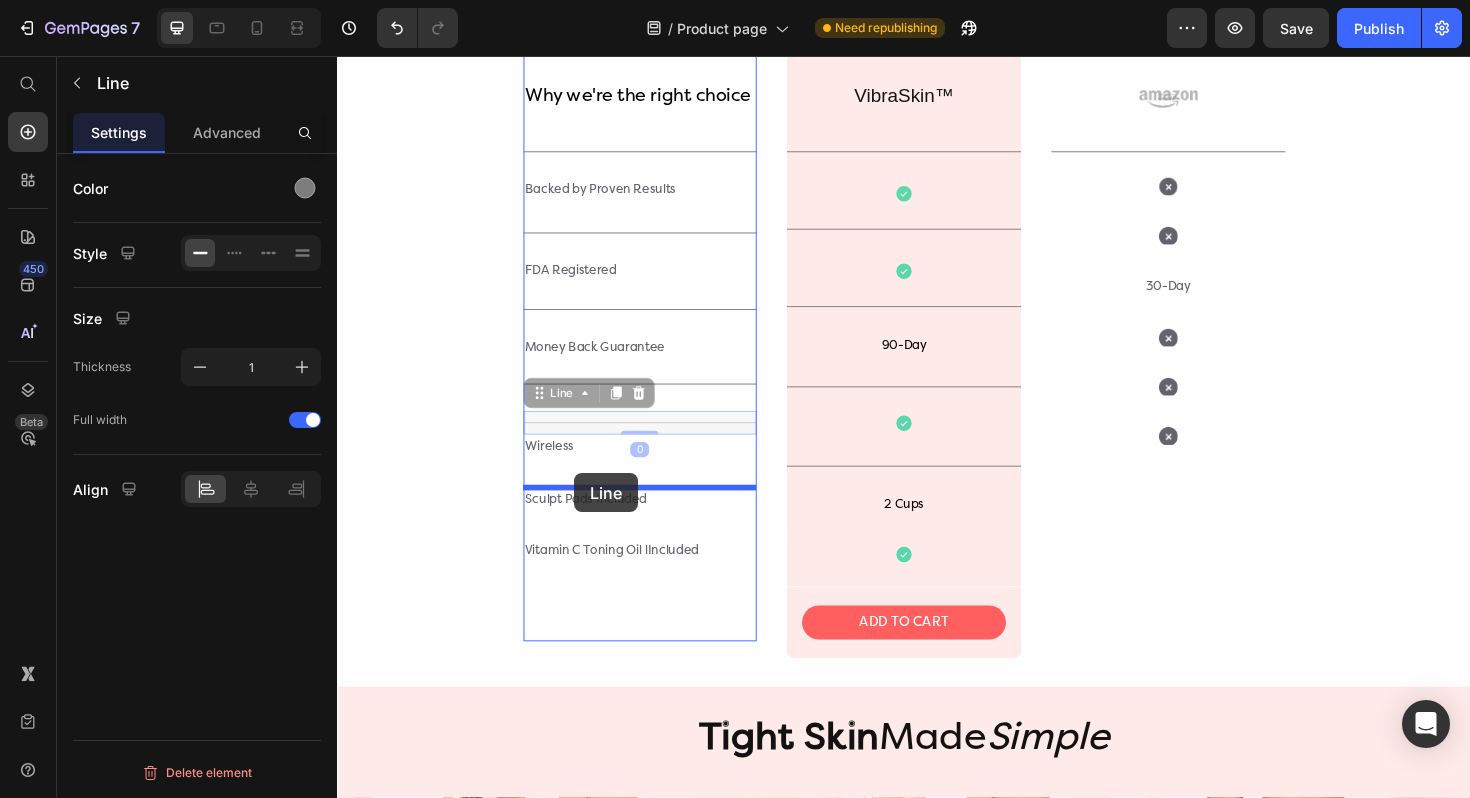drag, startPoint x: 607, startPoint y: 446, endPoint x: 588, endPoint y: 498, distance: 55.362442 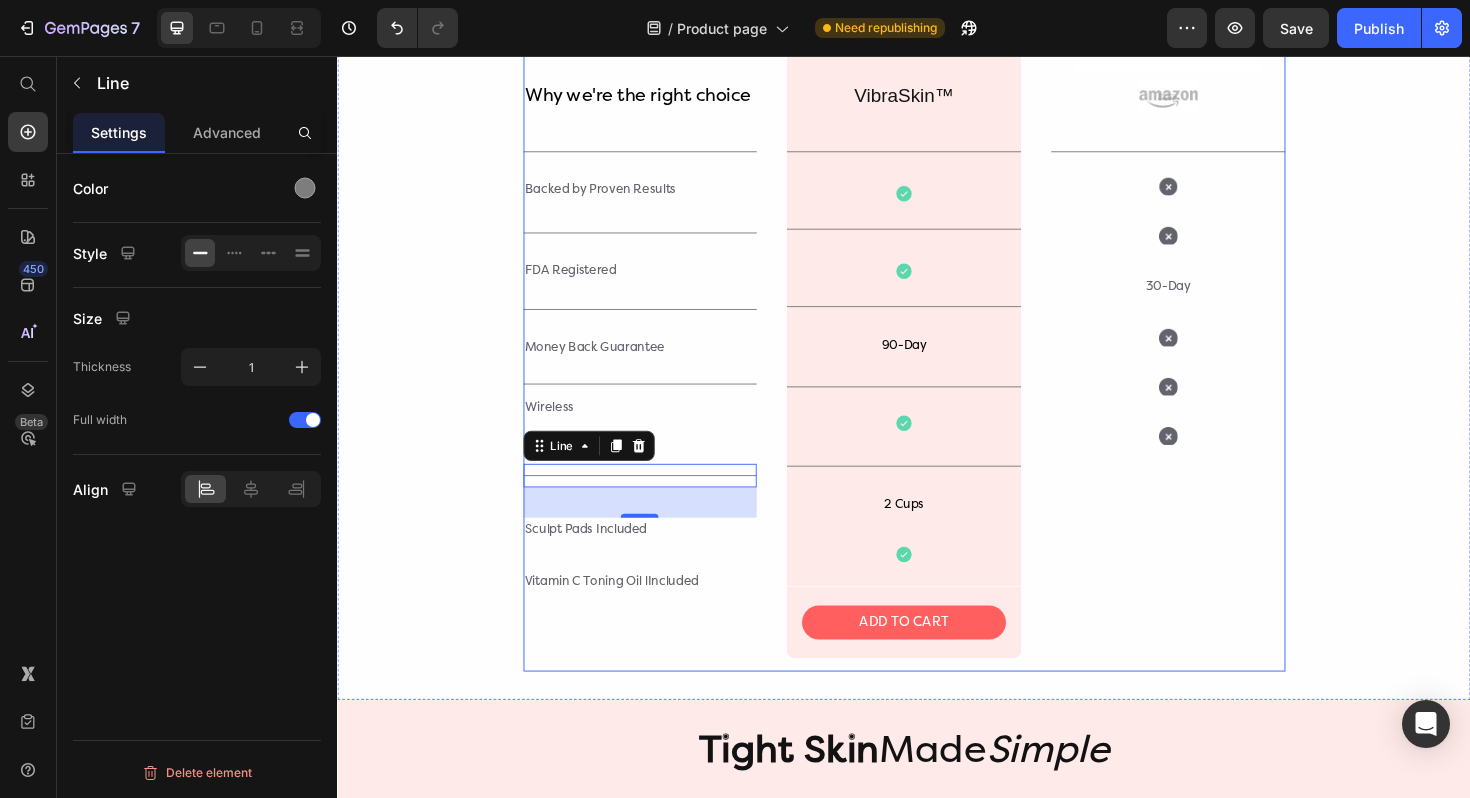 click on "Why we're the right choice Text Block                Title Line Backed by Proven Results Text Block                Title Line FDA Registered Text Block                Title Line Money Back Guarantee Text Block                Title Line Wireless Text Block                Title Line   0 Sculpt Pads Included Text Block Vitamin C Toning Oil lIncluded Text Block Row Image VibraSkin™ Text Block Row                Title Line
Icon Row                Title Line
Icon Row                Title Line 90-Day Text Block Row                Title Line
Icon Row                Title Line 2 Cups Text Block Row
Icon Row Row ADD TO CART Button Row Image Image                Title Line     Icon     Icon 30-Day Text Block     Icon     Icon     Icon Row Row" at bounding box center [937, 279] 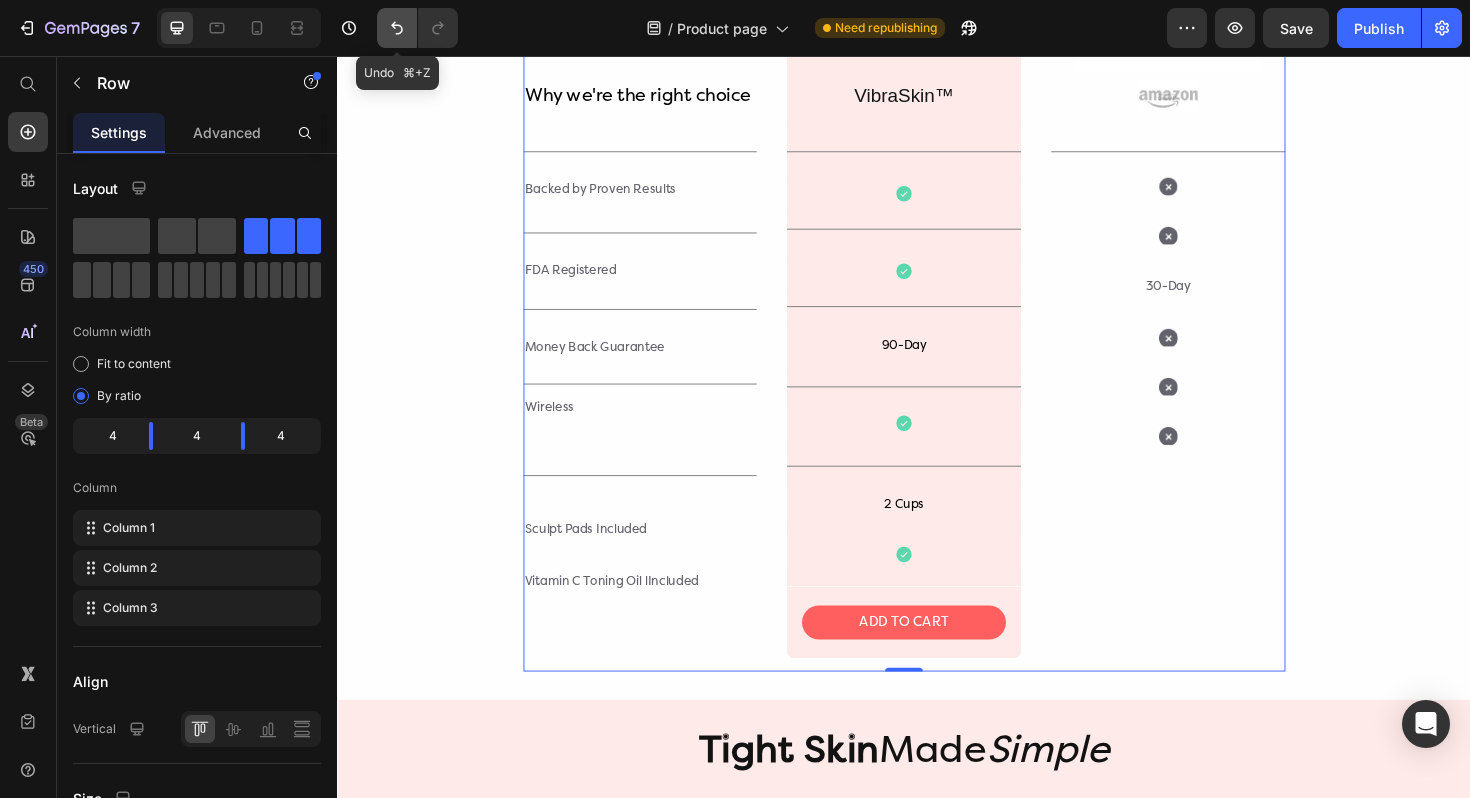 click 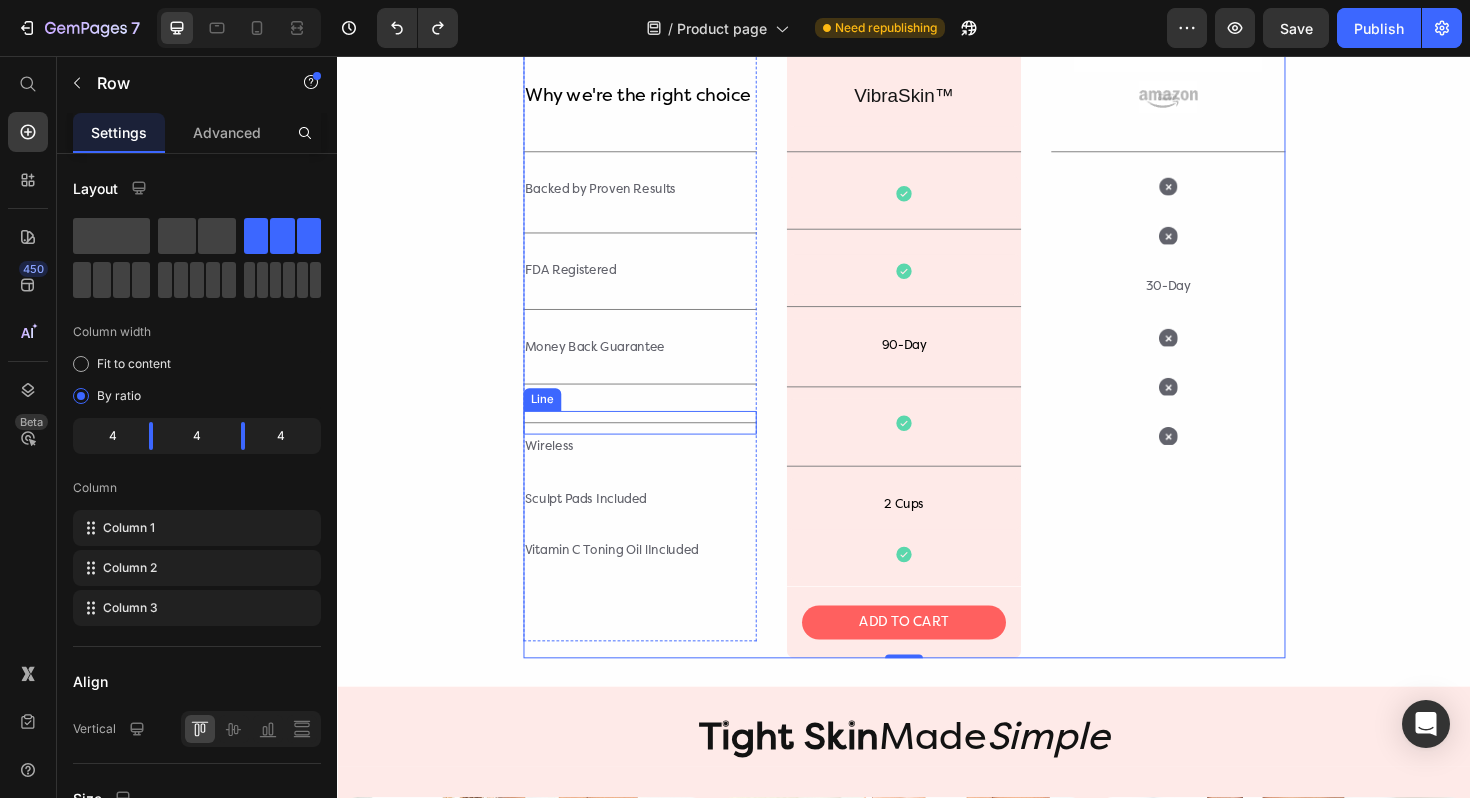 type 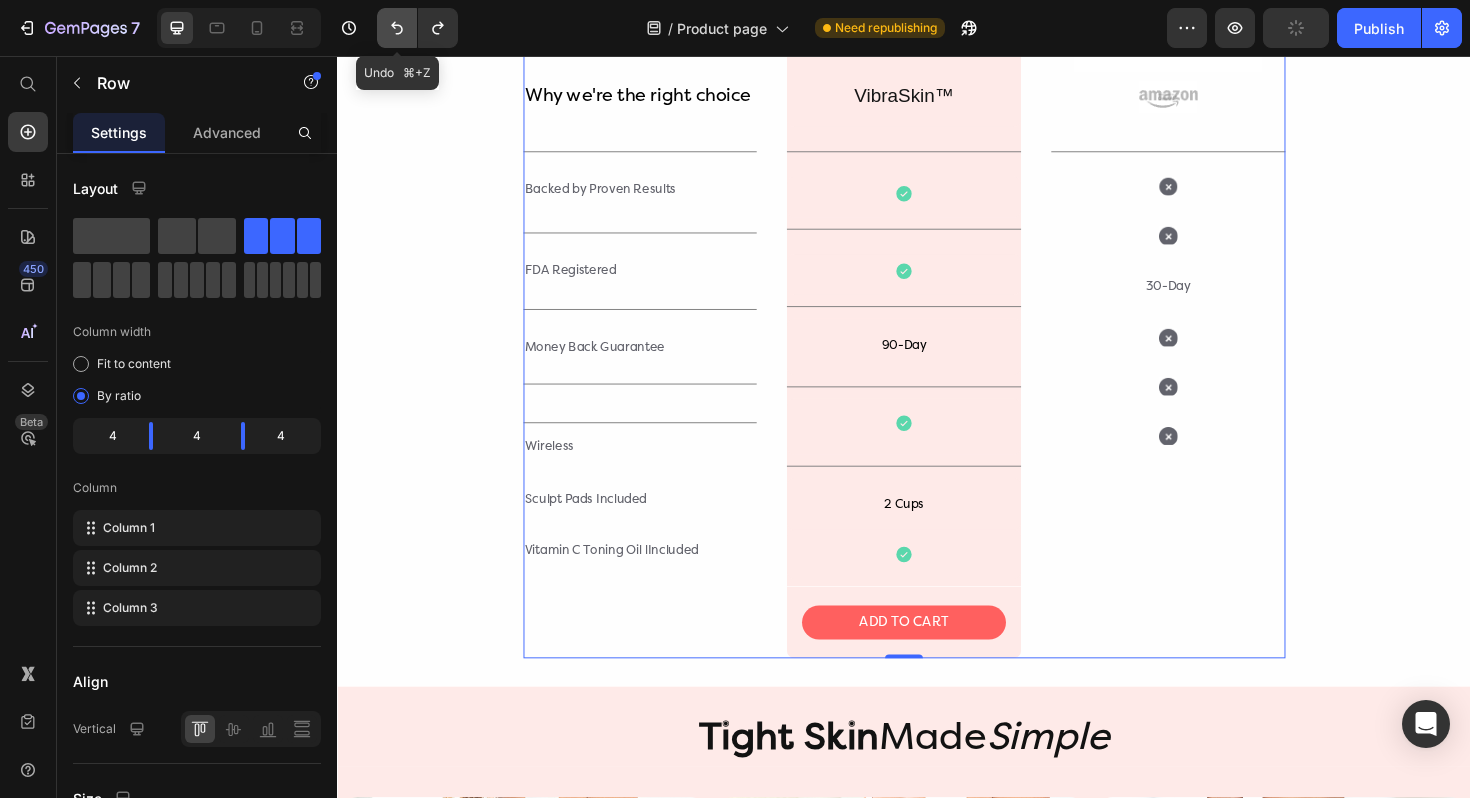 click 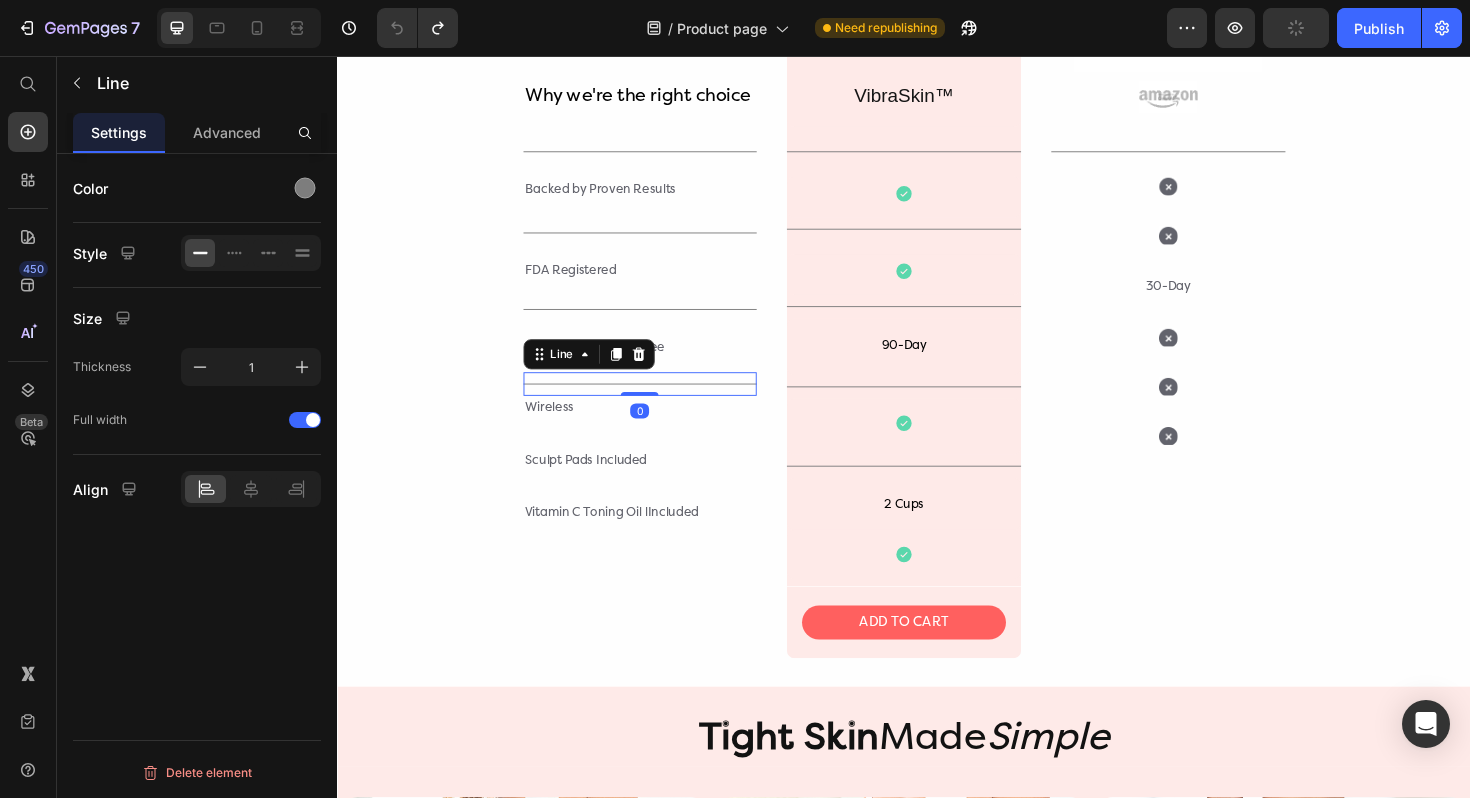 click on "Title Line   0" at bounding box center (658, 403) 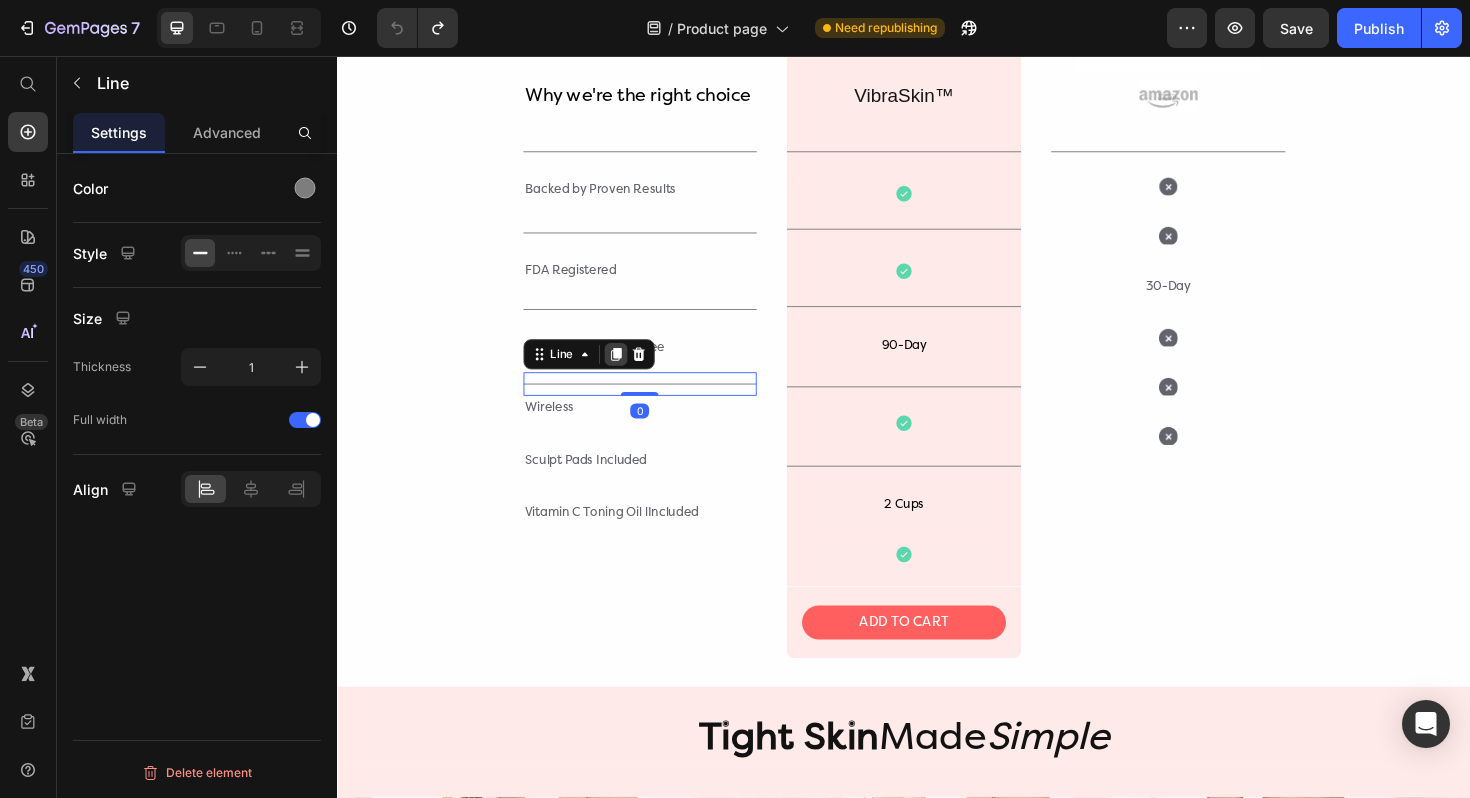 click at bounding box center (632, 372) 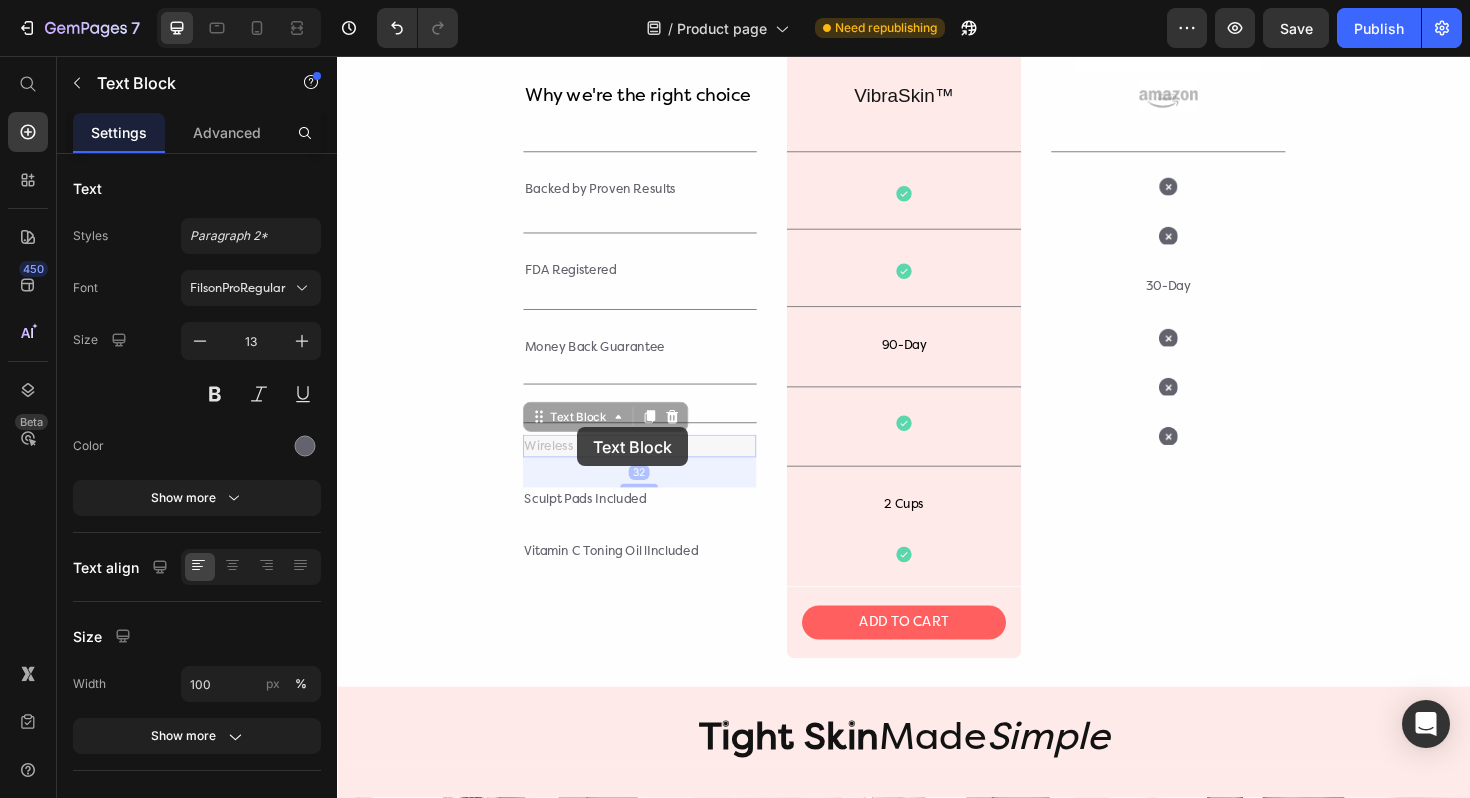 click on "Header
Image "Cutting-edge body sculpting  technology for home use." Text Block Image "Get professional-grade sculpting results with Redu Sculpt." Text Block Image "At-home body contouring that delivers spa-level results." Text Block Image "Transform your body at home with Redu Sculpt—professional results made easy." Text Block Image "Achieve effortless sculpting with  results you can trust." Text Block
Carousel Row Section 2 Target Every  Inch Heading Row Image Abdomen Text Block Image Butt Text Block Image Legs Text Block Image Arms Text Block Image Love Handles Text Block Carousel Section 3 3 Proven Therapies,  1 Powerful Device Text Block Image Red-[MEDICAL_DATA] Text Block Advanced List Rejuvenates the skin, stimulates collagen production, and improves overall skin appearance. Text Block Image Sculpting Therapy Text Block Advanced List Tightens and sculpts the figure by breaking down fatty tissue and promoting better lymphatic flow. Text Block Image Vacuum Therapy Row" at bounding box center (937, -892) 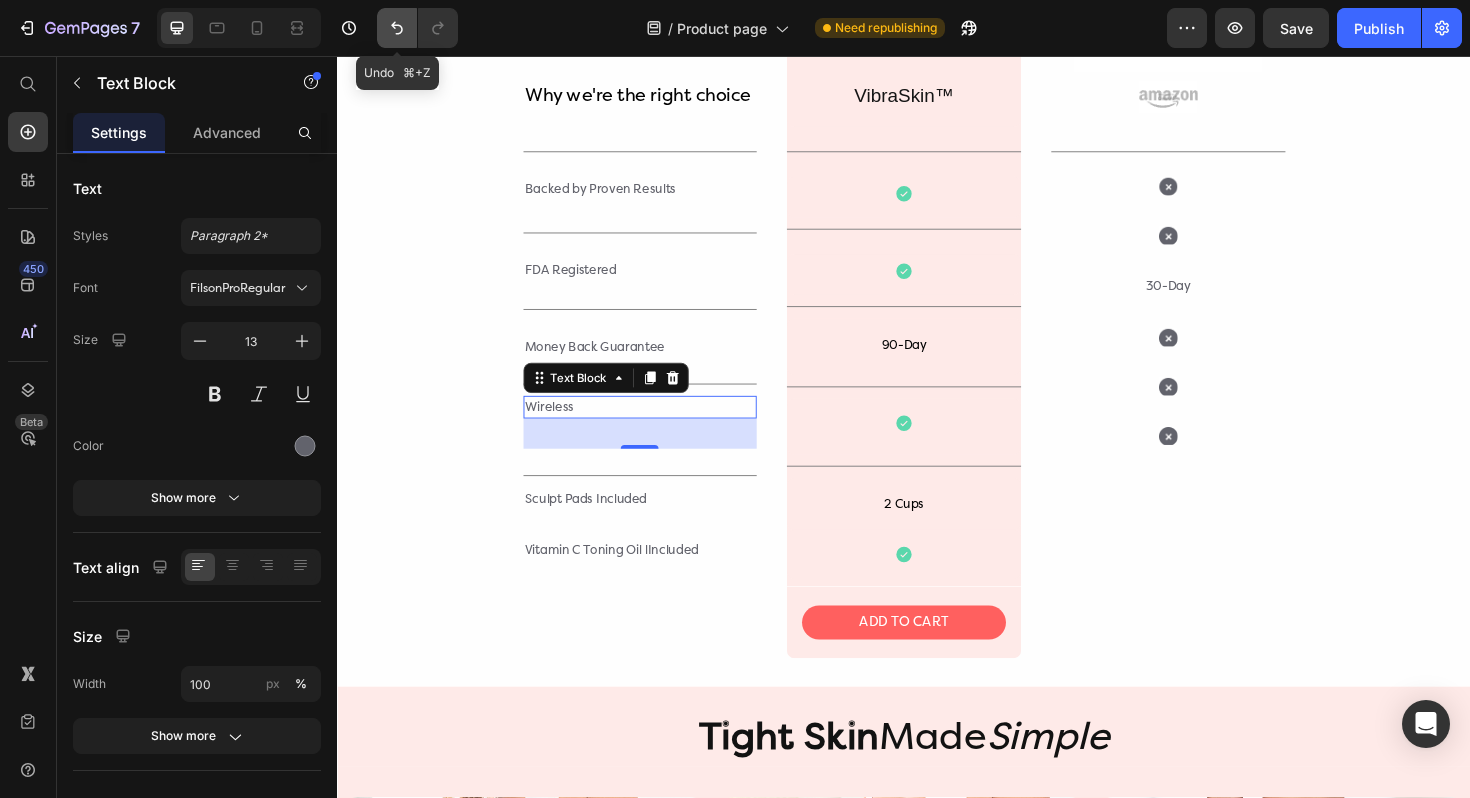 click 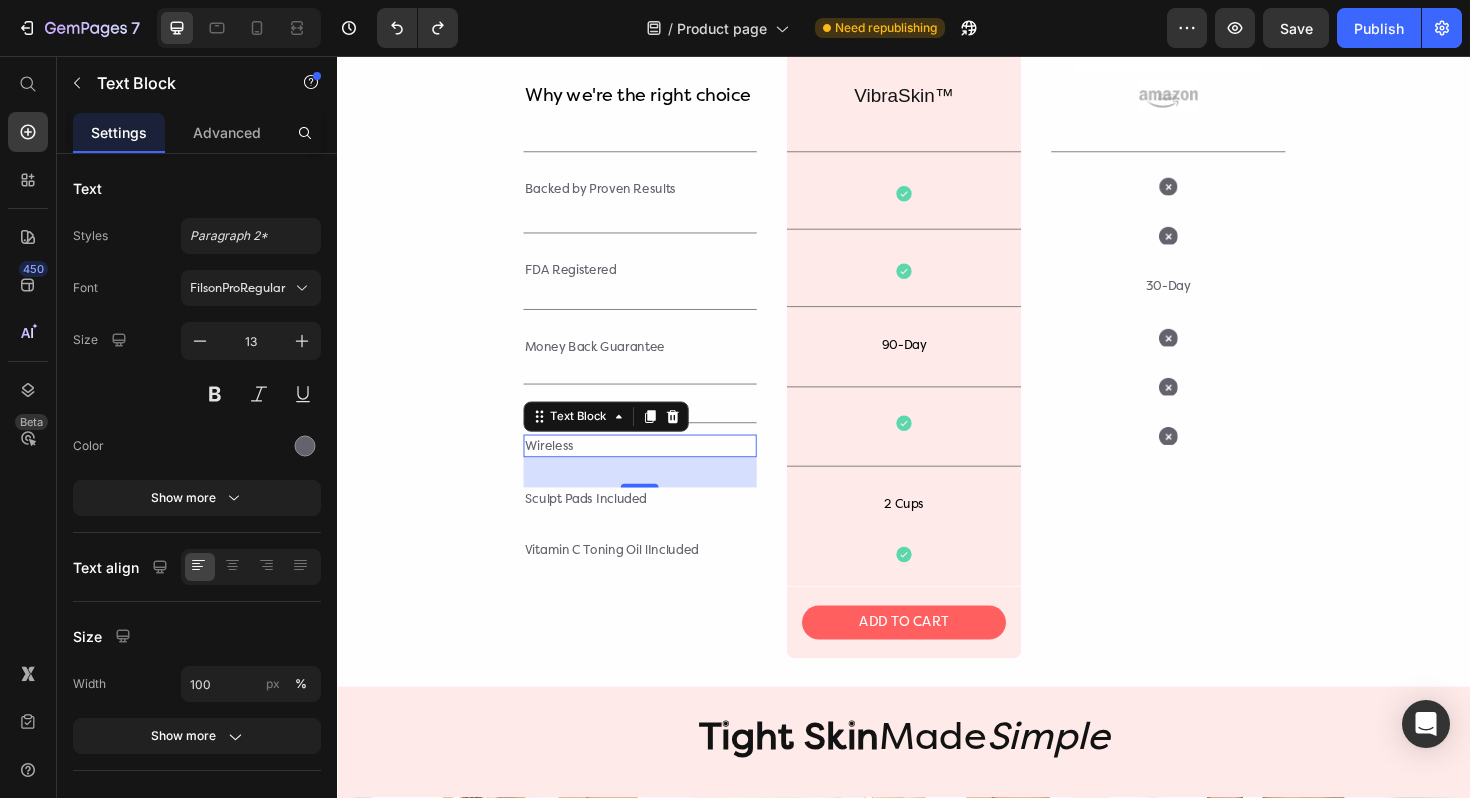 click on "32" at bounding box center [658, 497] 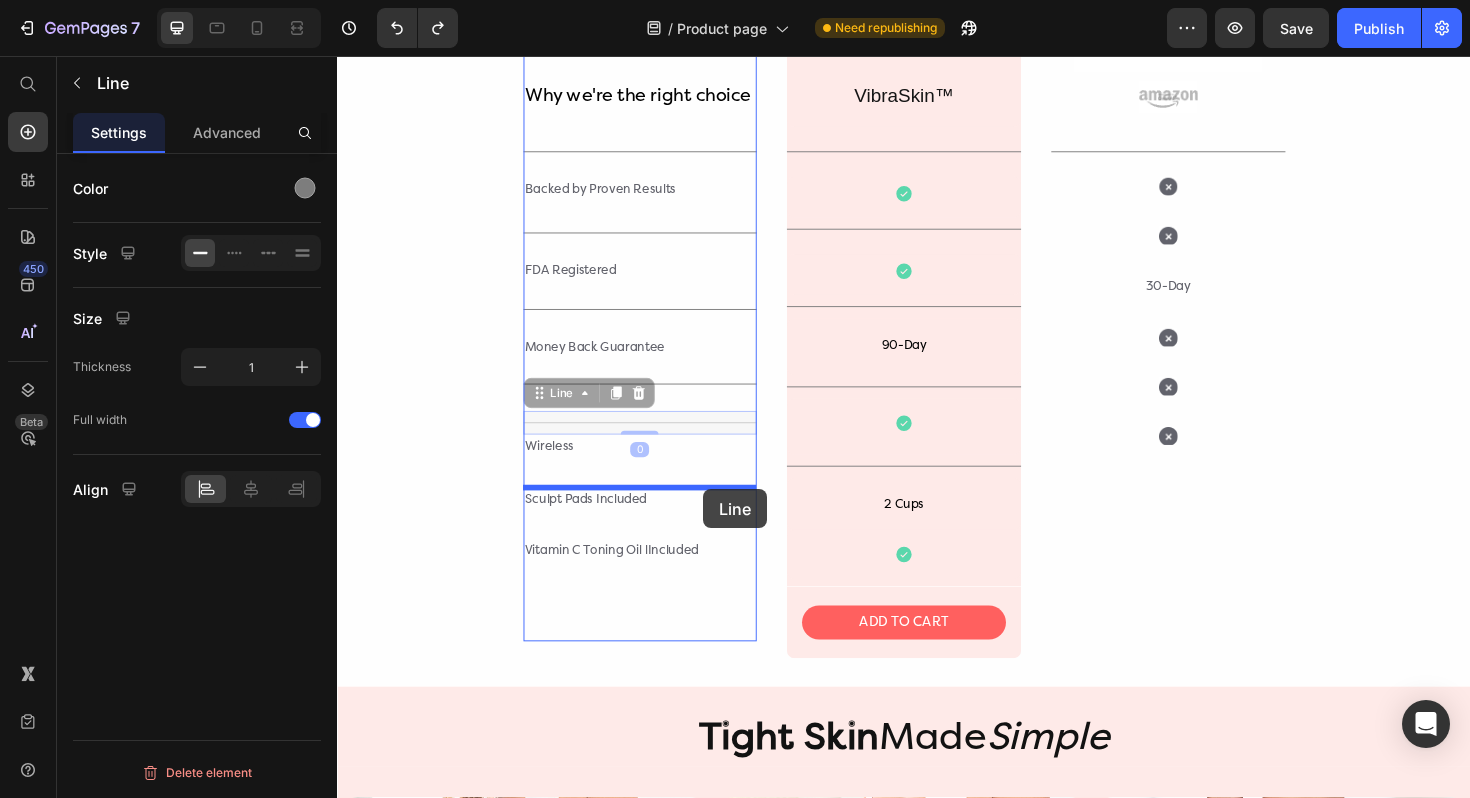 drag, startPoint x: 751, startPoint y: 441, endPoint x: 725, endPoint y: 513, distance: 76.55064 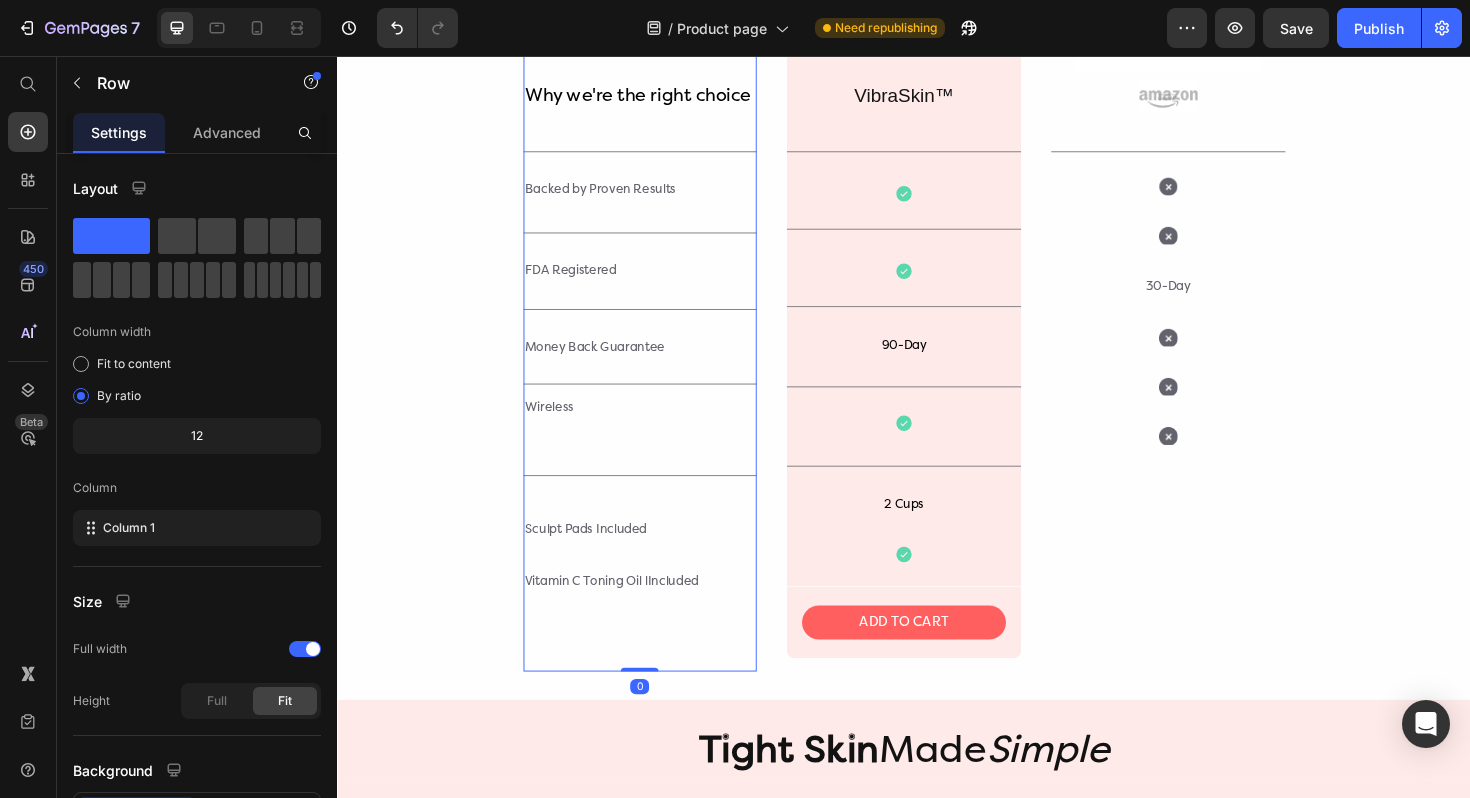 click on "Why we're the right choice Text Block                Title Line Backed by Proven Results Text Block                Title Line FDA Registered Text Block                Title Line Money Back Guarantee Text Block                Title Line Wireless Text Block                Title Line Sculpt Pads Included Text Block Vitamin C Toning Oil lIncluded Text Block" at bounding box center (658, 288) 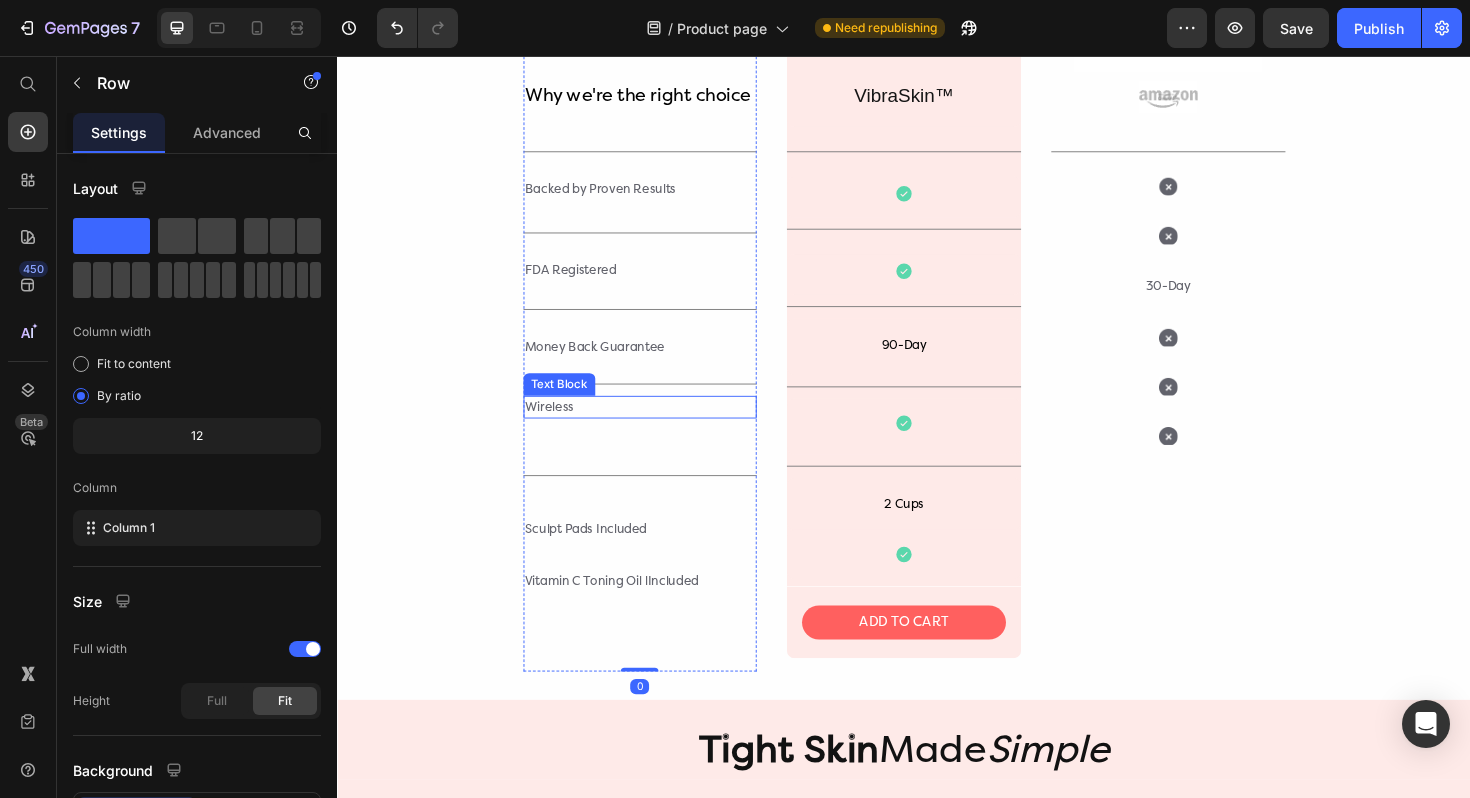 click on "Wireless" at bounding box center [658, 428] 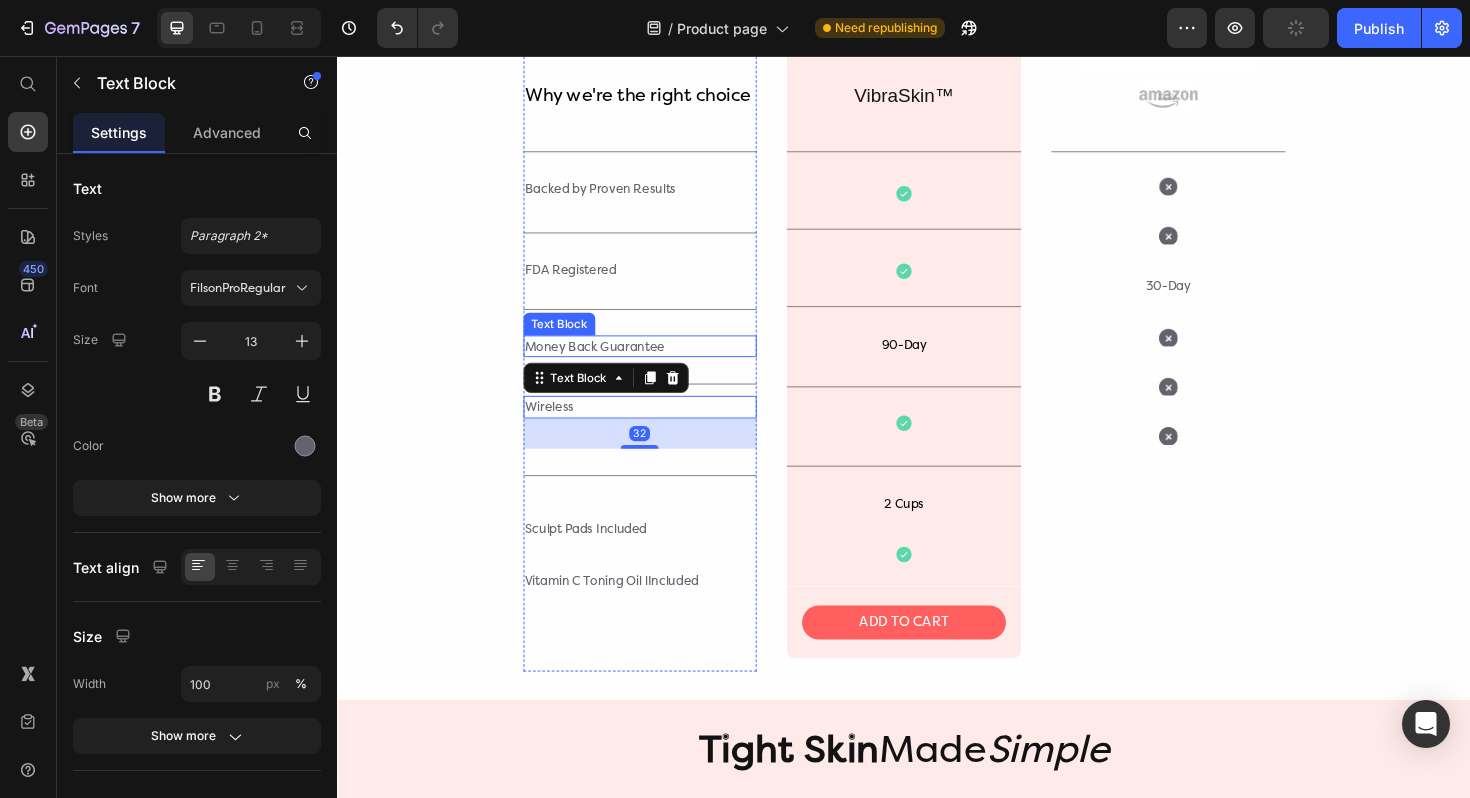 click on "Money Back Guarantee" at bounding box center (658, 364) 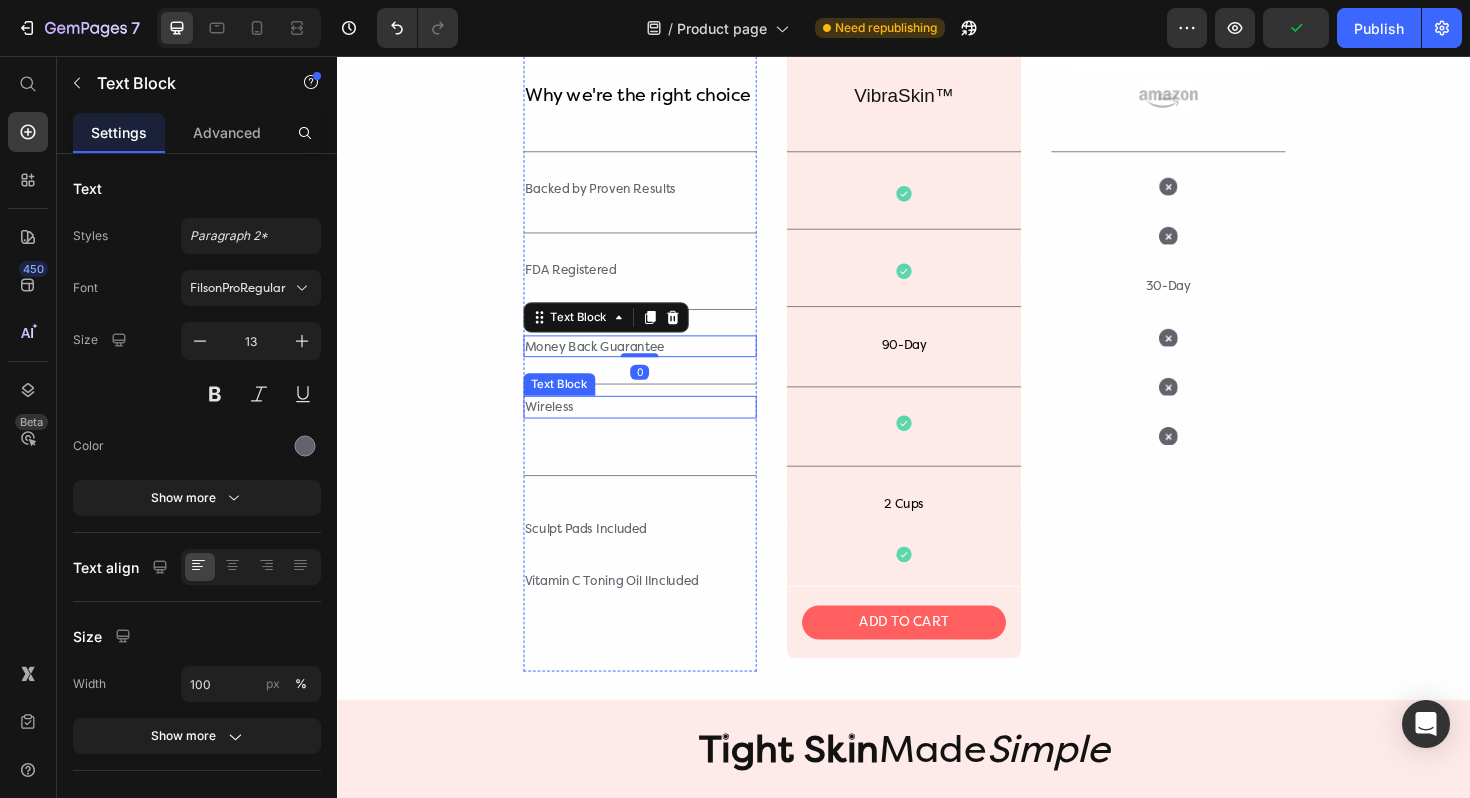 click on "Wireless" at bounding box center [658, 428] 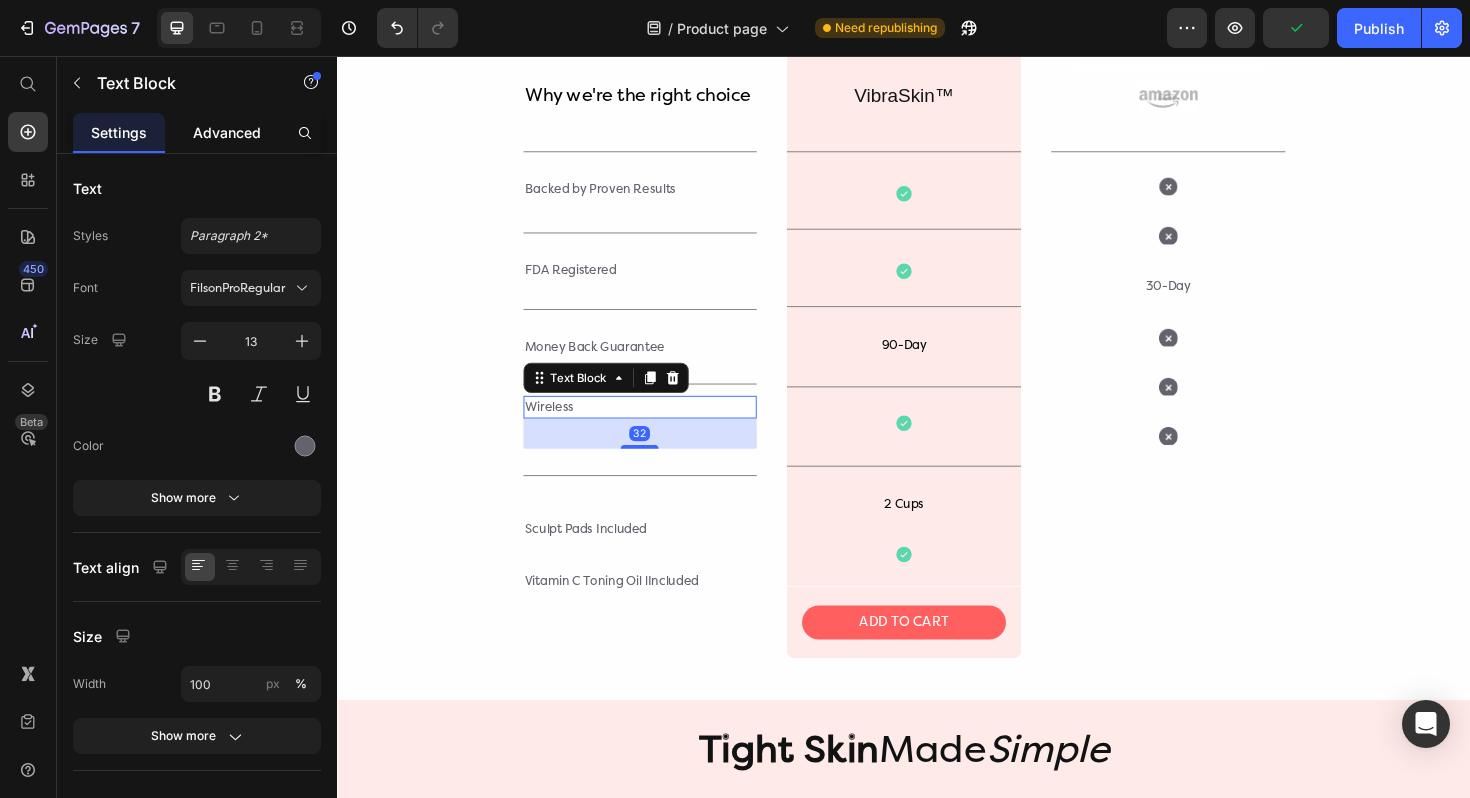 click on "Advanced" at bounding box center (227, 132) 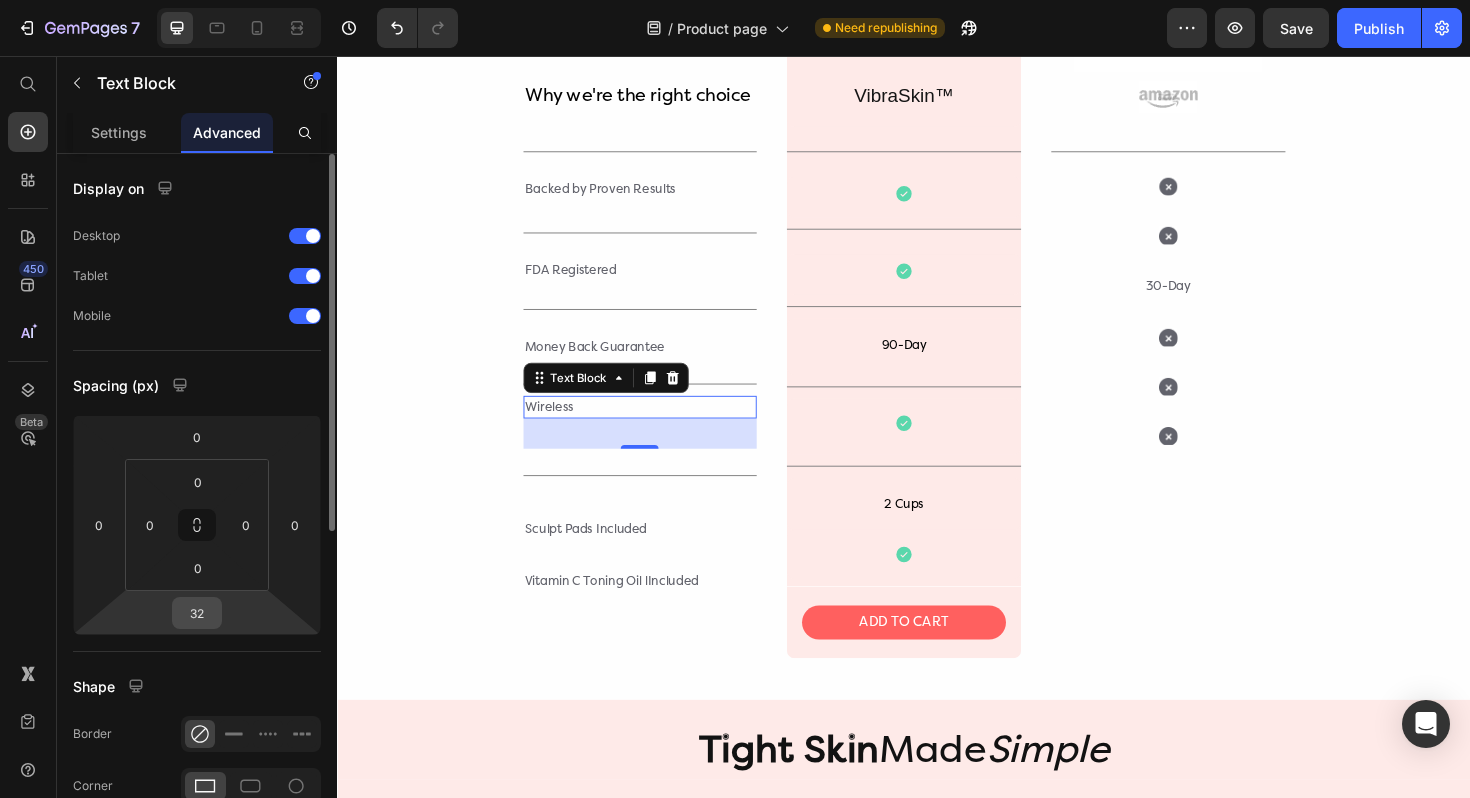 click on "32" at bounding box center [197, 613] 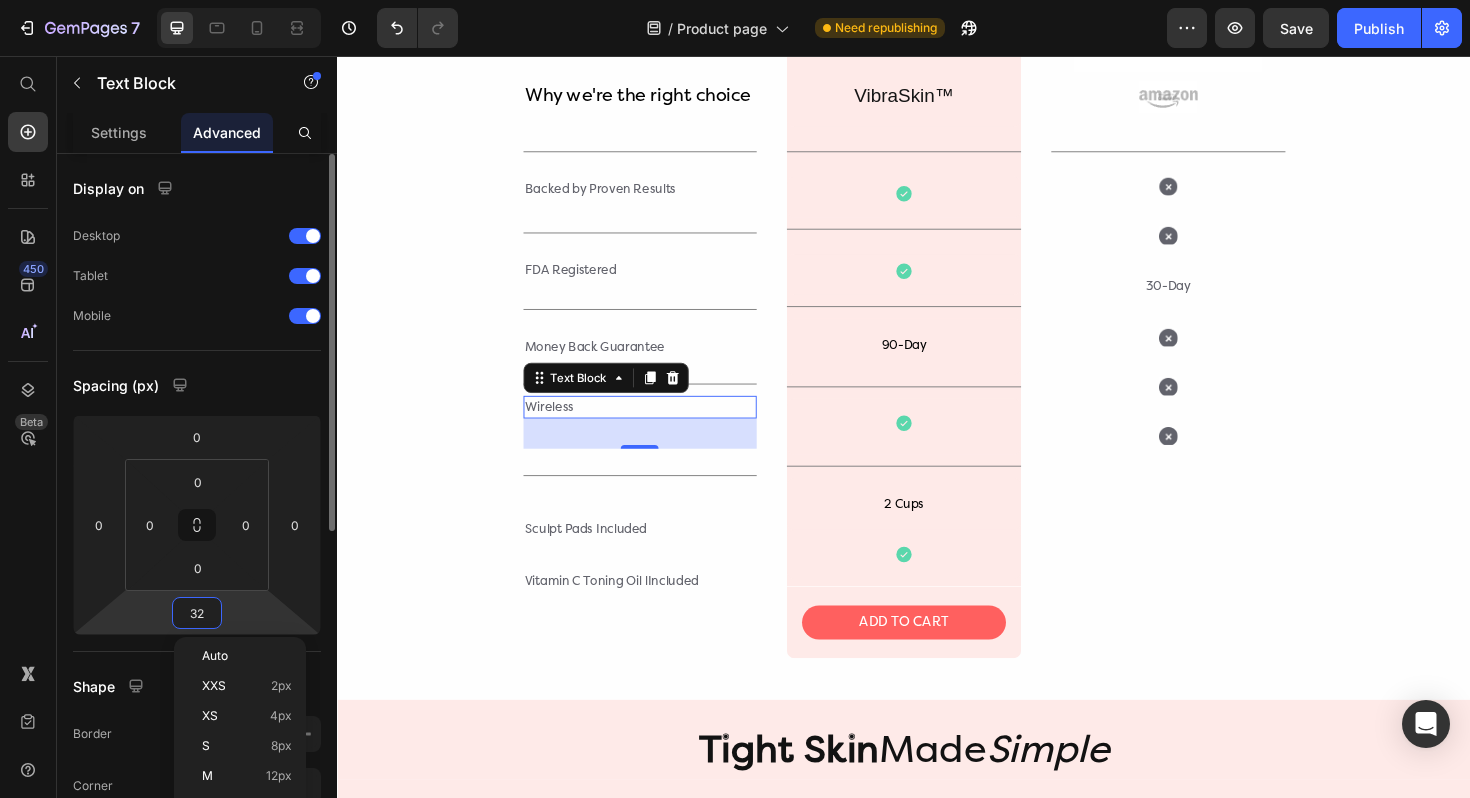 type on "0" 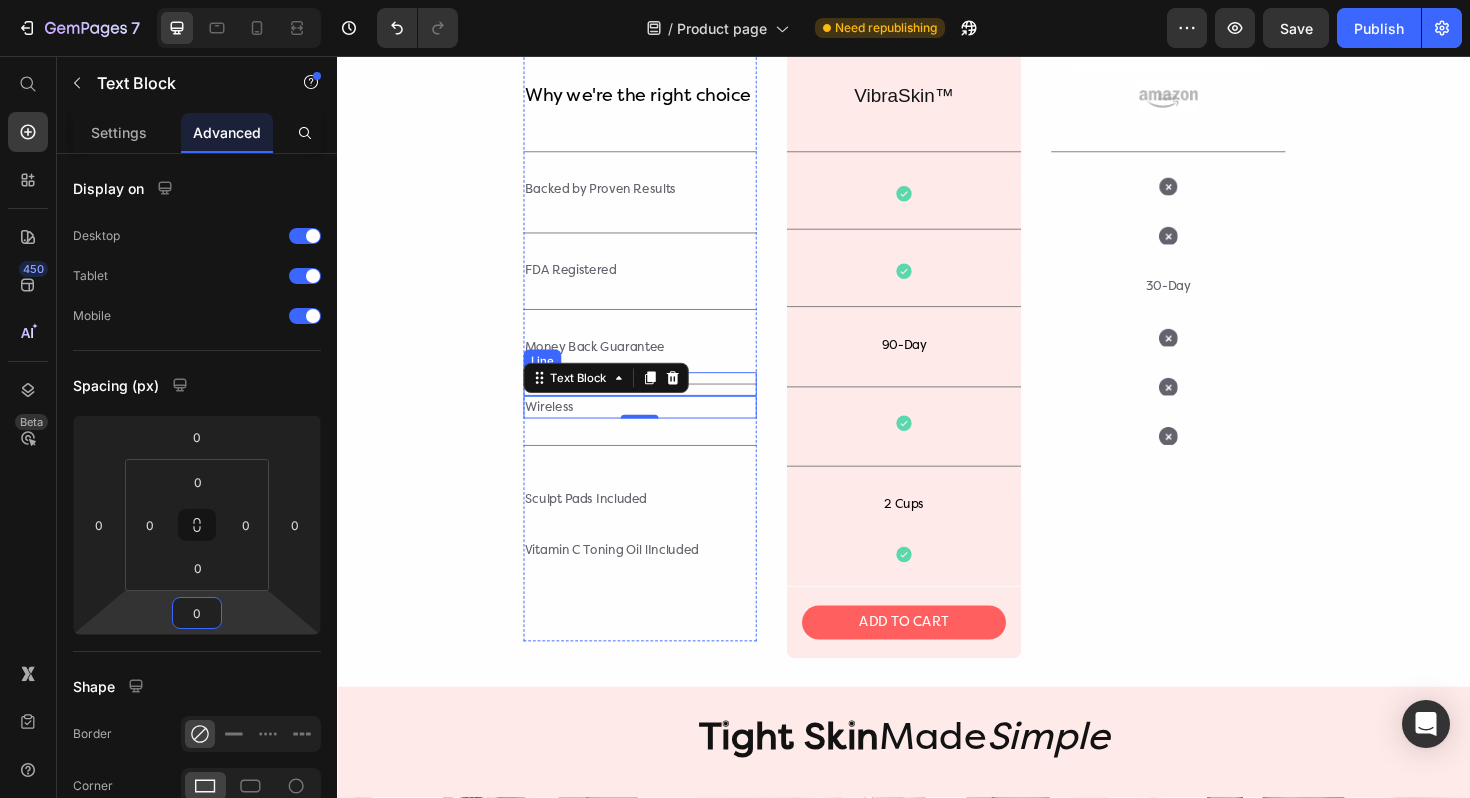 click on "Title Line" at bounding box center [658, 403] 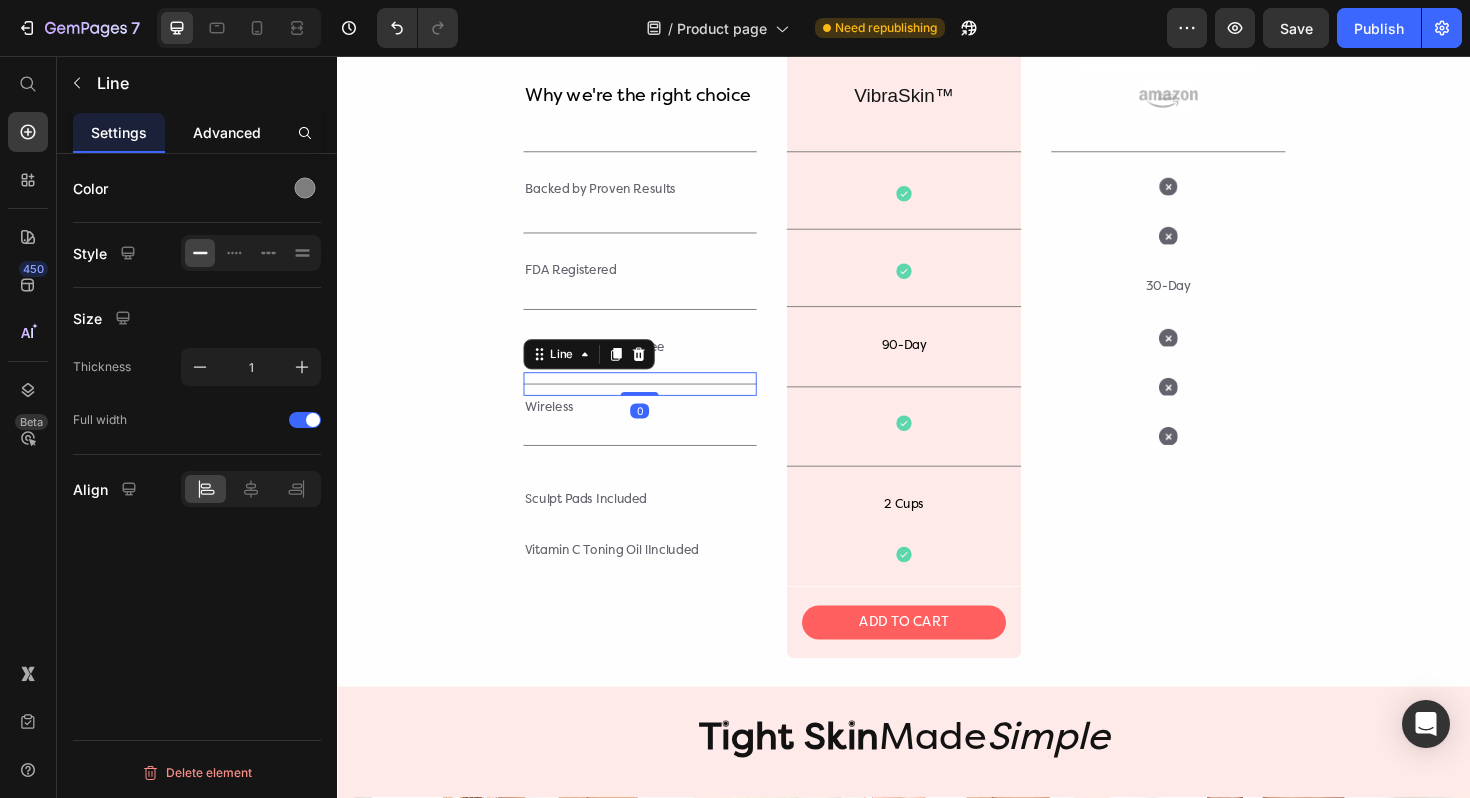 click on "Advanced" at bounding box center (227, 132) 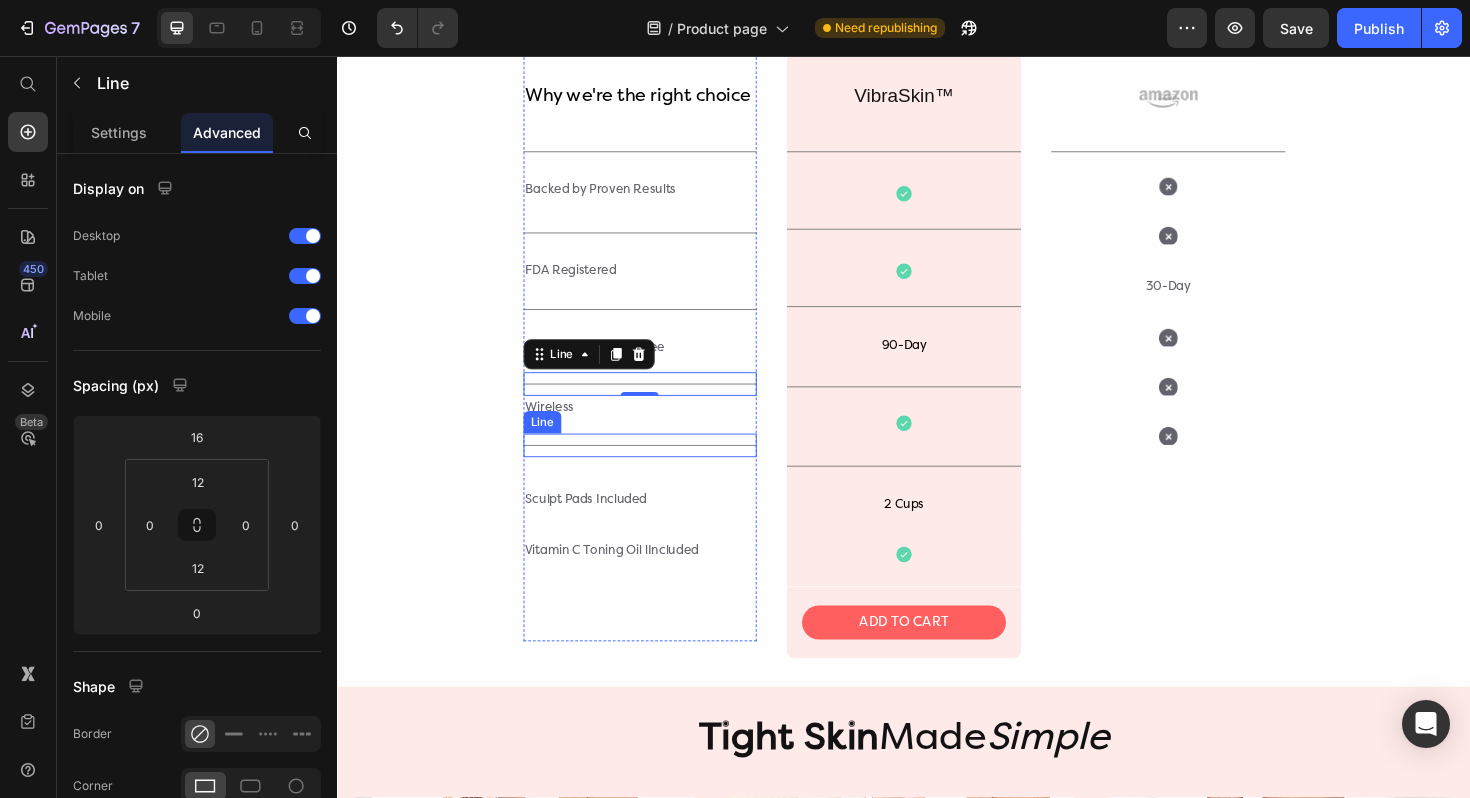 click on "Title Line" at bounding box center (658, 468) 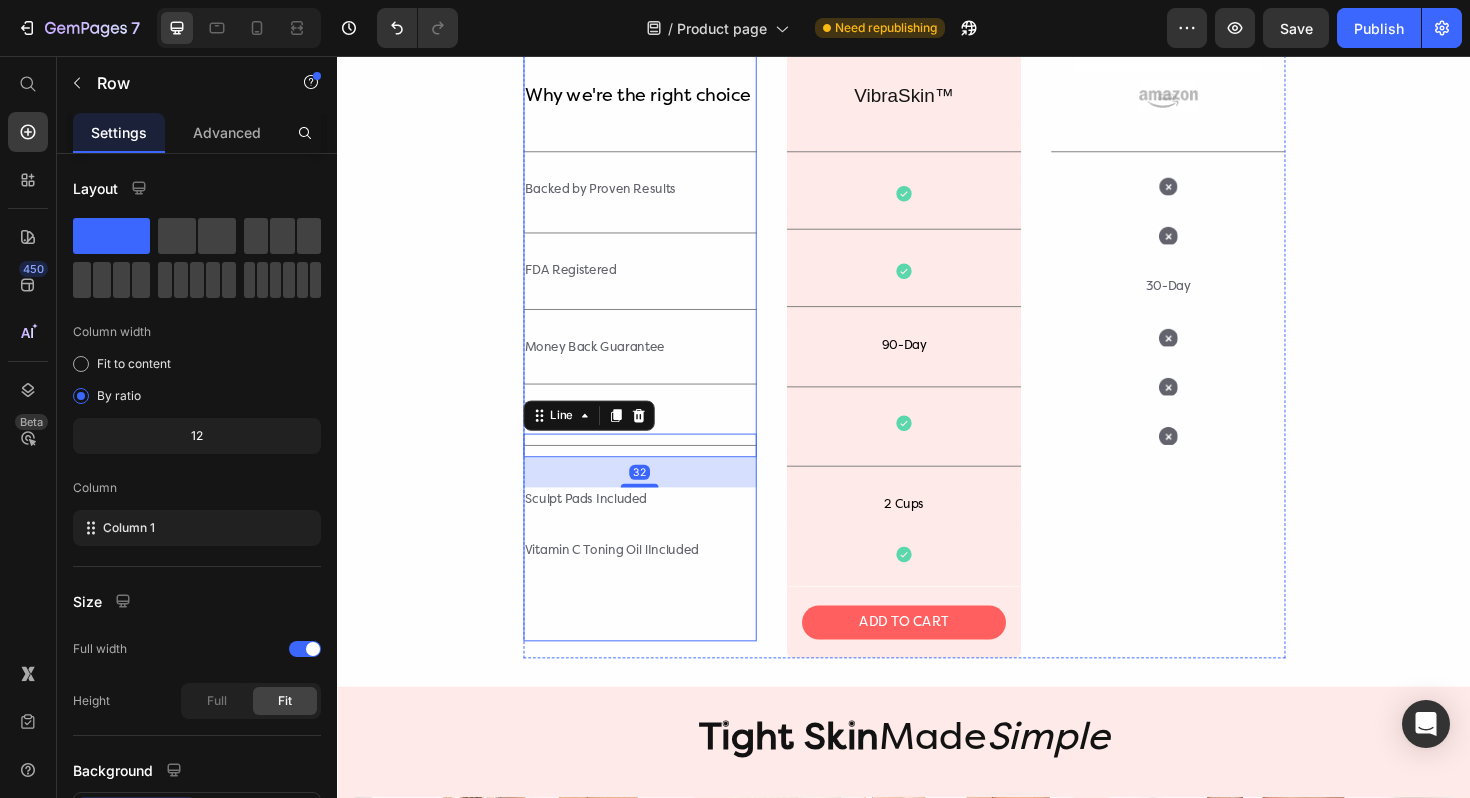 click on "Why we're the right choice Text Block                Title Line Backed by Proven Results Text Block                Title Line FDA Registered Text Block                Title Line Money Back Guarantee Text Block                Title Line Wireless Text Block                Title Line   32 Sculpt Pads Included Text Block Vitamin C Toning Oil lIncluded Text Block" at bounding box center [658, 272] 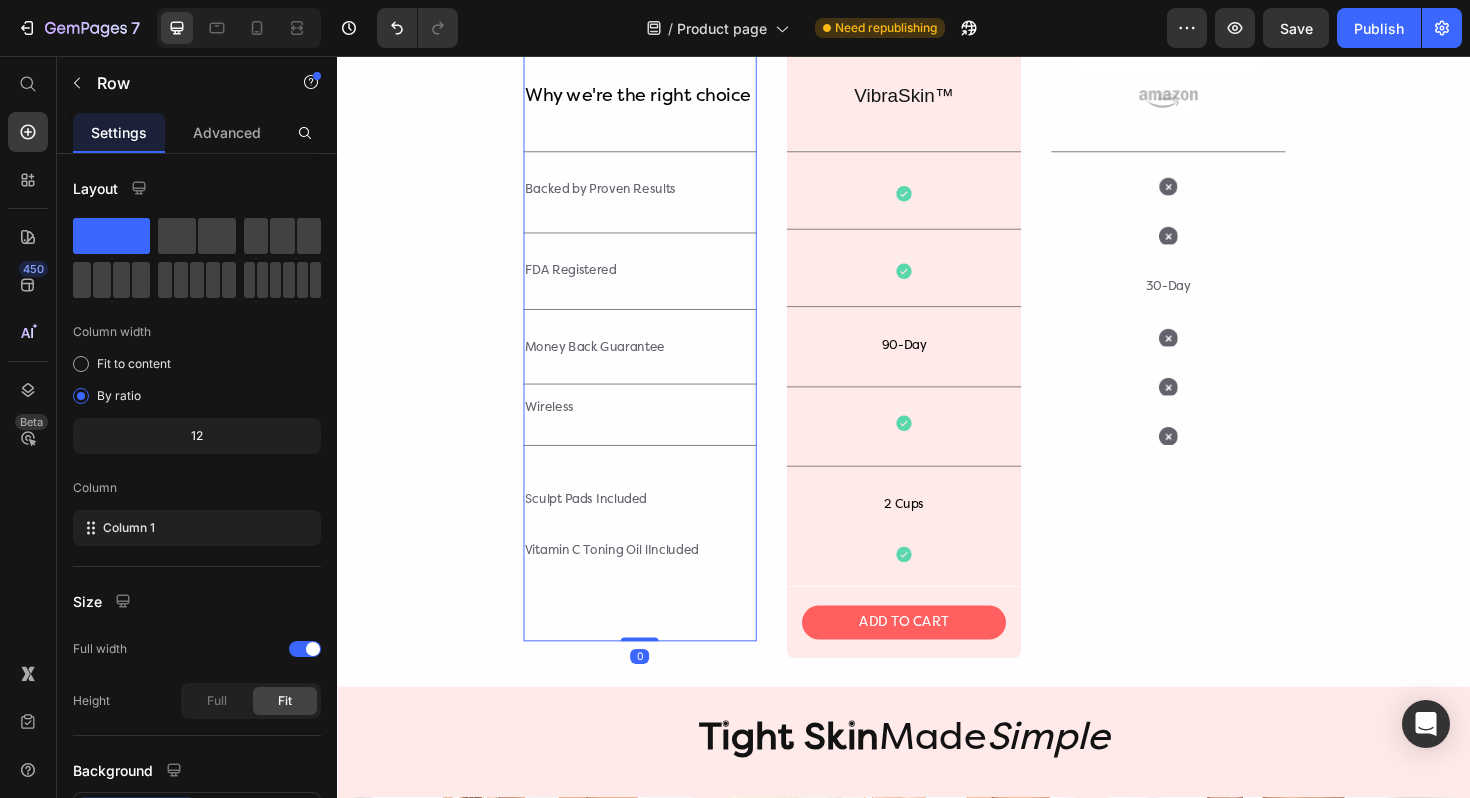 click on "Title Line" at bounding box center [658, 468] 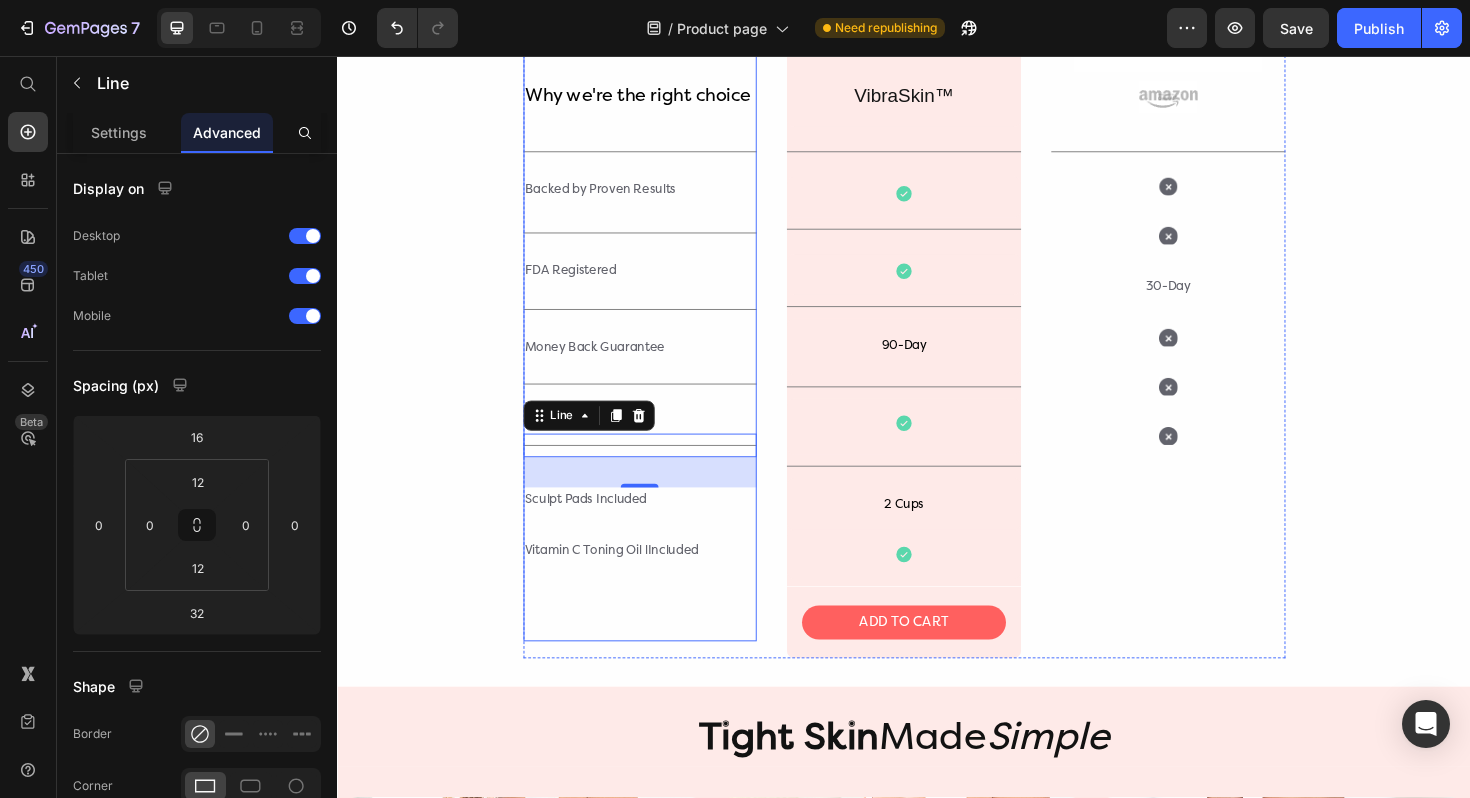 click on "Why we're the right choice Text Block                Title Line Backed by Proven Results Text Block                Title Line FDA Registered Text Block                Title Line Money Back Guarantee Text Block                Title Line Wireless Text Block                Title Line   32 Sculpt Pads Included Text Block Vitamin C Toning Oil lIncluded Text Block" at bounding box center [658, 272] 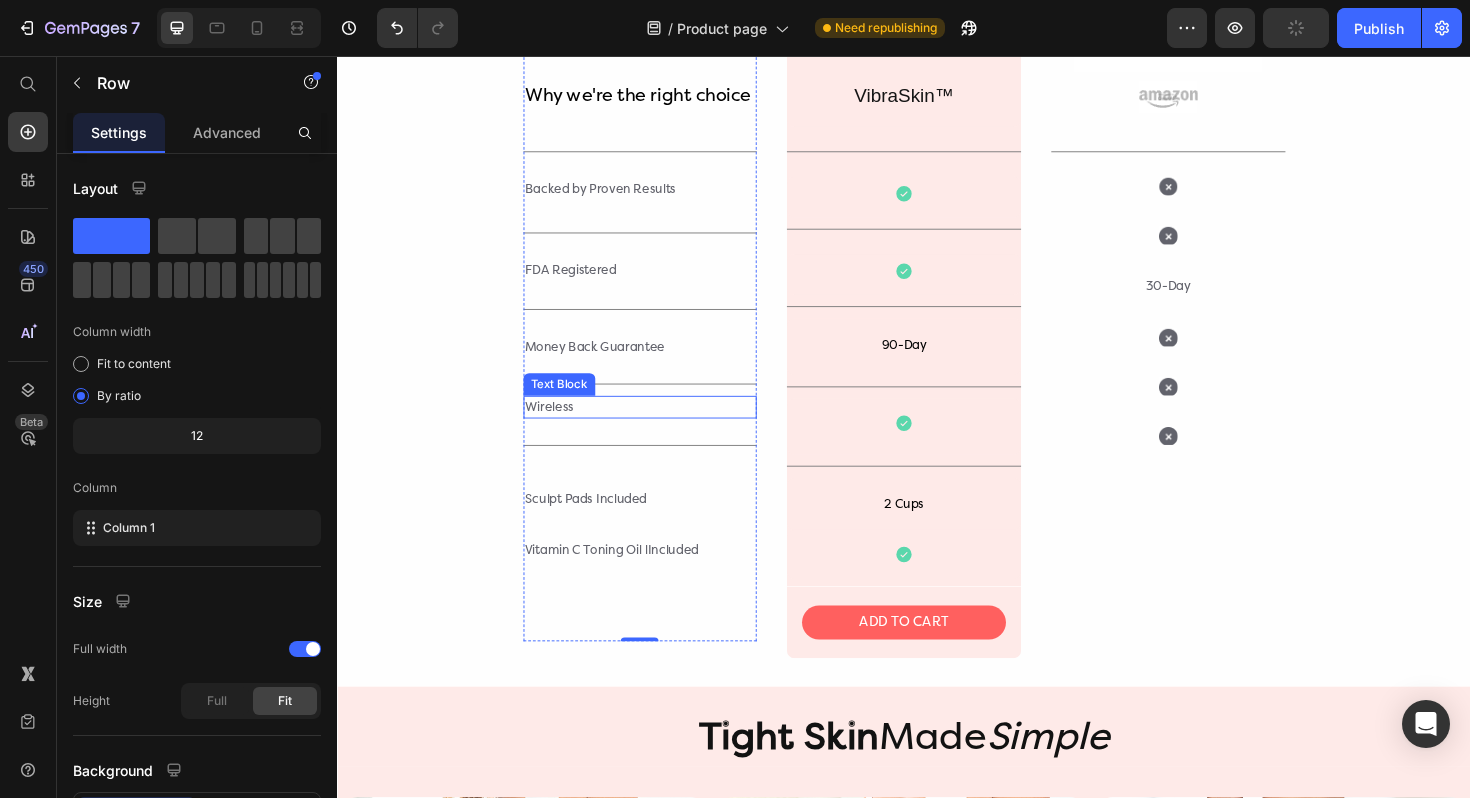 click on "Wireless" at bounding box center [658, 428] 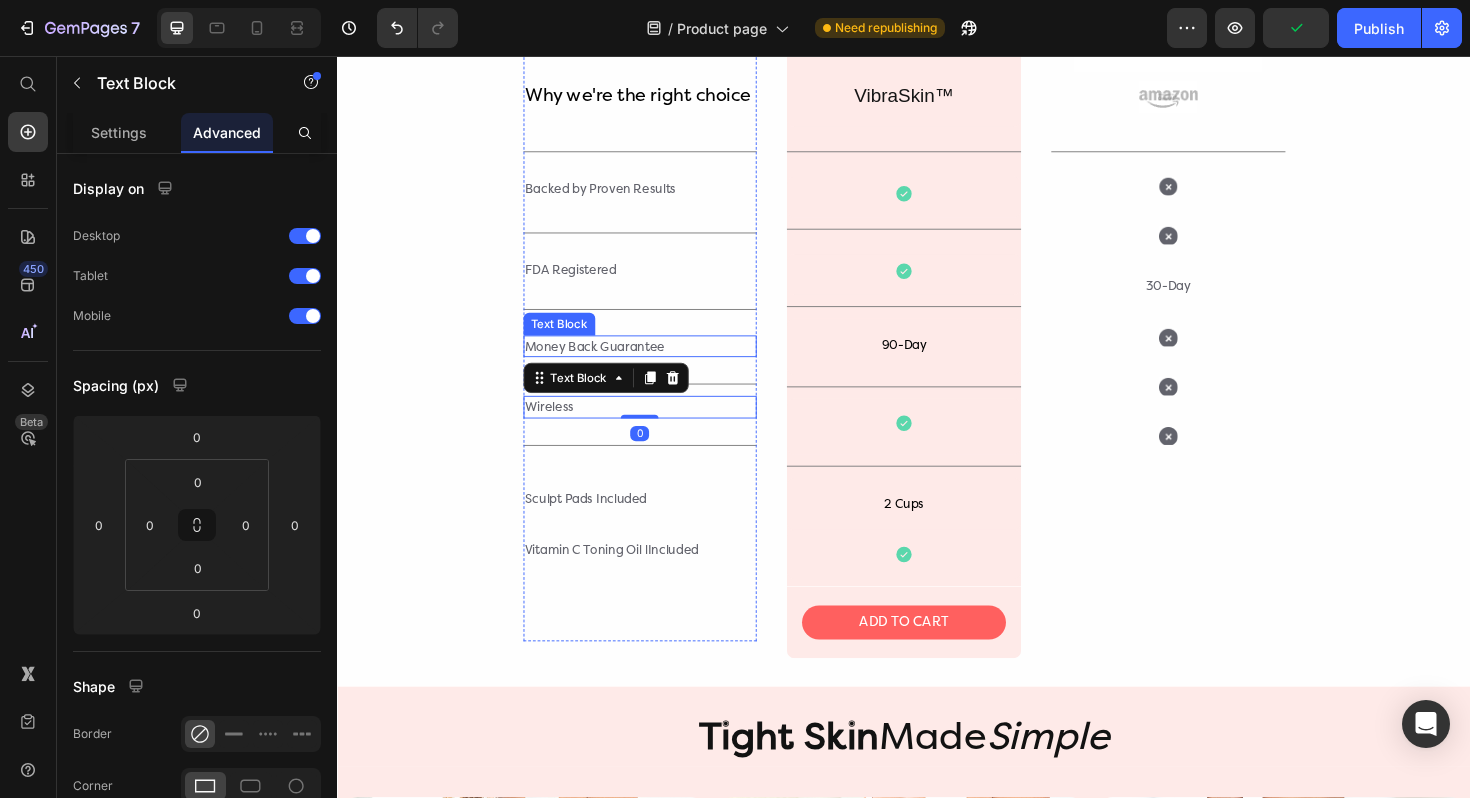 click on "Money Back Guarantee" at bounding box center [658, 364] 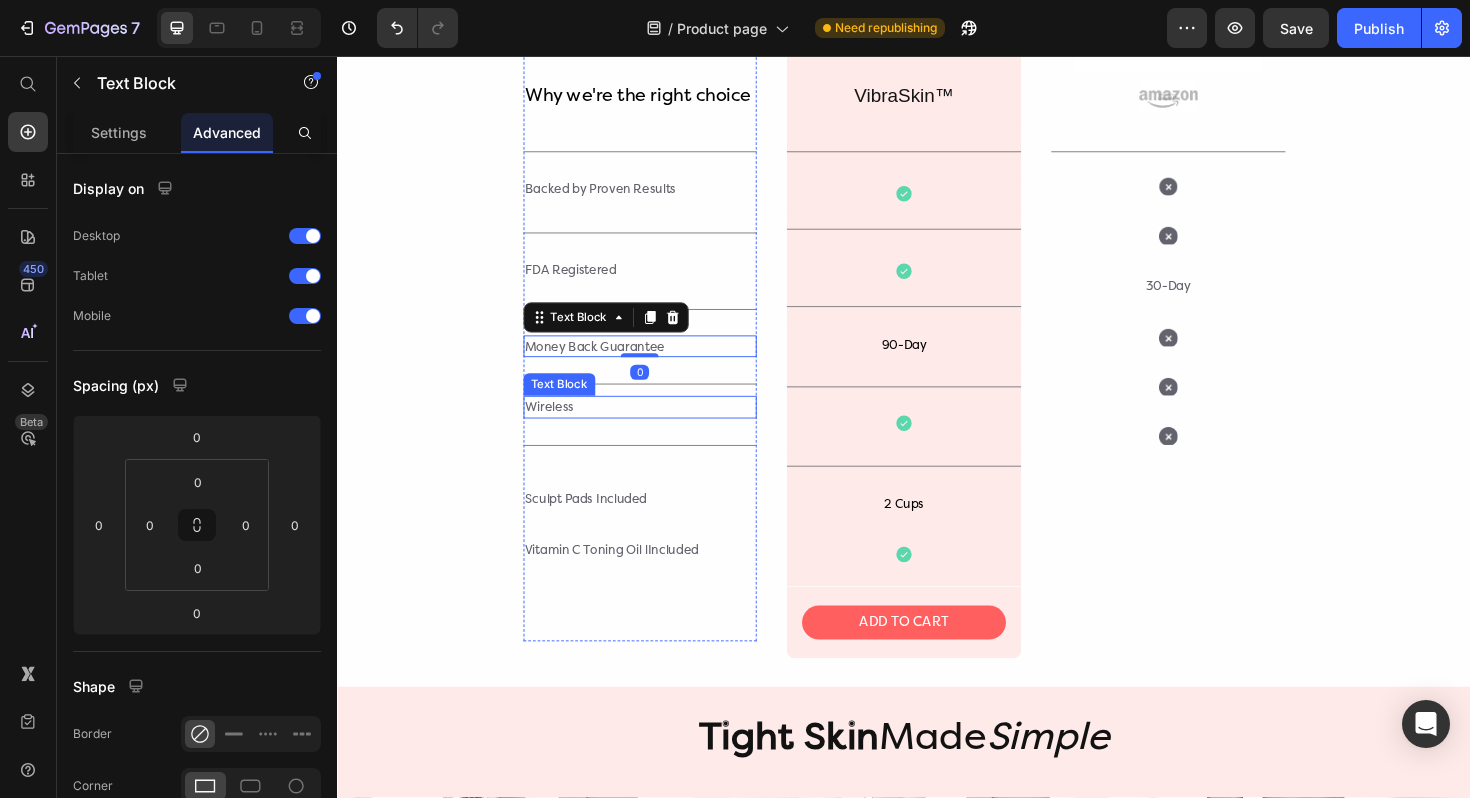 click on "Wireless" at bounding box center [658, 428] 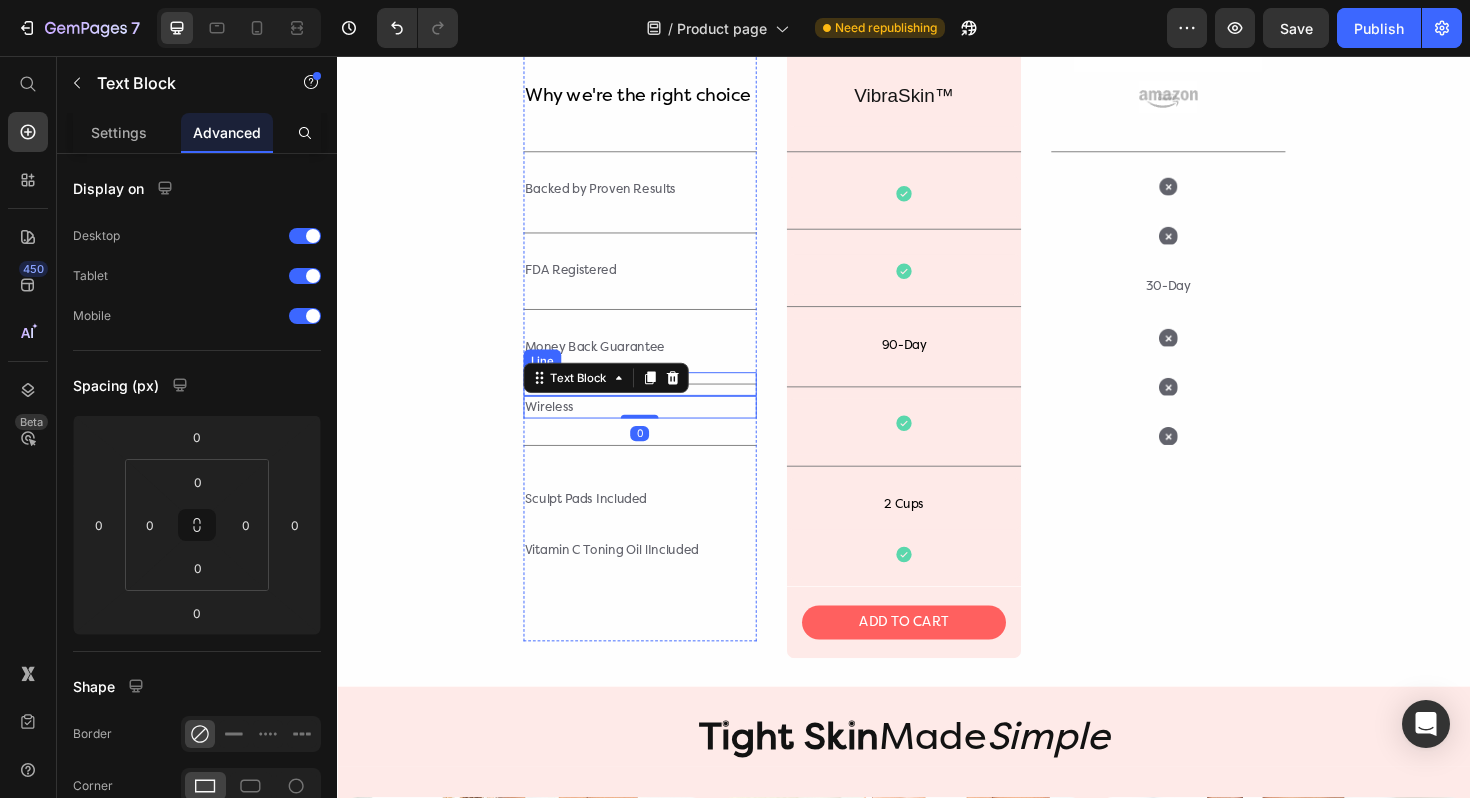 click on "Title Line" at bounding box center [658, 403] 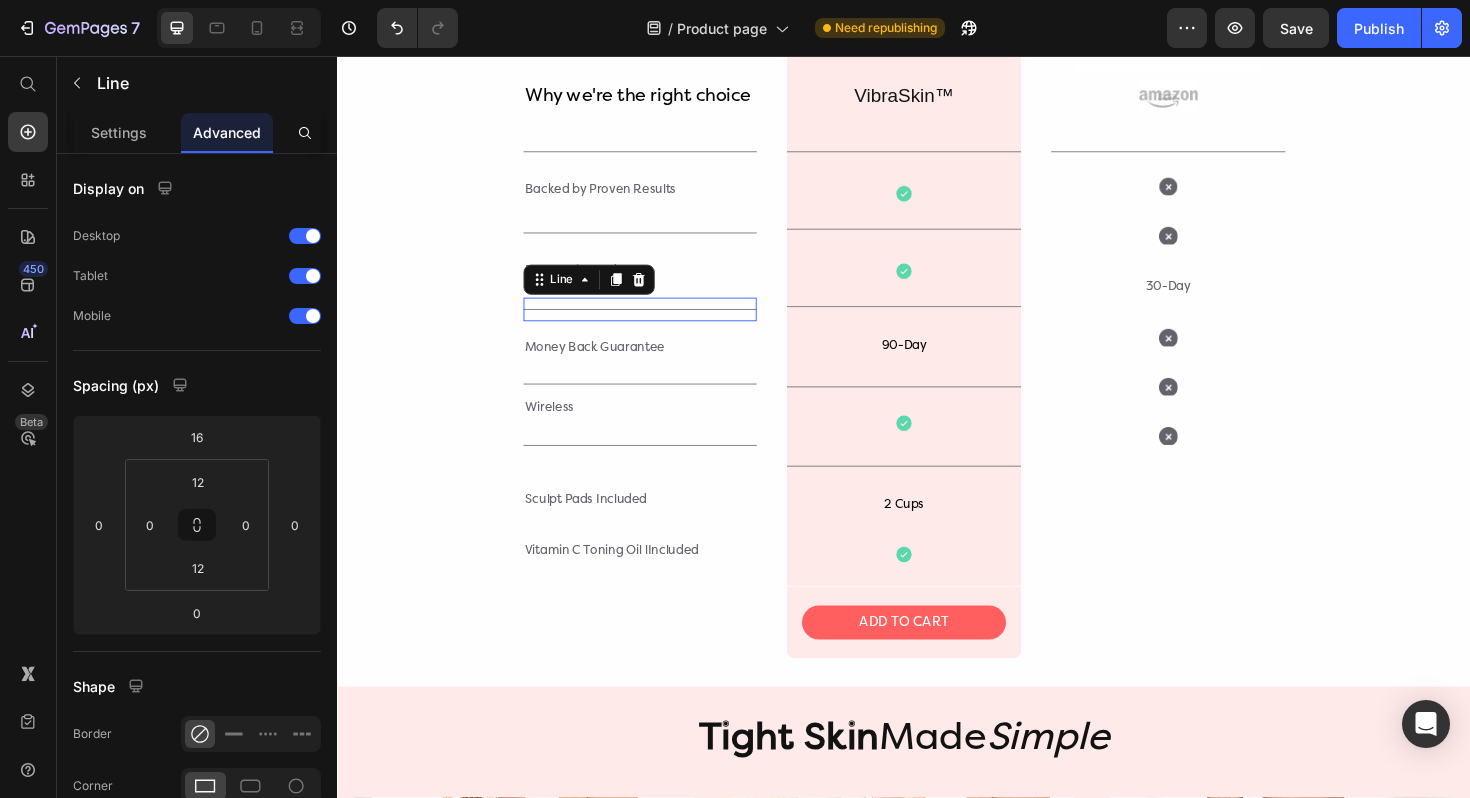 click on "Title Line   0" at bounding box center [658, 324] 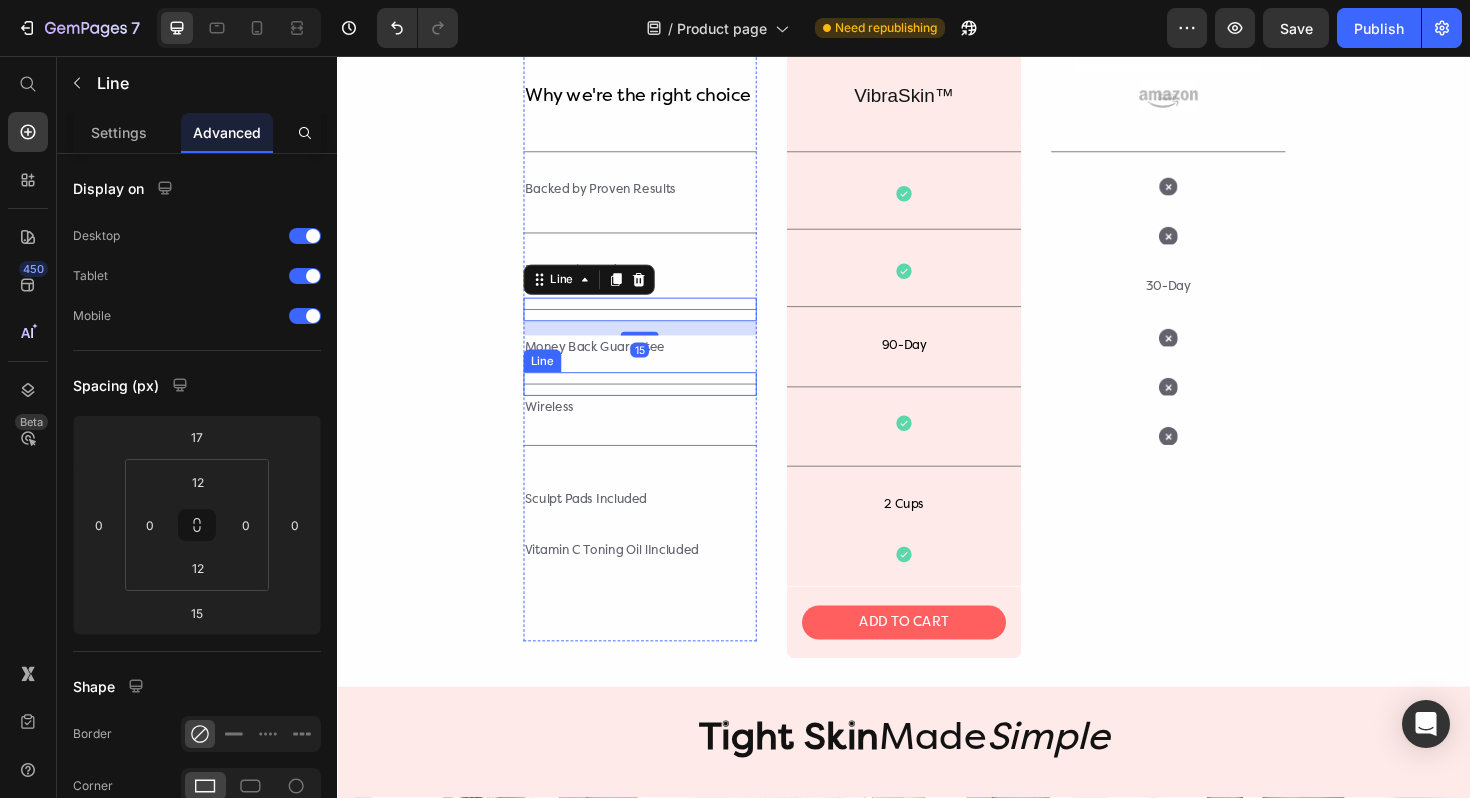 click on "Title Line" at bounding box center (658, 403) 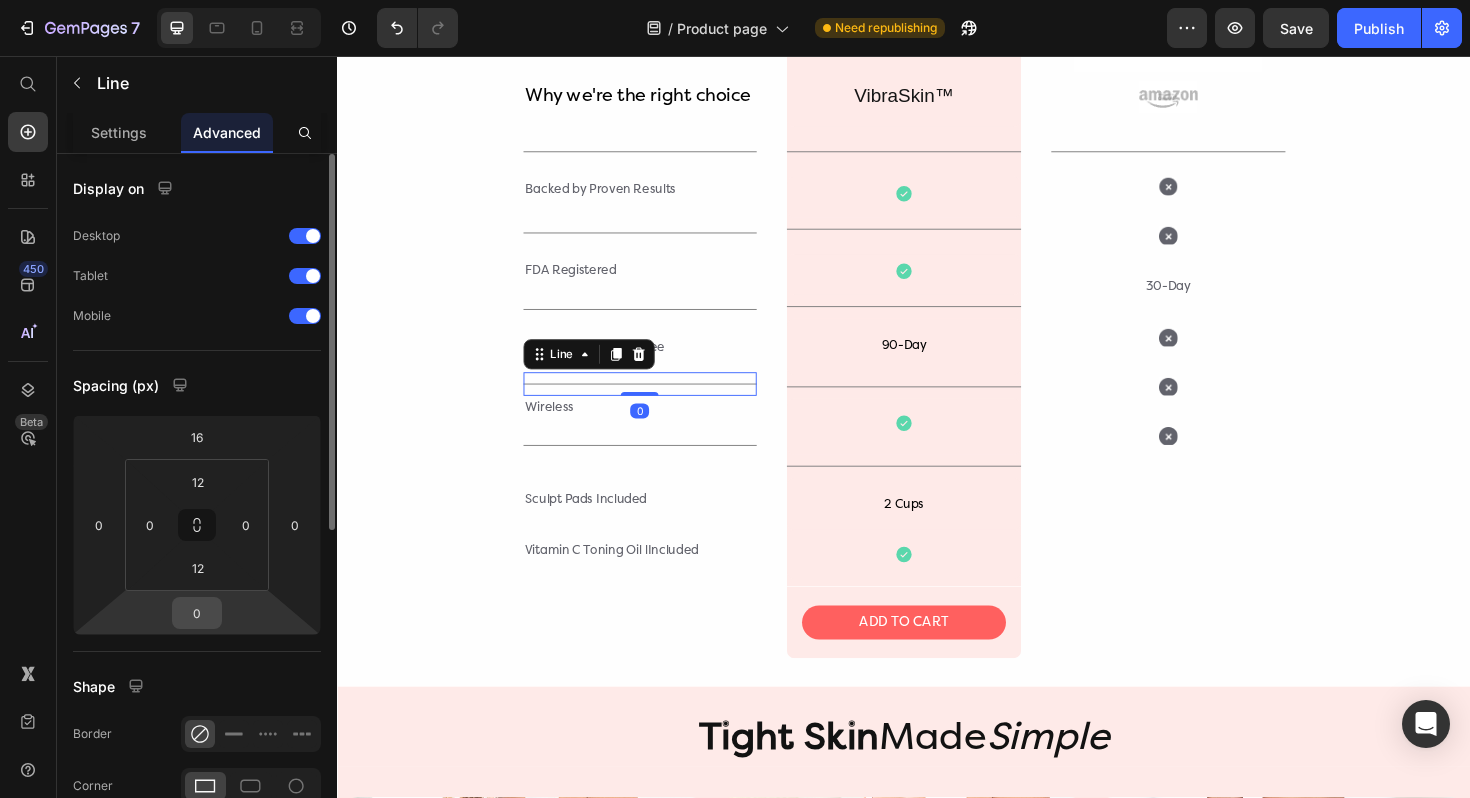 click on "0" at bounding box center [197, 613] 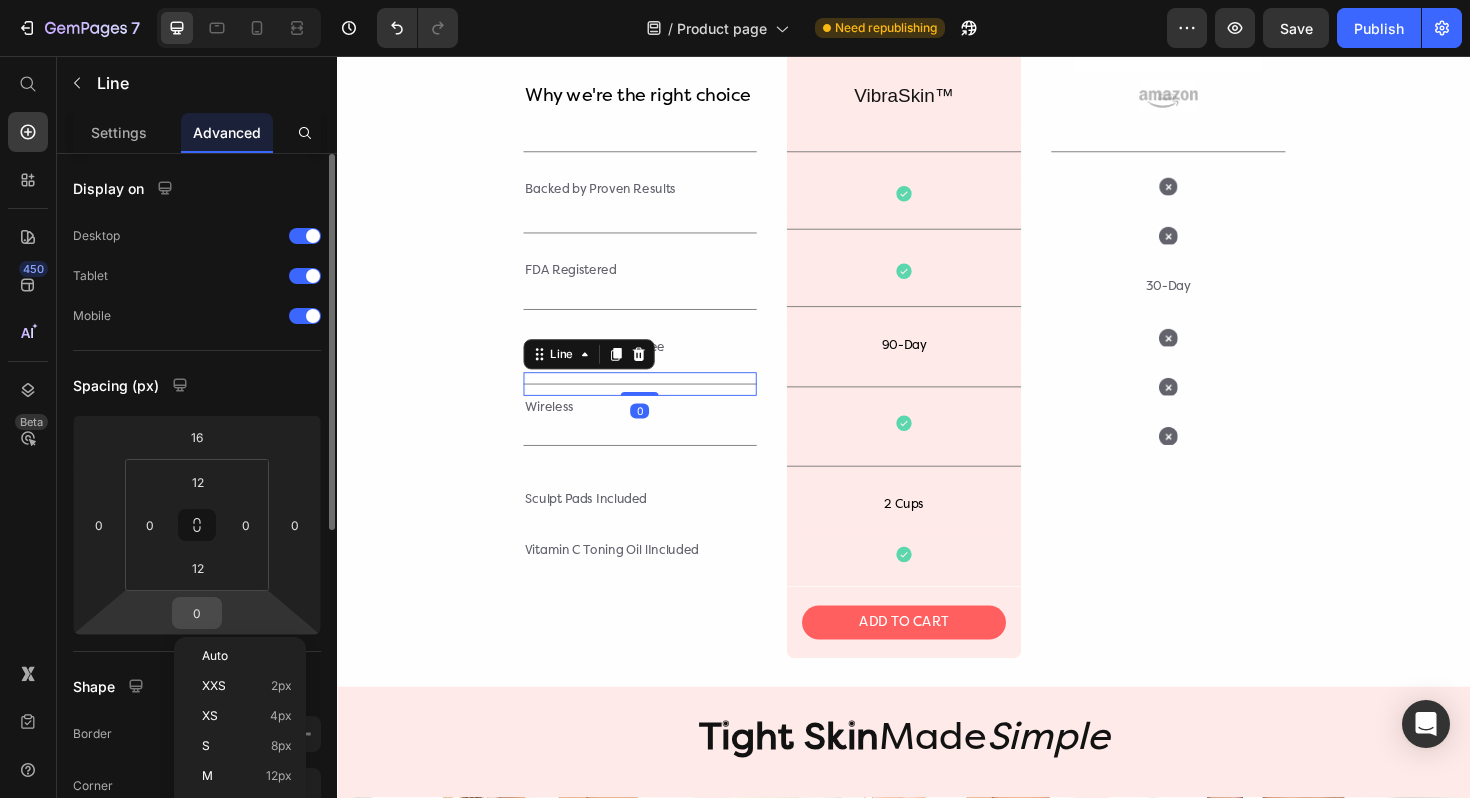 click on "0" at bounding box center [197, 613] 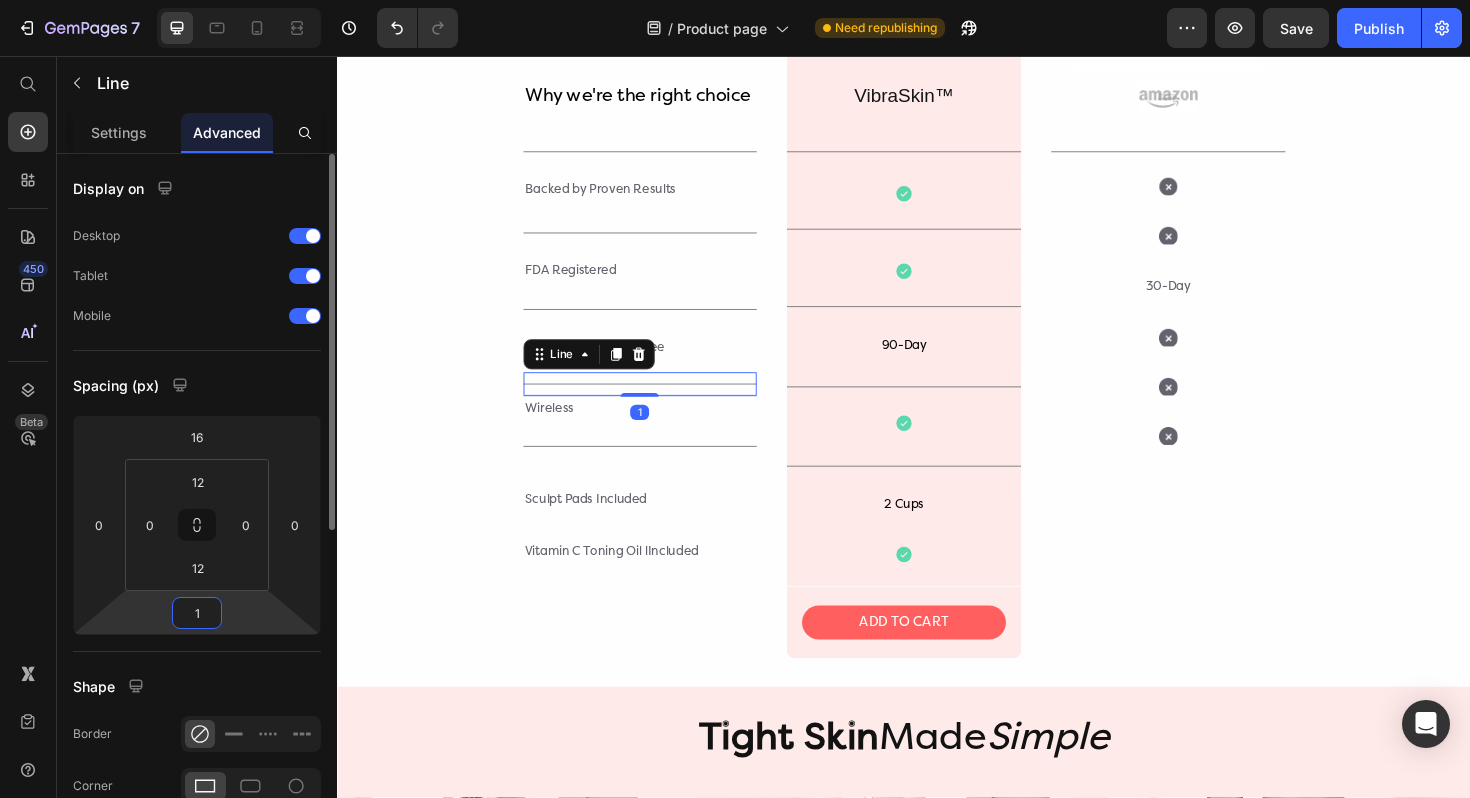 type on "15" 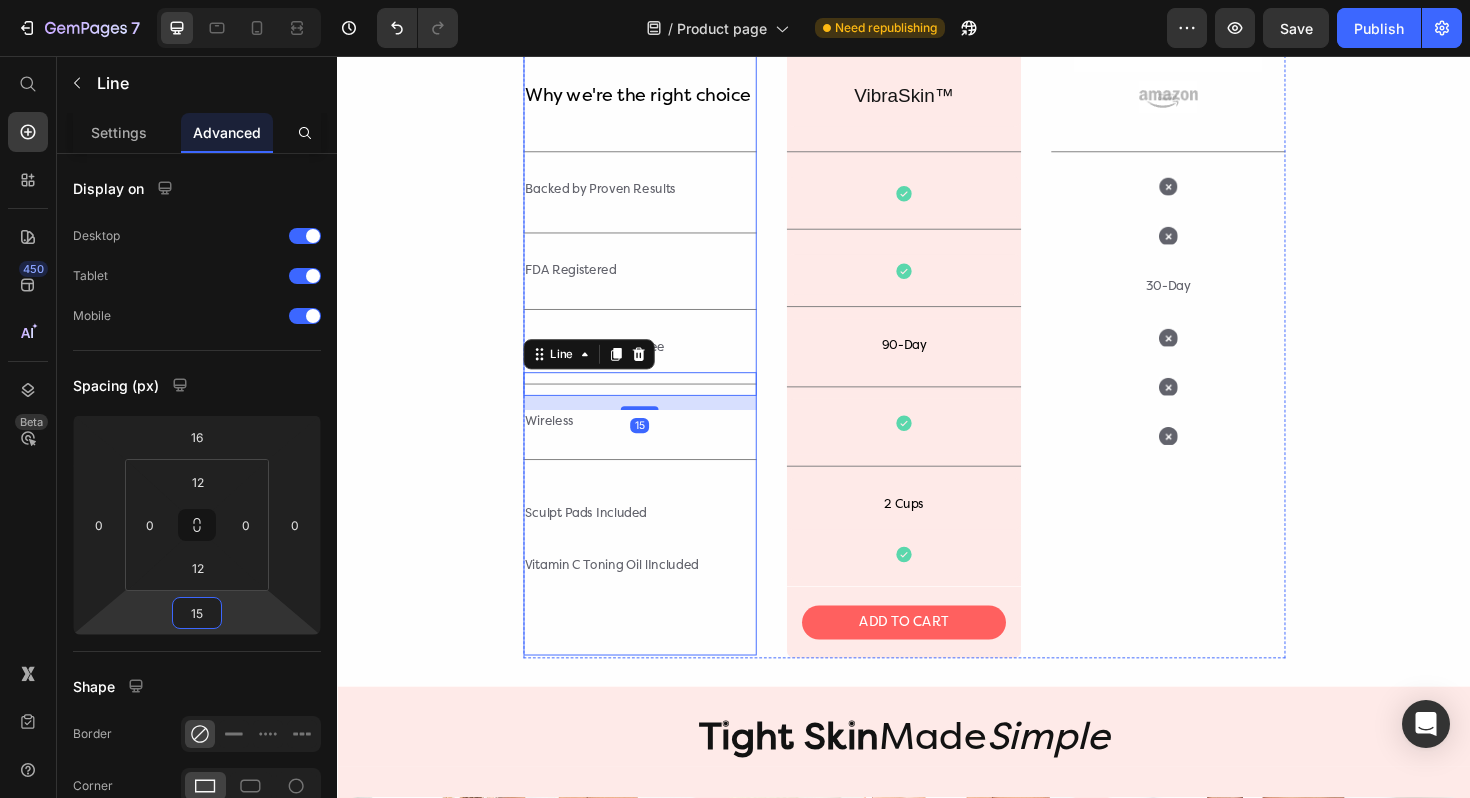 click on "Why we're the right choice Text Block                Title Line Backed by Proven Results Text Block                Title Line FDA Registered Text Block                Title Line Money Back Guarantee Text Block                Title Line   15 Wireless Text Block                Title Line Sculpt Pads Included Text Block Vitamin C Toning Oil lIncluded Text Block" at bounding box center (658, 279) 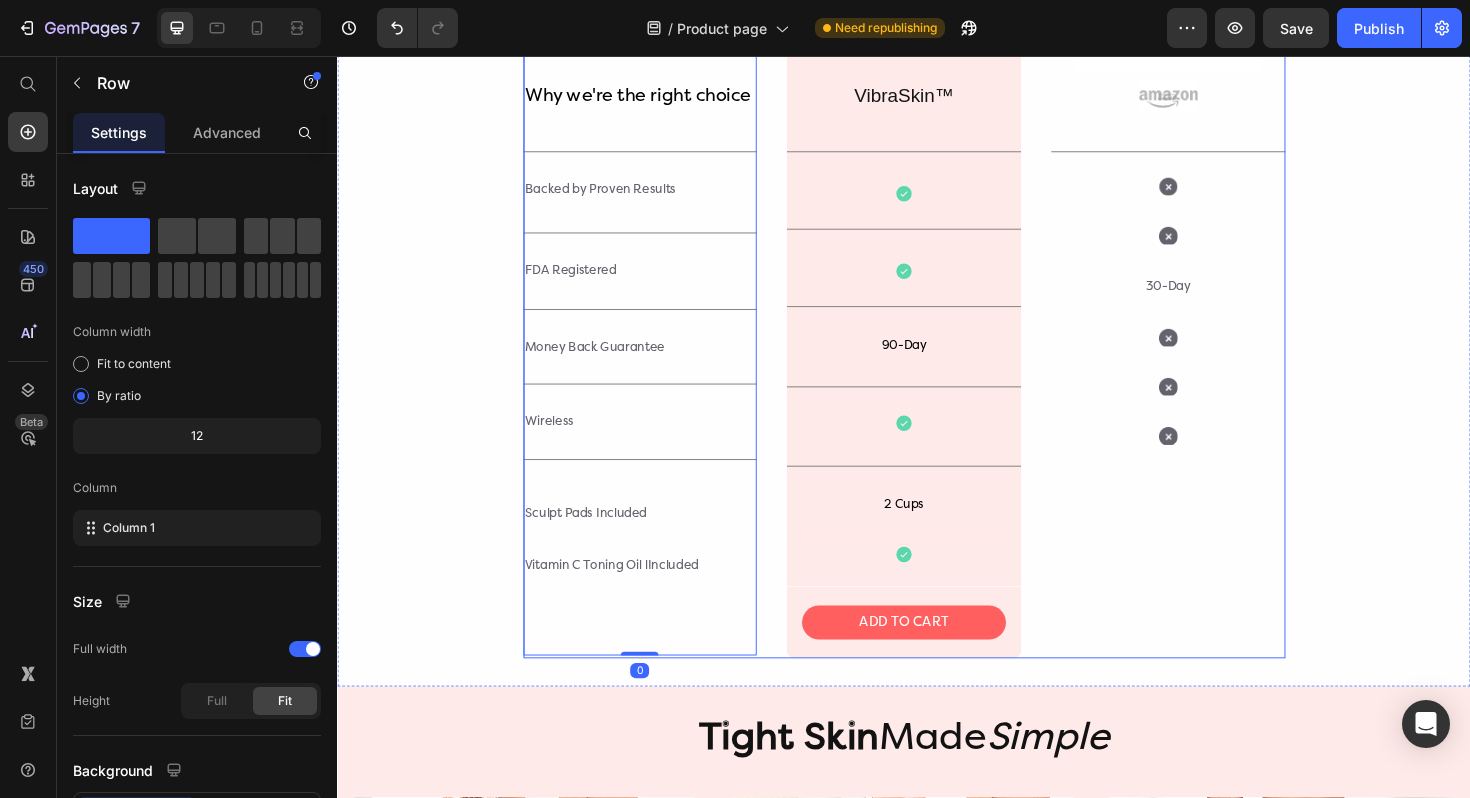 click on "Why we're the right choice Text Block                Title Line Backed by Proven Results Text Block                Title Line FDA Registered Text Block                Title Line Money Back Guarantee Text Block                Title Line Wireless Text Block                Title Line Sculpt Pads Included Text Block Vitamin C Toning Oil lIncluded Text Block Row   0 Image VibraSkin™ Text Block Row                Title Line
Icon Row                Title Line
Icon Row                Title Line 90-Day Text Block Row                Title Line
Icon Row                Title Line 2 Cups Text Block Row
Icon Row Row ADD TO CART Button Row Image Image                Title Line     Icon     Icon 30-Day Text Block     Icon     Icon     Icon Row Row" at bounding box center [937, 272] 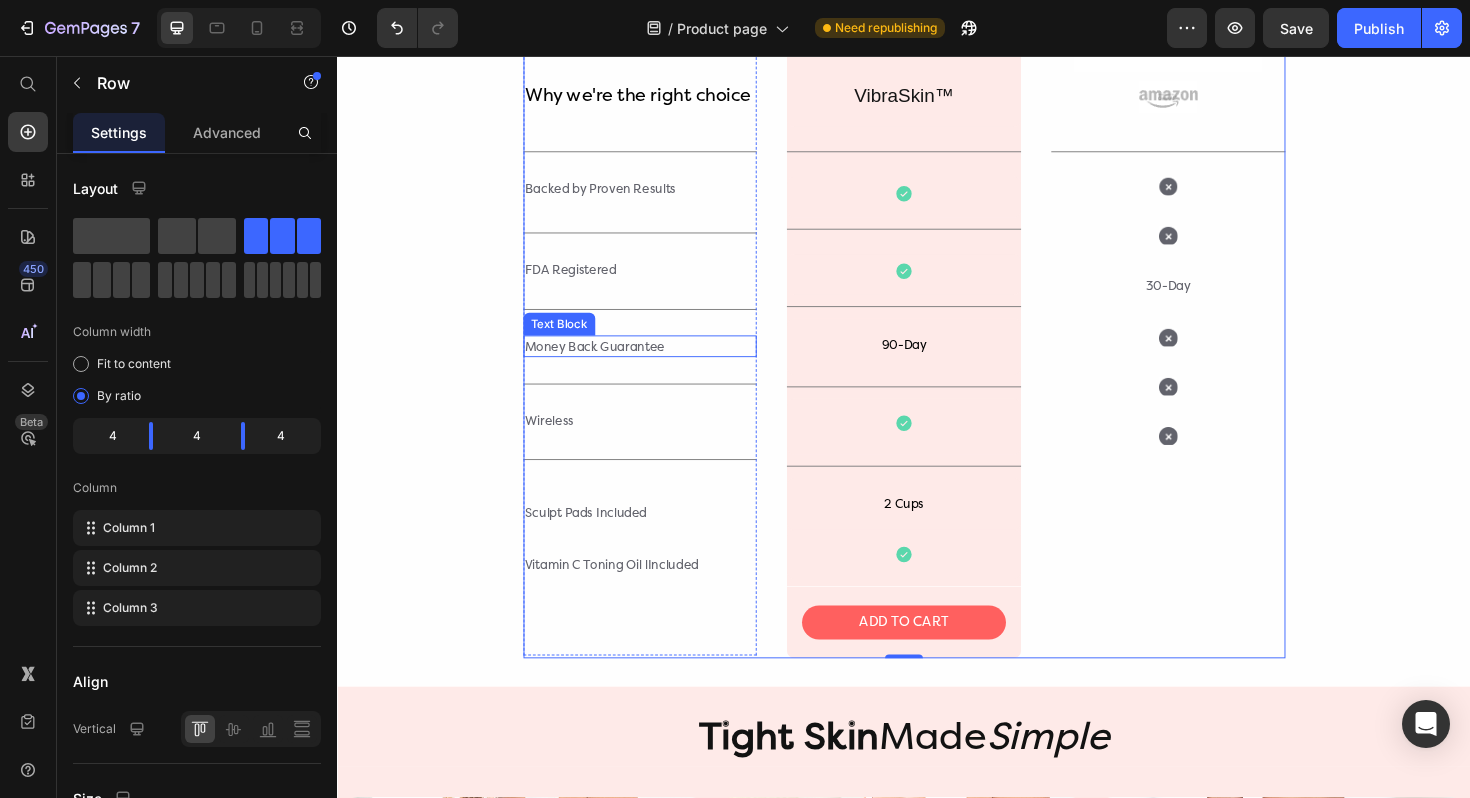 click on "Money Back Guarantee" at bounding box center (658, 364) 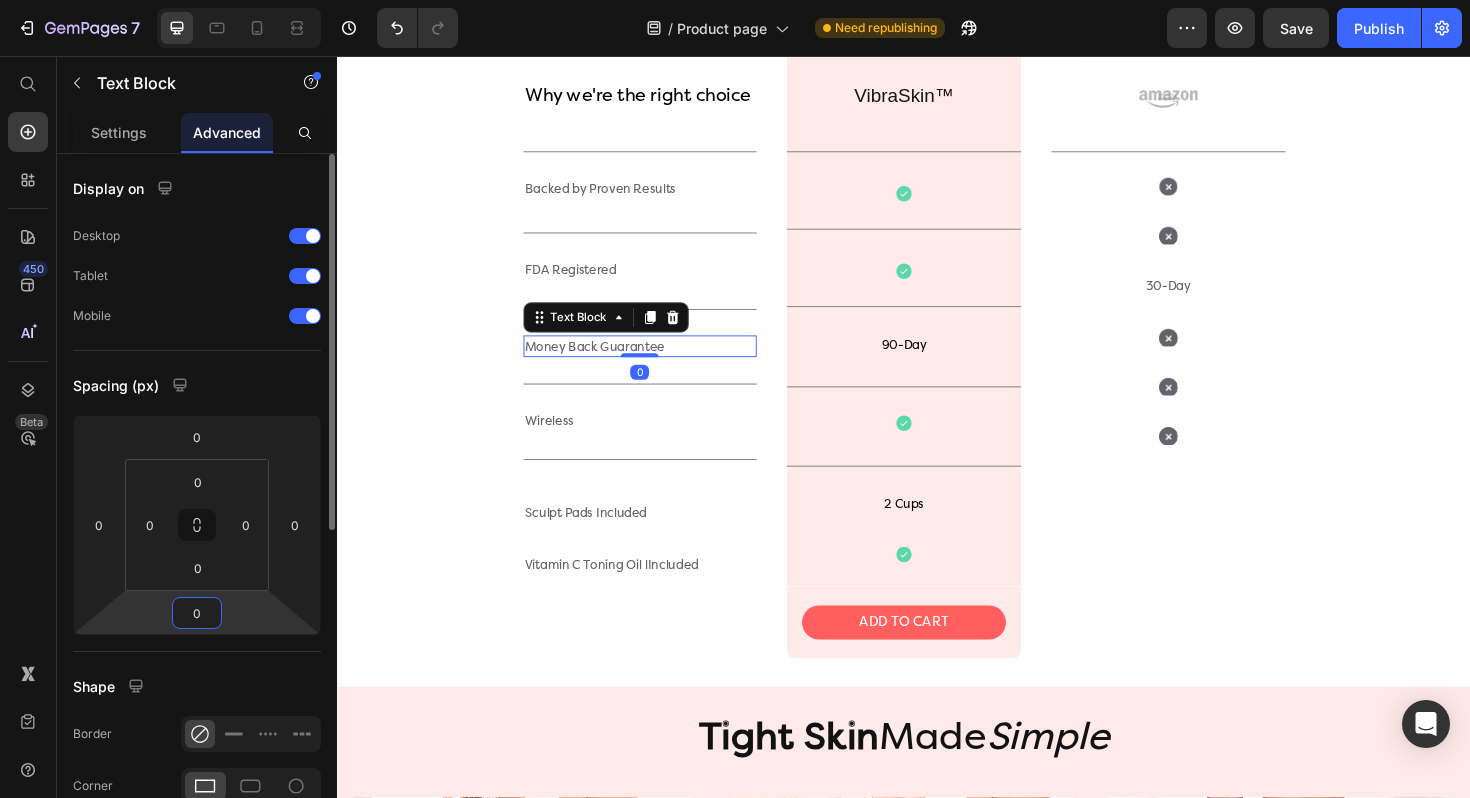 click on "0" at bounding box center (197, 613) 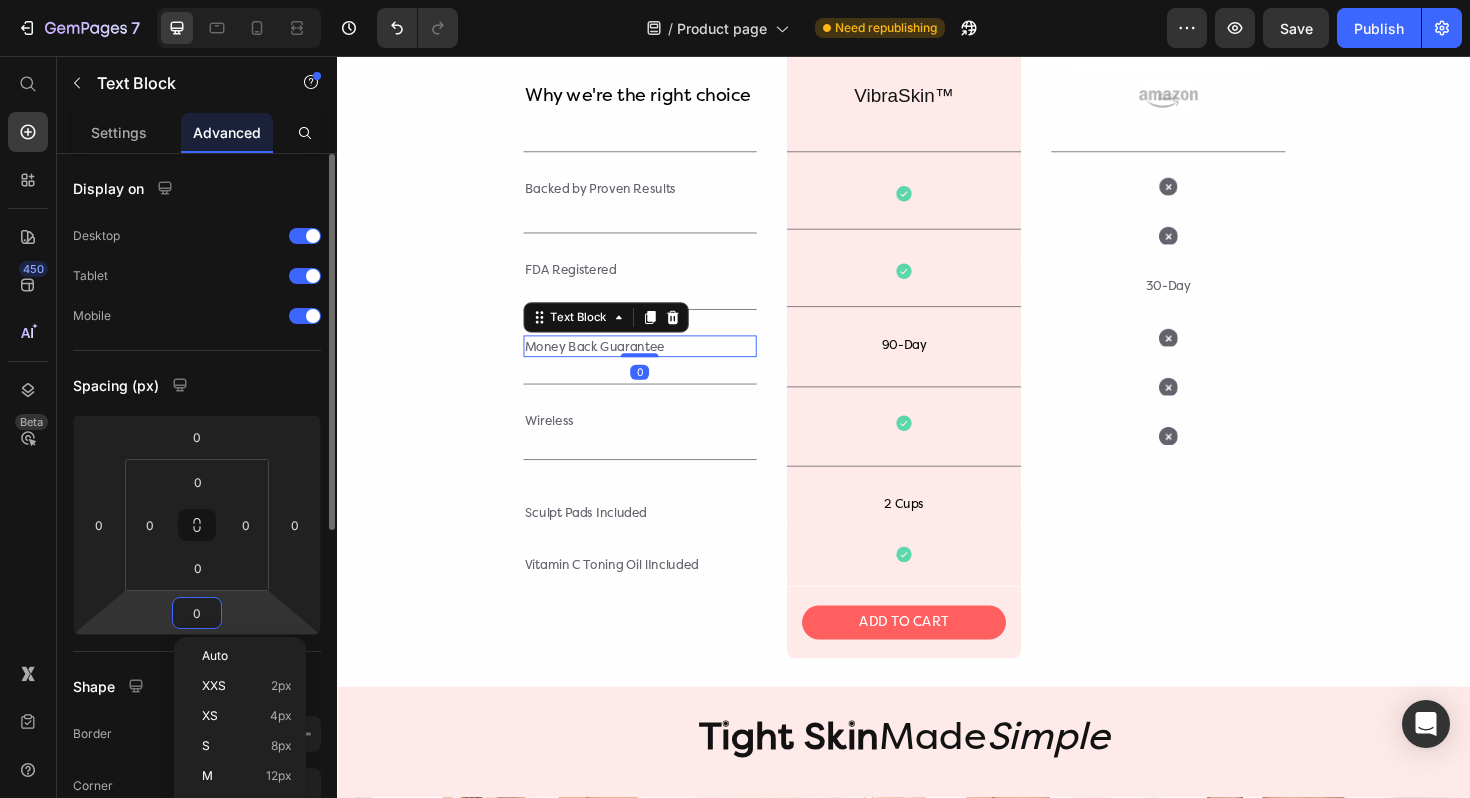 type on "5" 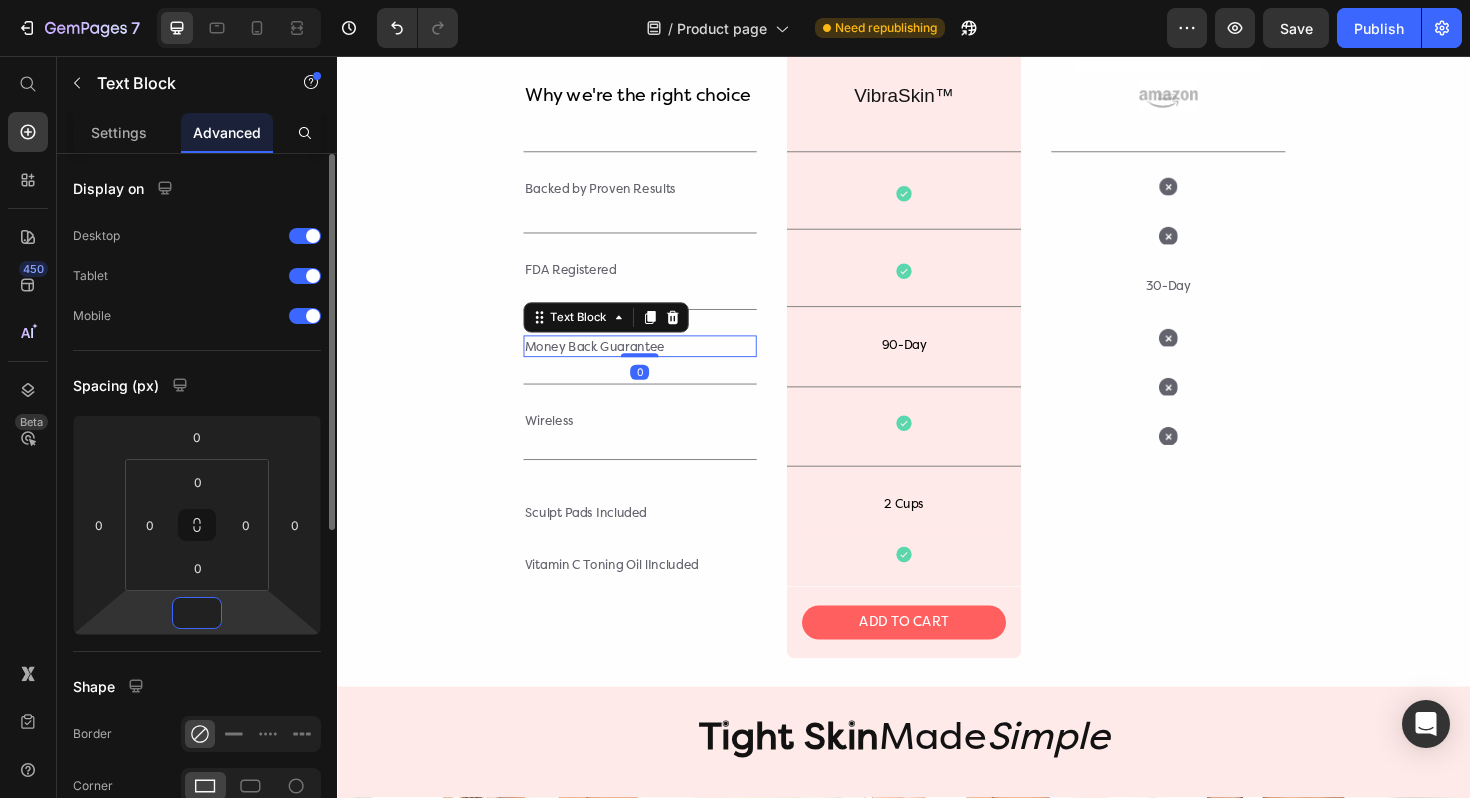 type on "3" 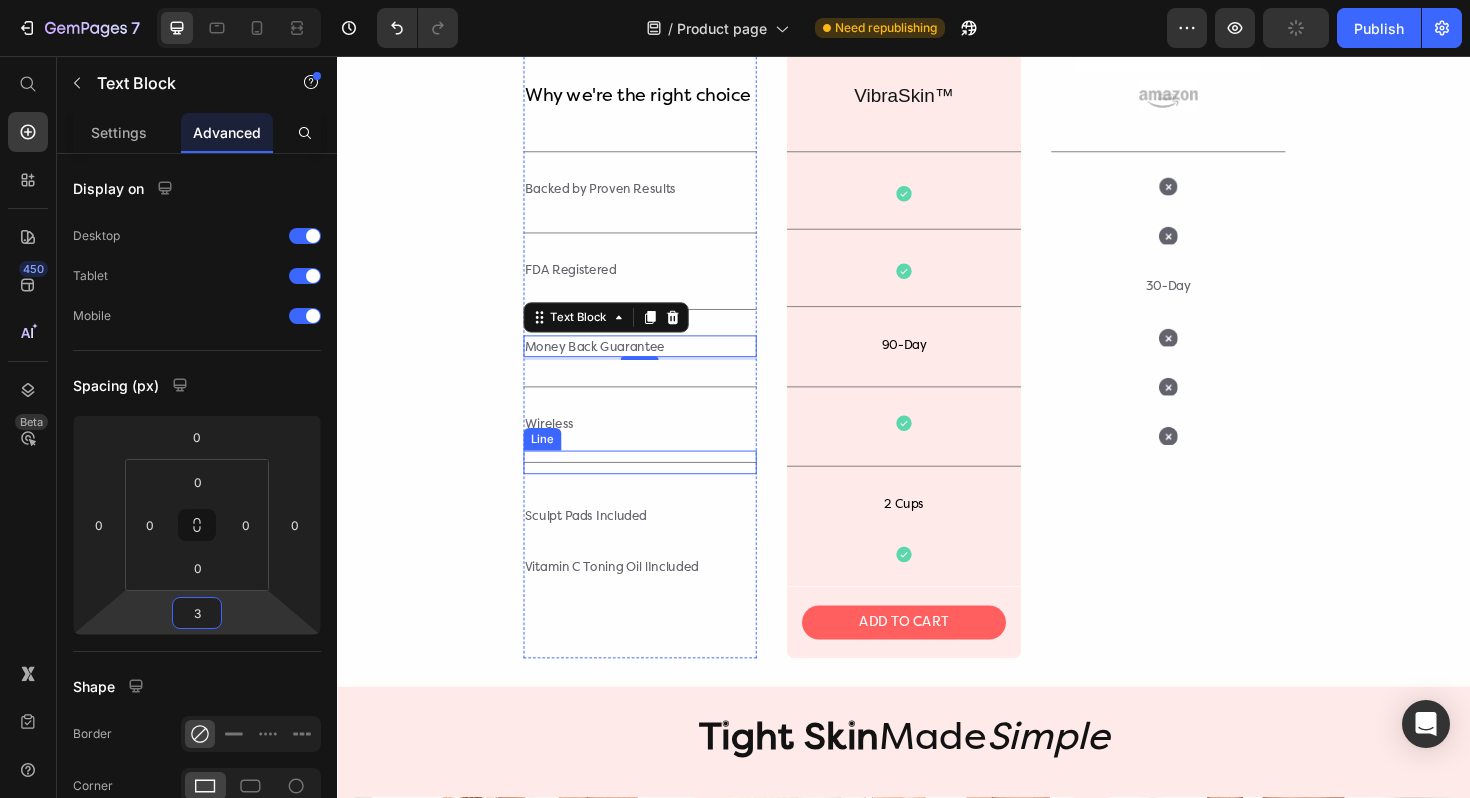 click on "Title Line" at bounding box center (658, 486) 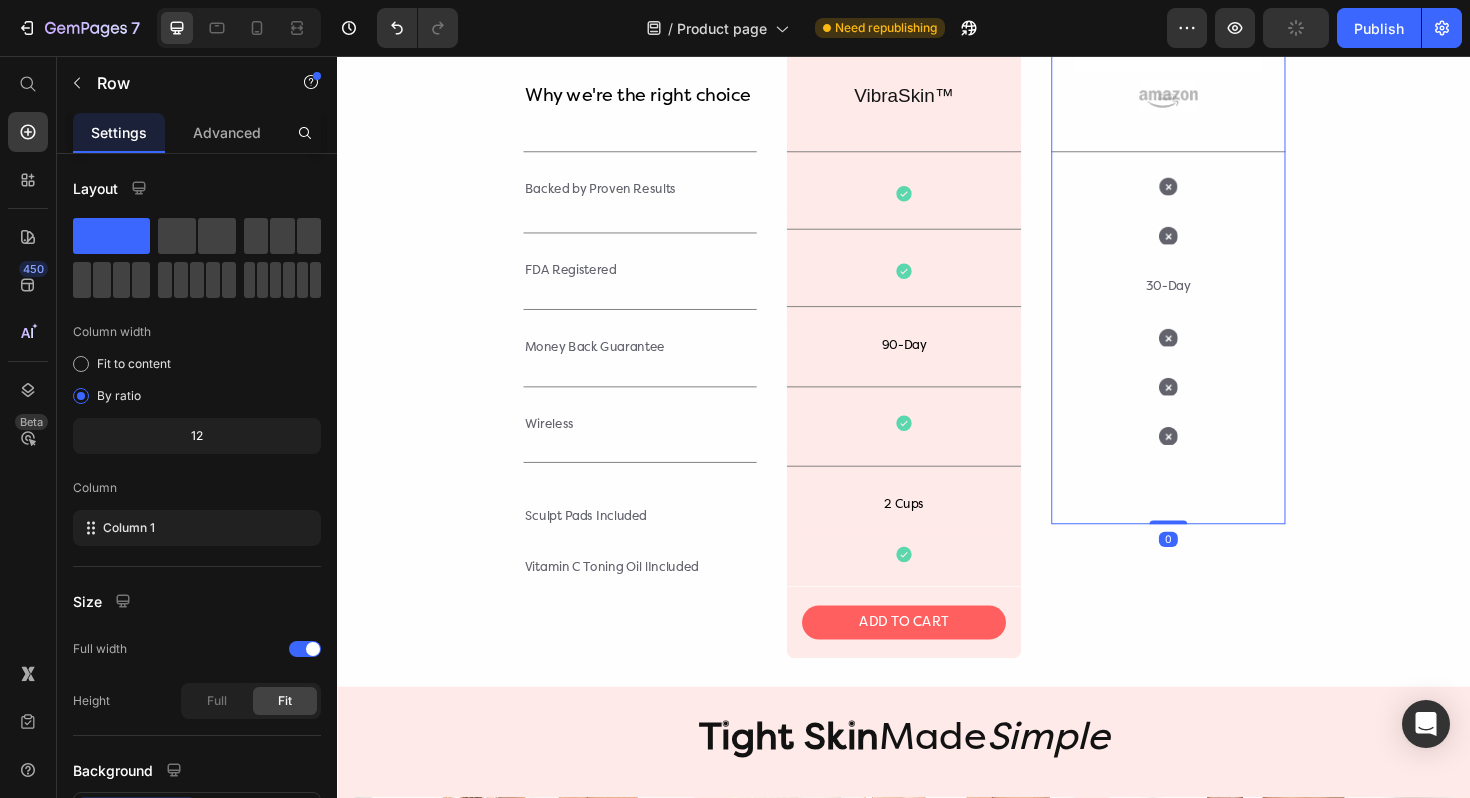 click on "Image Image                Title Line     Icon     Icon 30-Day Text Block     Icon     Icon     Icon Row   0" at bounding box center (1217, 201) 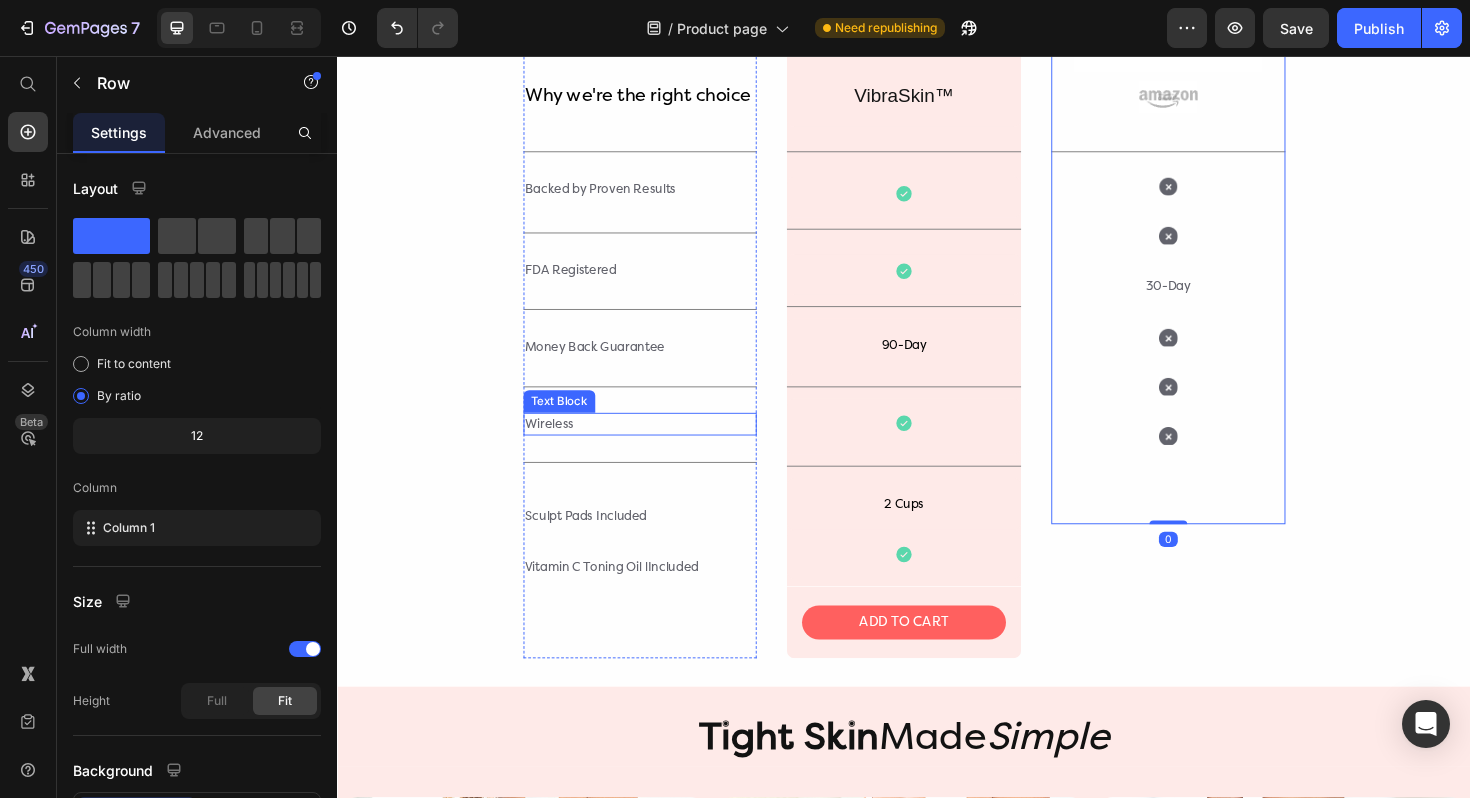 click on "Wireless" at bounding box center [658, 446] 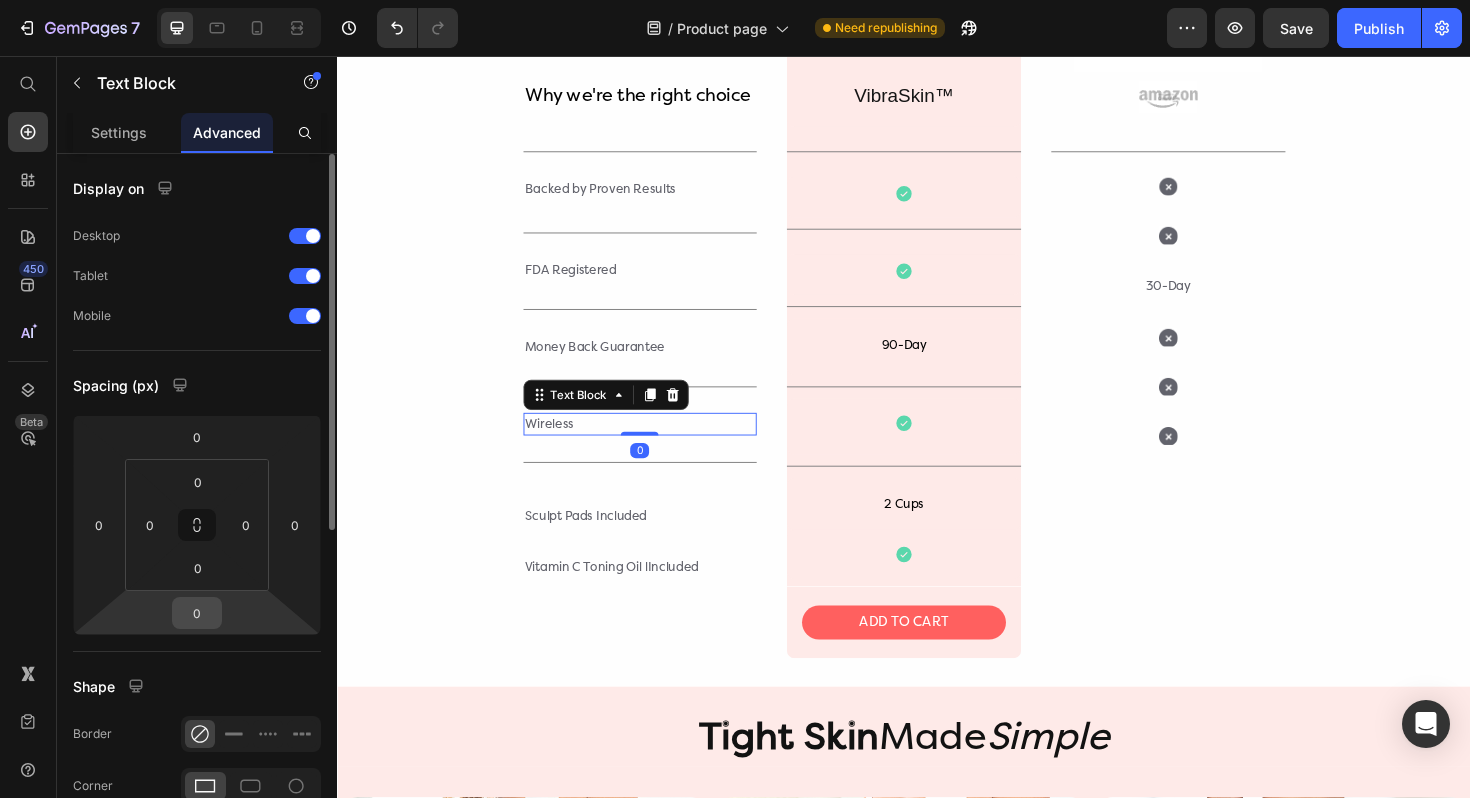 click on "0" at bounding box center (197, 613) 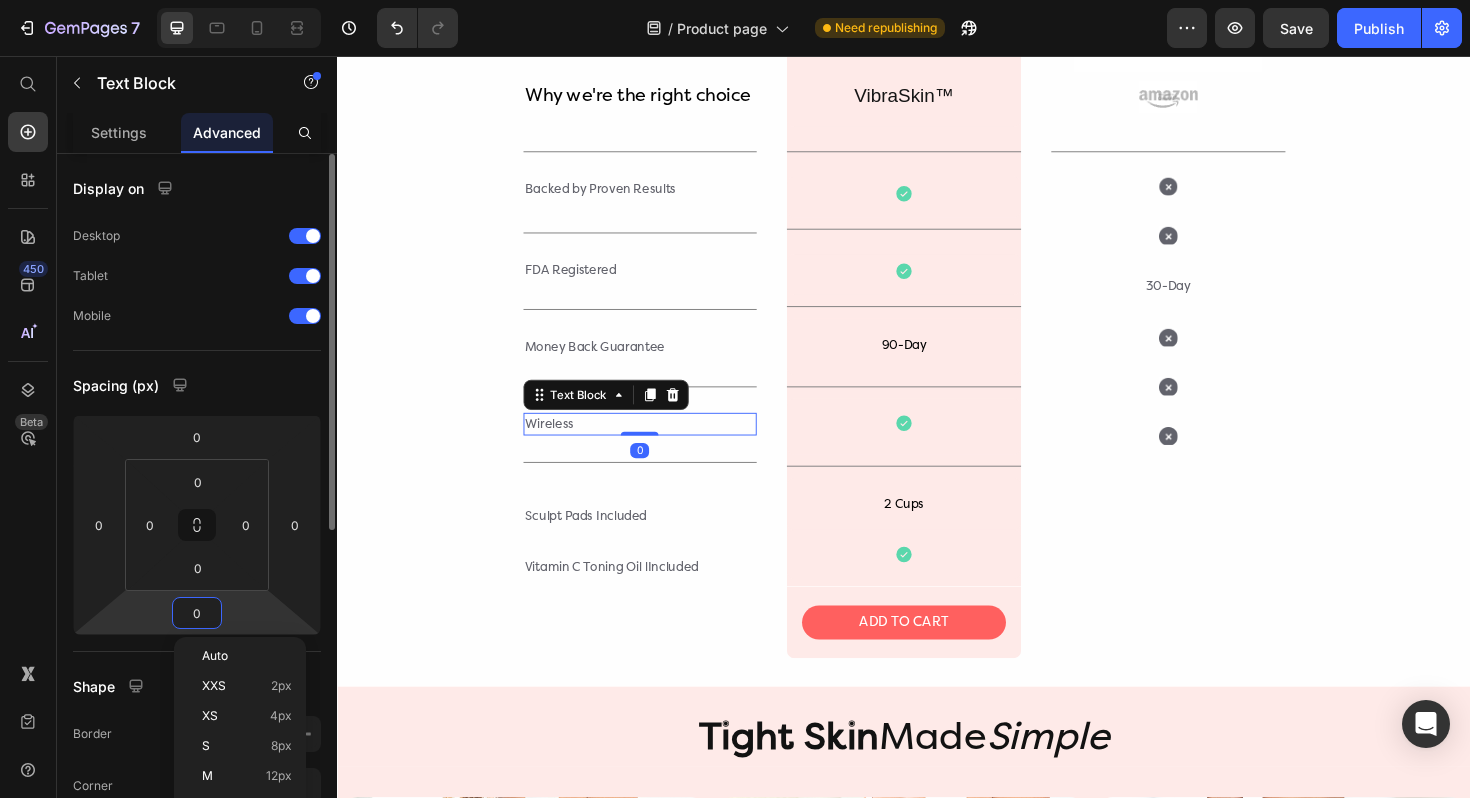 type on "2" 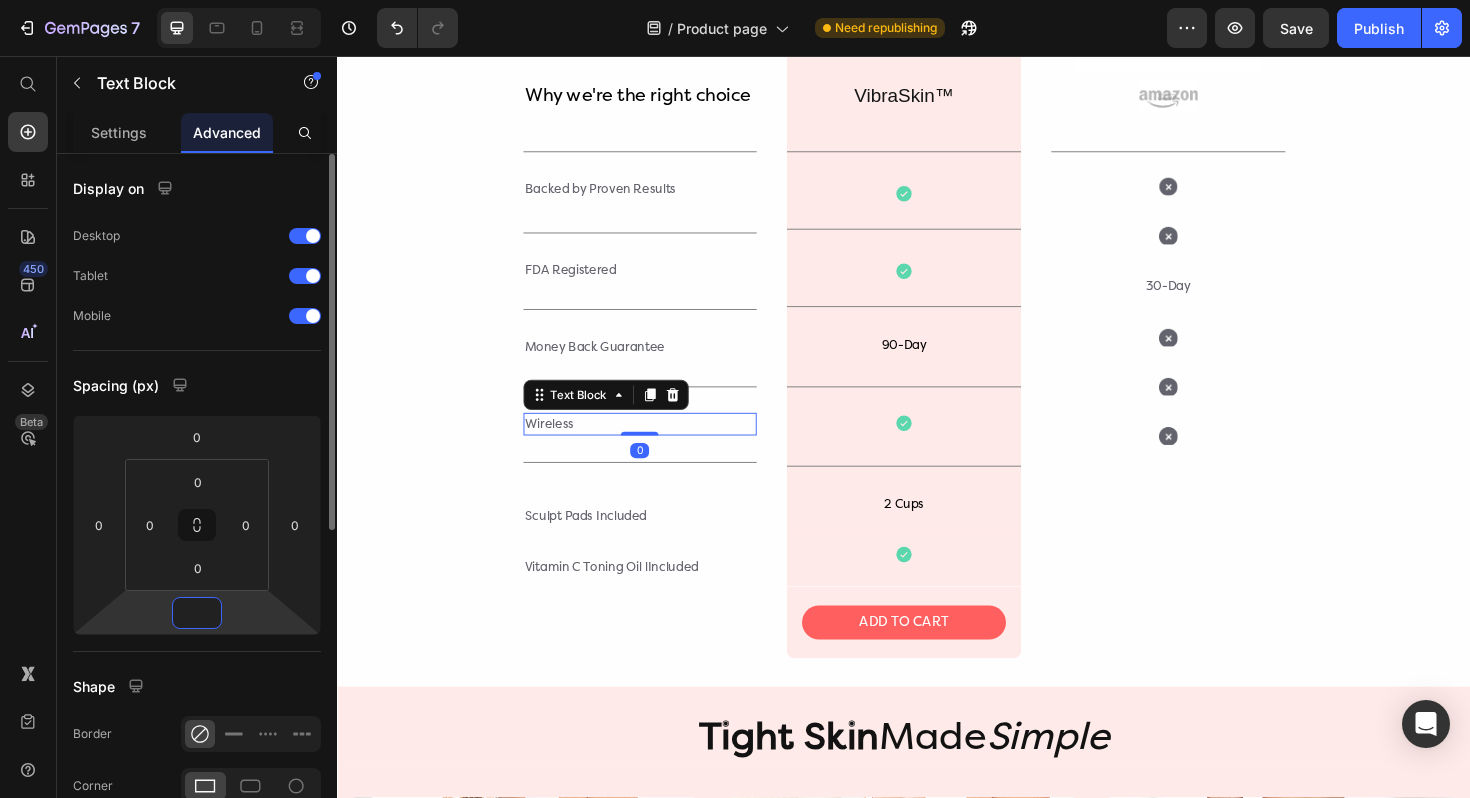 type on "3" 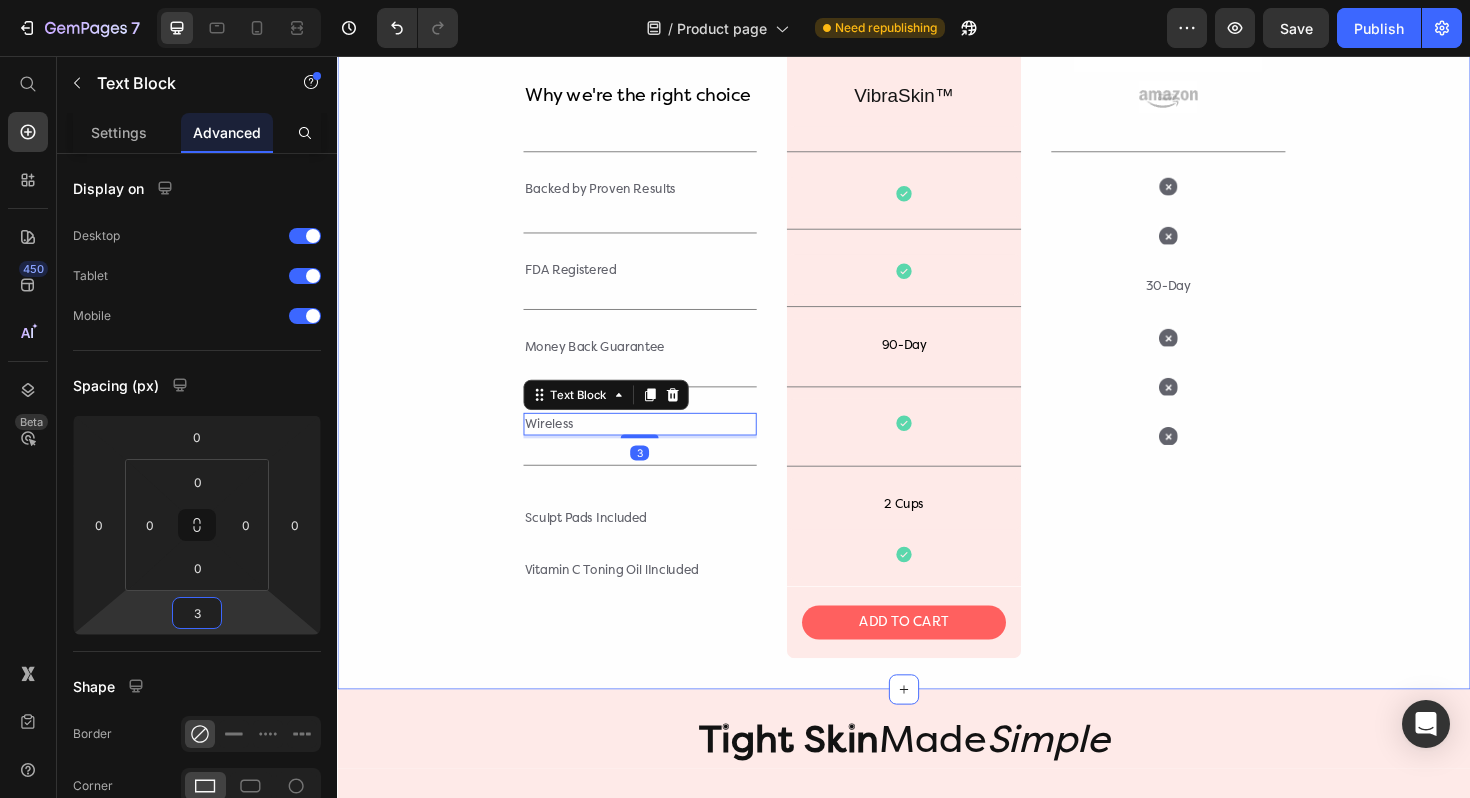 click on "Why we're the right choice Text Block                Title Line Backed by Proven Results Text Block                Title Line FDA Registered Text Block                Title Line Money Back Guarantee Text Block                Title Line Wireless Text Block   3                Title Line Sculpt Pads Included Text Block Vitamin C Toning Oil lIncluded Text Block Row Image VibraSkin™ Text Block Row                Title Line
Icon Row                Title Line
Icon Row                Title Line 90-Day Text Block Row                Title Line
Icon Row                Title Line 2 Cups Text Block Row
Icon Row Row ADD TO CART Button Row Image Image                Title Line     Icon     Icon 30-Day Text Block     Icon     Icon     Icon Row Row" at bounding box center [937, 273] 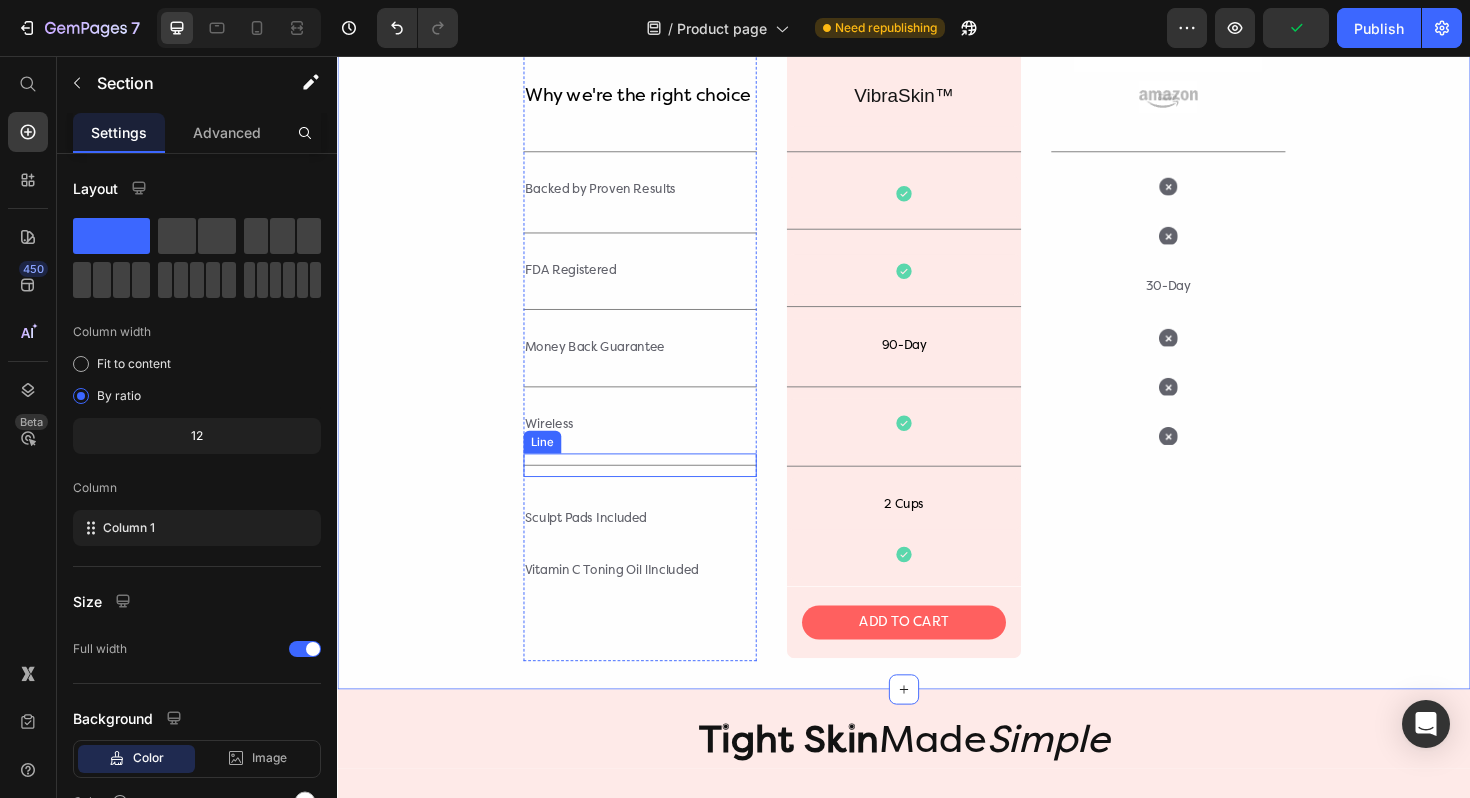 click on "Title Line" at bounding box center (658, 489) 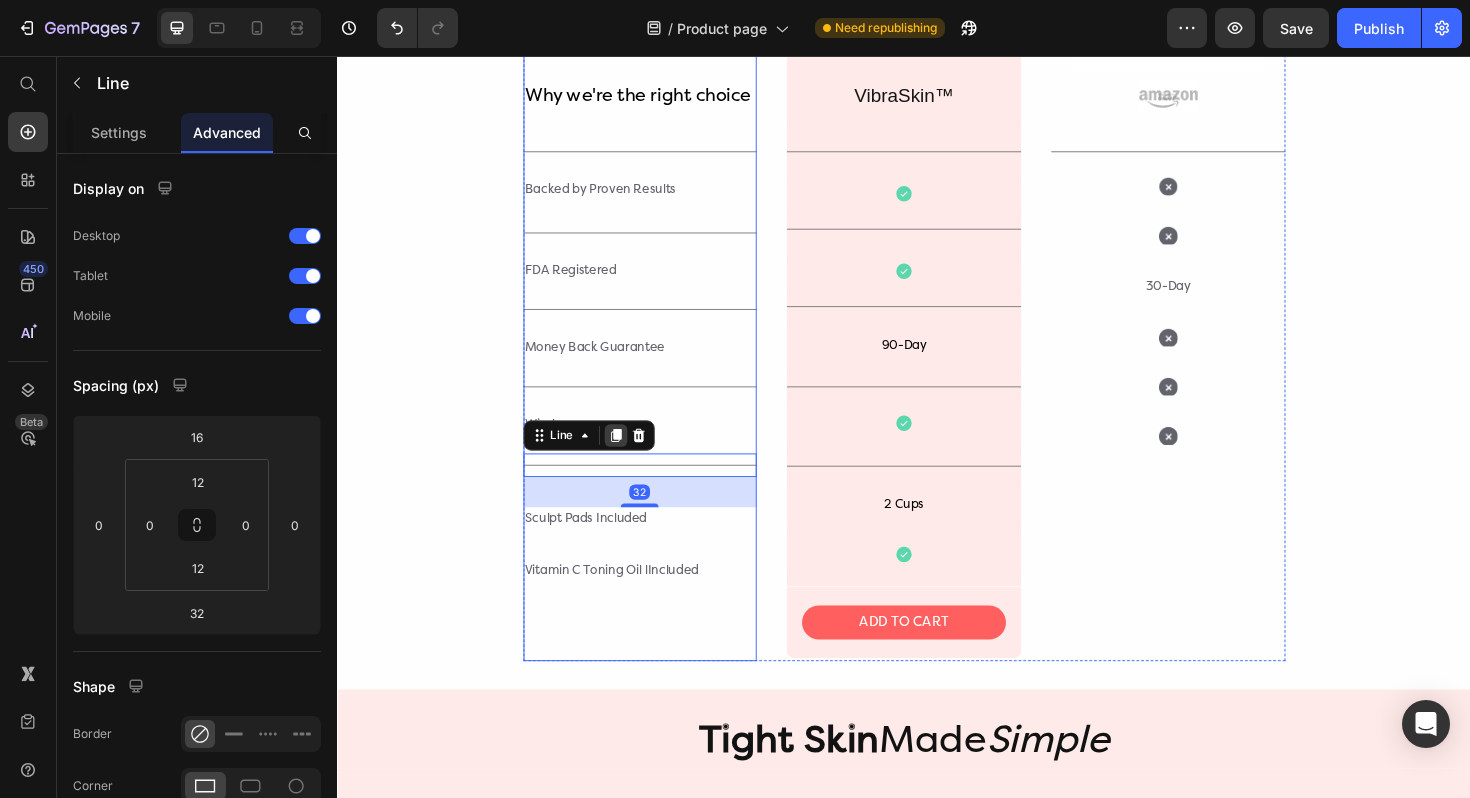click 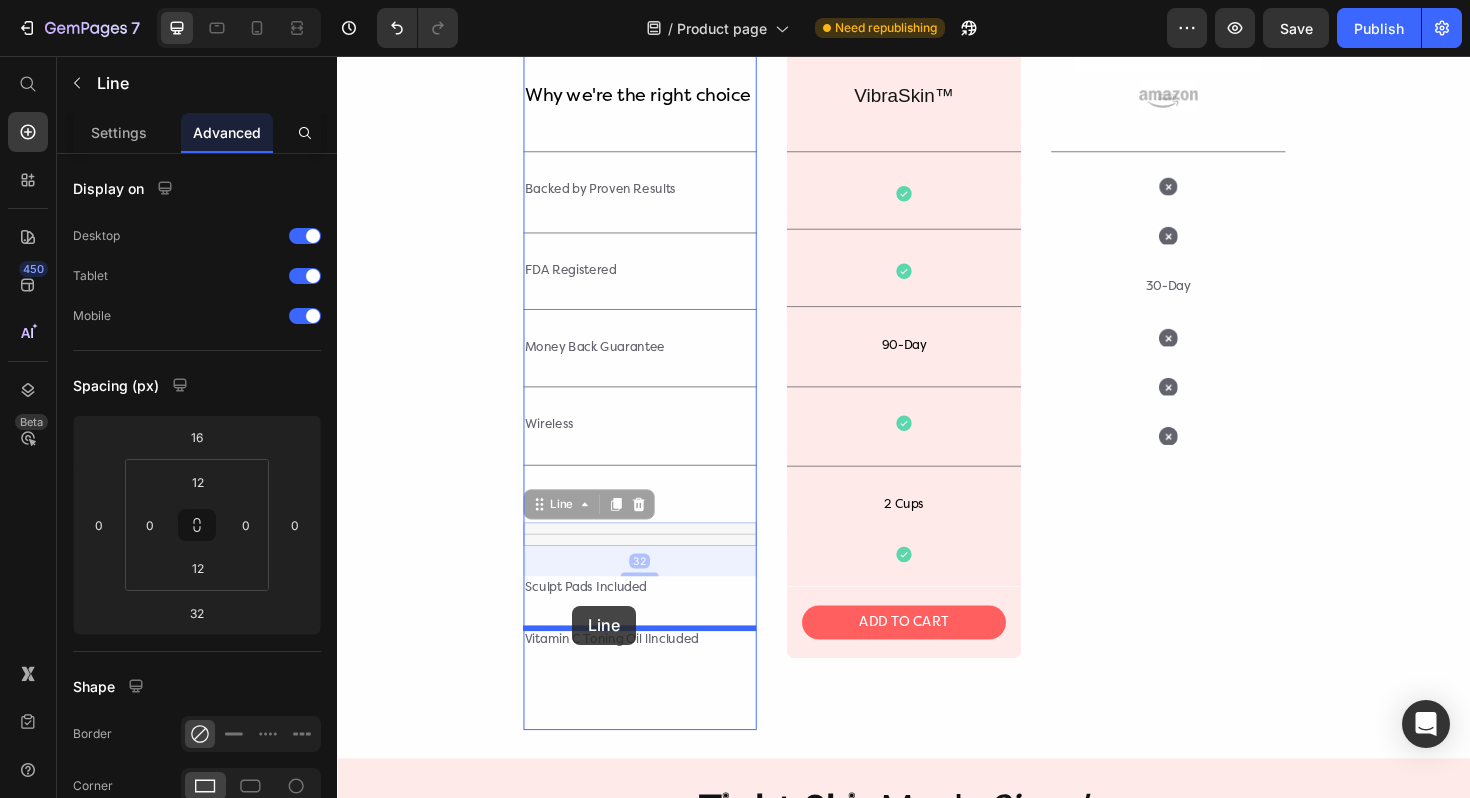 drag, startPoint x: 604, startPoint y: 563, endPoint x: 586, endPoint y: 636, distance: 75.18643 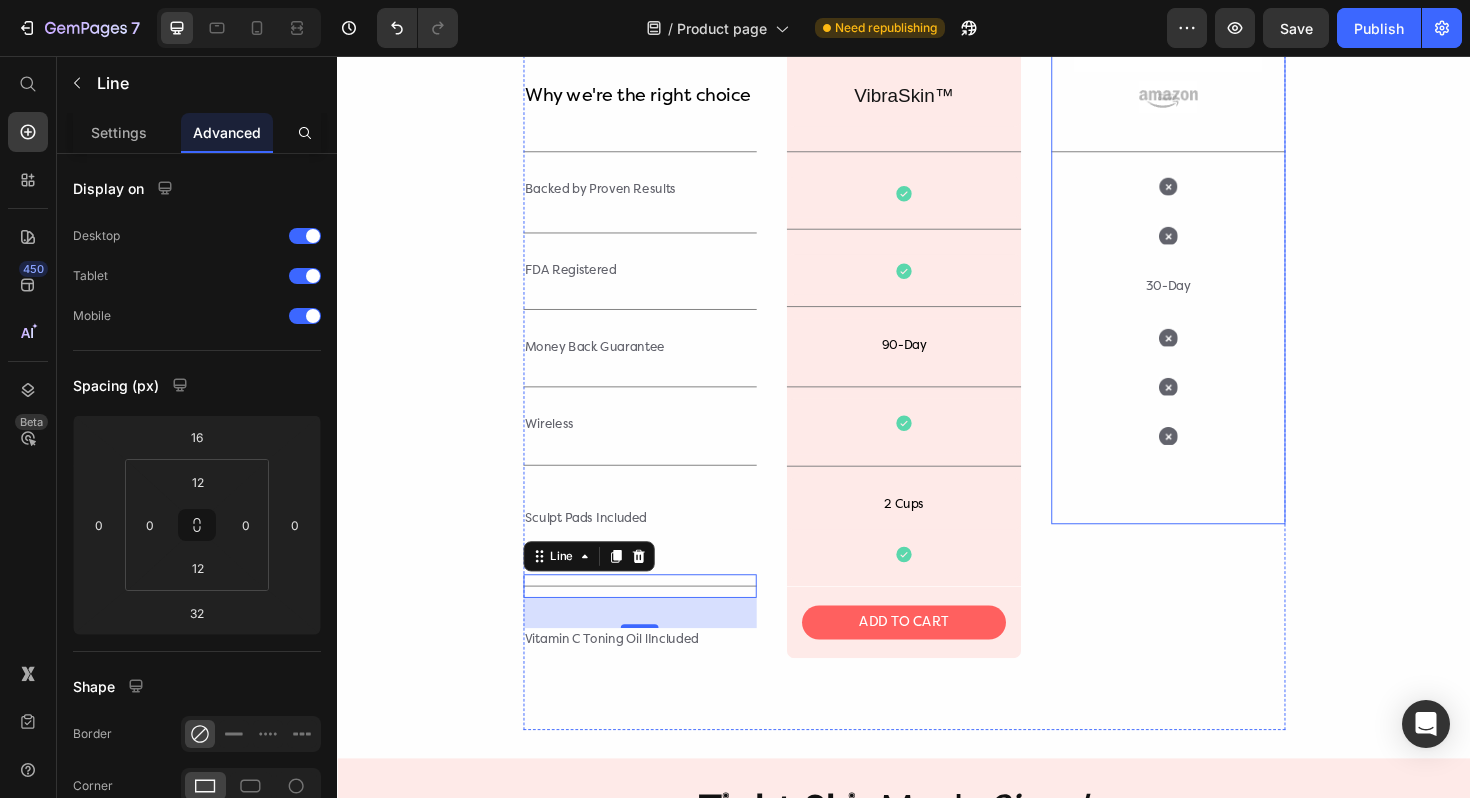 click on "Image Image                Title Line     Icon     Icon 30-Day Text Block     Icon     Icon     Icon Row" at bounding box center [1217, 201] 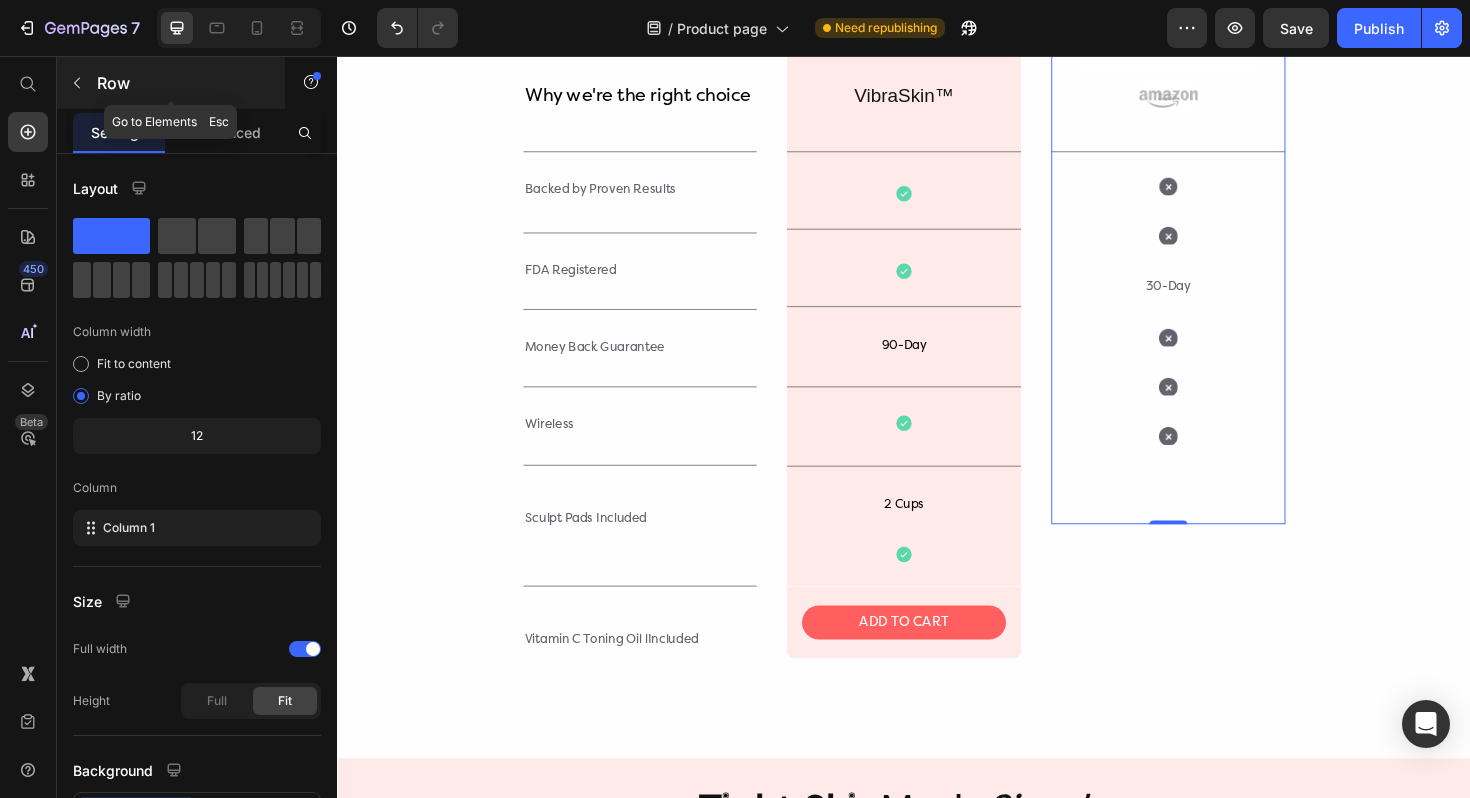 click 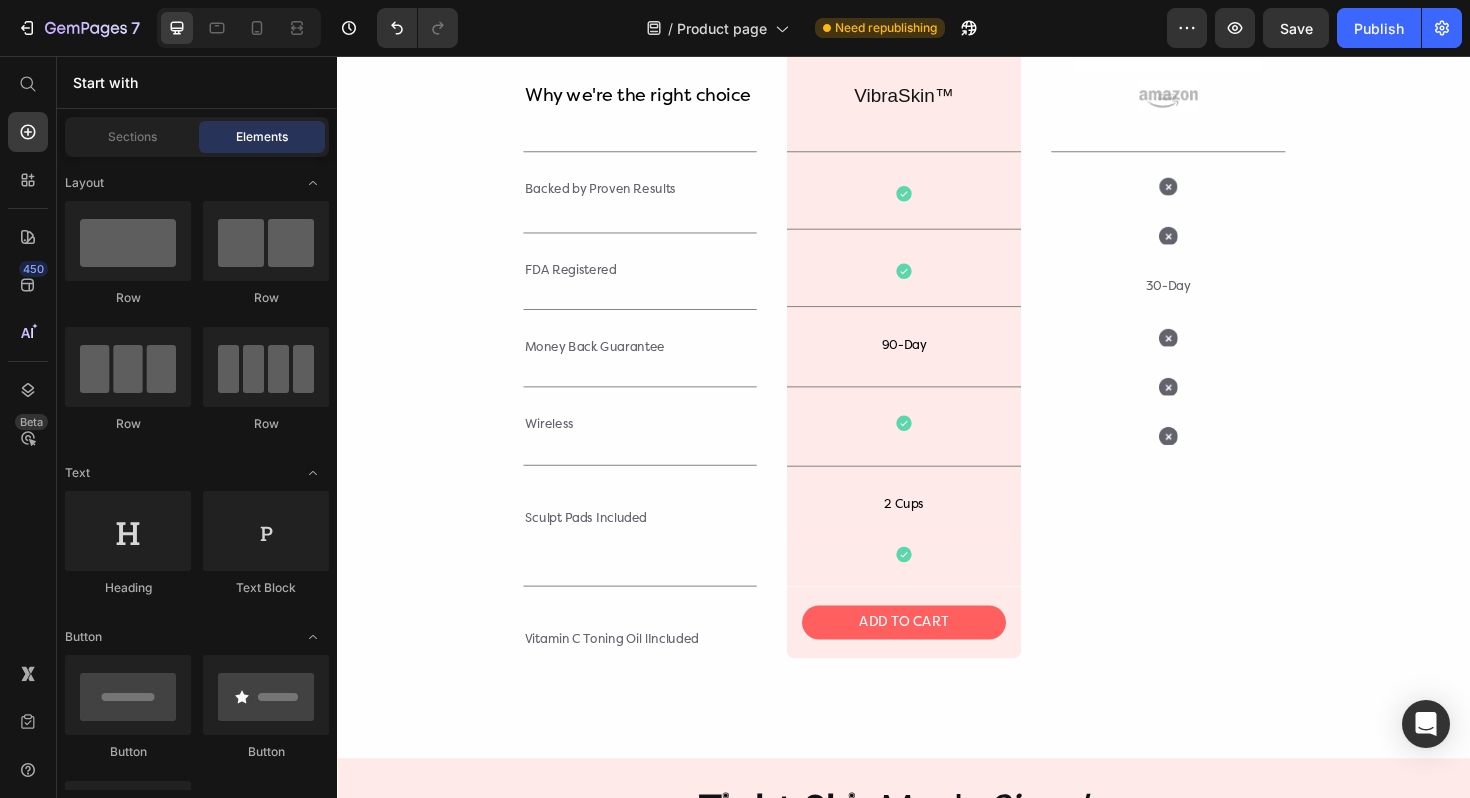 click on "450 Beta" at bounding box center (28, 359) 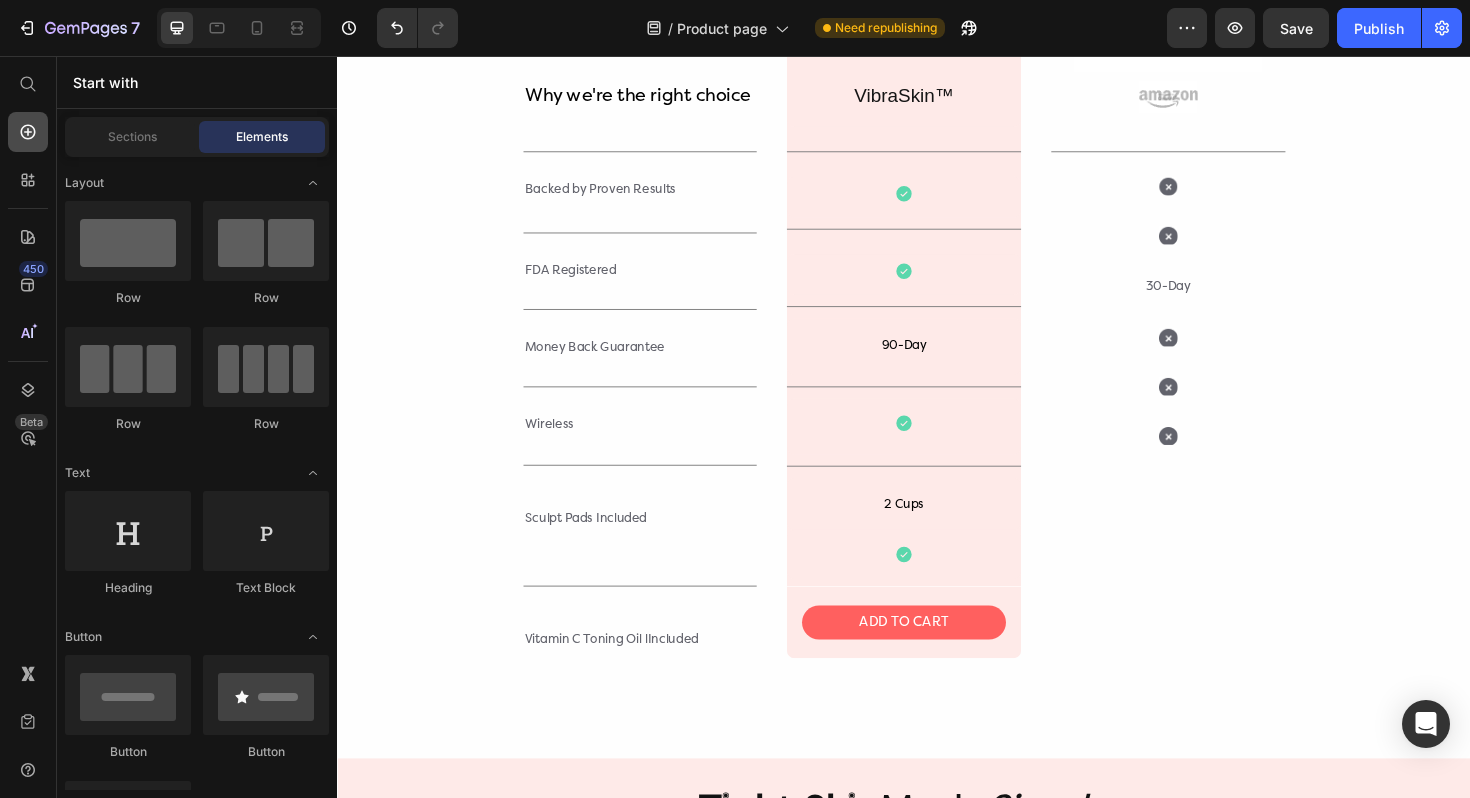 click 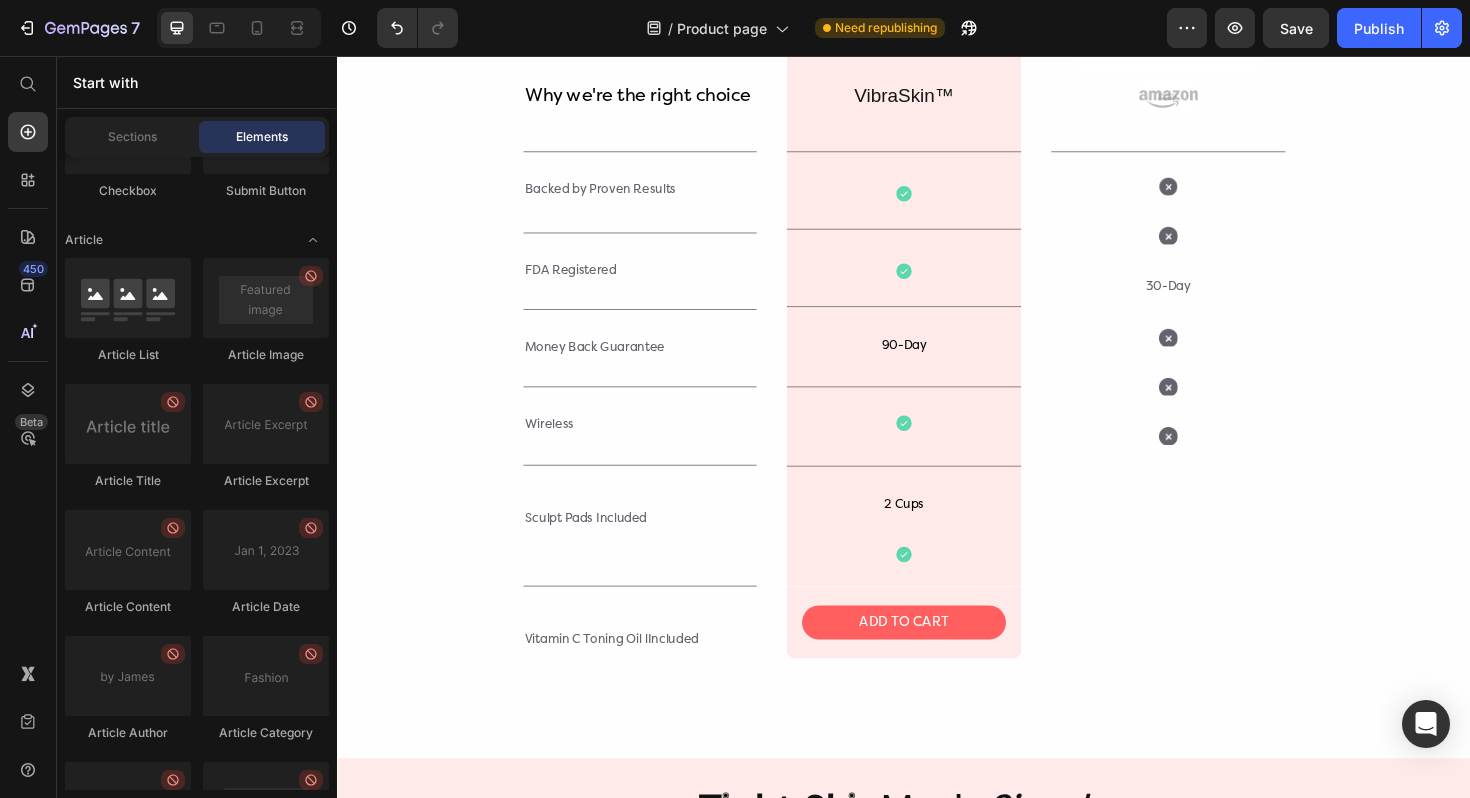 scroll, scrollTop: 5546, scrollLeft: 0, axis: vertical 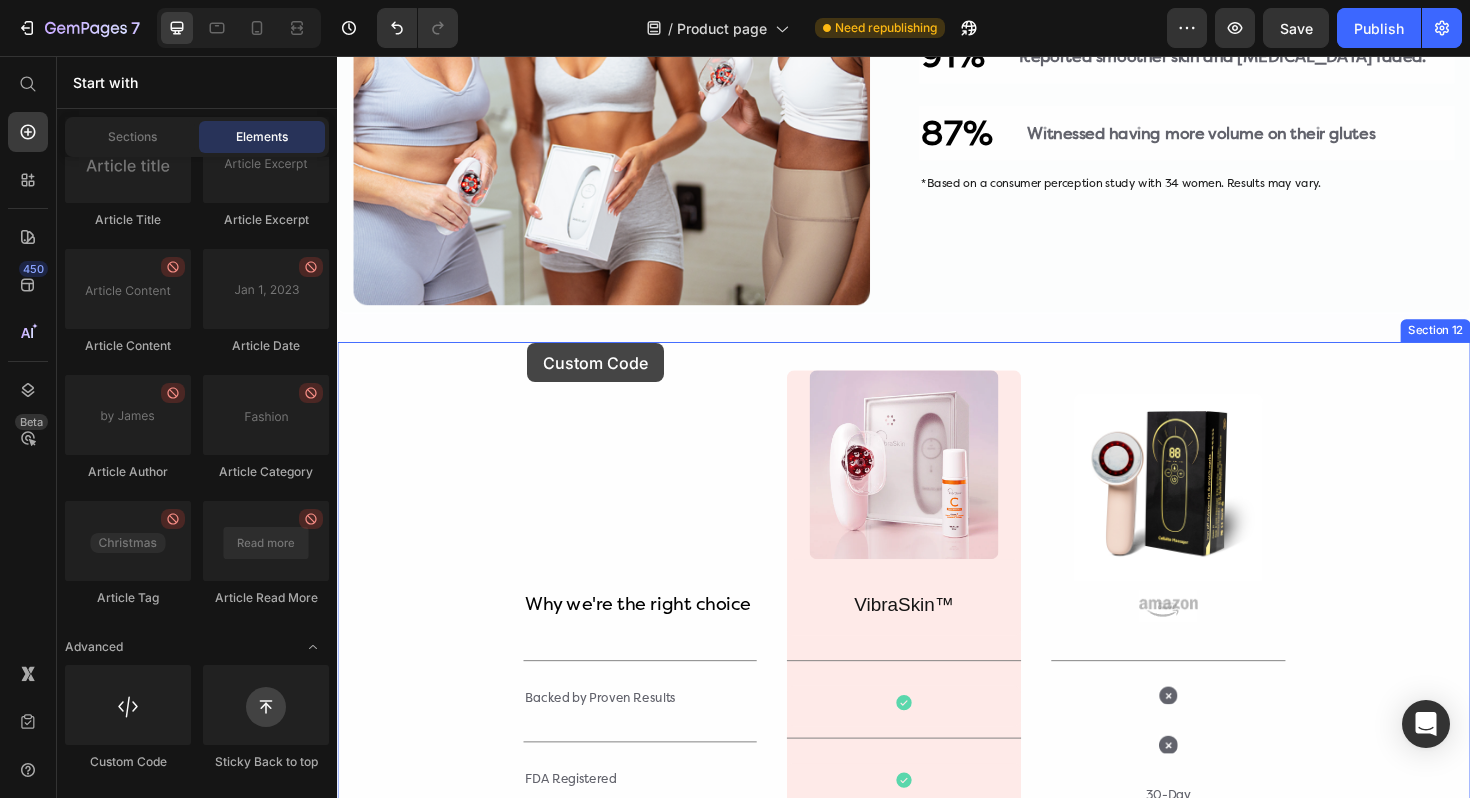 drag, startPoint x: 480, startPoint y: 757, endPoint x: 538, endPoint y: 360, distance: 401.21442 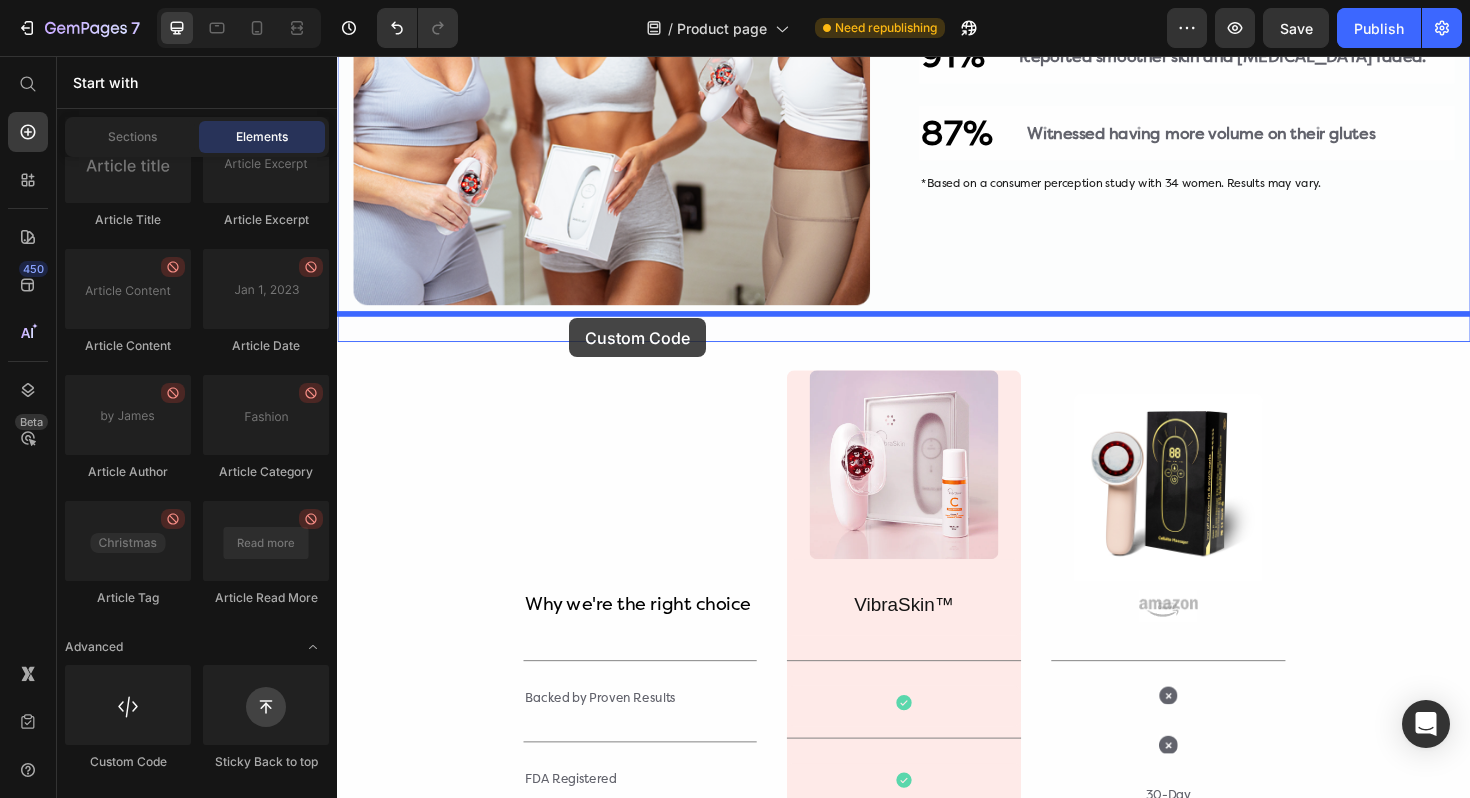 drag, startPoint x: 463, startPoint y: 791, endPoint x: 583, endPoint y: 334, distance: 472.49234 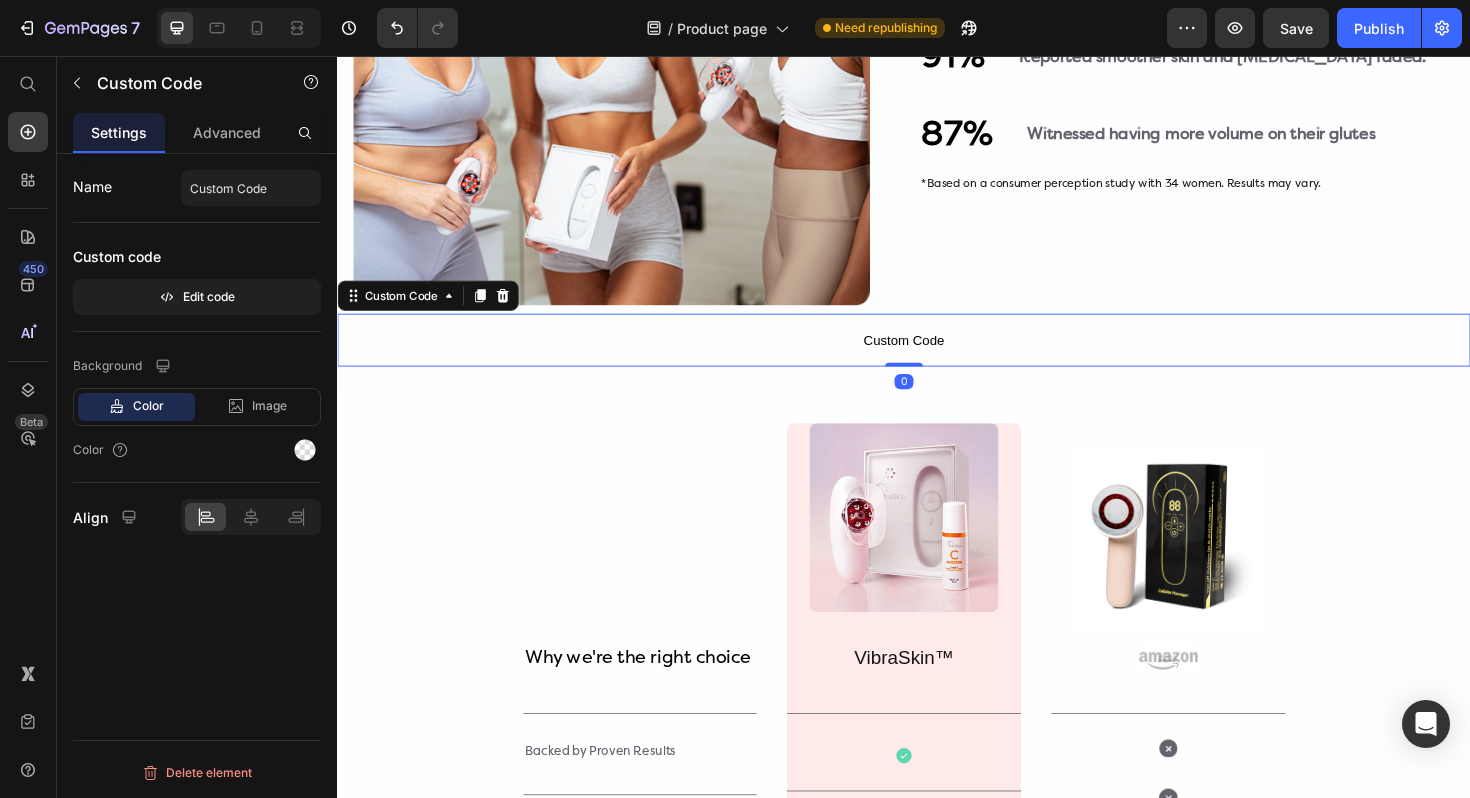 click on "Custom Code" at bounding box center [937, 357] 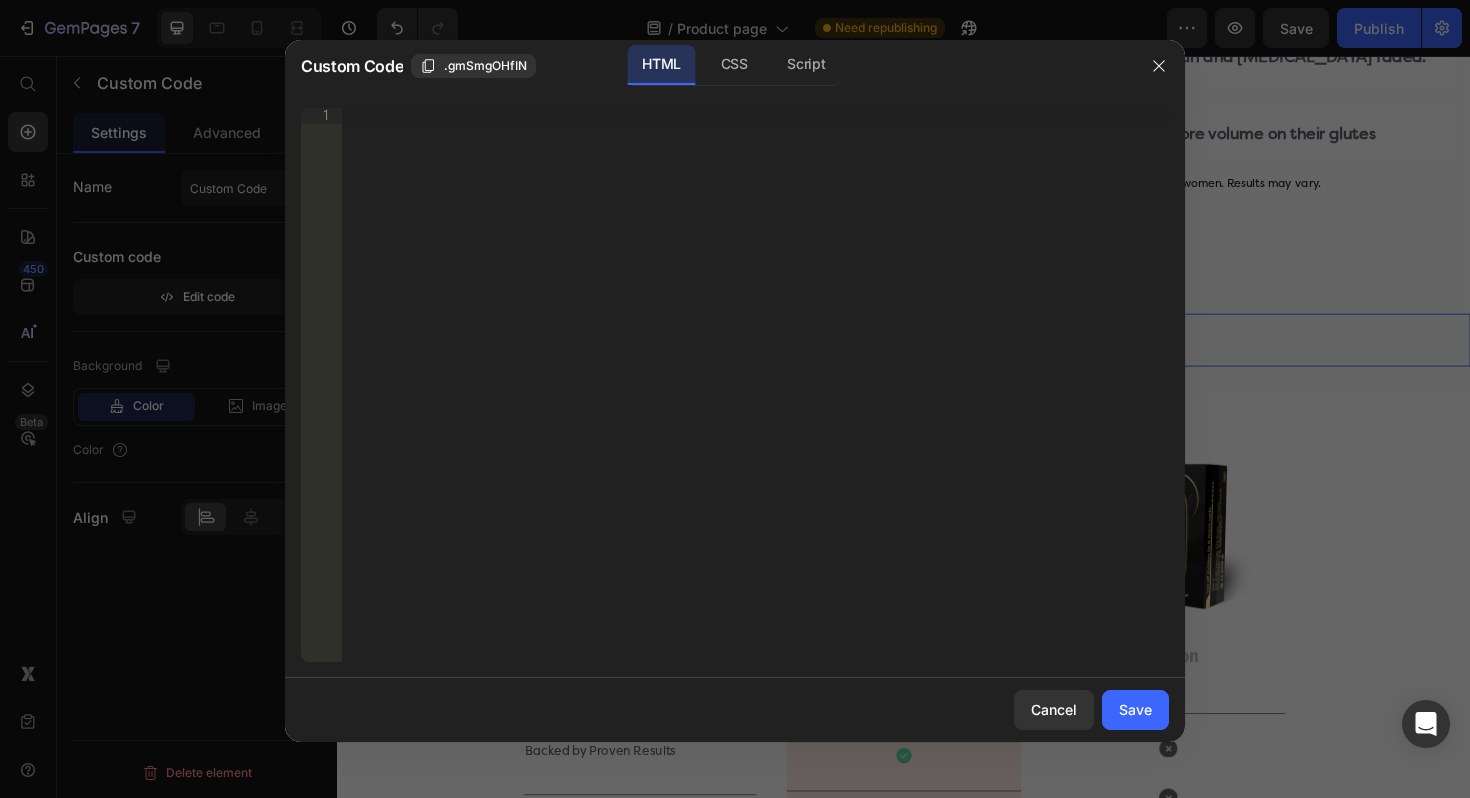 click on "Insert the 3rd-party installation code, HTML code, or Liquid code to display custom content." at bounding box center [755, 401] 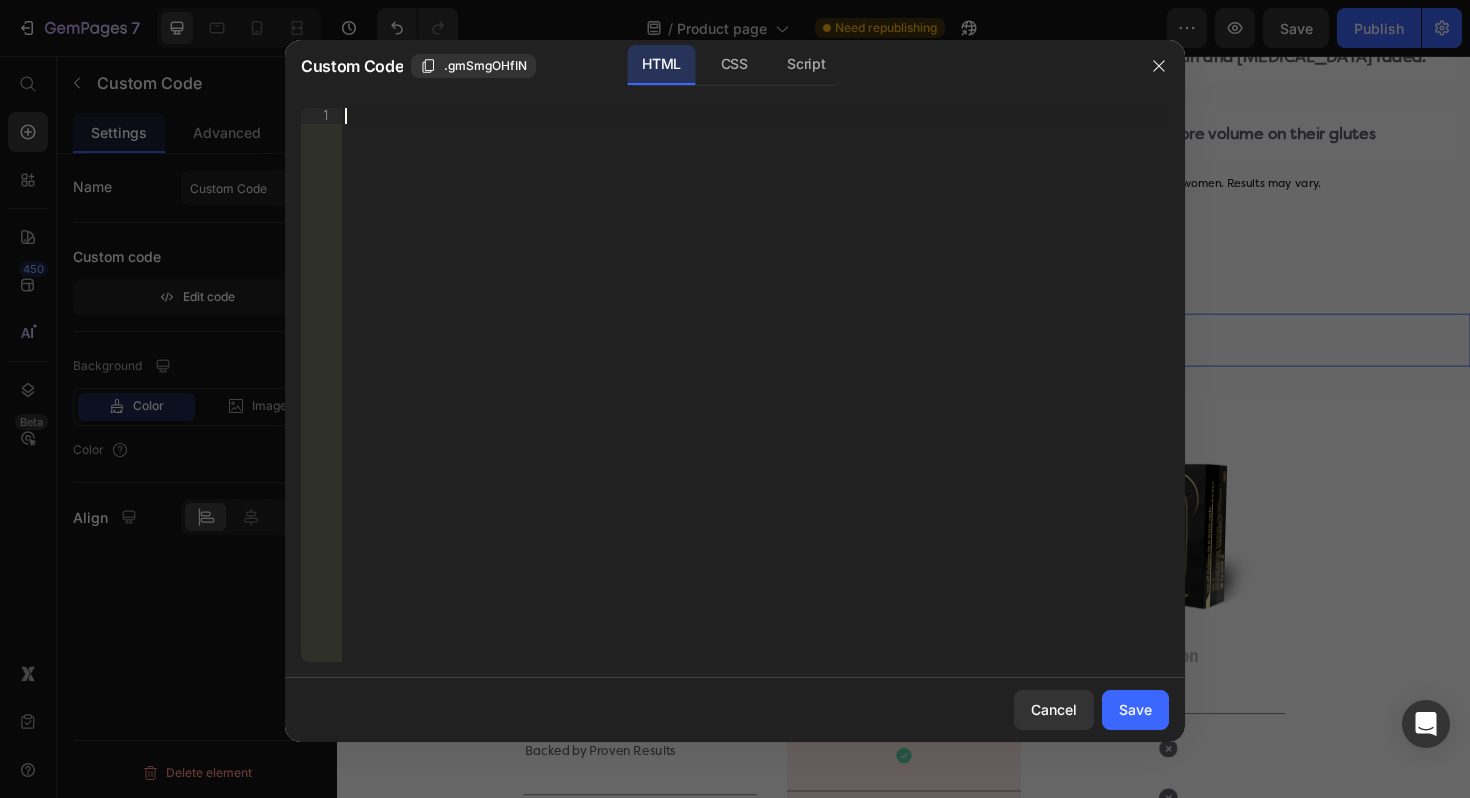 paste on "</section>" 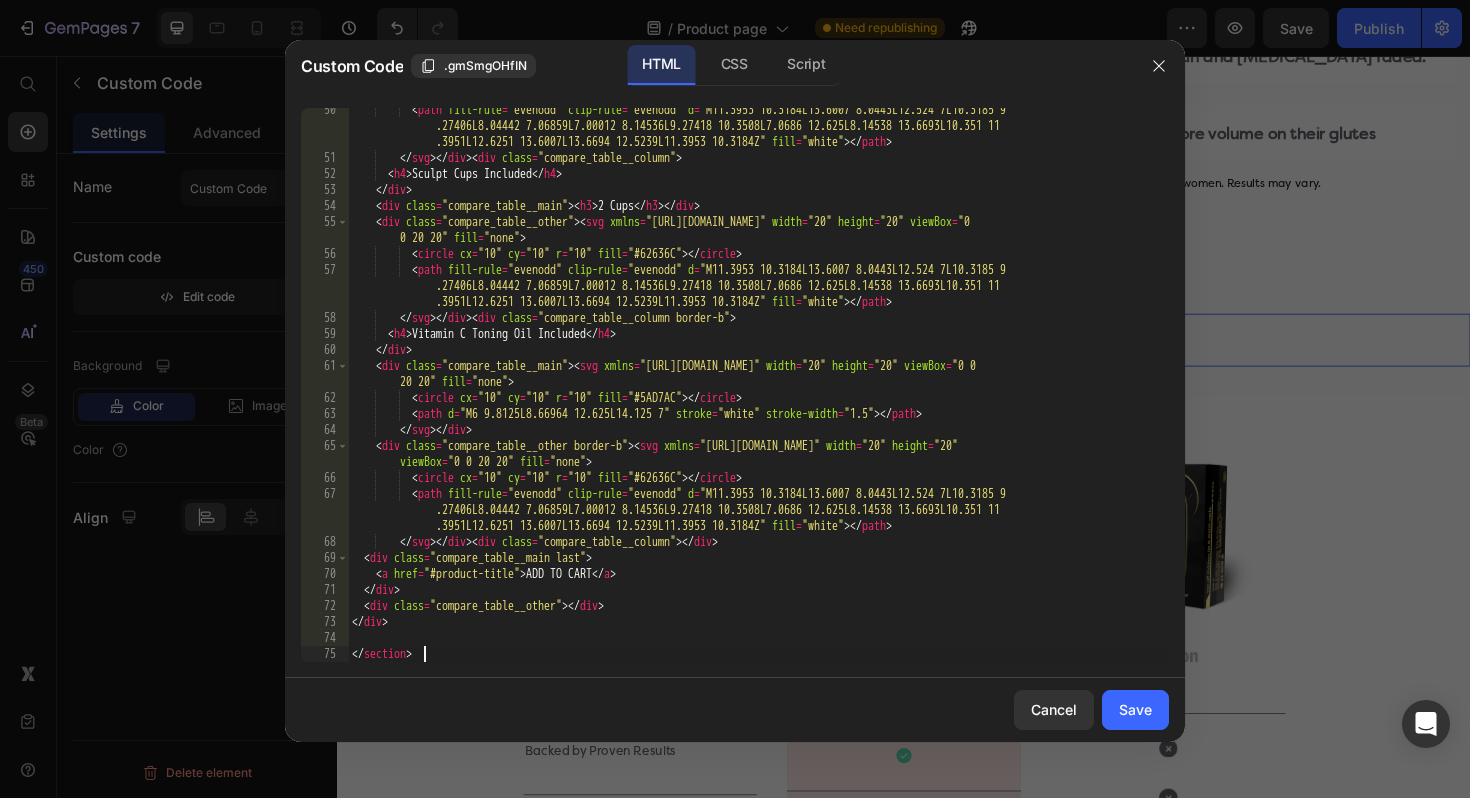 scroll, scrollTop: 1446, scrollLeft: 0, axis: vertical 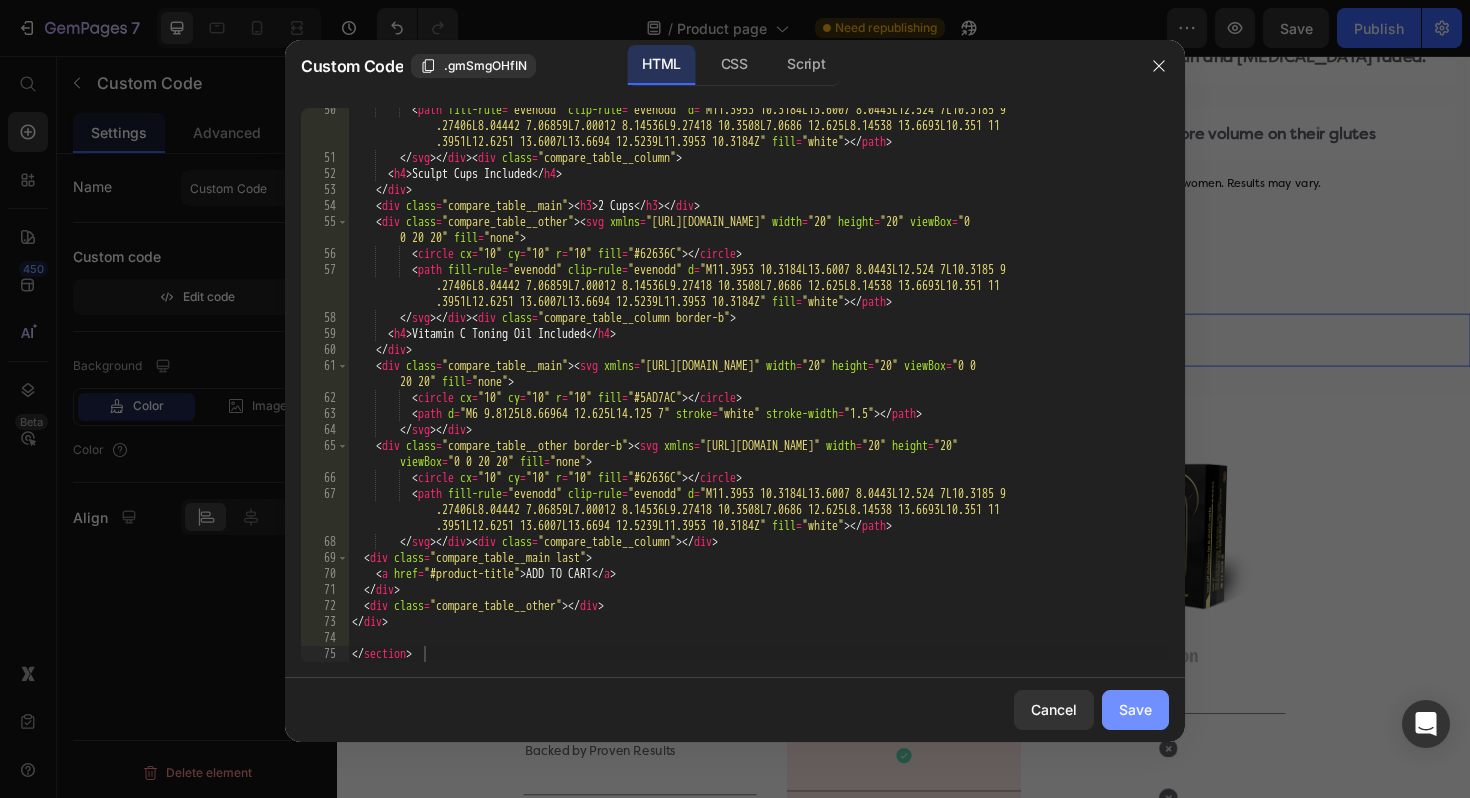 click on "Save" at bounding box center (1135, 709) 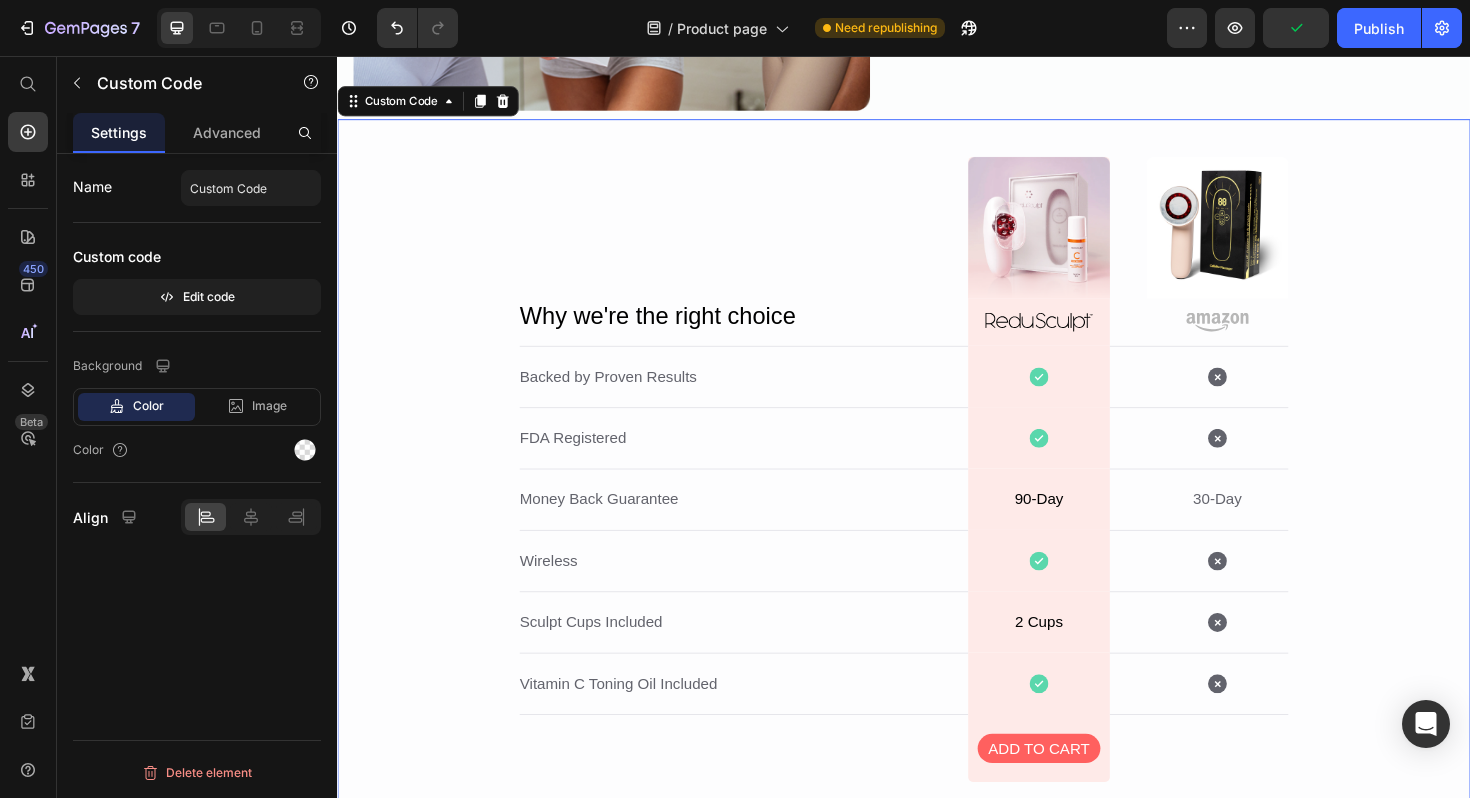 scroll, scrollTop: 4552, scrollLeft: 0, axis: vertical 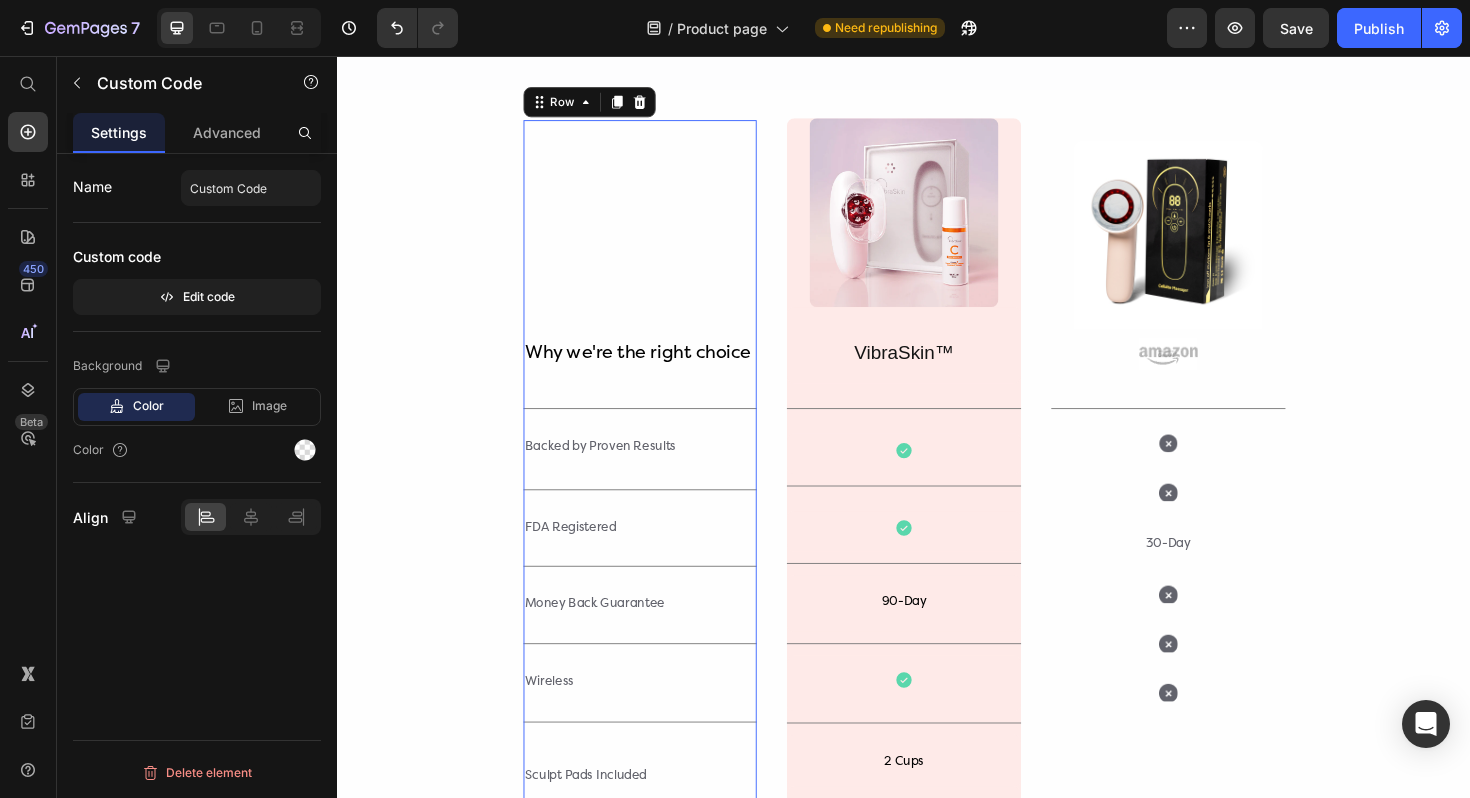click on "Why we're the right choice Text Block                Title Line Backed by Proven Results Text Block                Title Line FDA Registered Text Block                Title Line Money Back Guarantee Text Block                Title Line Wireless Text Block                Title Line Sculpt Pads Included Text Block                Title Line Vitamin C Toning Oil lIncluded Text Block Row   0" at bounding box center [658, 583] 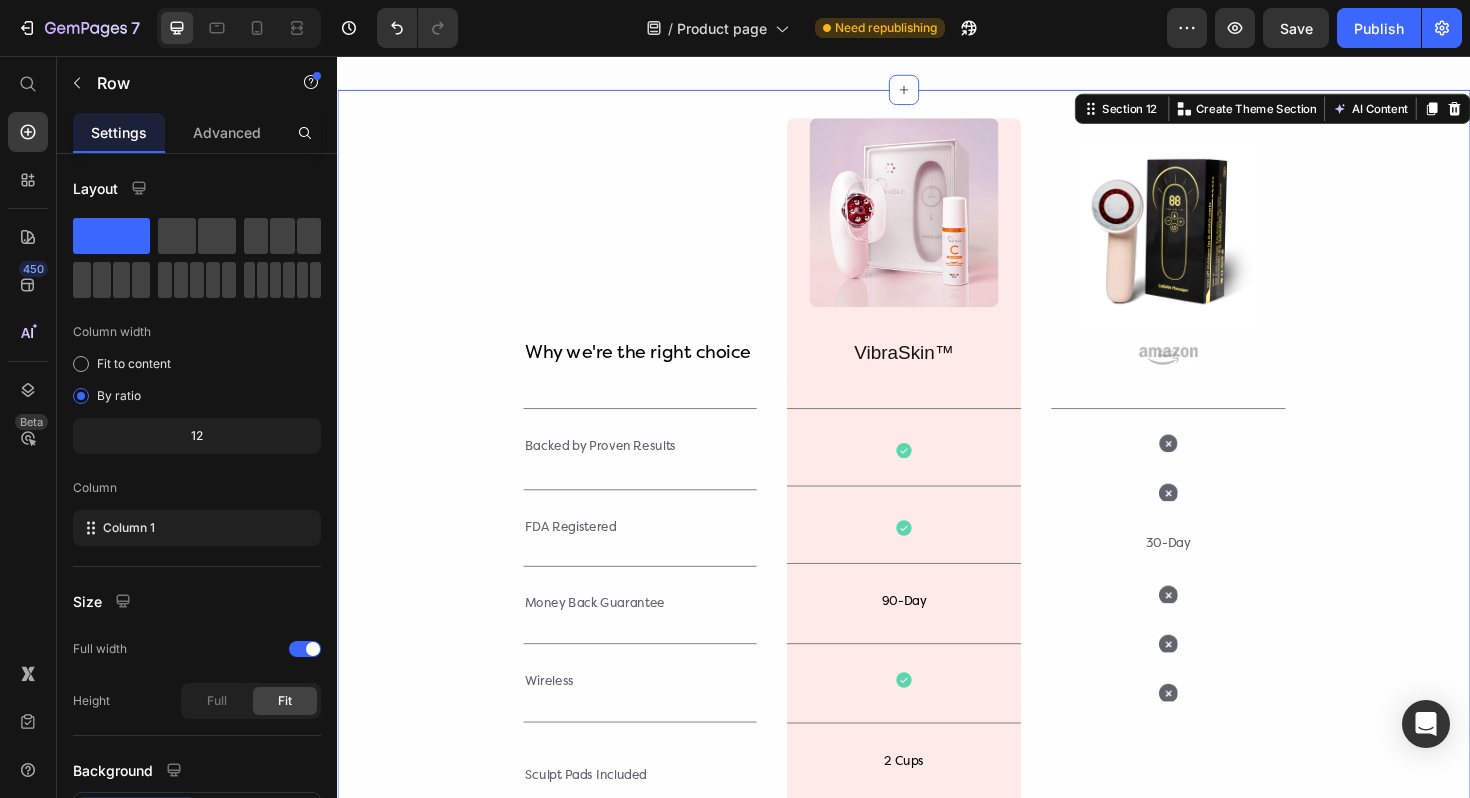 click on "Why we're the right choice Text Block                Title Line Backed by Proven Results Text Block                Title Line FDA Registered Text Block                Title Line Money Back Guarantee Text Block                Title Line Wireless Text Block                Title Line Sculpt Pads Included Text Block                Title Line Vitamin C Toning Oil lIncluded Text Block Row Image VibraSkin™ Text Block Row                Title Line
Icon Row                Title Line
Icon Row                Title Line 90-Day Text Block Row                Title Line
Icon Row                Title Line 2 Cups Text Block Row
Icon Row Row ADD TO CART Button Row Image Image                Title Line     Icon     Icon 30-Day Text Block     Icon     Icon     Icon Row Row" at bounding box center [937, 582] 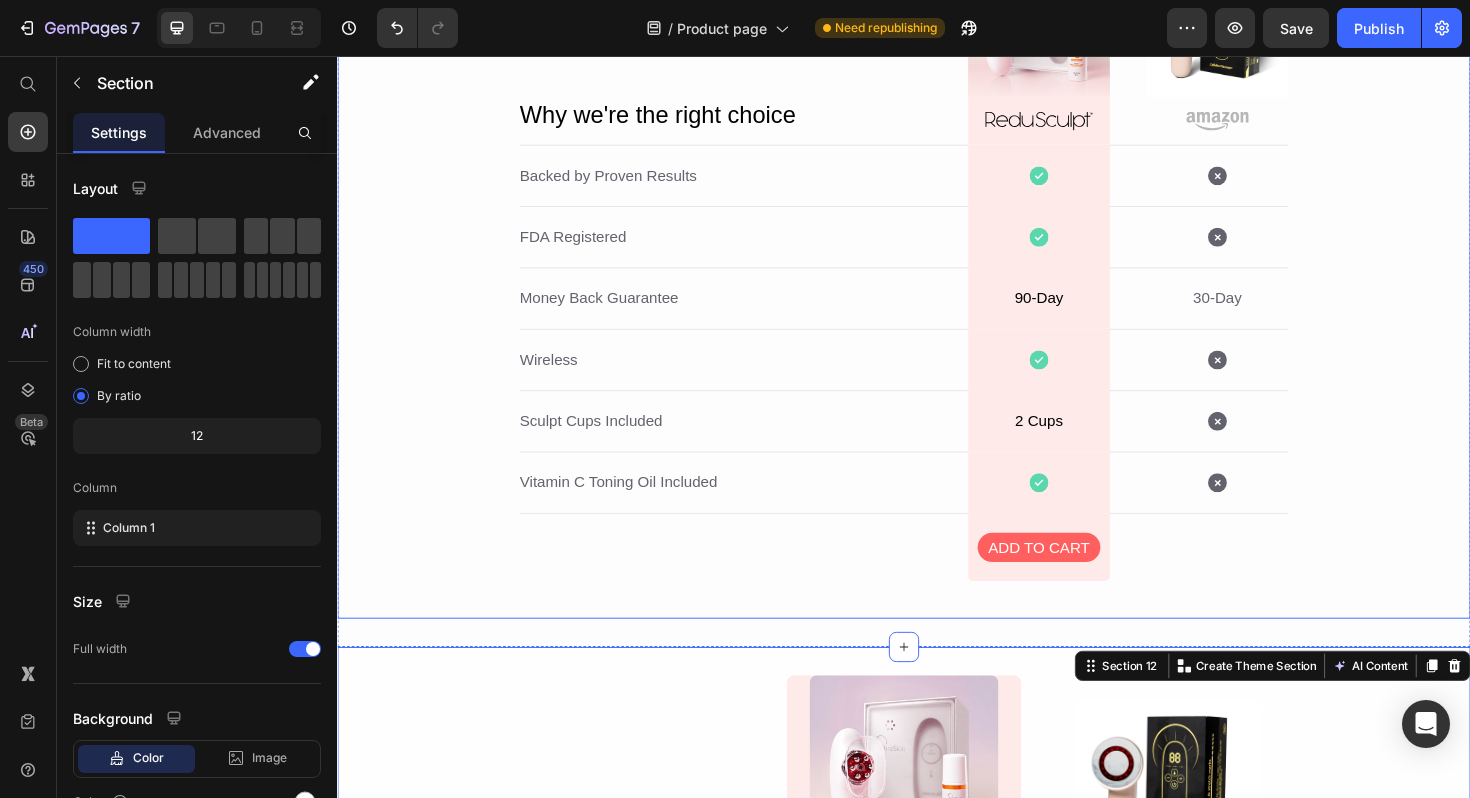 scroll, scrollTop: 4153, scrollLeft: 0, axis: vertical 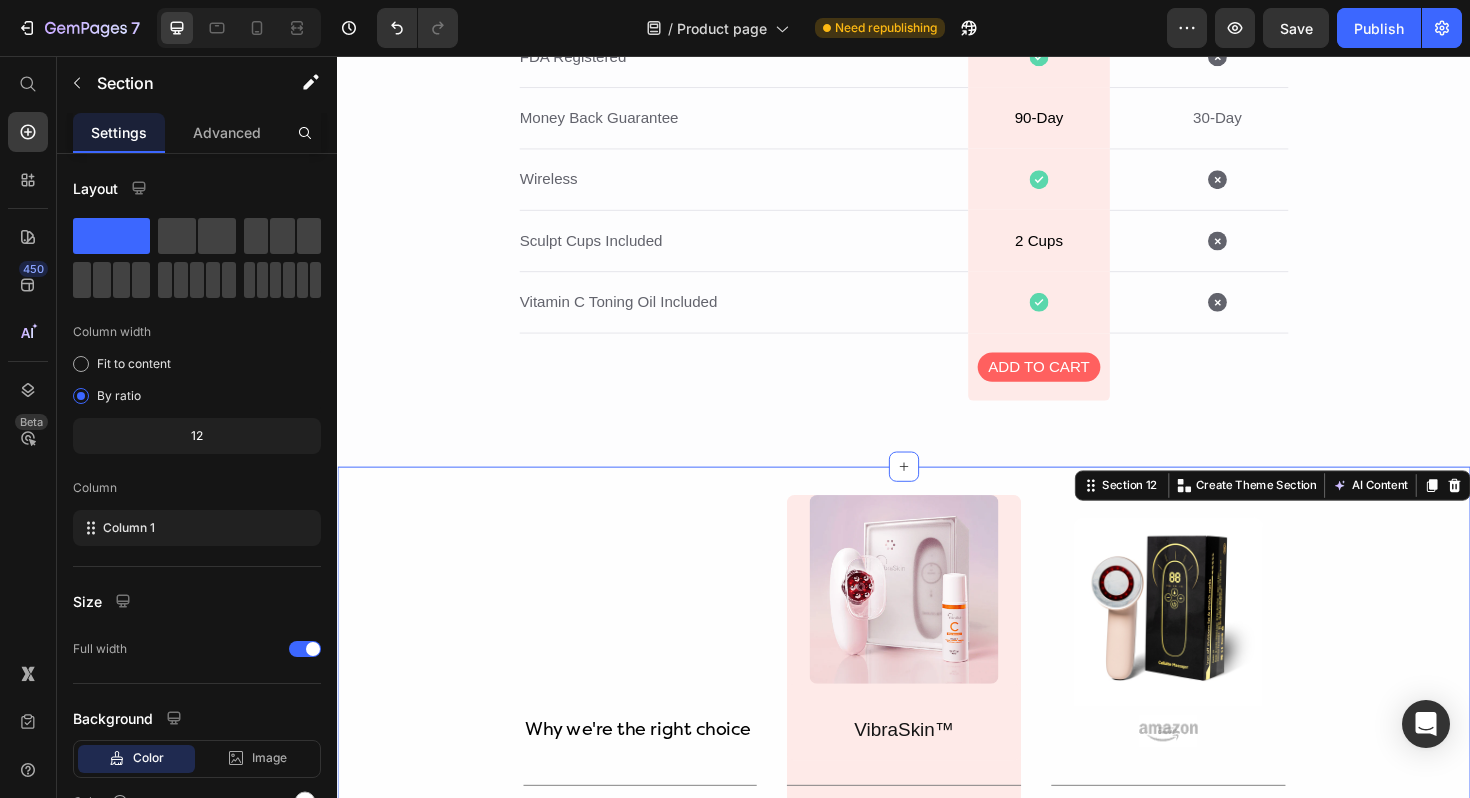 click on "Why we're the right choice Text Block                Title Line Backed by Proven Results Text Block                Title Line FDA Registered Text Block                Title Line Money Back Guarantee Text Block                Title Line Wireless Text Block                Title Line Sculpt Pads Included Text Block                Title Line Vitamin C Toning Oil lIncluded Text Block Row Image VibraSkin™ Text Block Row                Title Line
Icon Row                Title Line
Icon Row                Title Line 90-Day Text Block Row                Title Line
Icon Row                Title Line 2 Cups Text Block Row
Icon Row Row ADD TO CART Button Row Image Image                Title Line     Icon     Icon 30-Day Text Block     Icon     Icon     Icon Row Row" at bounding box center [937, 981] 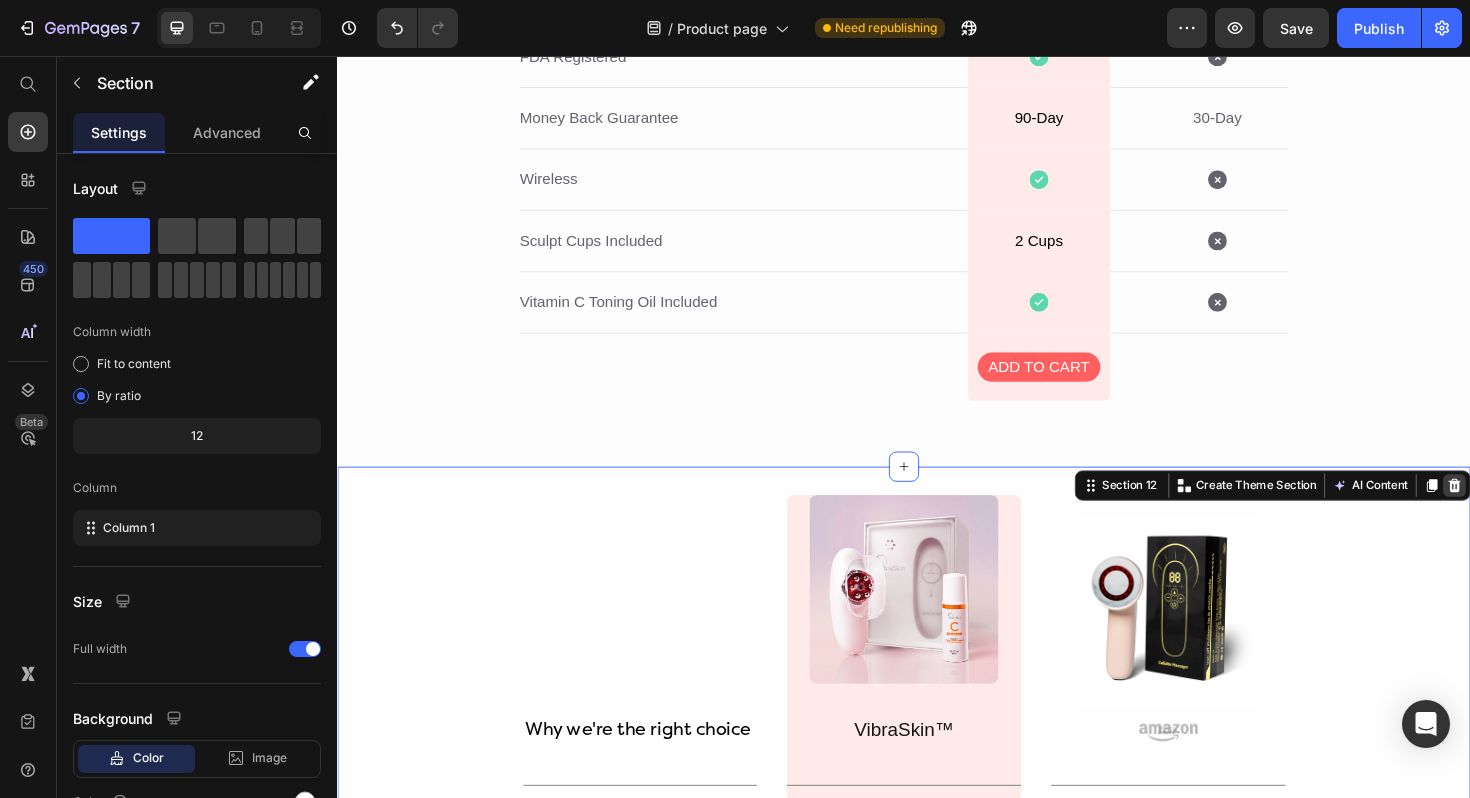 click 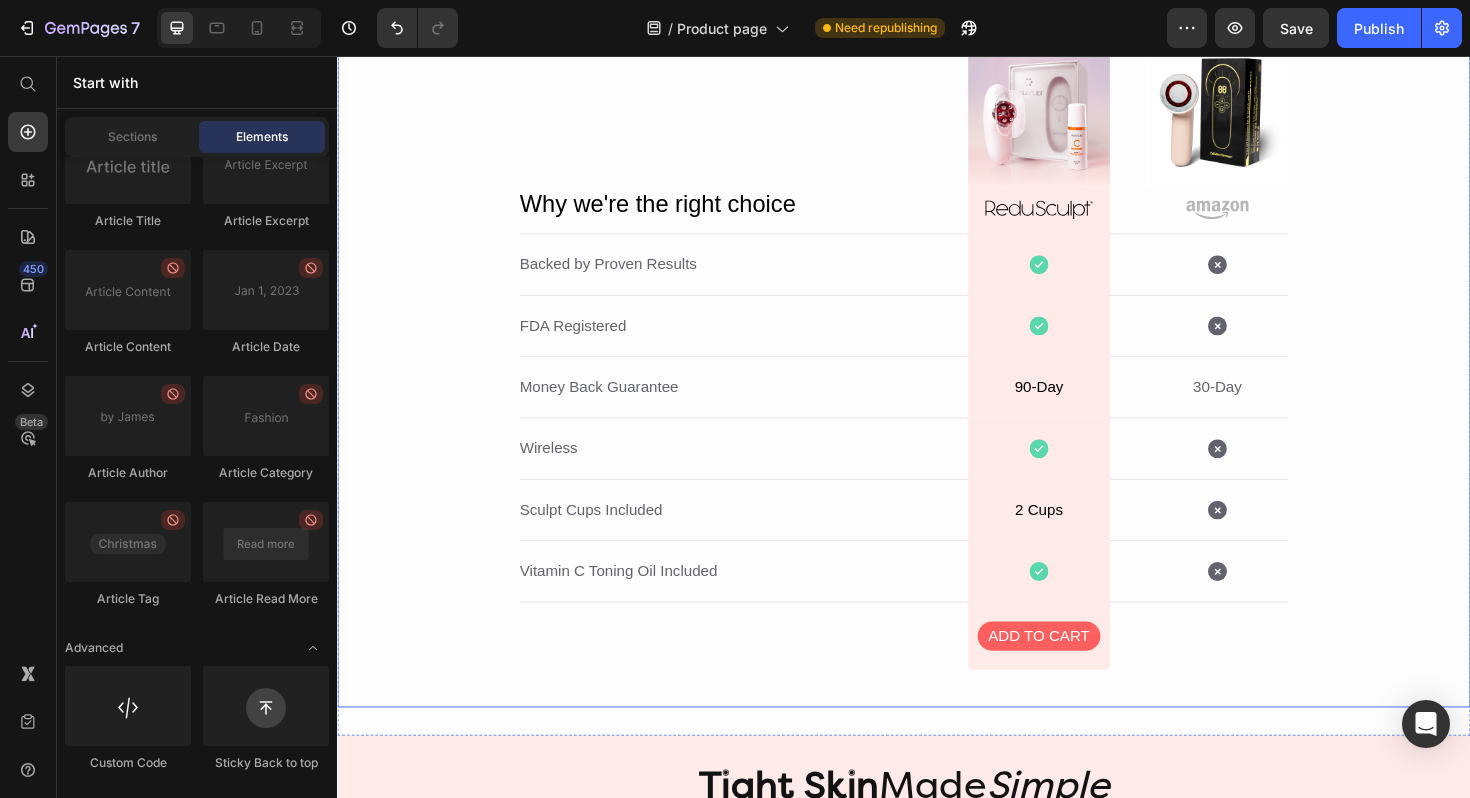 scroll, scrollTop: 3921, scrollLeft: 0, axis: vertical 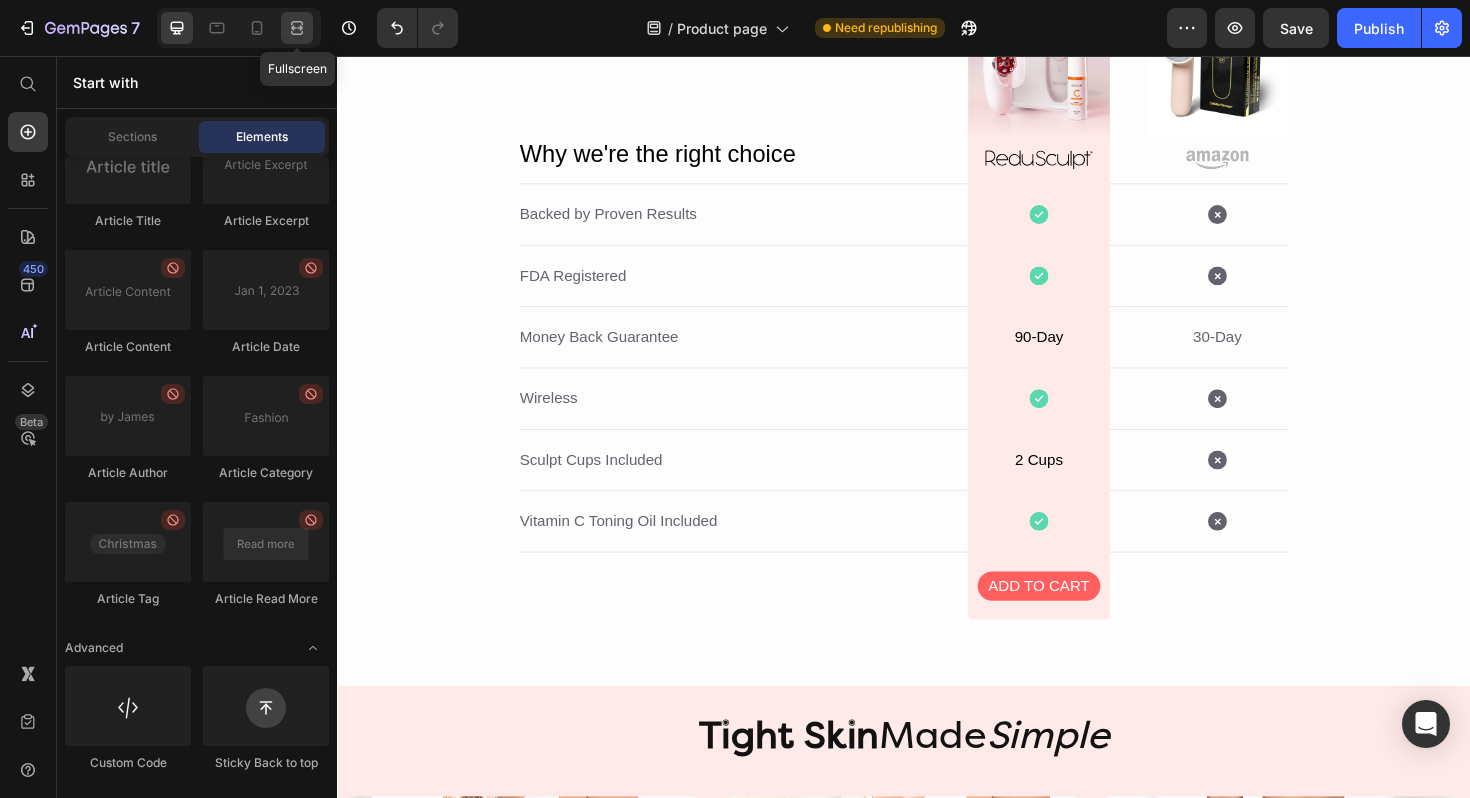 click 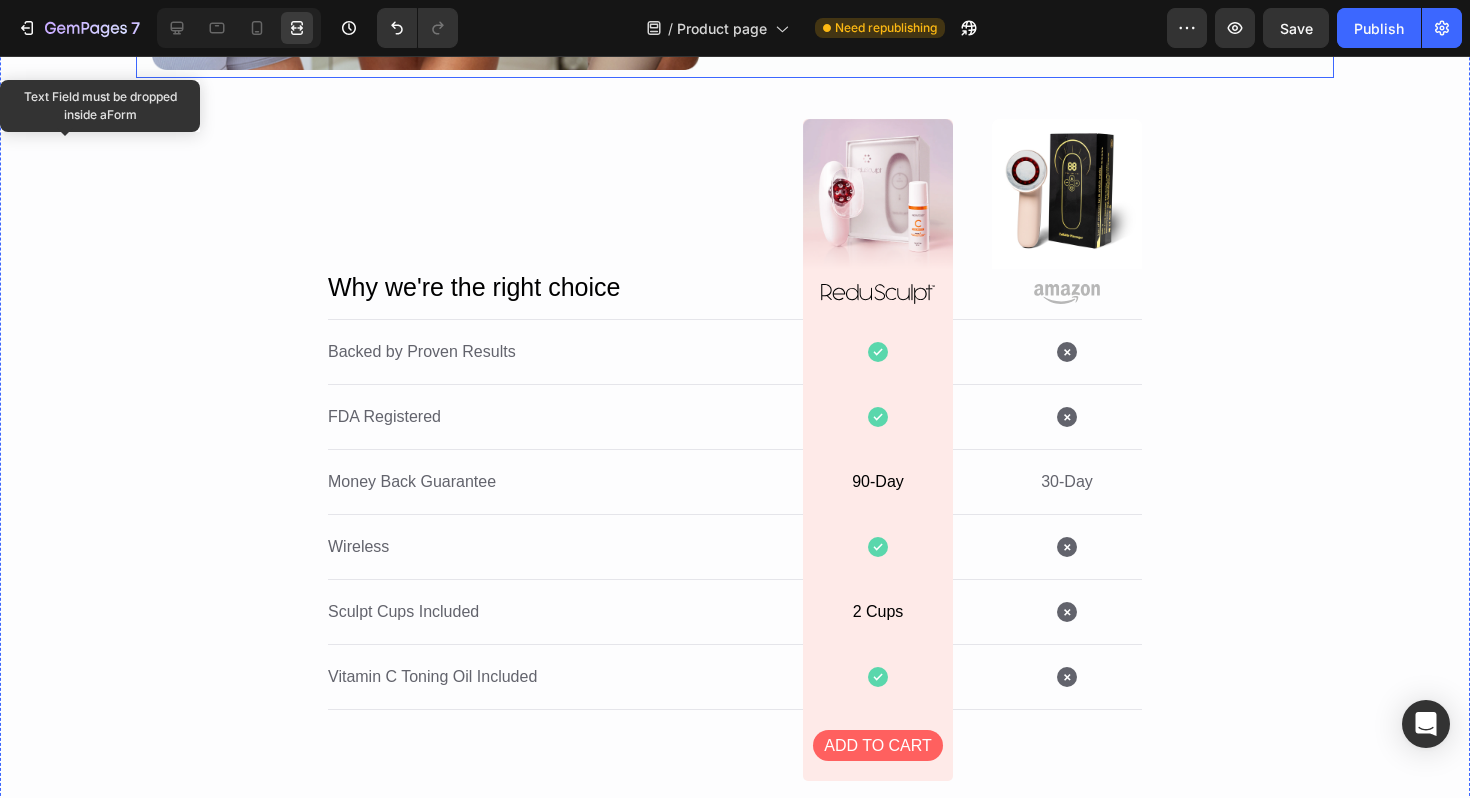 scroll, scrollTop: 3870, scrollLeft: 0, axis: vertical 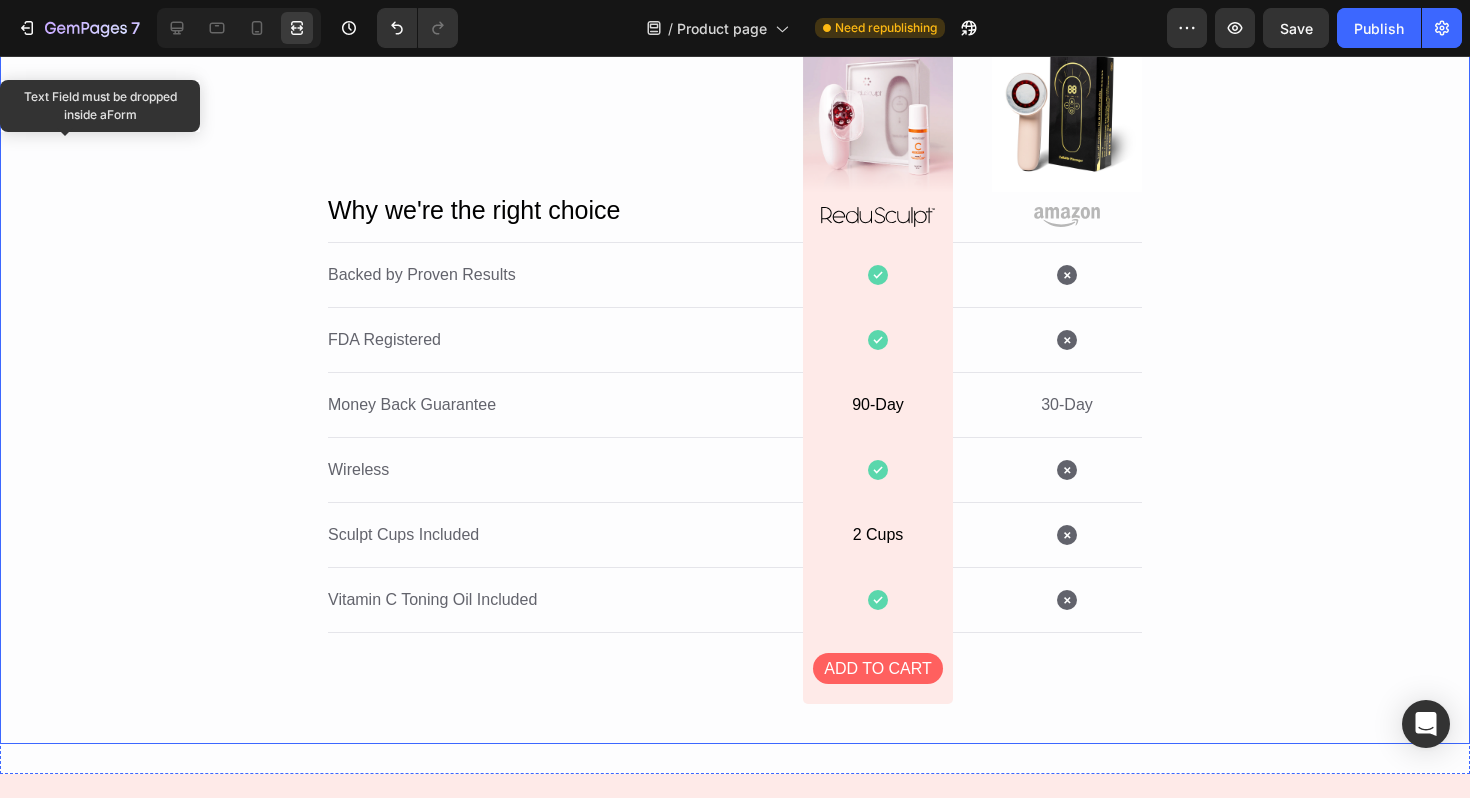 click at bounding box center (878, 117) 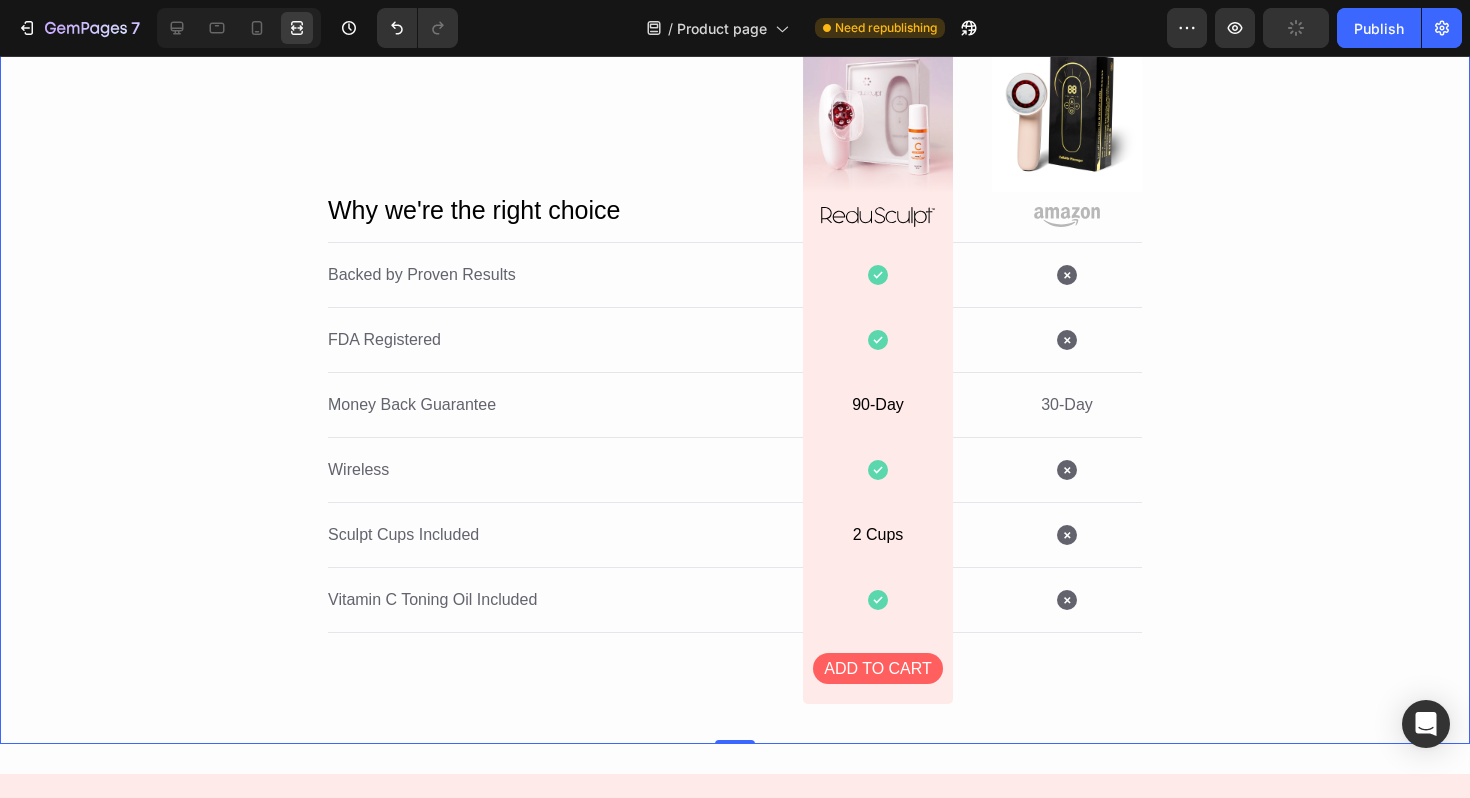 click at bounding box center [878, 600] 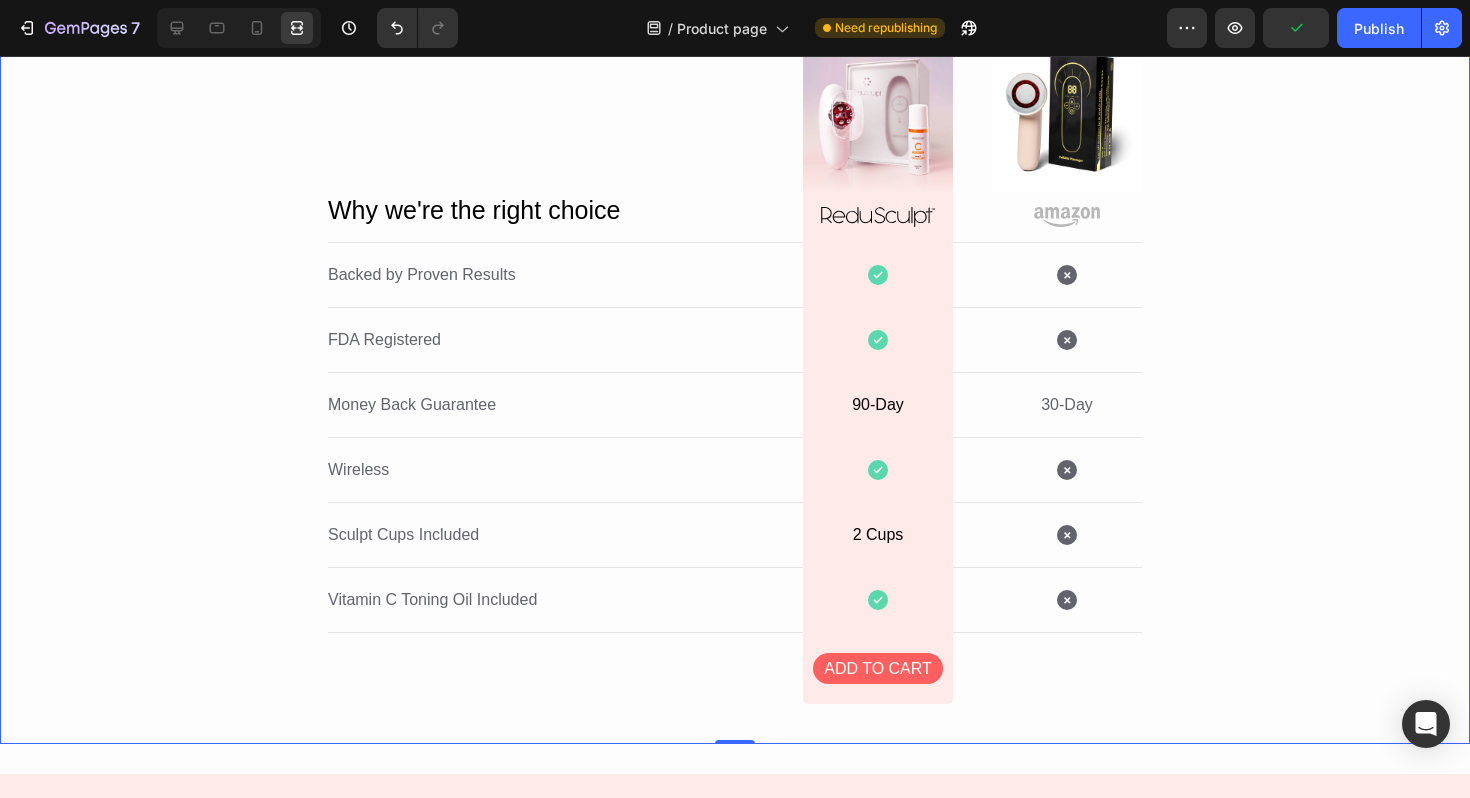 click on "ADD TO CART" at bounding box center (878, 668) 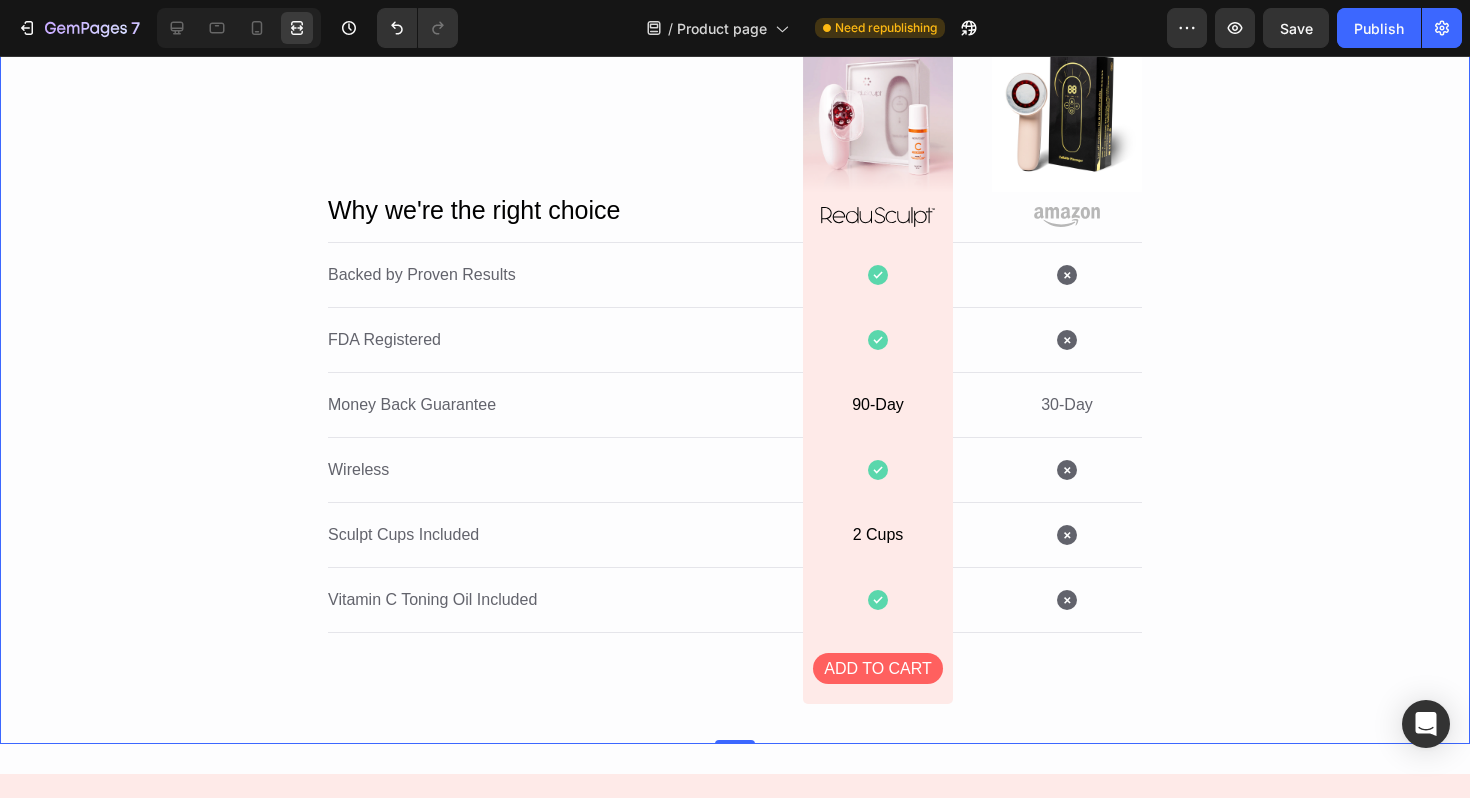 click on "Why we're the right choice
Backed by Proven Results
FDA Registered
Money Back Guarantee
90-Day
30-Day
Wireless
Sculpt Cups Included
2 Cups
Vitamin C Toning Oil Included
ADD TO CART" at bounding box center [735, 373] 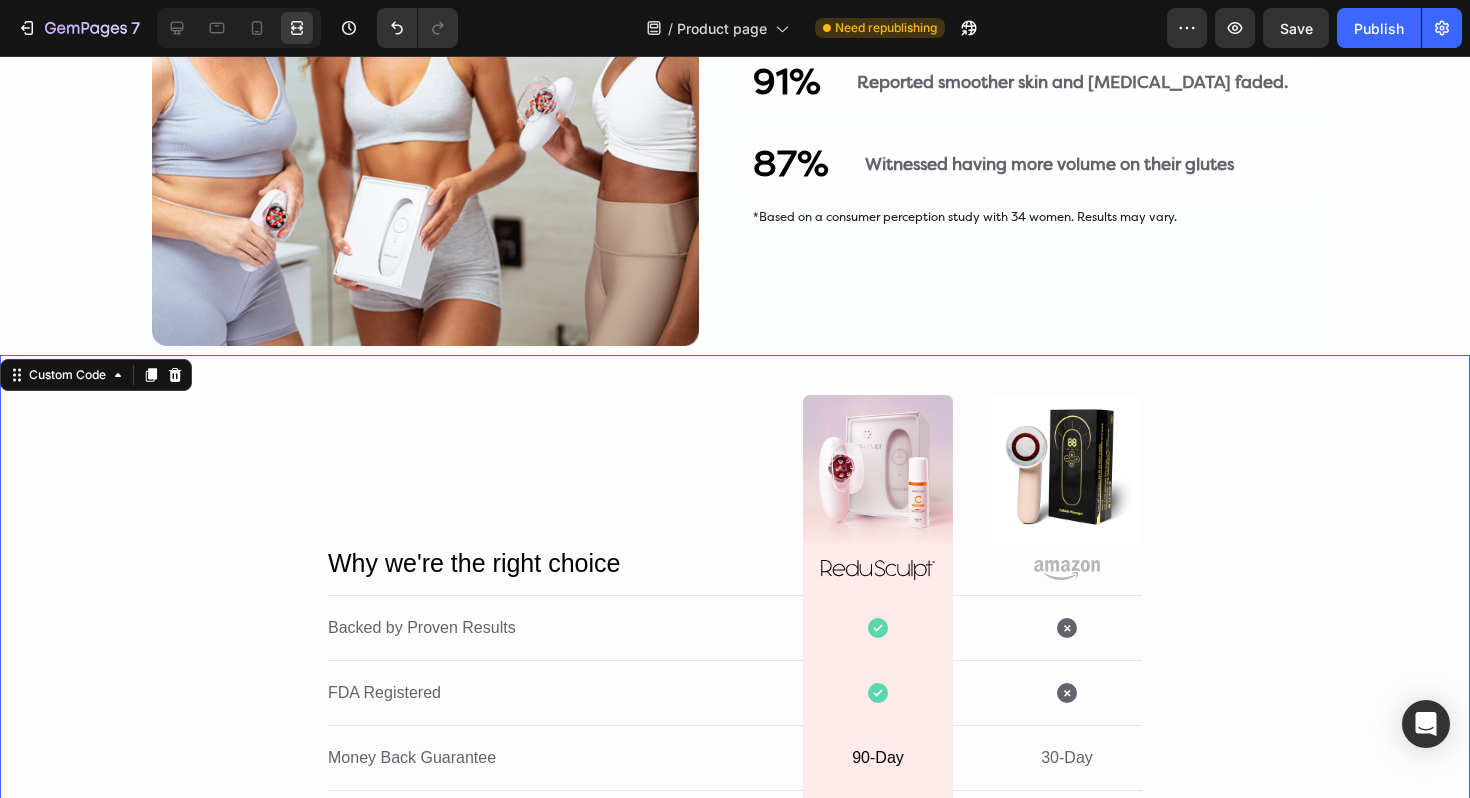 scroll, scrollTop: 3400, scrollLeft: 0, axis: vertical 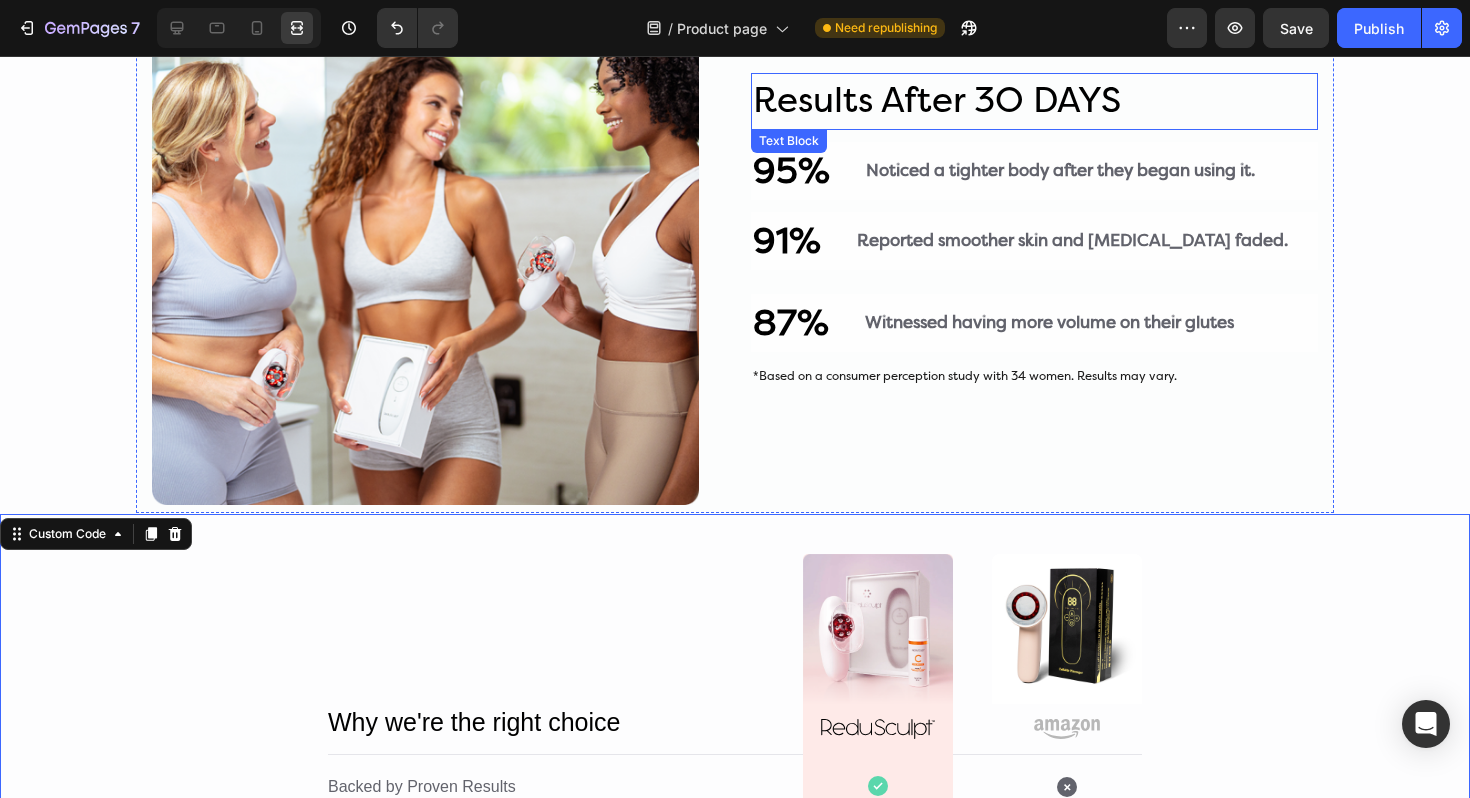 click on "Results After 3O DAYS" at bounding box center [1034, 101] 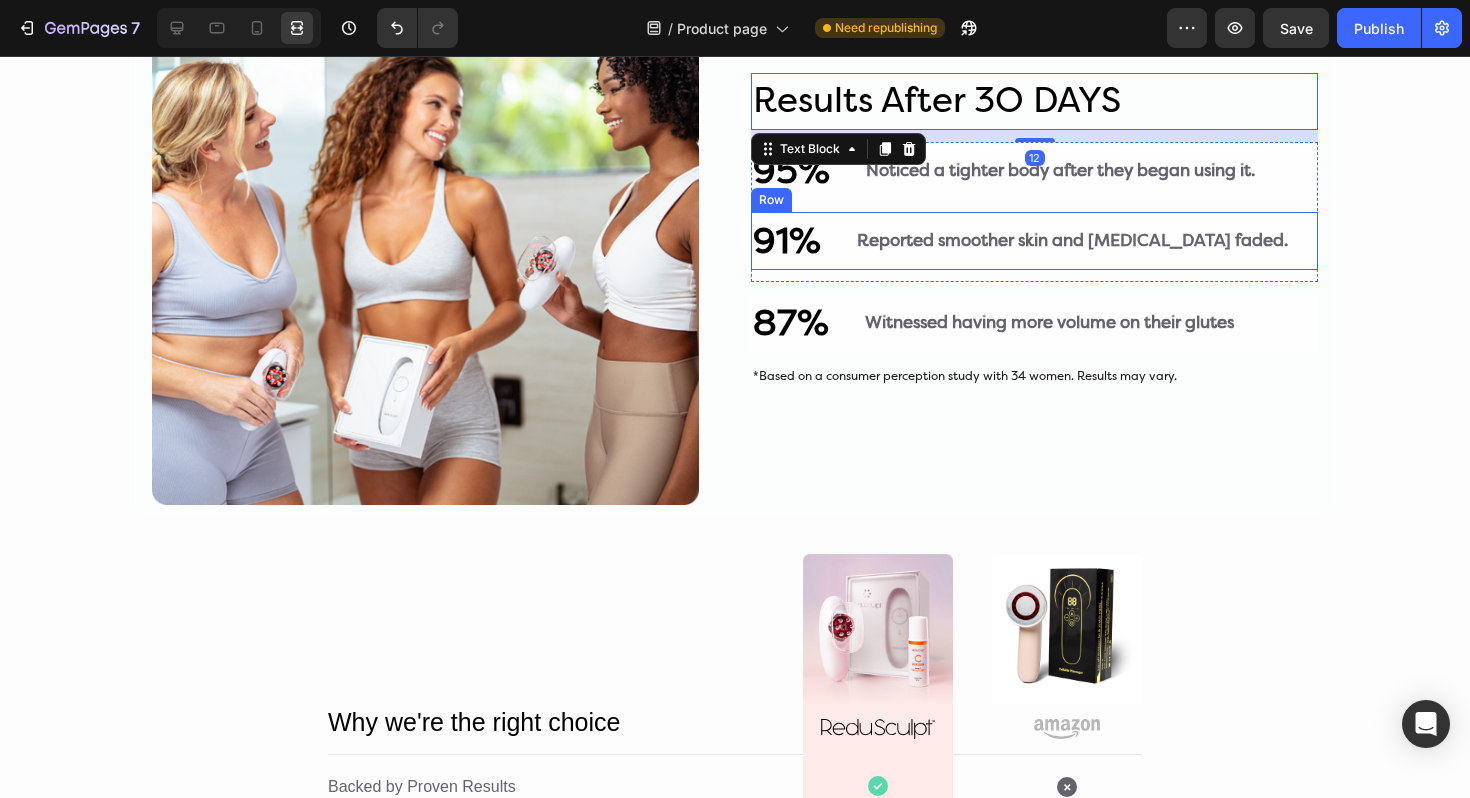 click on "91% Heading Reported smoother skin and [MEDICAL_DATA] faded. Text Block Row" at bounding box center (1034, 241) 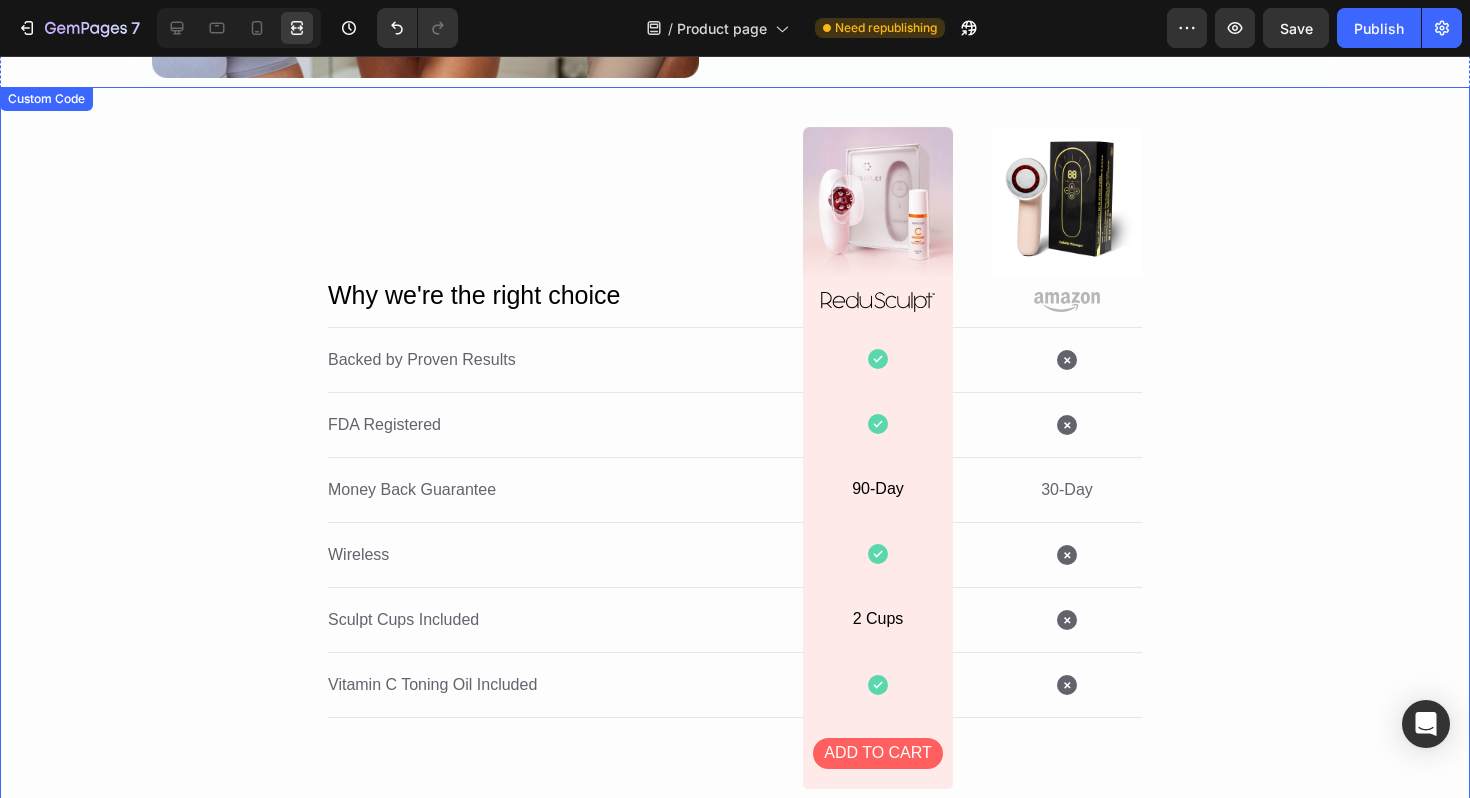 scroll, scrollTop: 3743, scrollLeft: 0, axis: vertical 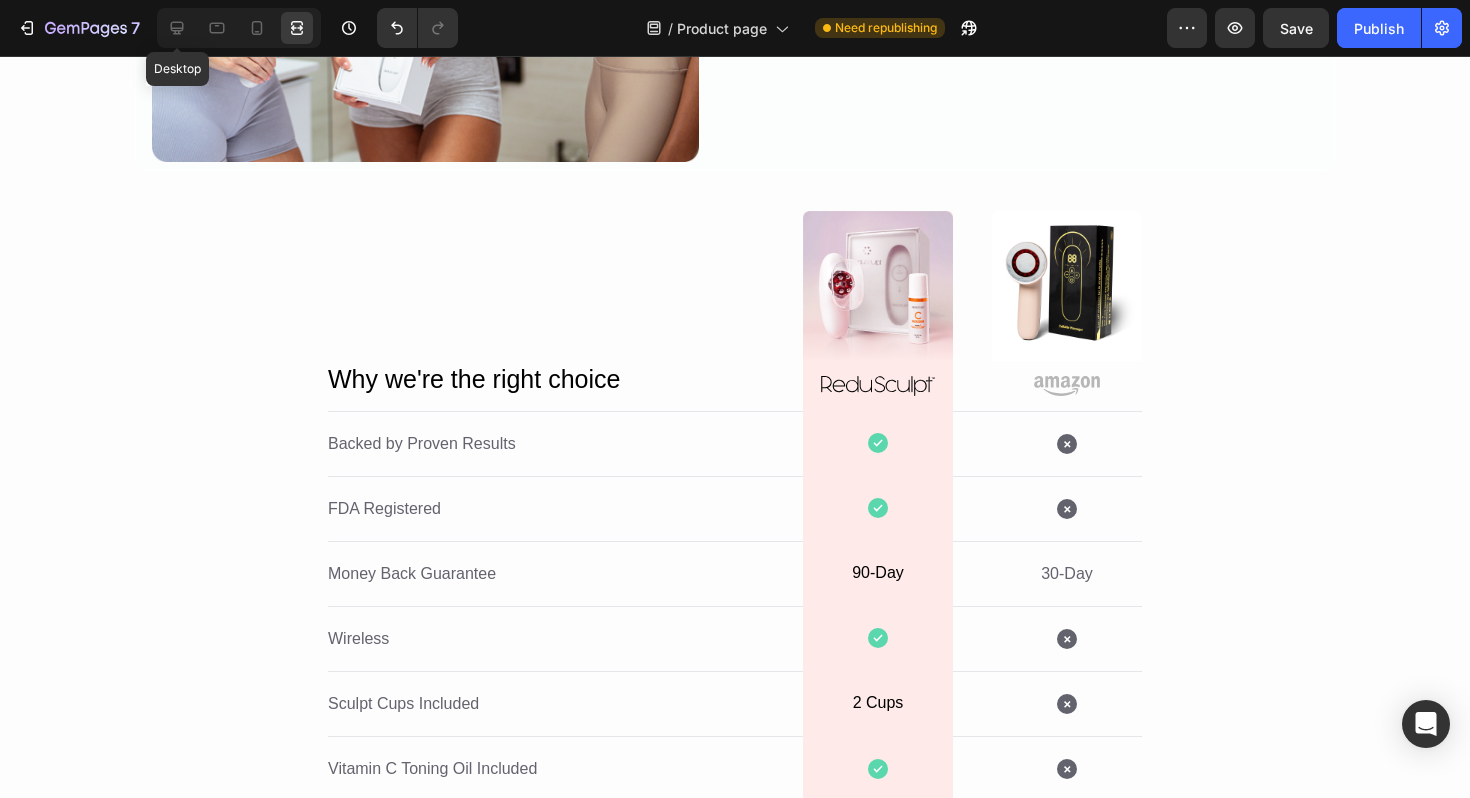 click on "Desktop" at bounding box center [239, 28] 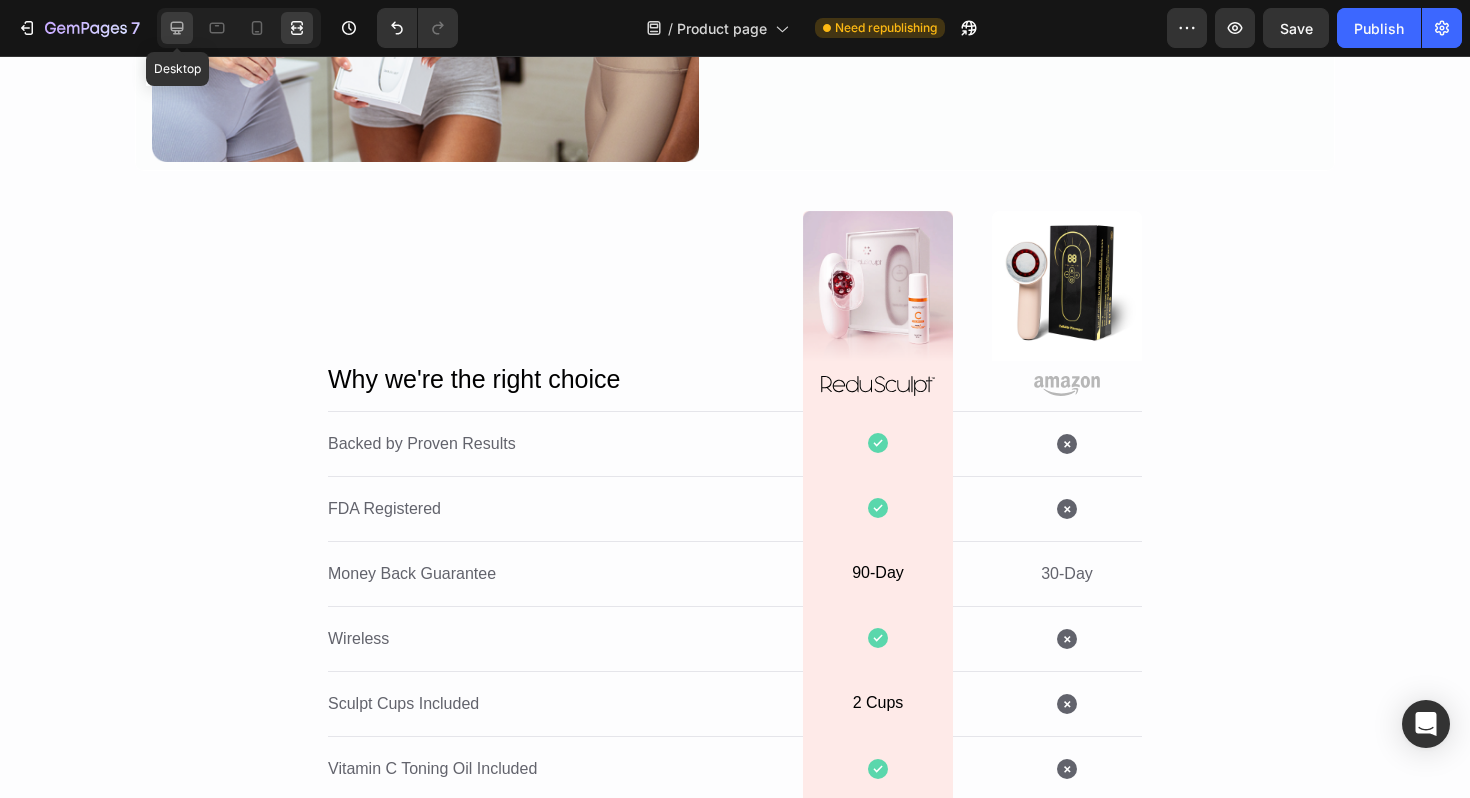 click 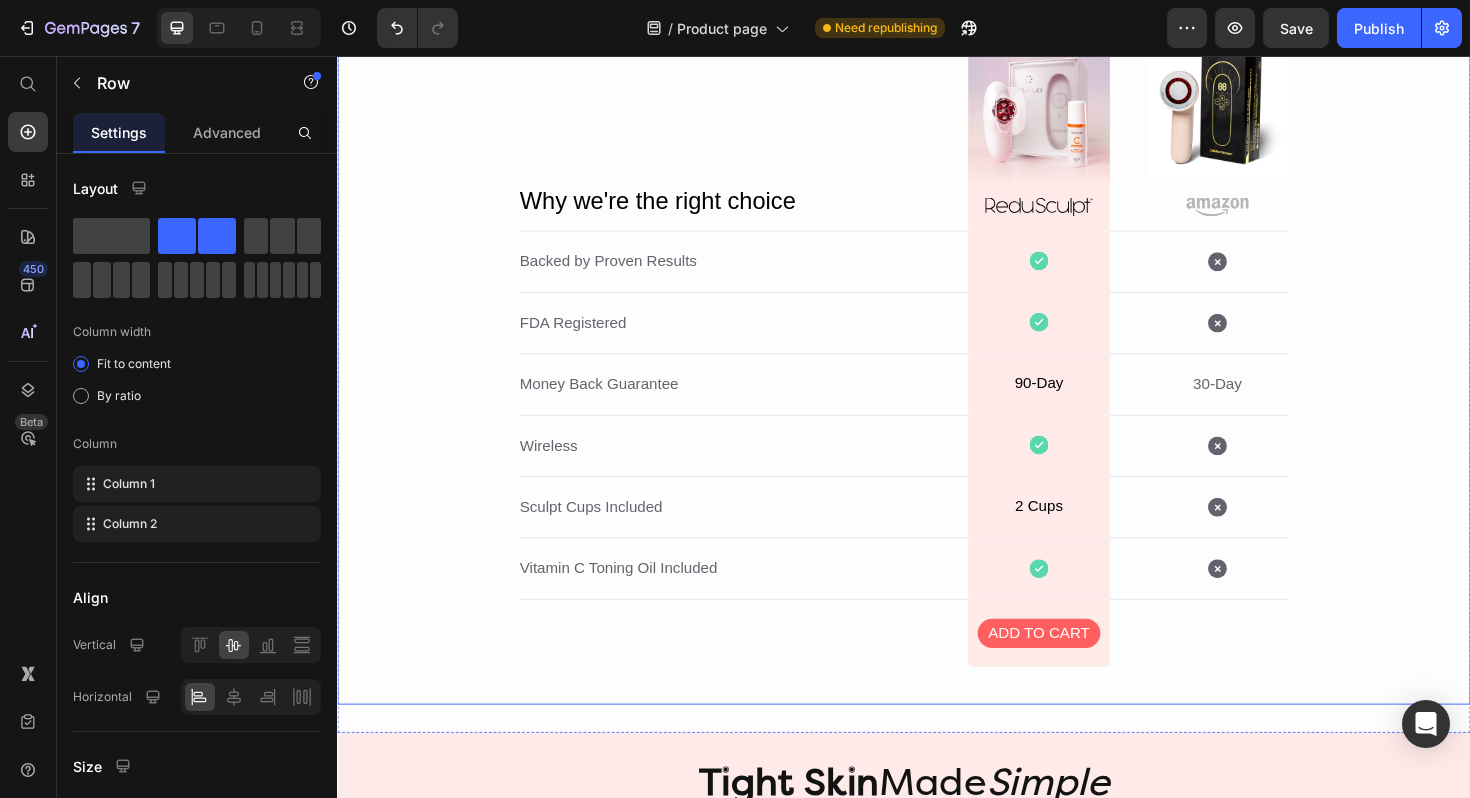 scroll, scrollTop: 3873, scrollLeft: 0, axis: vertical 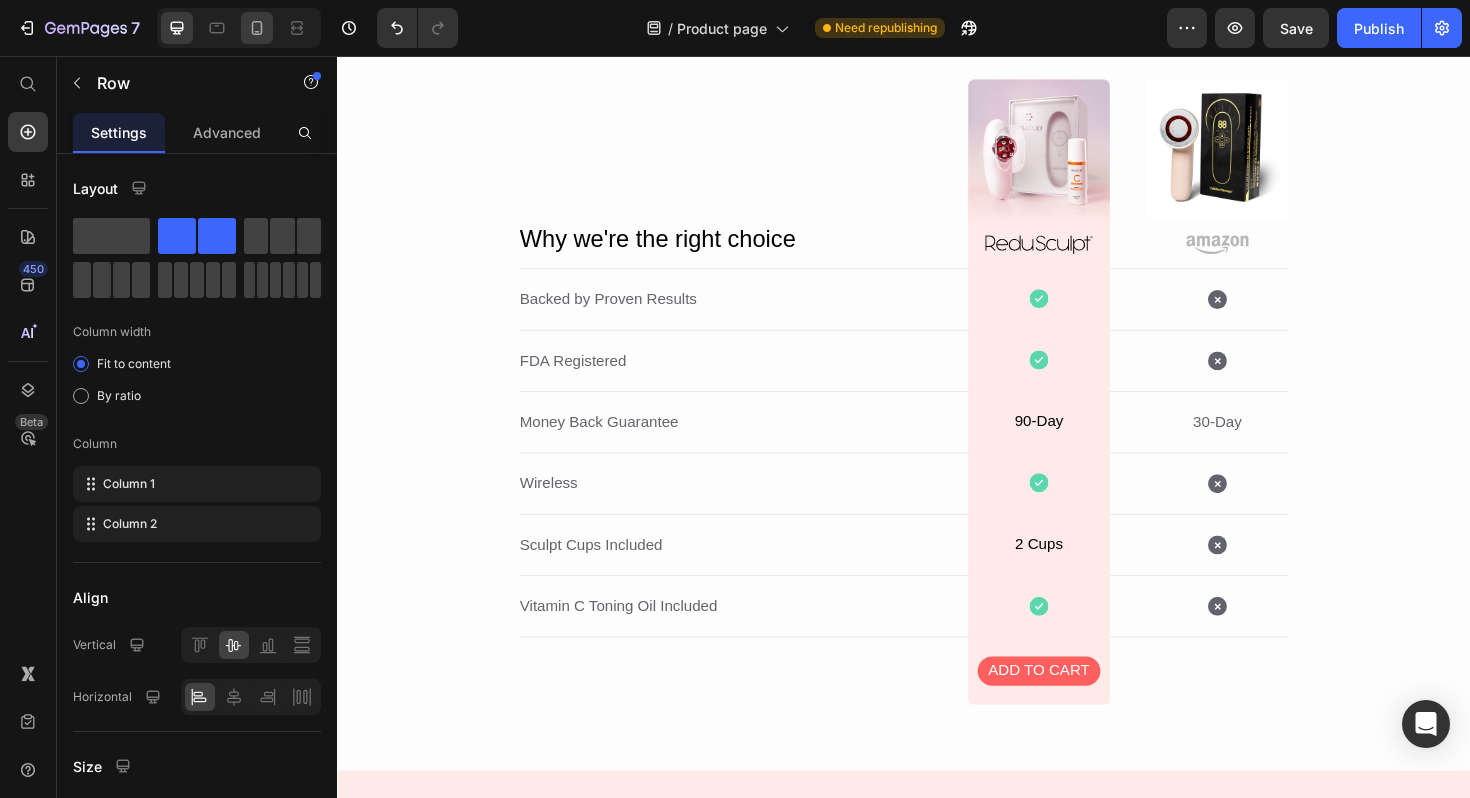 click 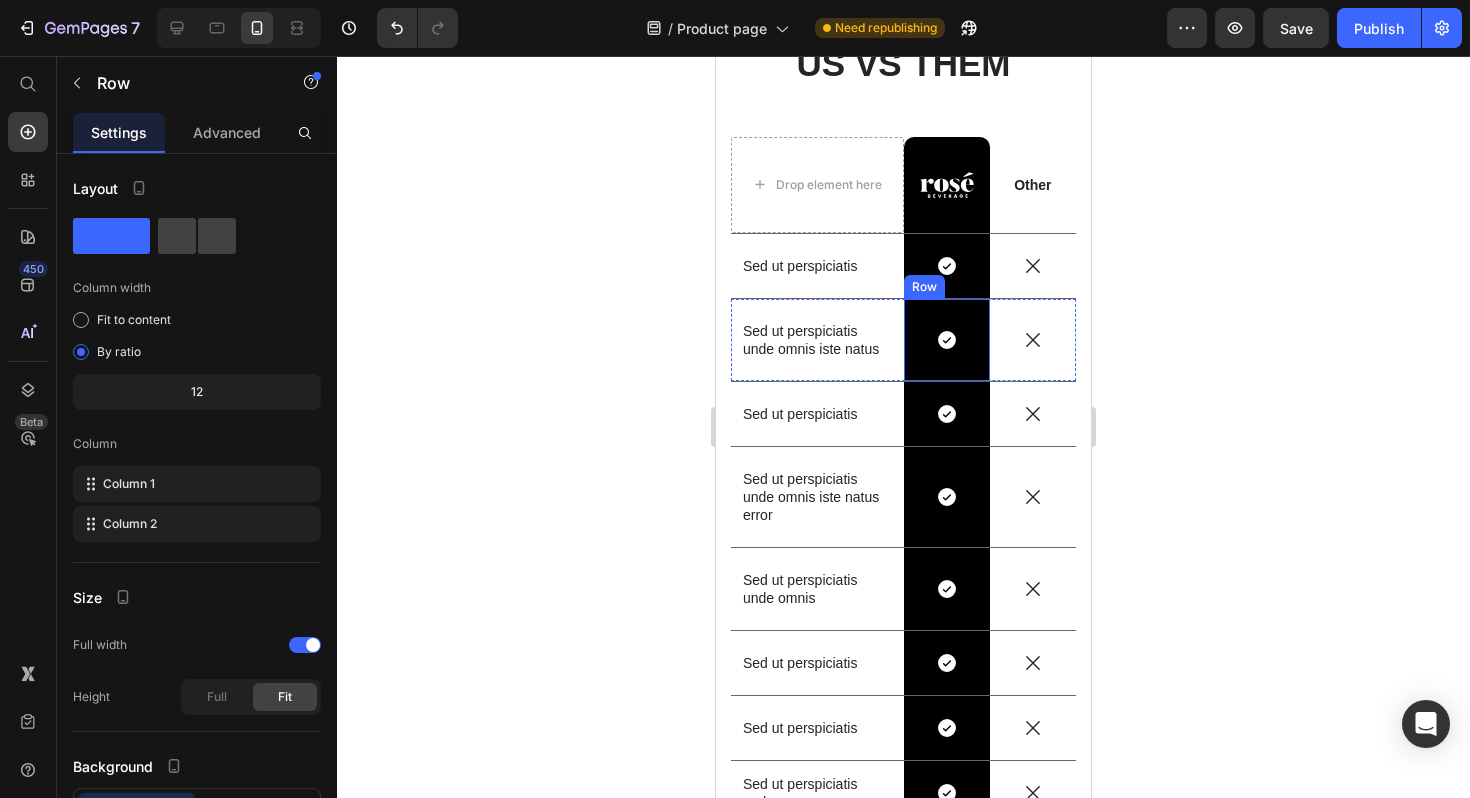 scroll, scrollTop: 4851, scrollLeft: 0, axis: vertical 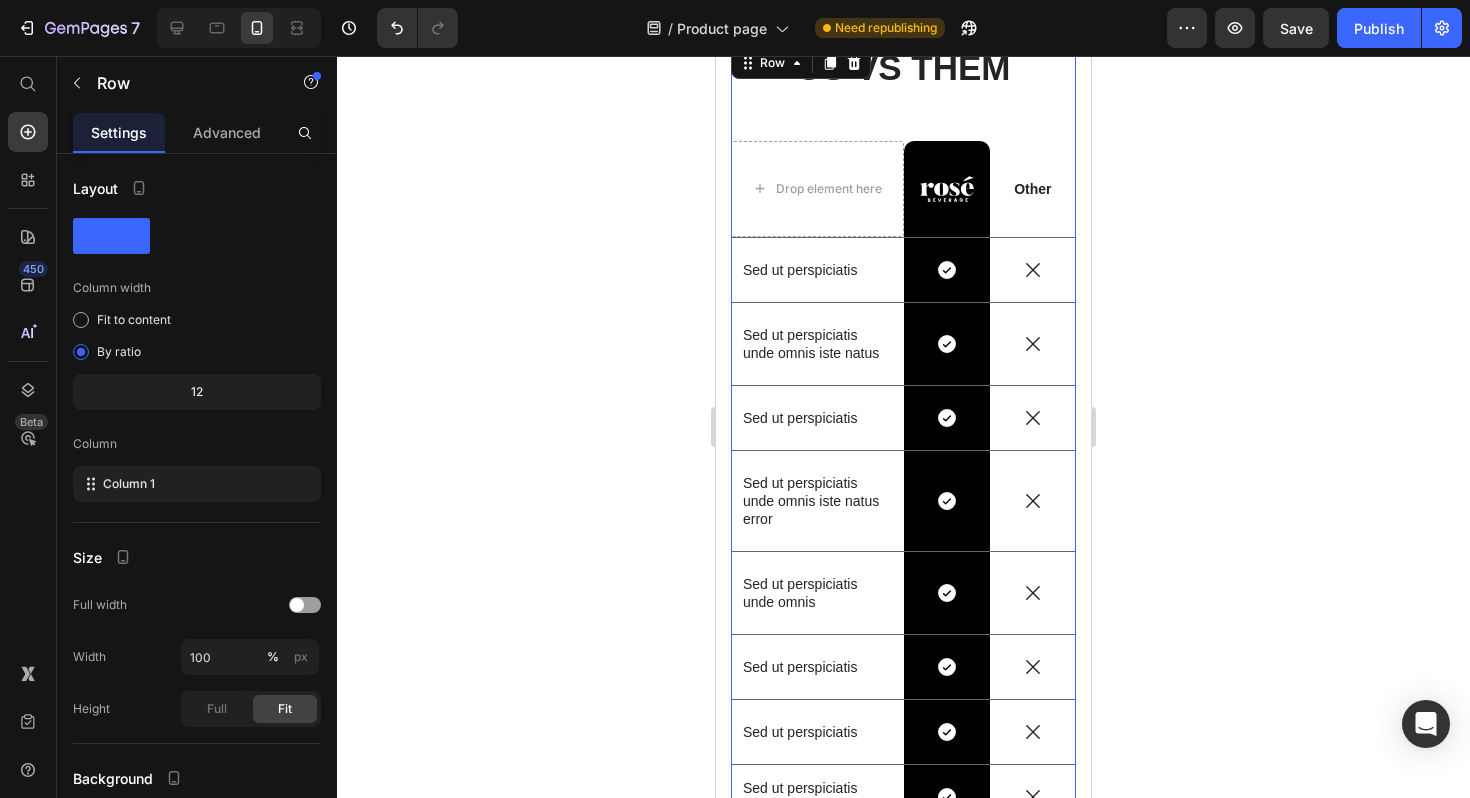 click on "US VS THEM Heading
Drop element here Image Row Other Text Block Row Sed ut perspiciatis Text Block
Icon Row
Icon Row Sed ut perspiciatis unde omnis iste natus  Text Block
Icon Row
Icon Row Sed ut perspiciatis Text Block
Icon Row
Icon Row Sed ut perspiciatis unde omnis iste natus error  Text Block
Icon Row
Icon Row Sed ut perspiciatis unde omnis Text Block
Icon Row
Icon Row Sed ut perspiciatis Text Block
Icon Row
Icon Row Sed ut perspiciatis Text Block
Icon Row
Icon Row Sed ut perspiciatis unde Text Block
Icon Row
Icon Row" at bounding box center [903, 443] 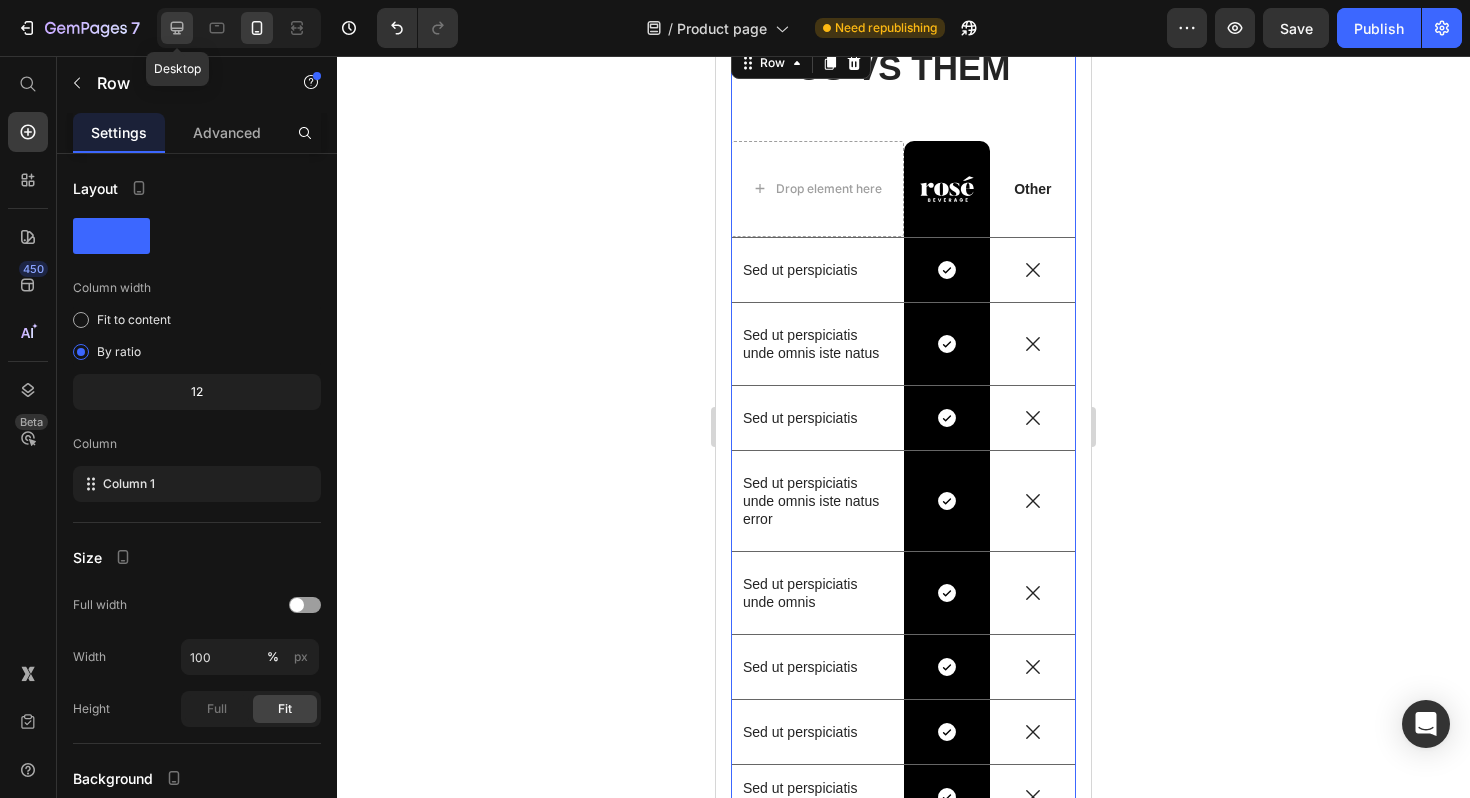 click 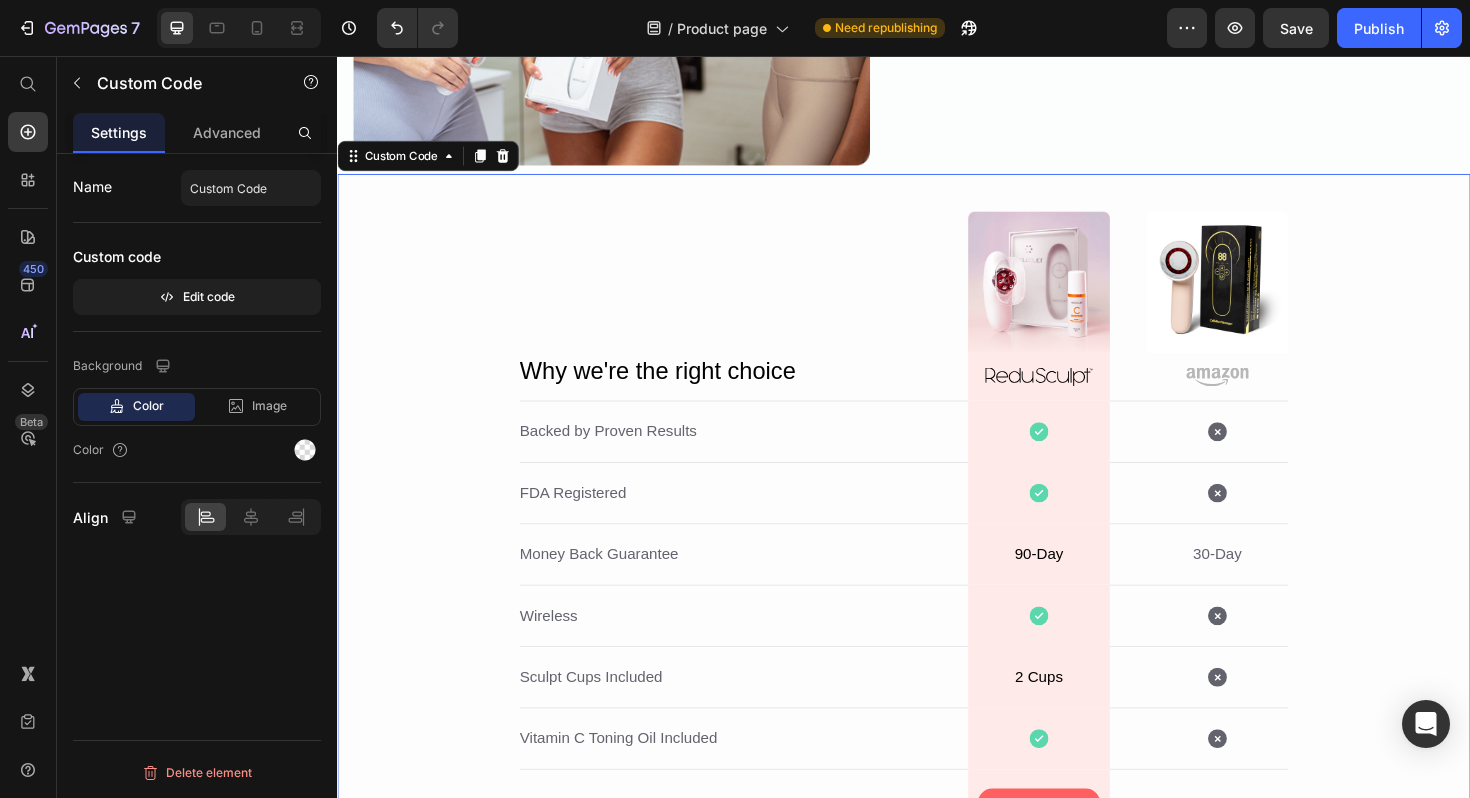 scroll, scrollTop: 3638, scrollLeft: 0, axis: vertical 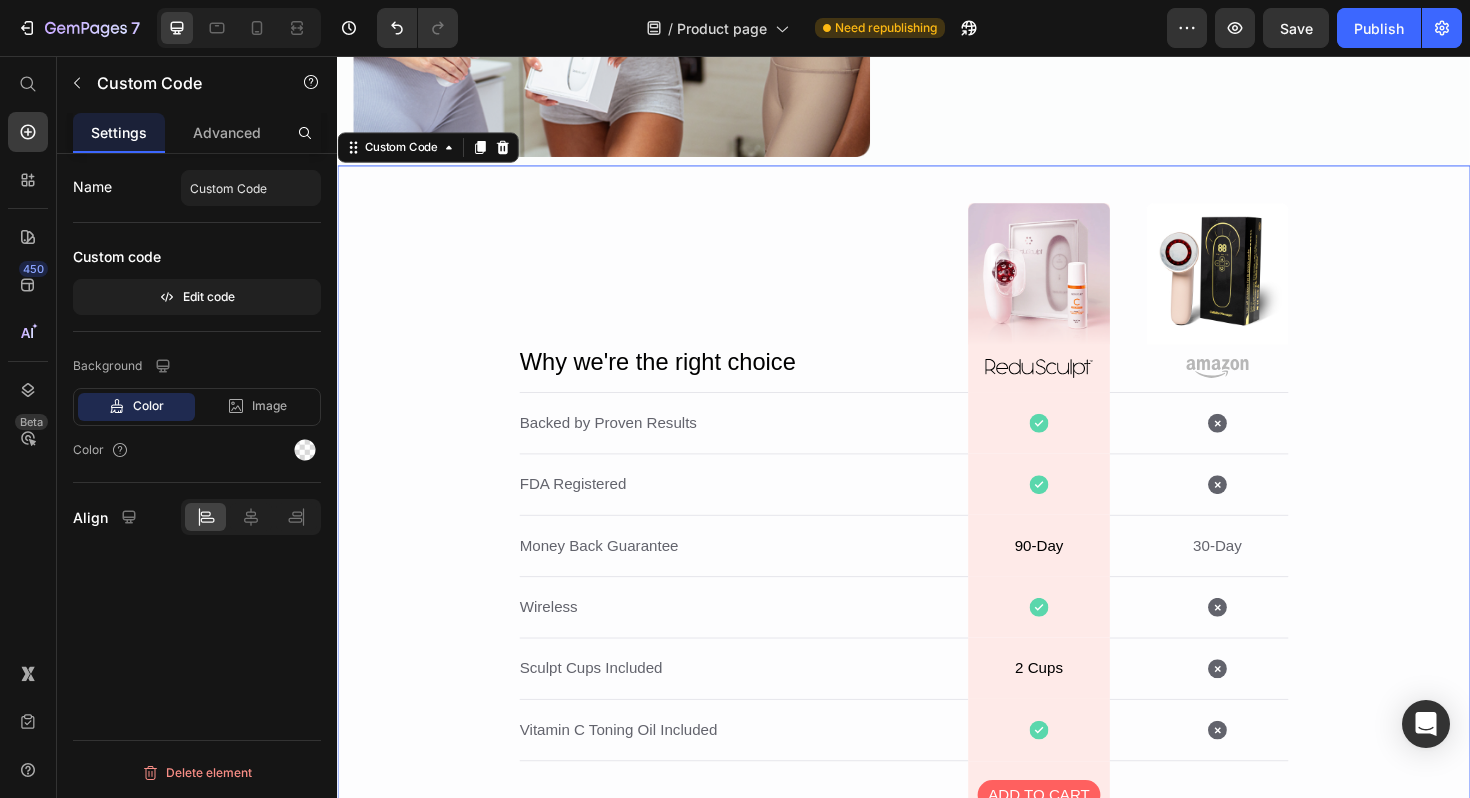 click at bounding box center (767, 287) 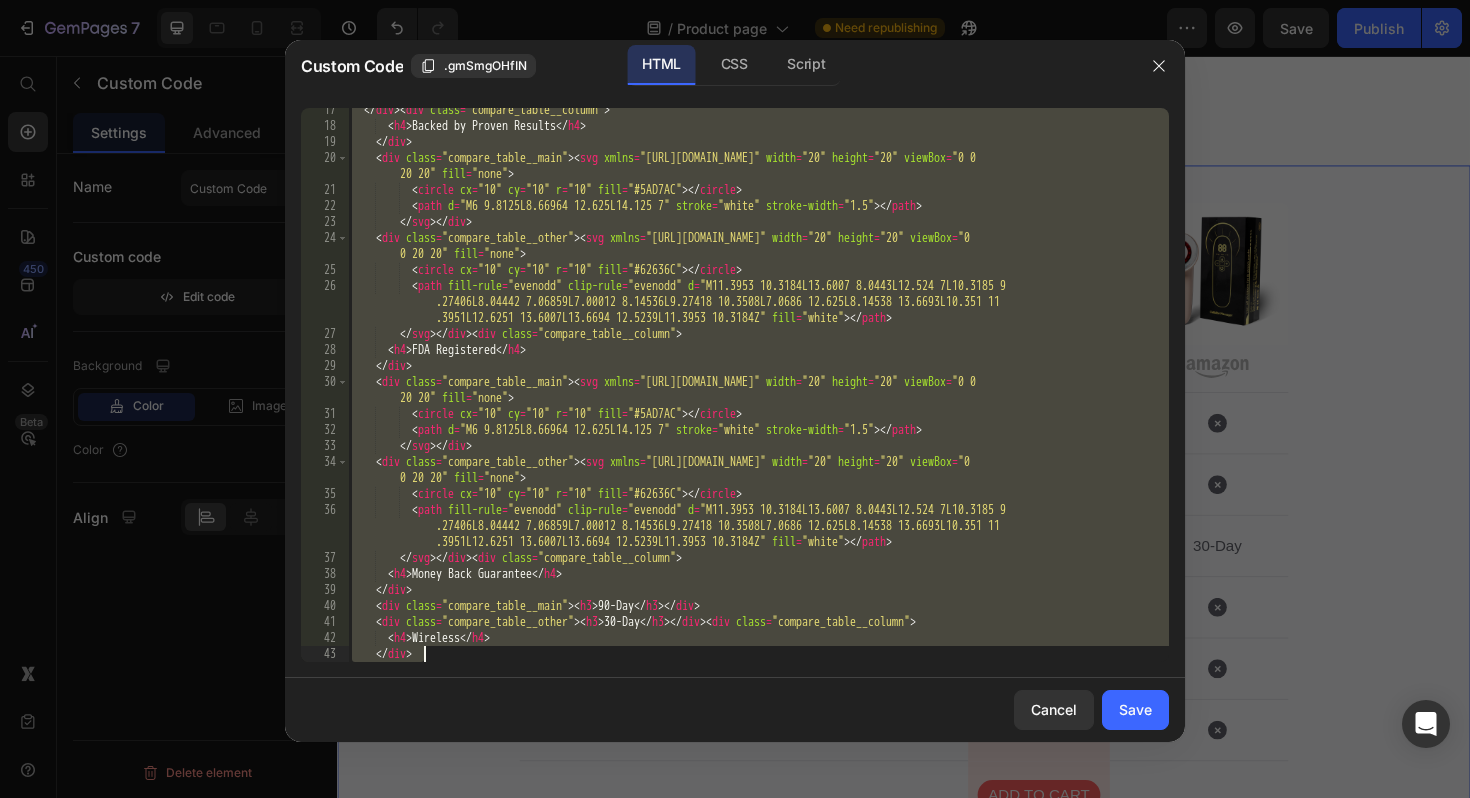 scroll, scrollTop: 1446, scrollLeft: 0, axis: vertical 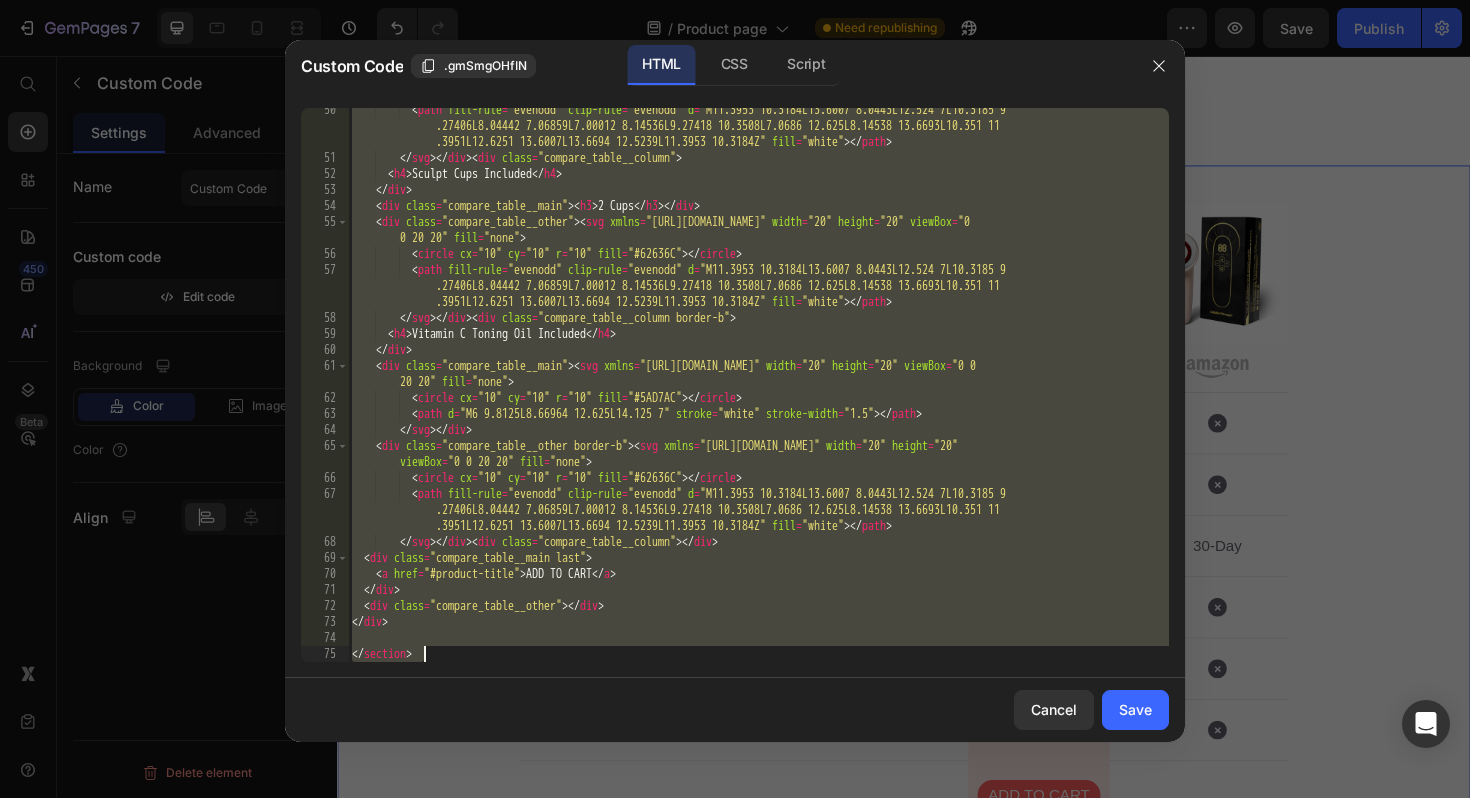 drag, startPoint x: 356, startPoint y: 119, endPoint x: 749, endPoint y: 797, distance: 783.6664 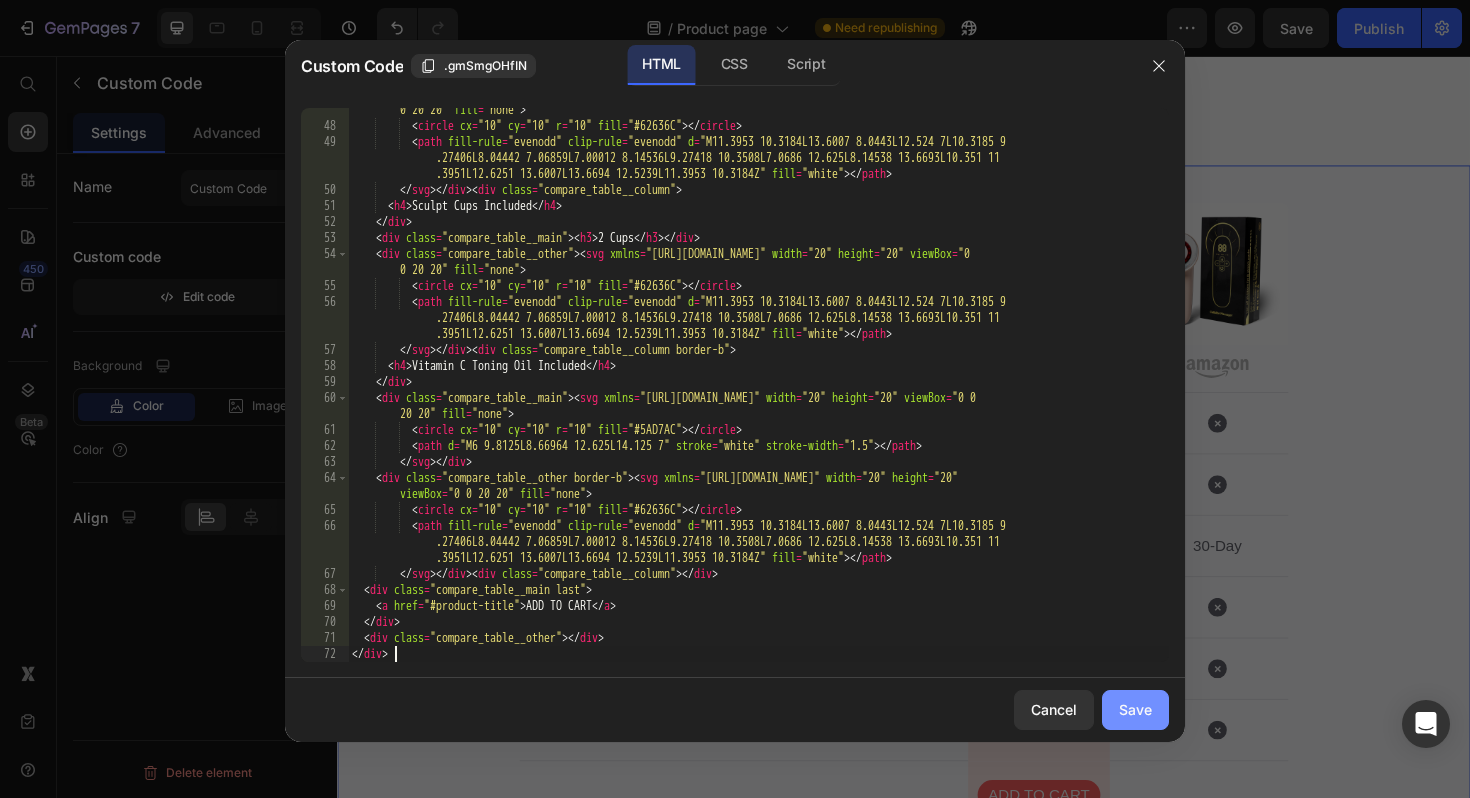 click on "Save" 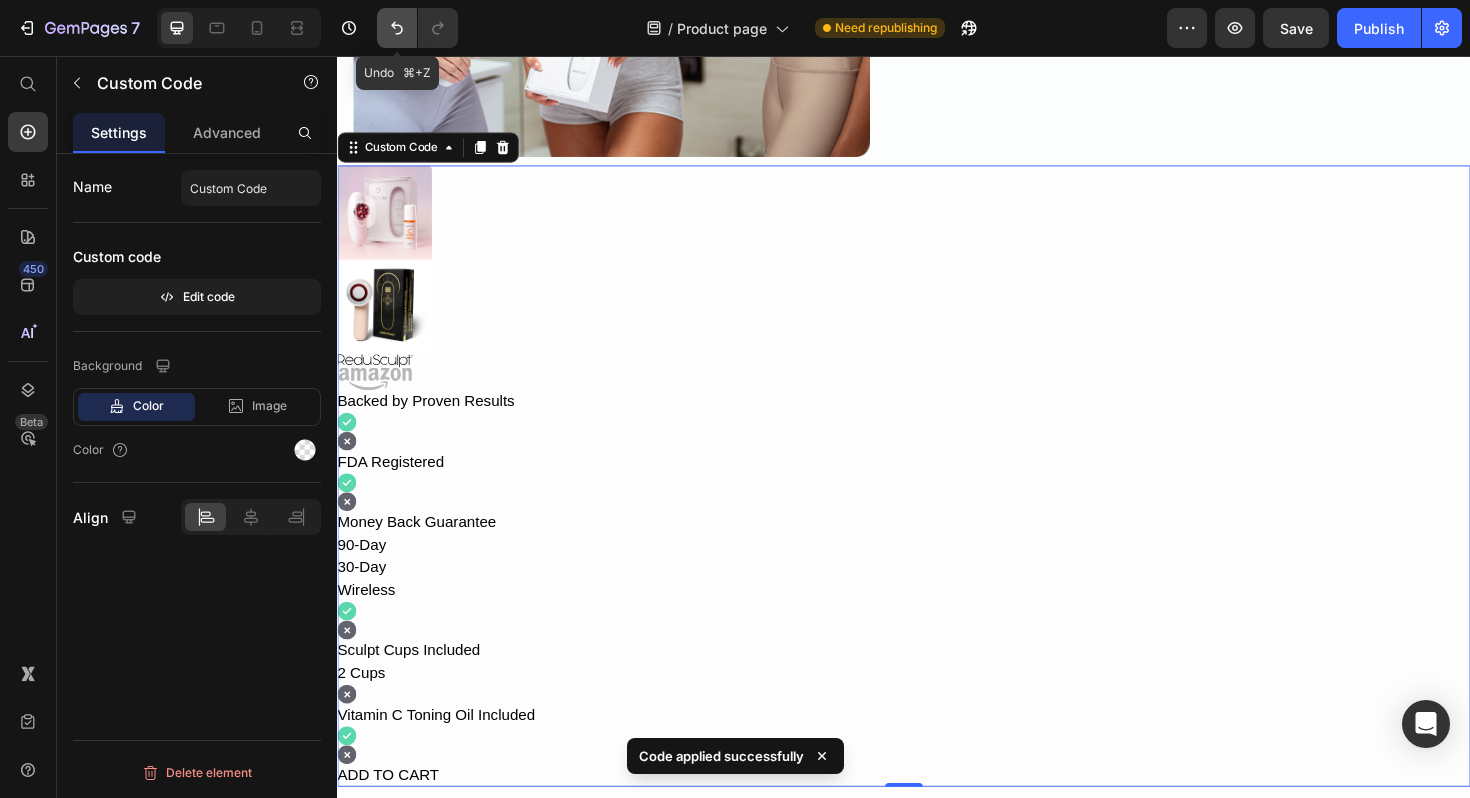 click 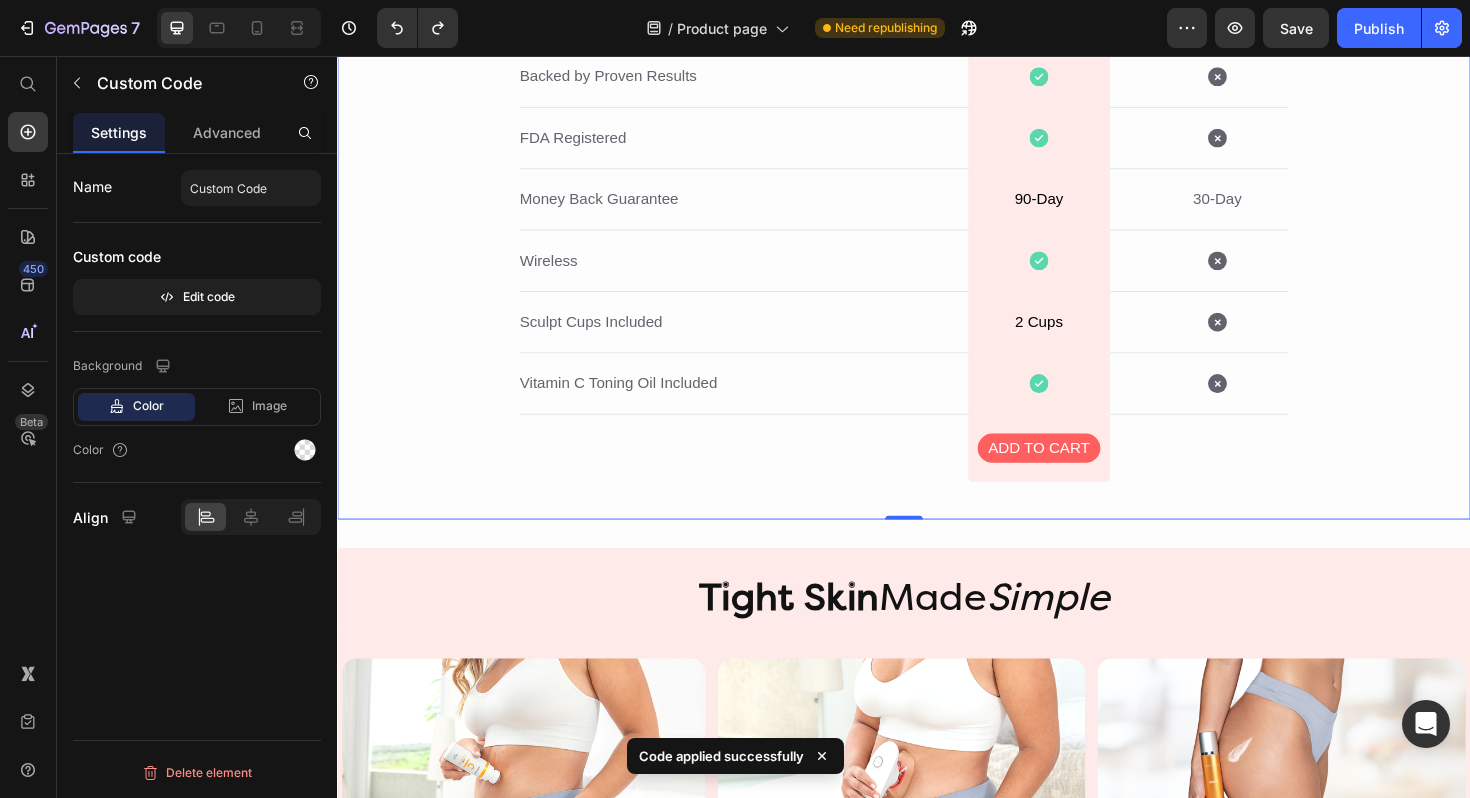 scroll, scrollTop: 4017, scrollLeft: 0, axis: vertical 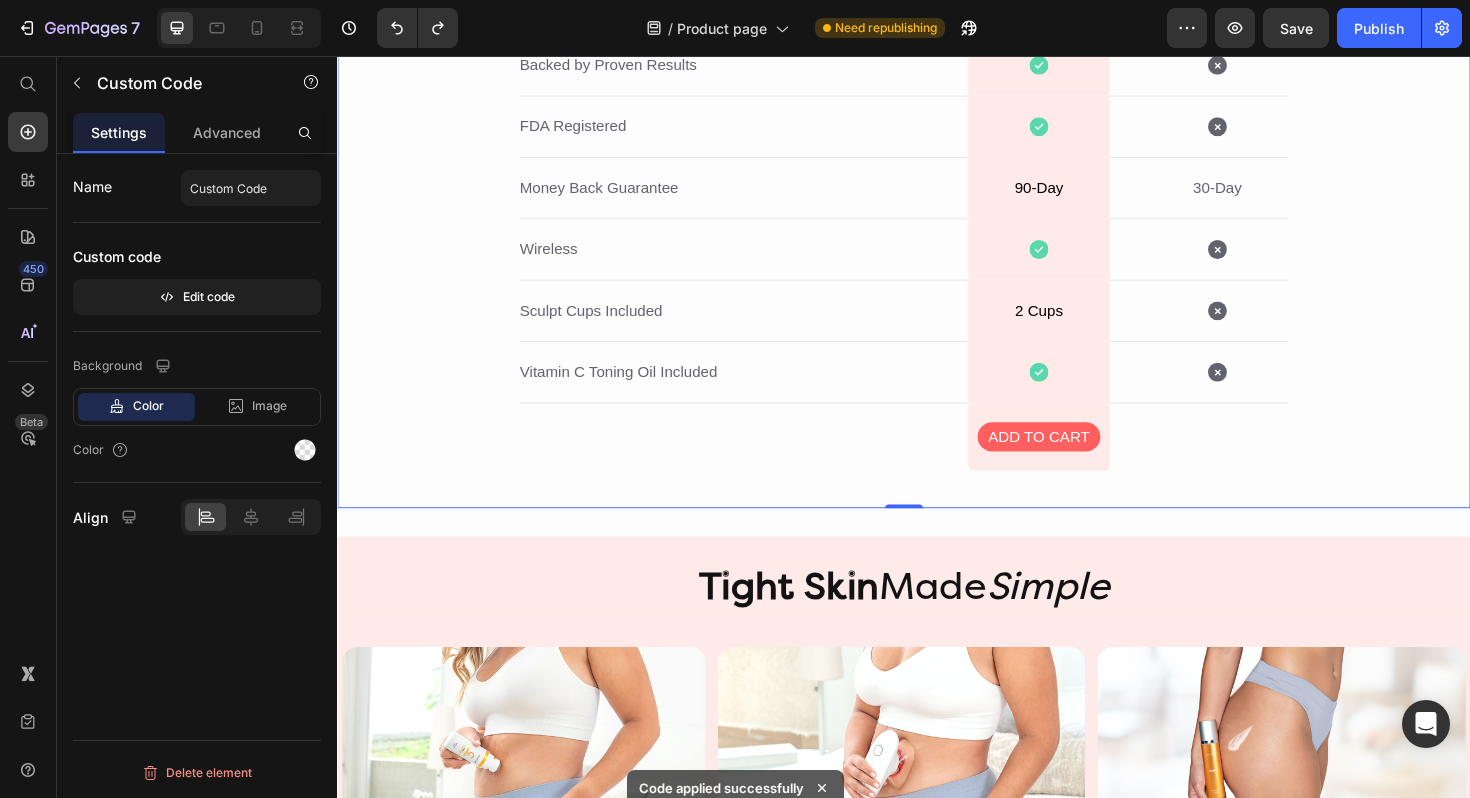 click on "ADD TO CART" at bounding box center [1080, 459] 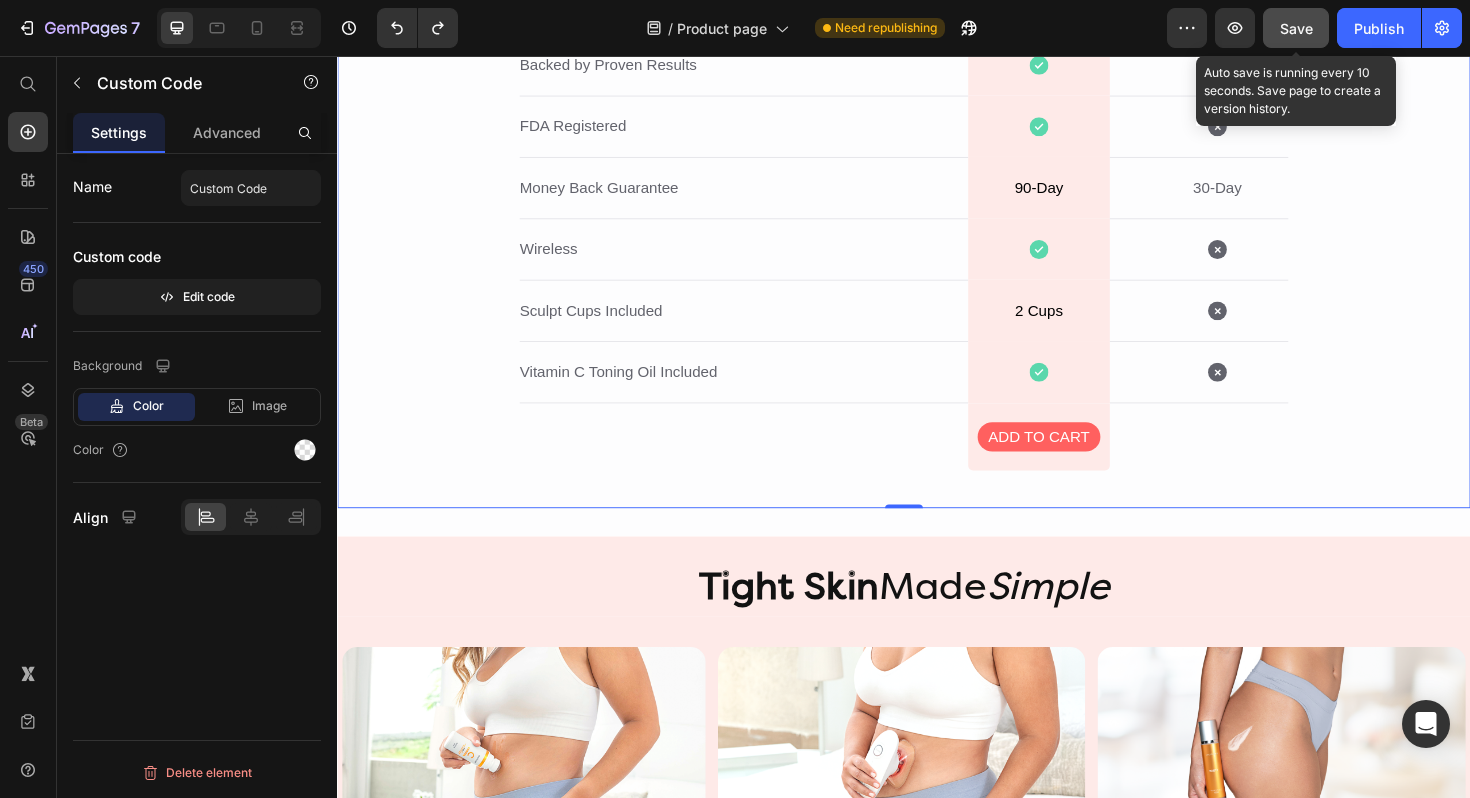 click on "Save" 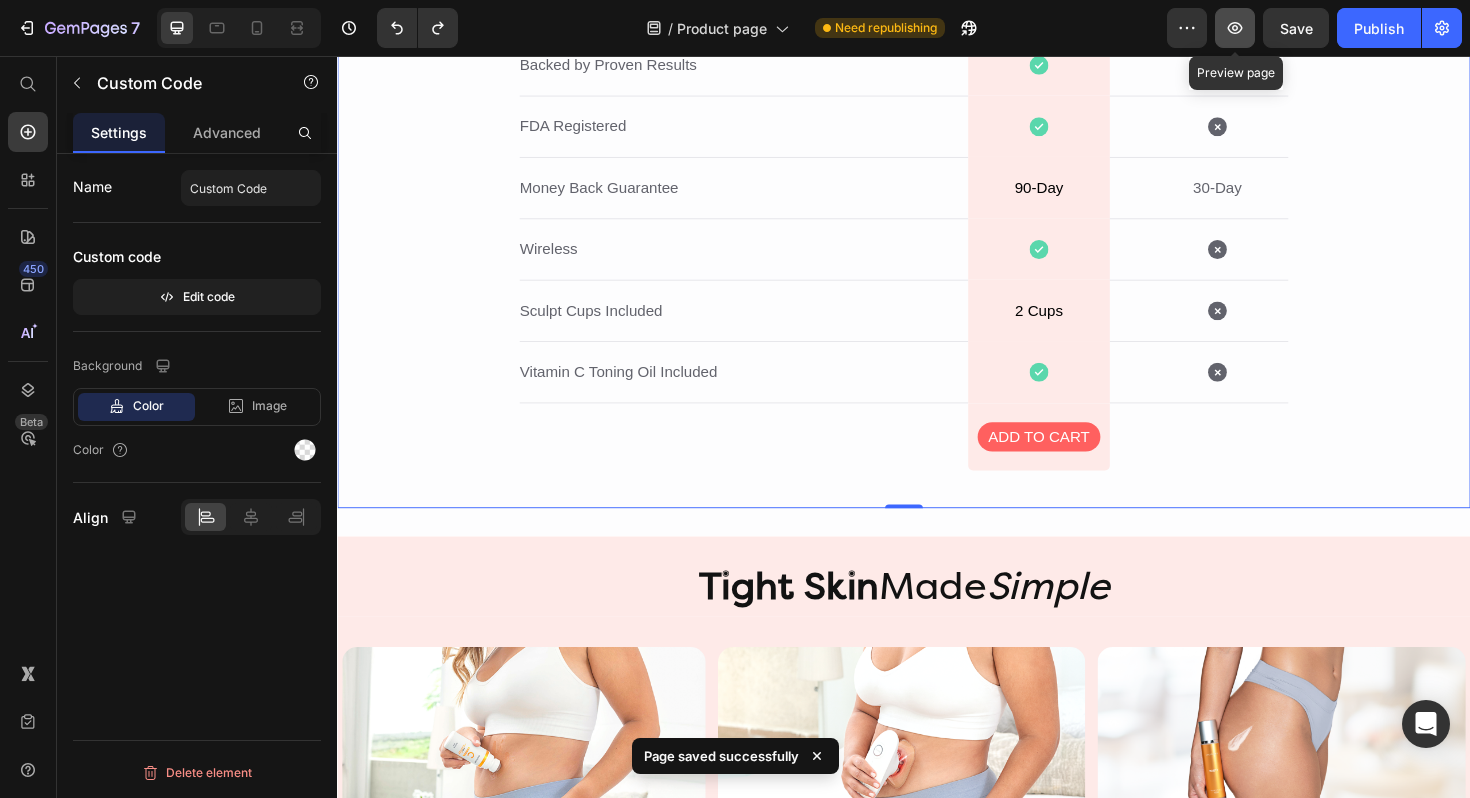 click 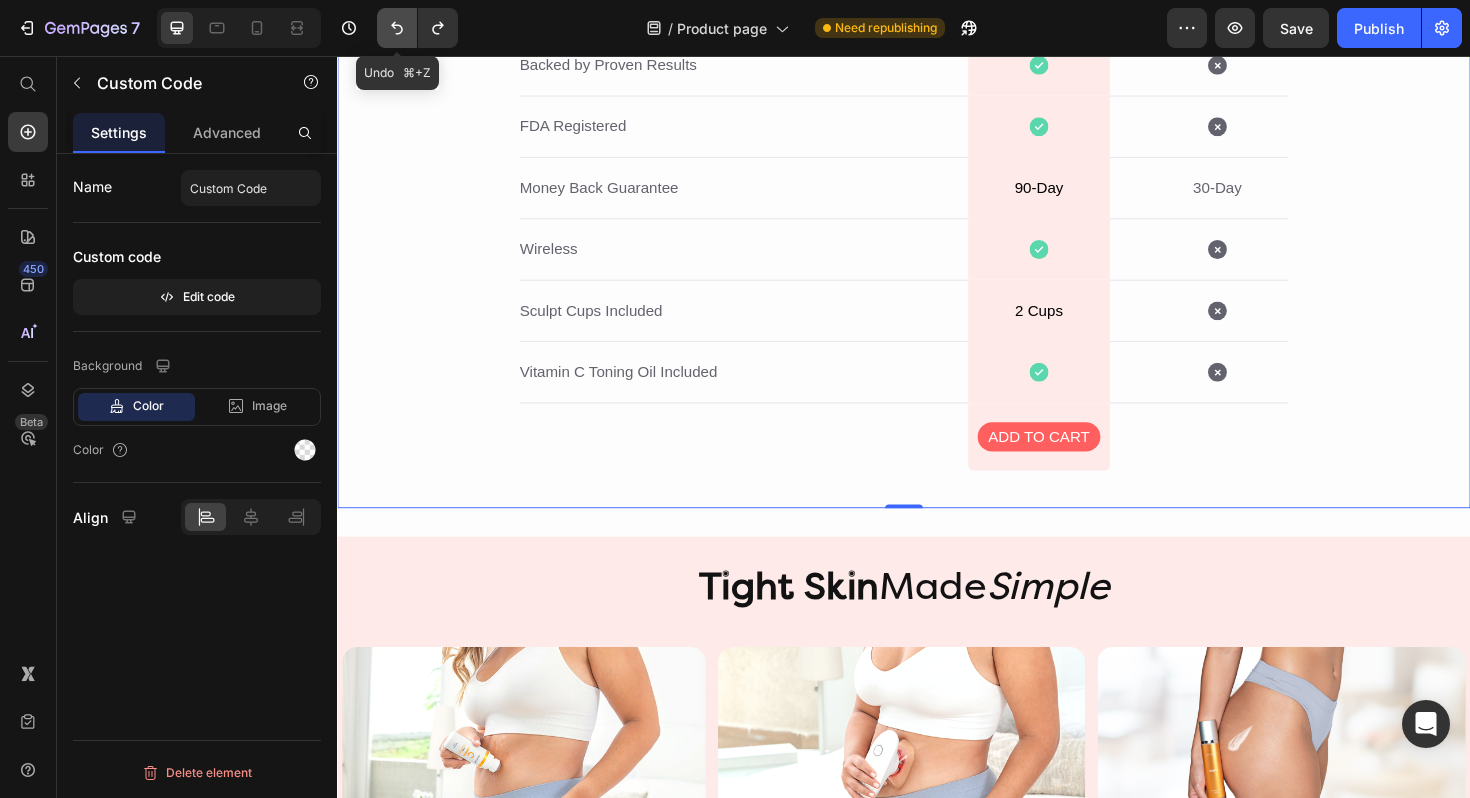 click 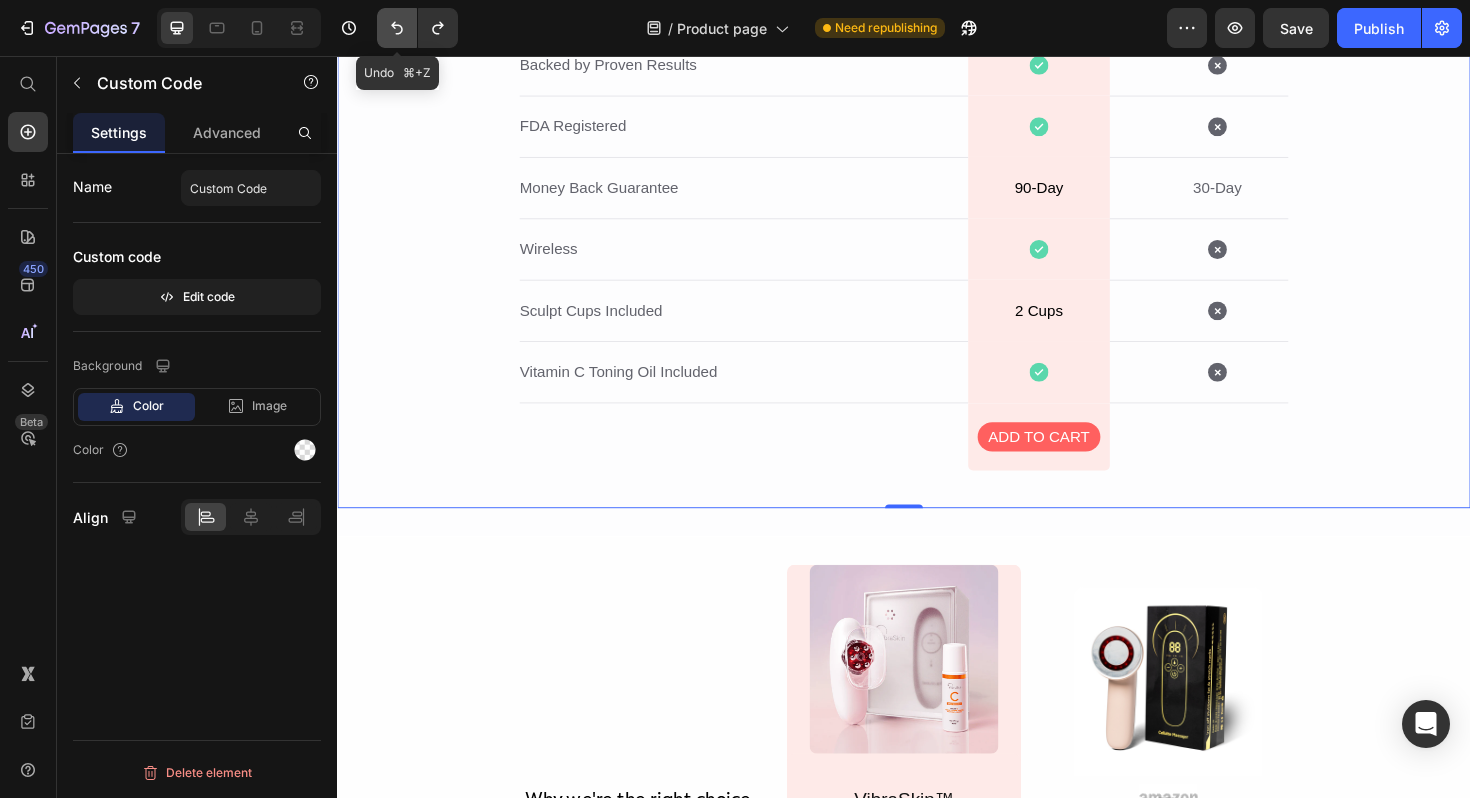 click 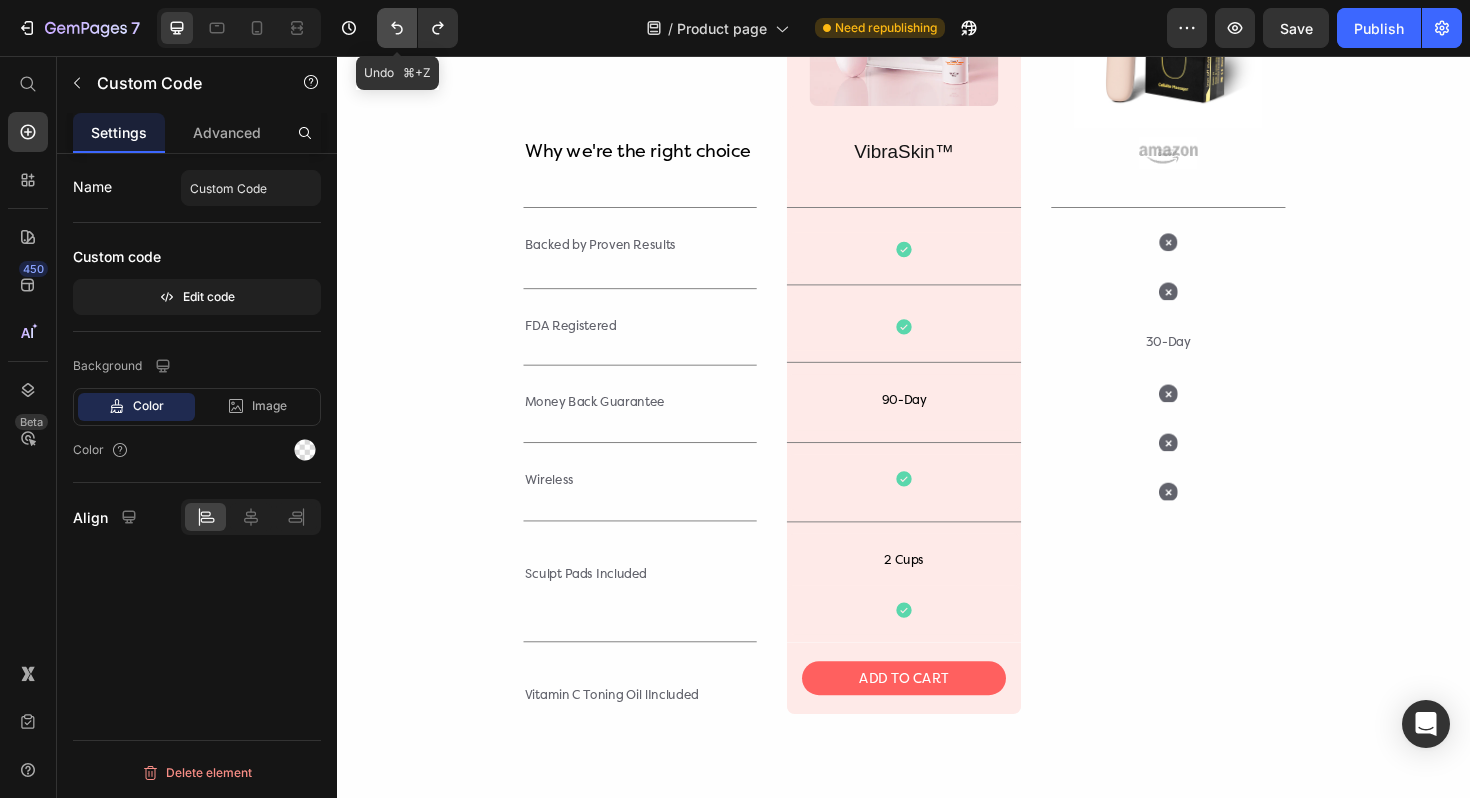 scroll, scrollTop: 3977, scrollLeft: 0, axis: vertical 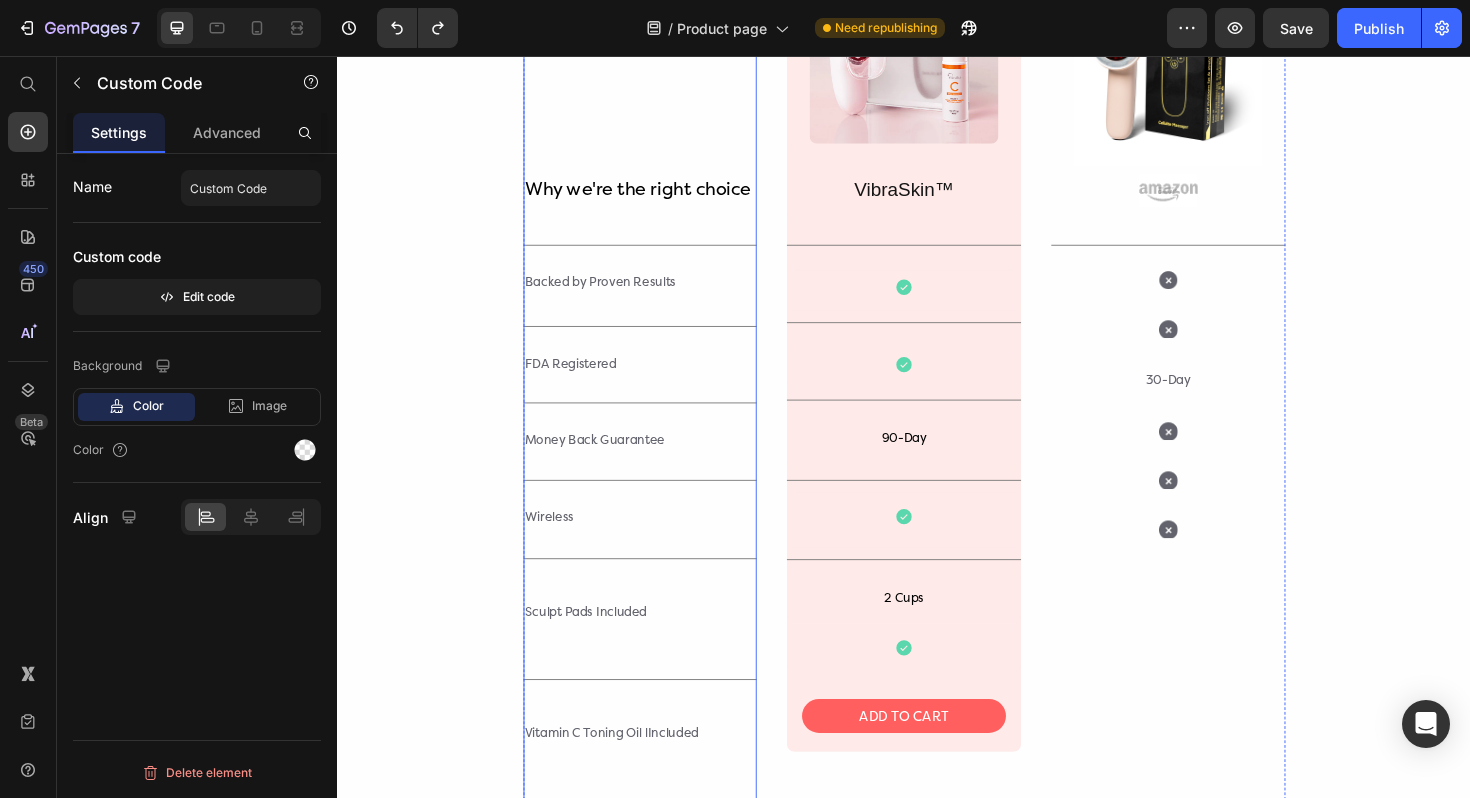 click on "Why we're the right choice Text Block                Title Line Backed by Proven Results Text Block                Title Line FDA Registered Text Block                Title Line Money Back Guarantee Text Block                Title Line Wireless Text Block                Title Line Sculpt Pads Included Text Block                Title Line Vitamin C Toning Oil lIncluded Text Block" at bounding box center [658, 418] 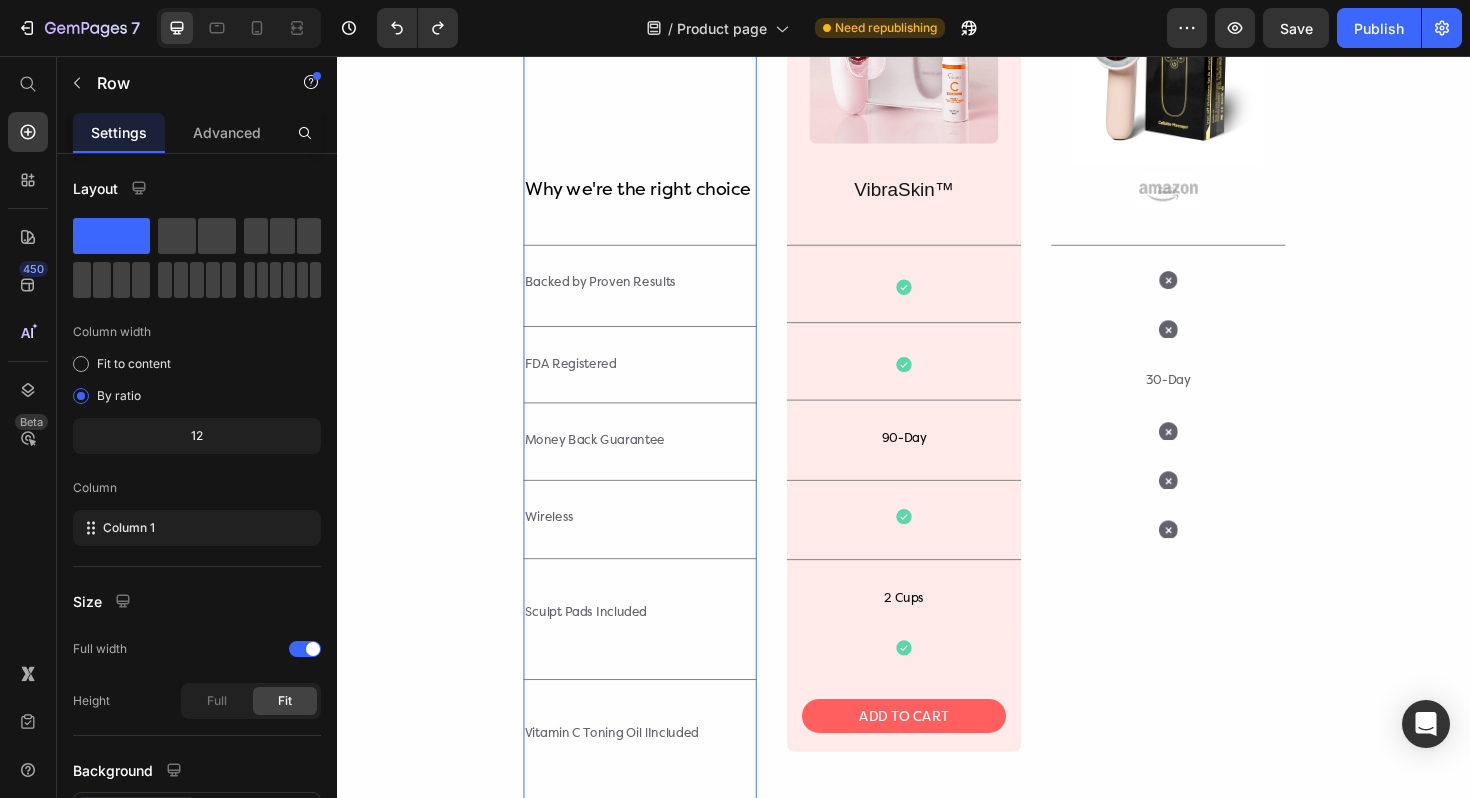click on "Why we're the right choice Text Block                Title Line Backed by Proven Results Text Block                Title Line FDA Registered Text Block                Title Line Money Back Guarantee Text Block                Title Line Wireless Text Block                Title Line Sculpt Pads Included Text Block                Title Line Vitamin C Toning Oil lIncluded Text Block Row   0 Image VibraSkin™ Text Block Row                Title Line
Icon Row                Title Line
Icon Row                Title Line 90-Day Text Block Row                Title Line
Icon Row                Title Line 2 Cups Text Block Row
Icon Row Row ADD TO CART Button Row Image Image                Title Line     Icon     Icon 30-Day Text Block     Icon     Icon     Icon Row Row" at bounding box center [937, 409] 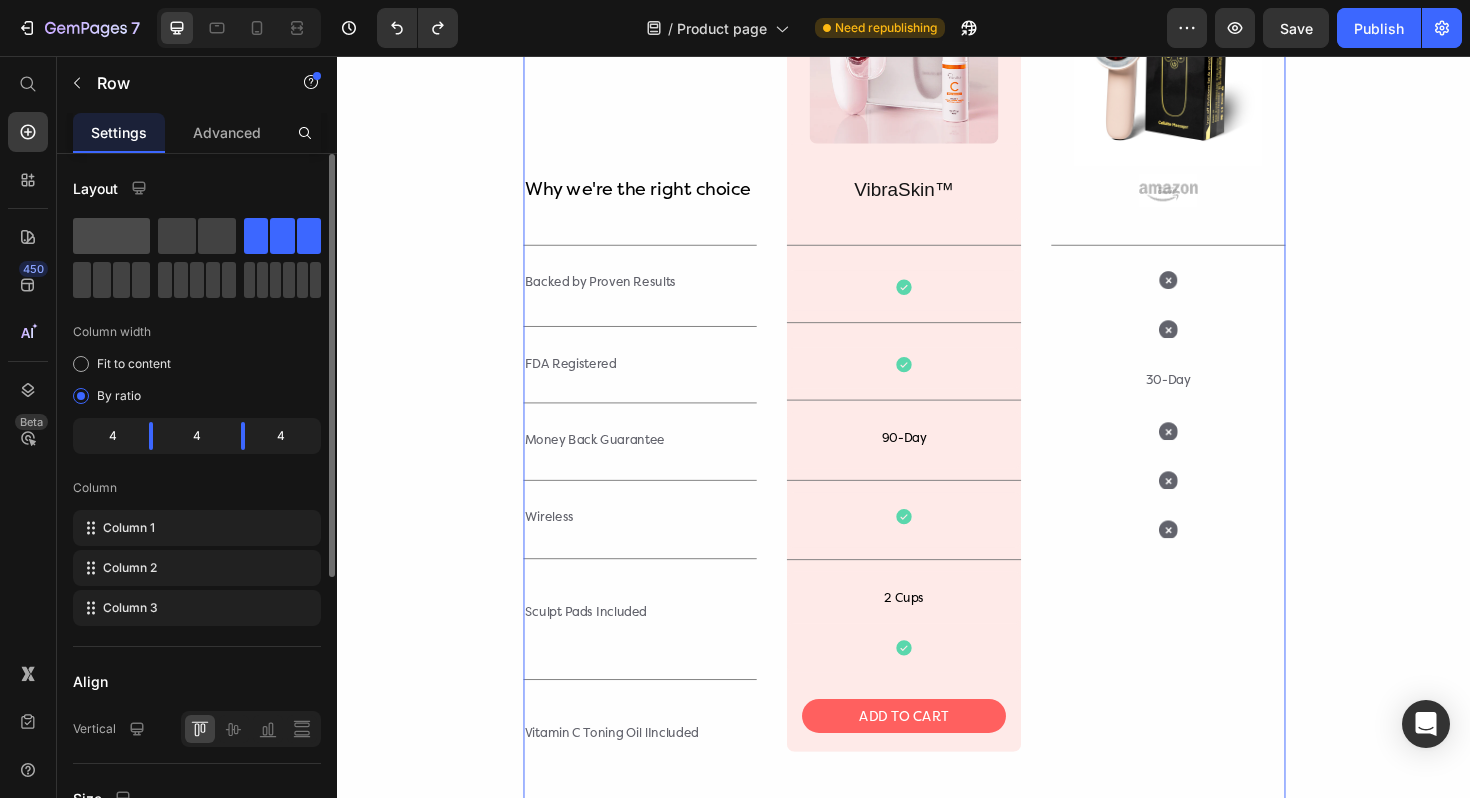 click 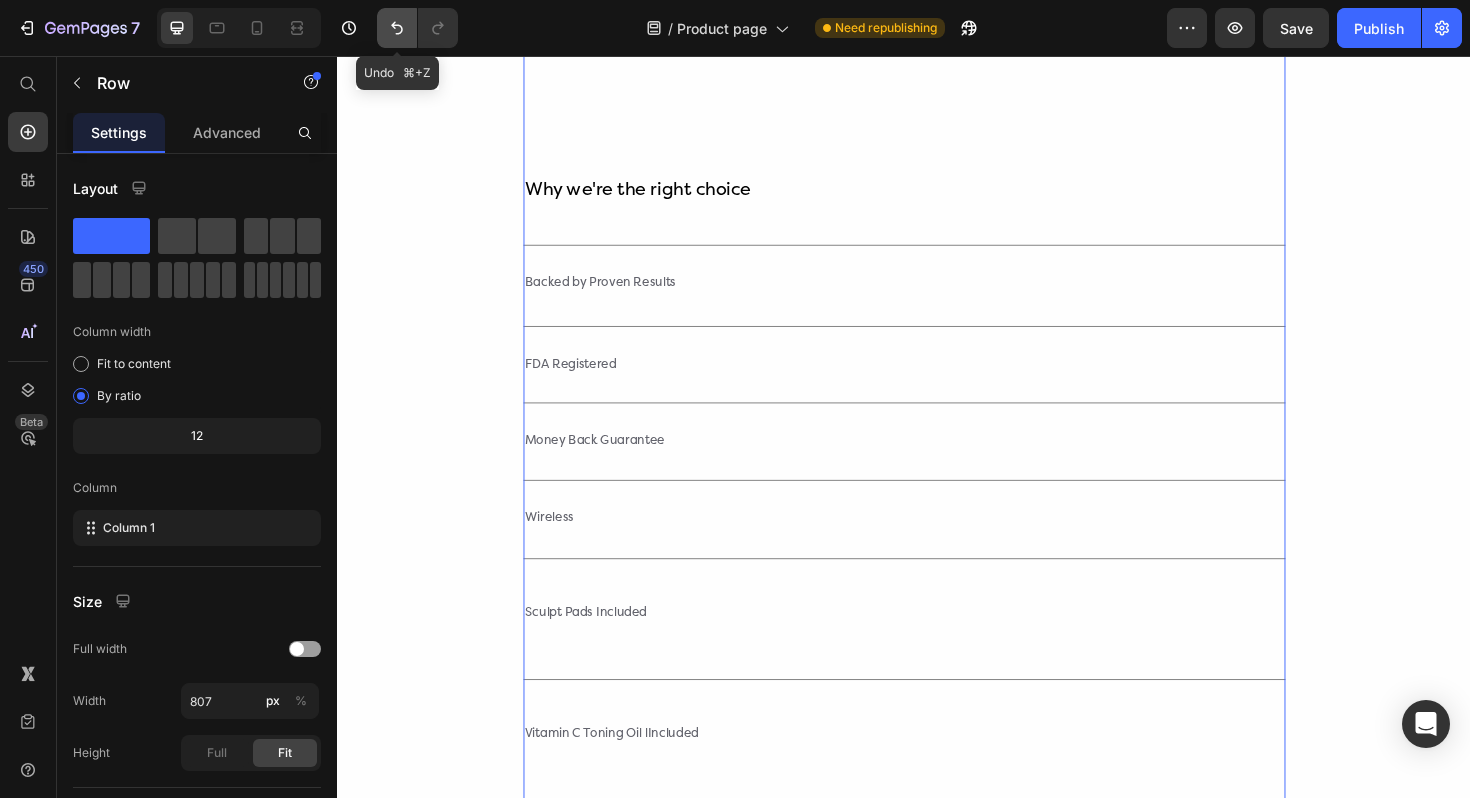 click 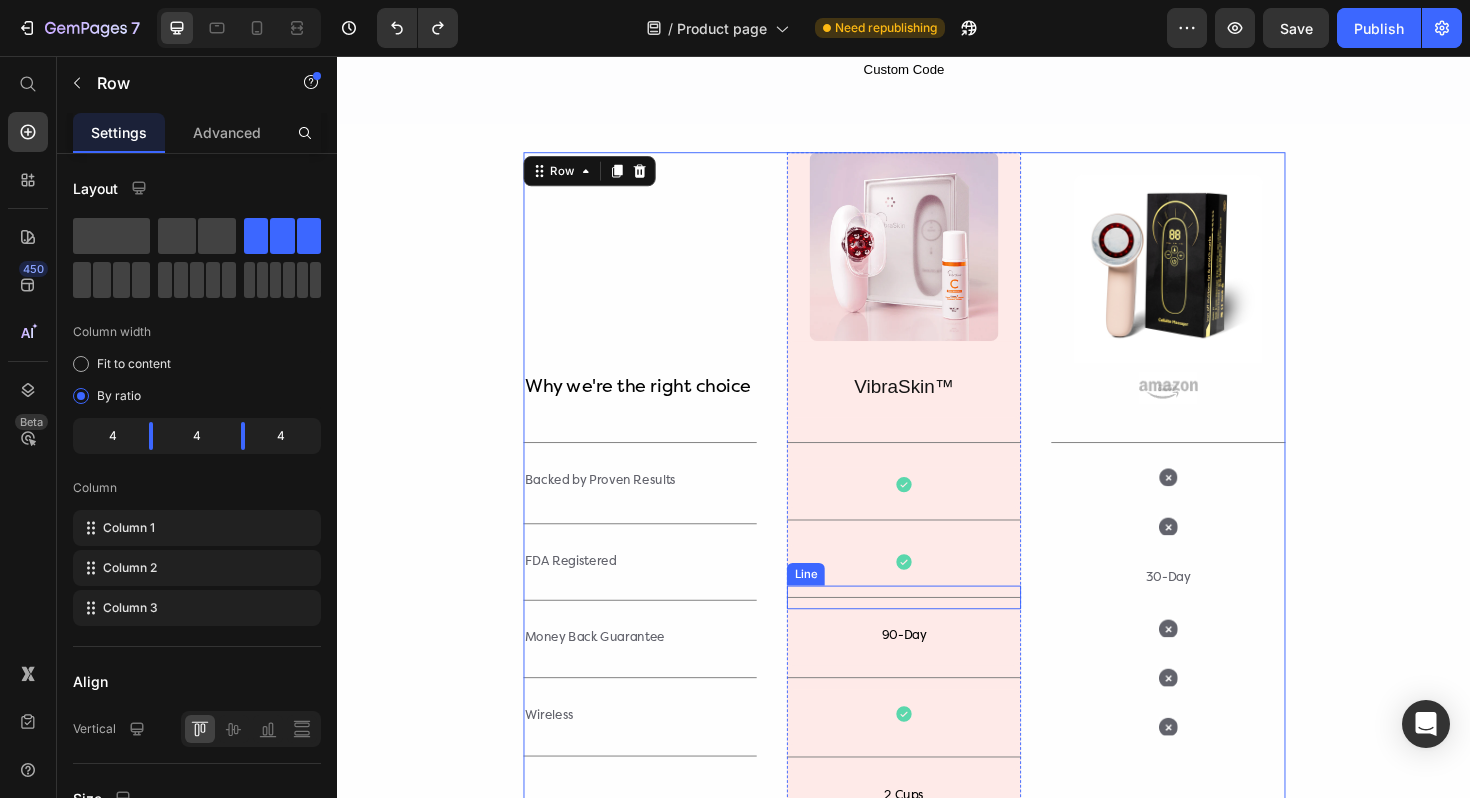 scroll, scrollTop: 3451, scrollLeft: 0, axis: vertical 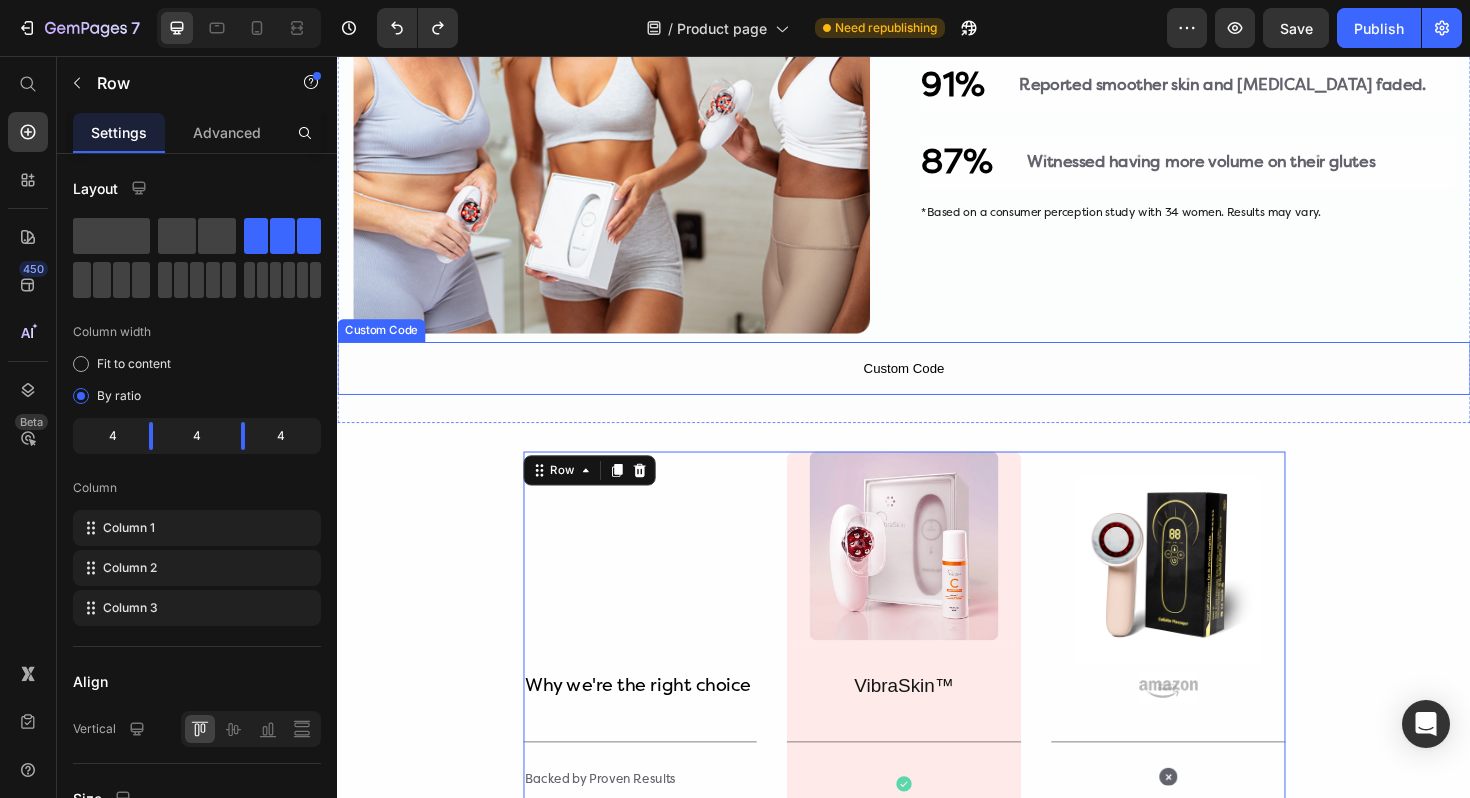 click on "Custom Code" at bounding box center (937, 387) 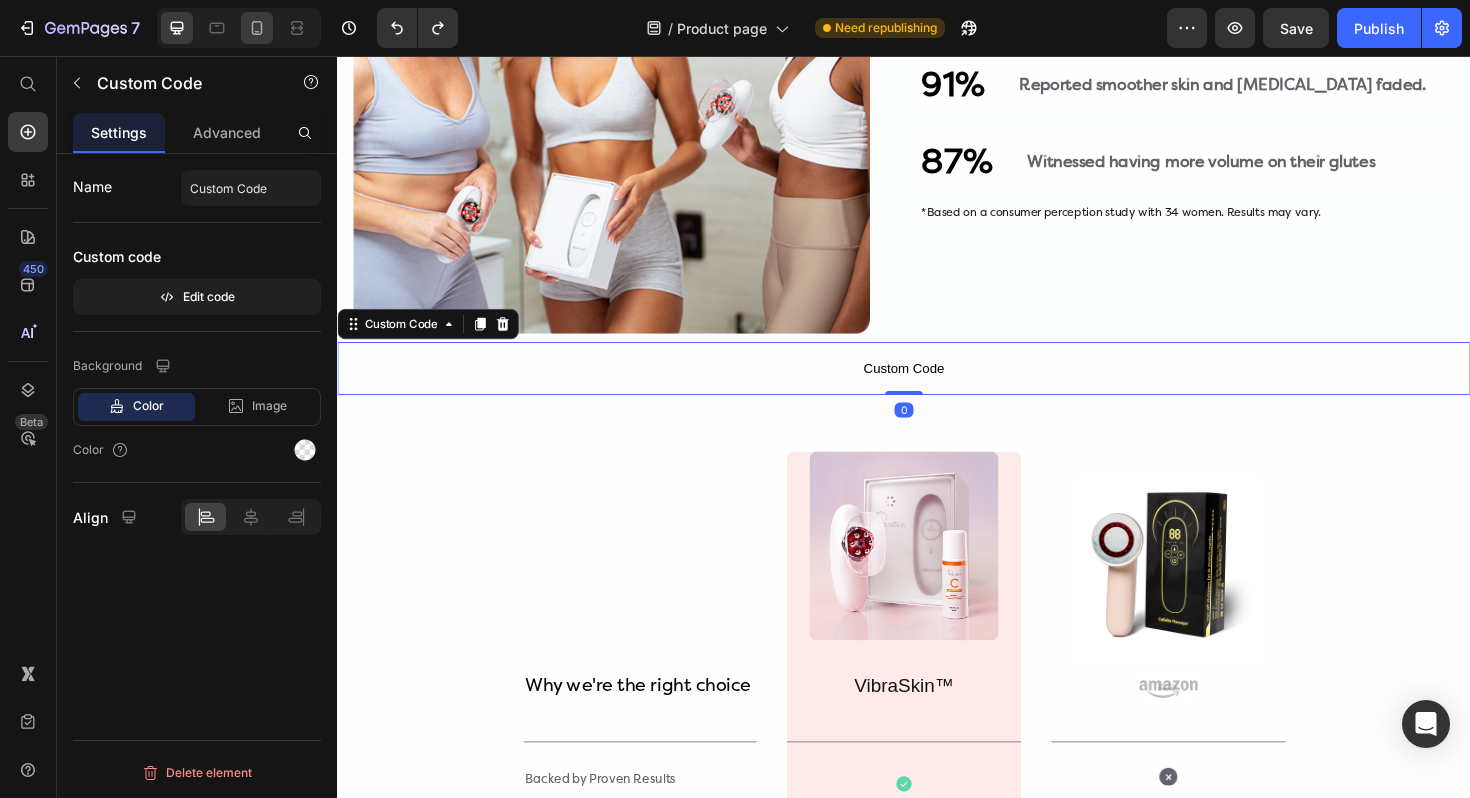 click 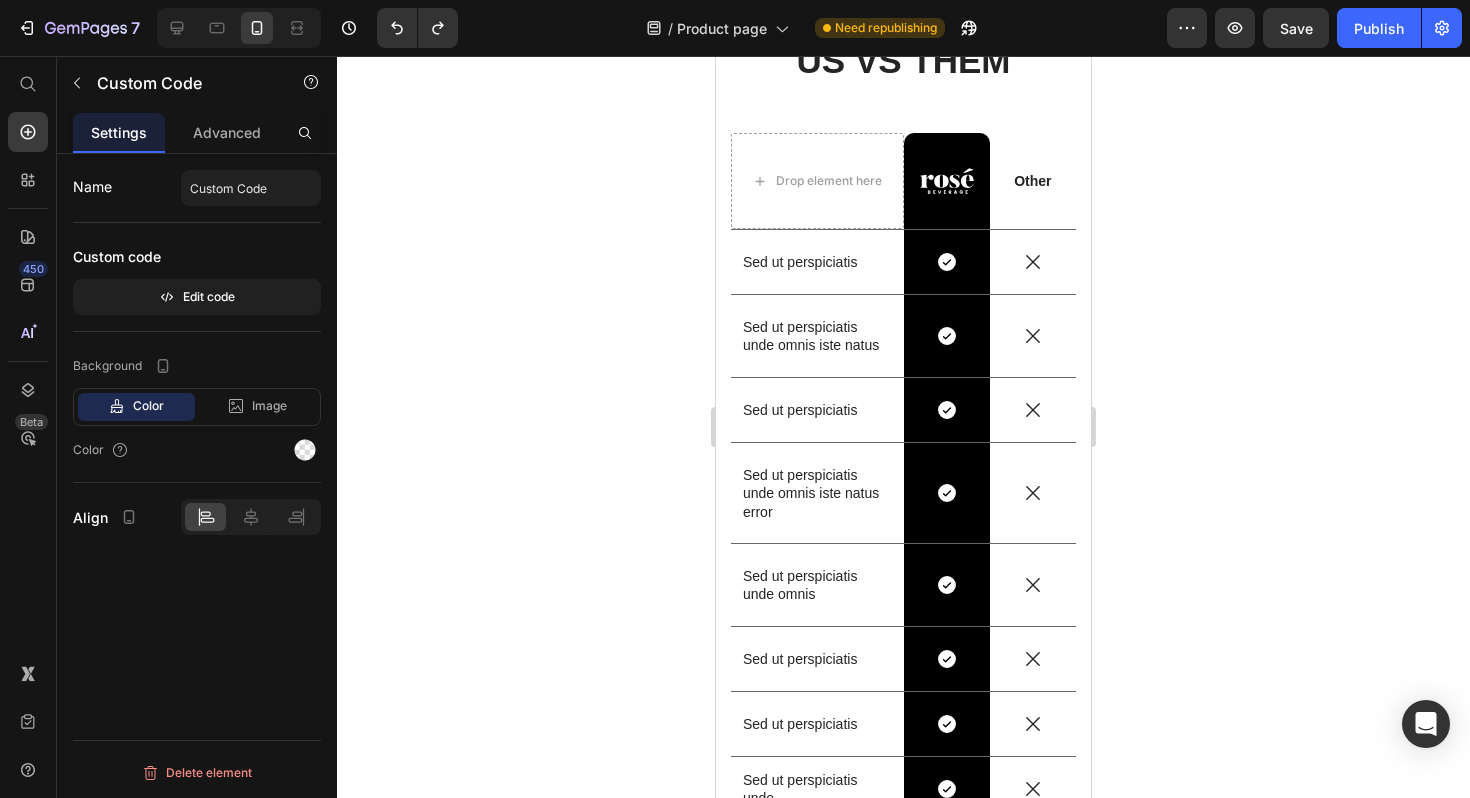 scroll, scrollTop: 5015, scrollLeft: 0, axis: vertical 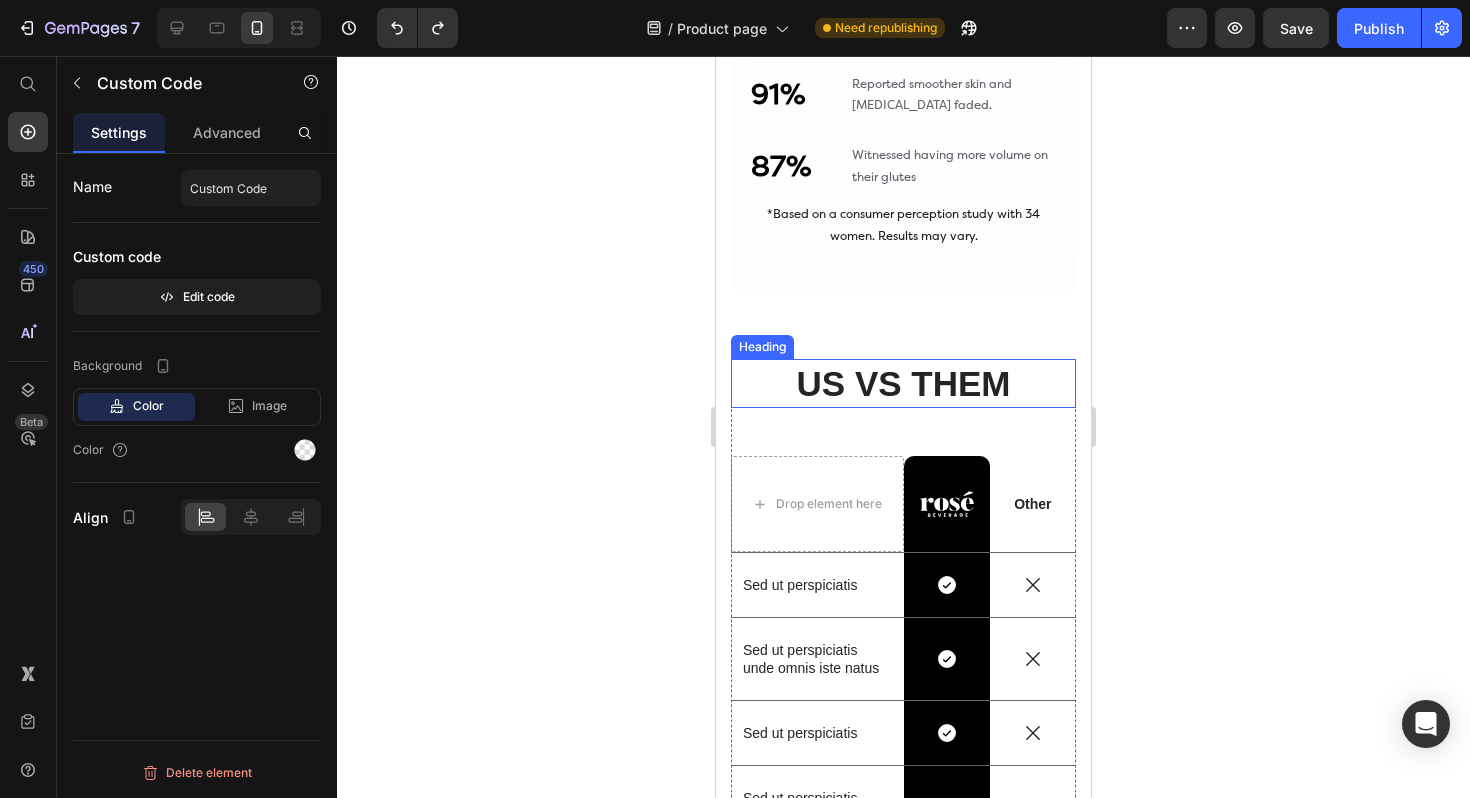 click on "US VS THEM Heading
Drop element here Image Row Other Text Block Row Sed ut perspiciatis Text Block
Icon Row
Icon Row Sed ut perspiciatis unde omnis iste natus  Text Block
Icon Row
Icon Row Sed ut perspiciatis Text Block
Icon Row
Icon Row Sed ut perspiciatis unde omnis iste natus error  Text Block
Icon Row
Icon Row Sed ut perspiciatis unde omnis Text Block
Icon Row
Icon Row Sed ut perspiciatis Text Block
Icon Row
Icon Row Sed ut perspiciatis Text Block
Icon Row
Icon Row Sed ut perspiciatis unde Text Block
Icon Row
Icon Row" at bounding box center [903, 759] 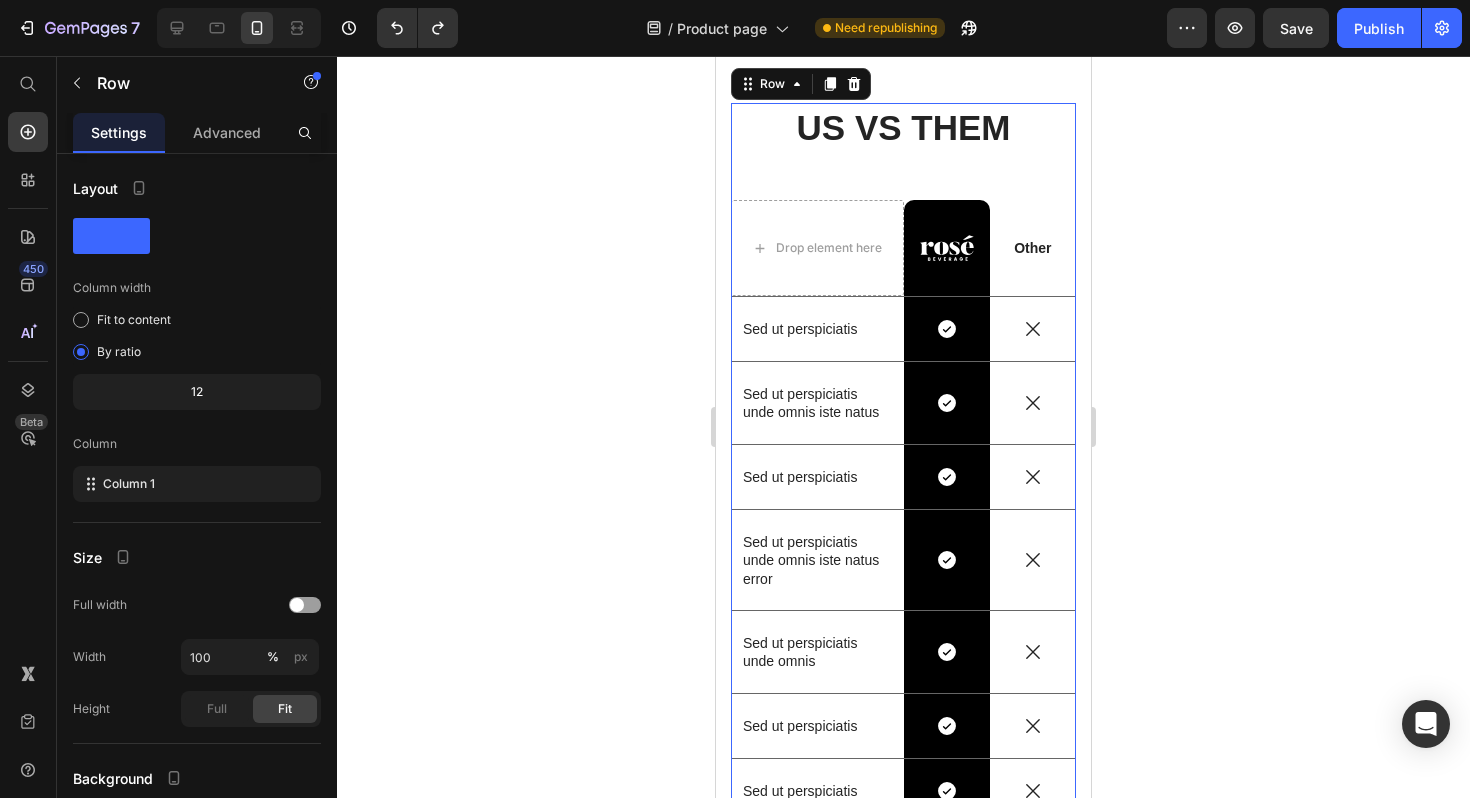 scroll, scrollTop: 5272, scrollLeft: 0, axis: vertical 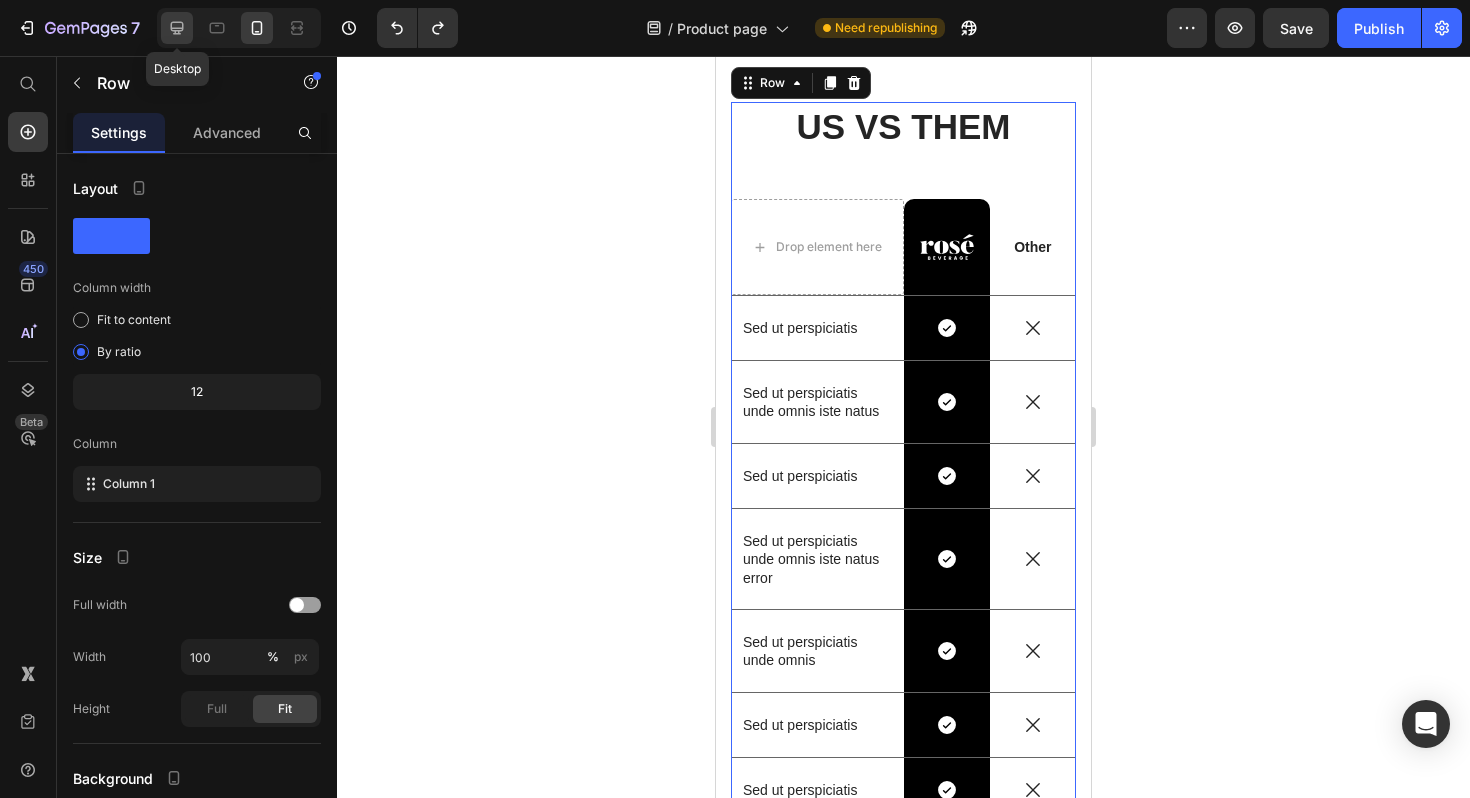 click 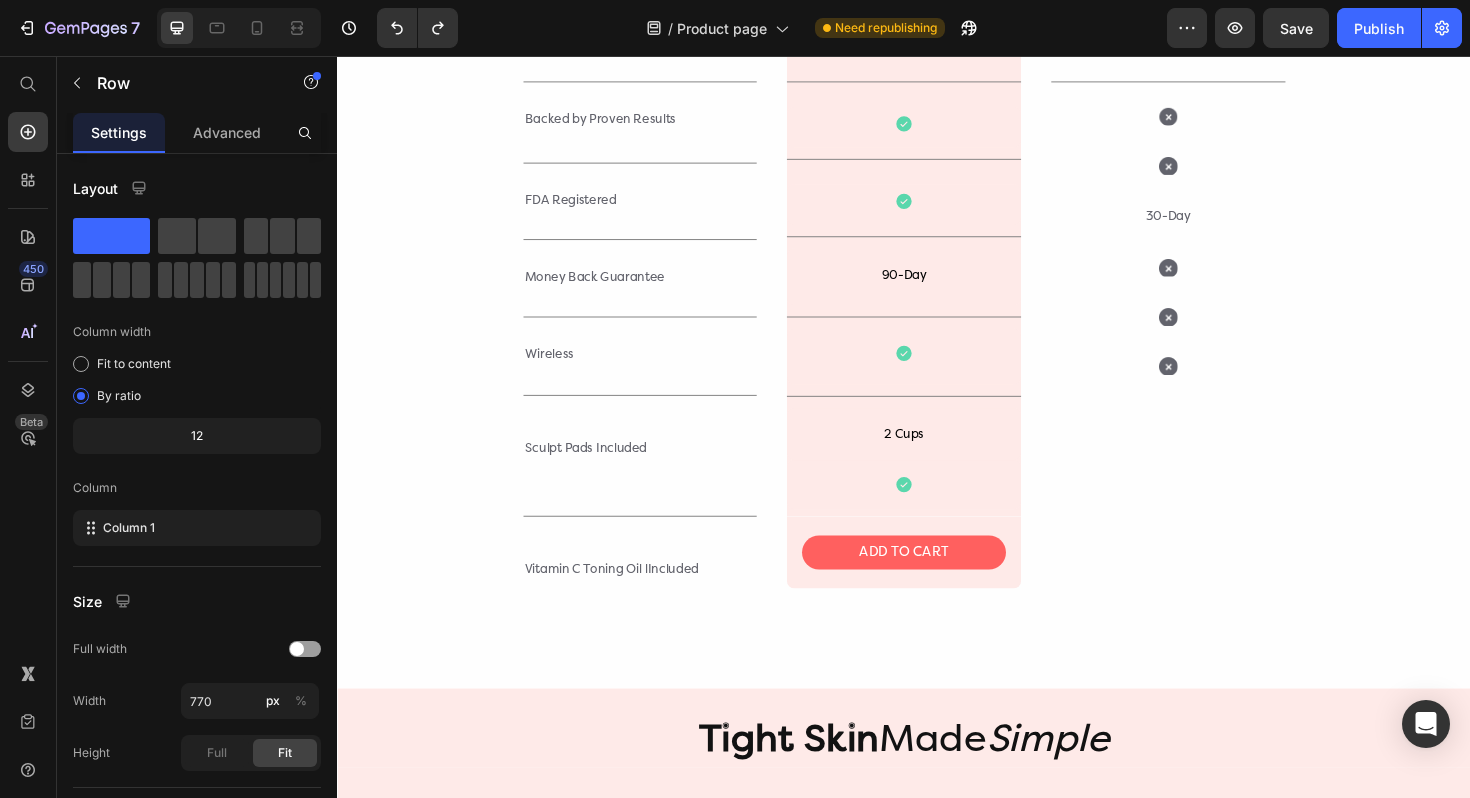 scroll, scrollTop: 4445, scrollLeft: 0, axis: vertical 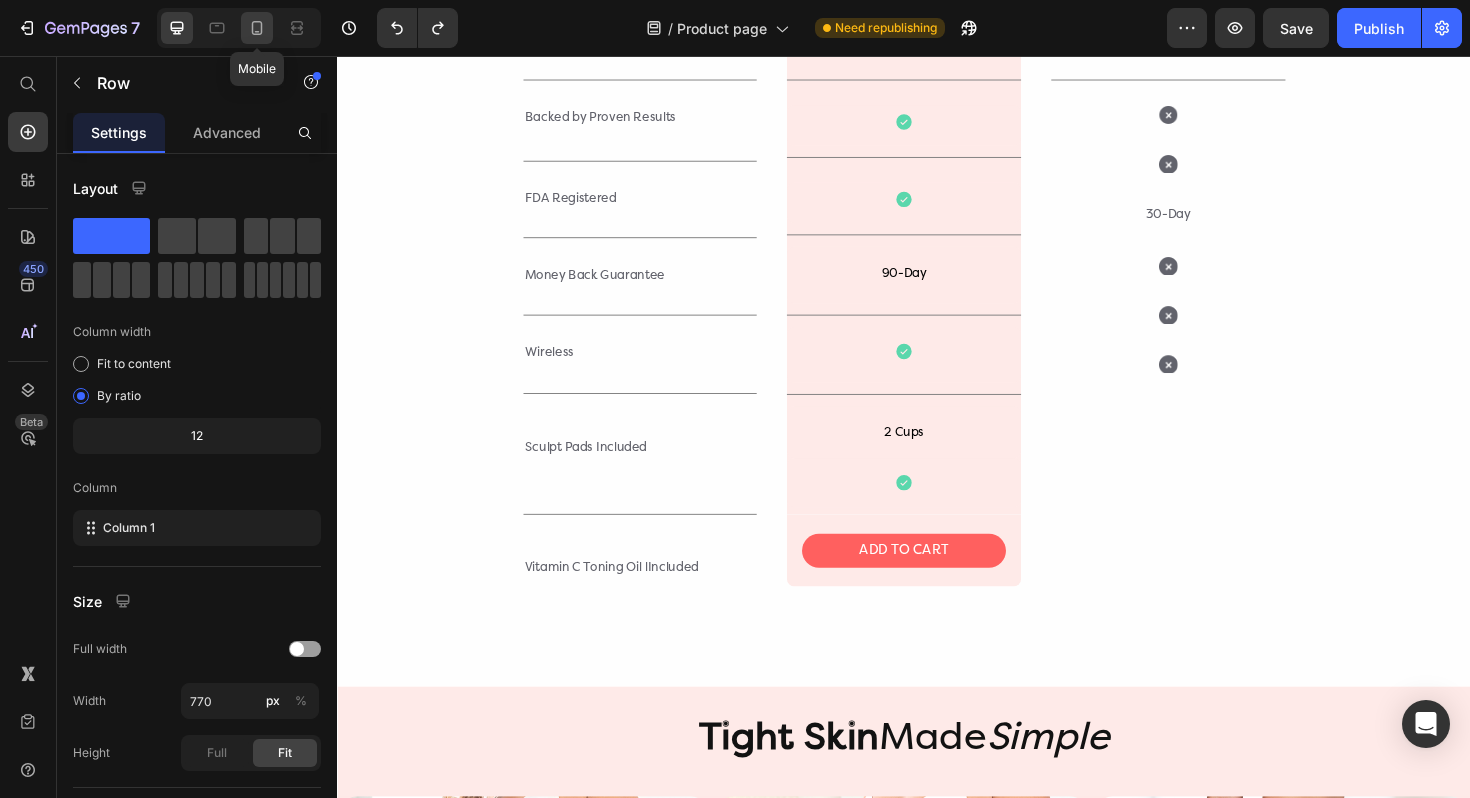 click 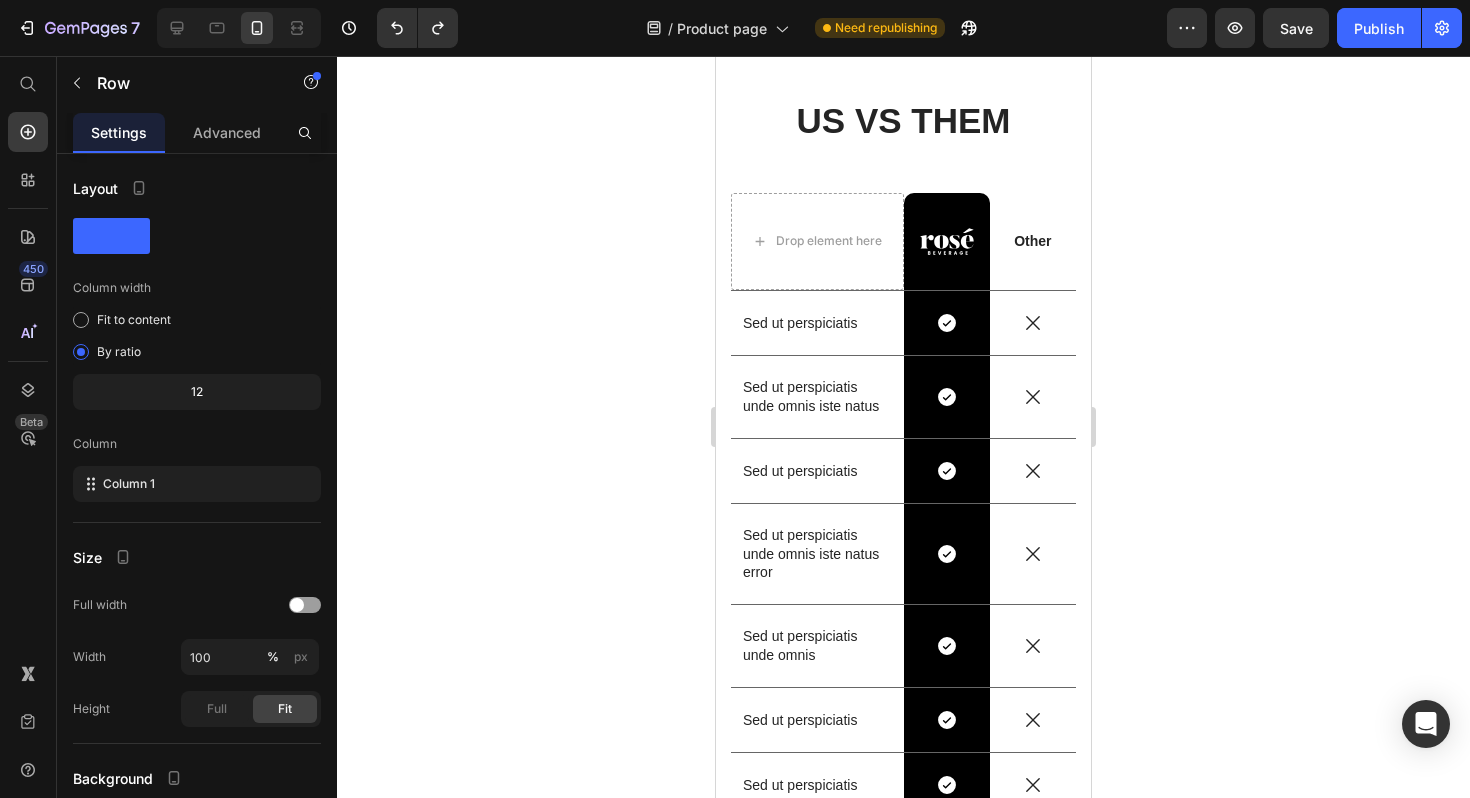 scroll, scrollTop: 5349, scrollLeft: 0, axis: vertical 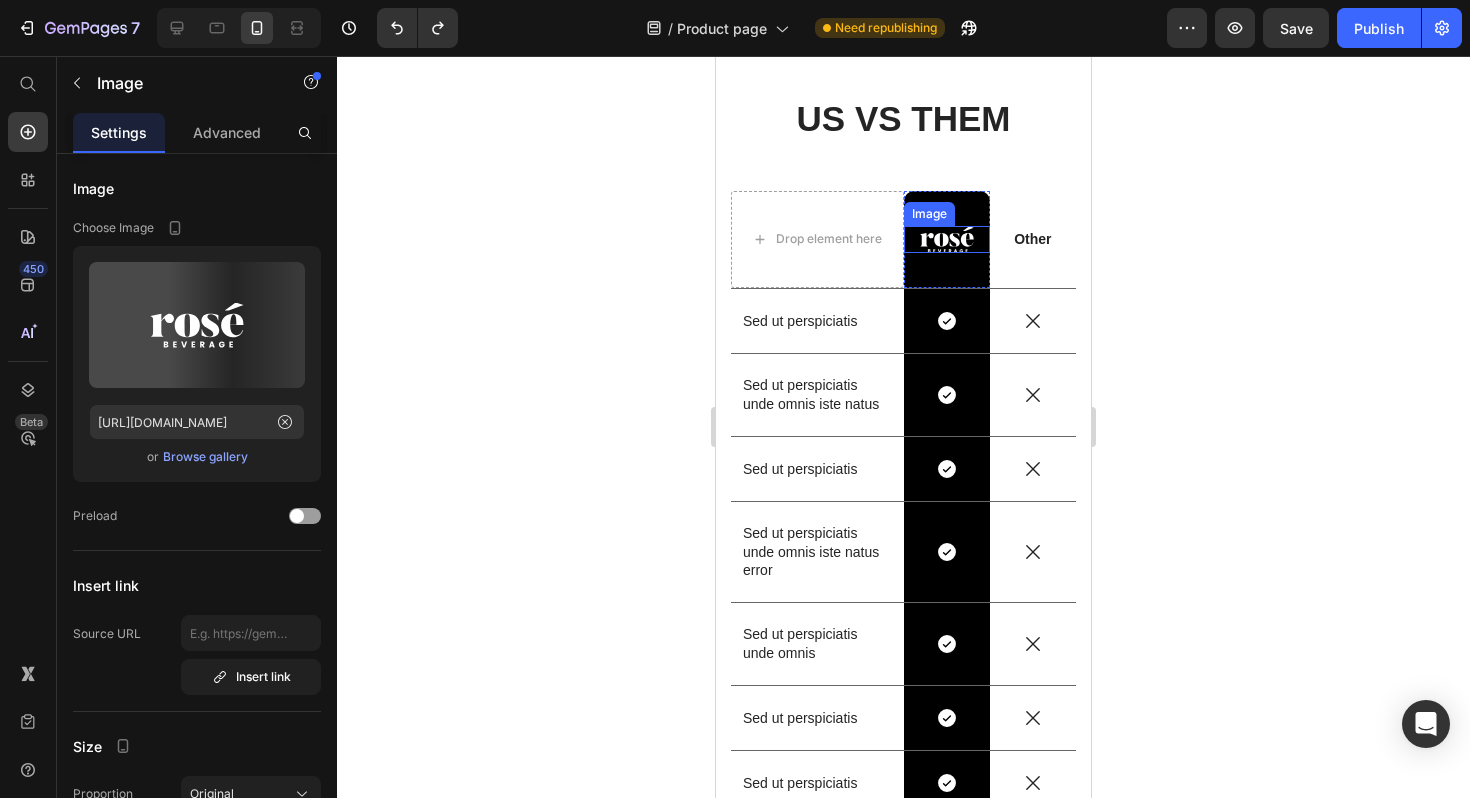 click at bounding box center (947, 239) 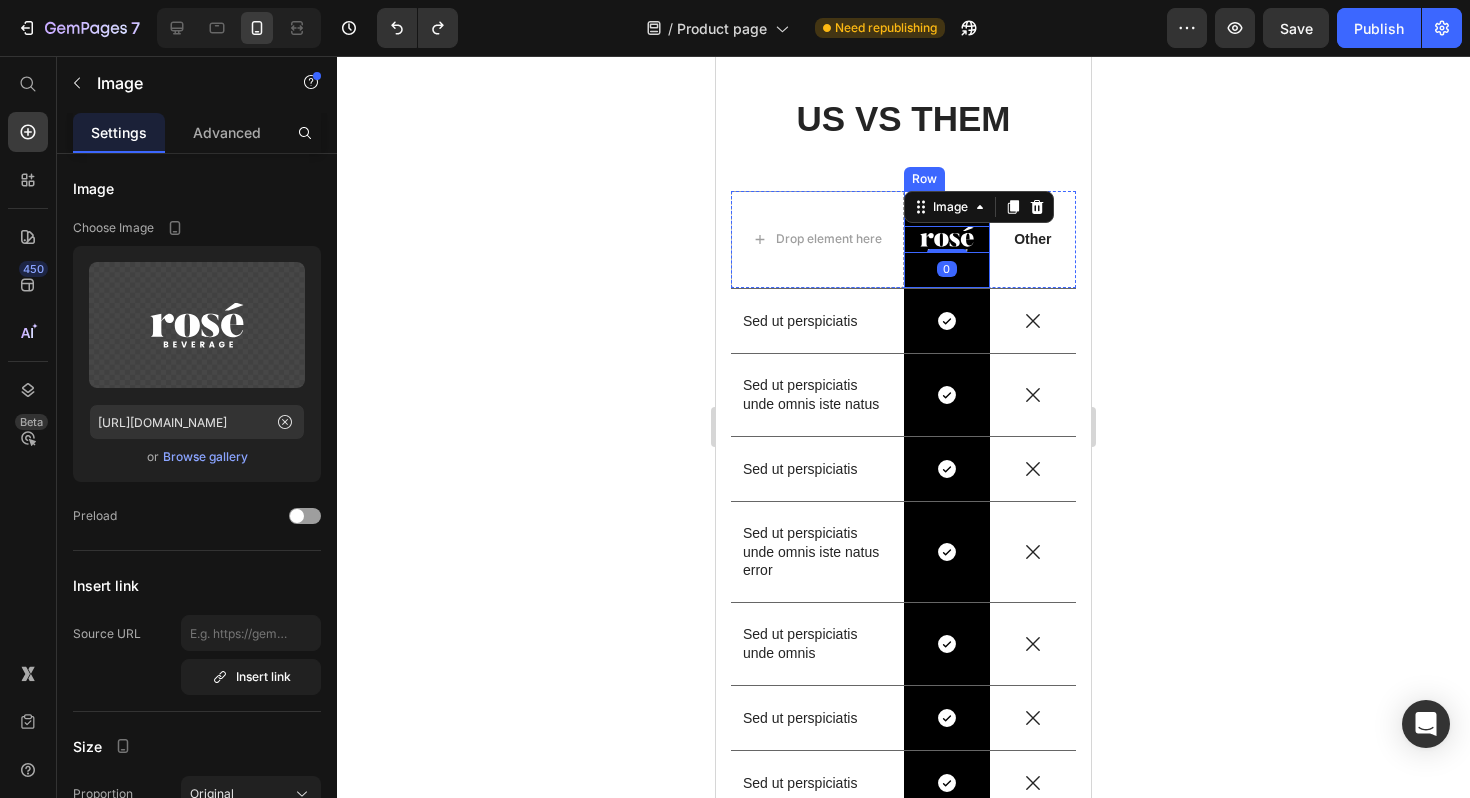 click on "Image   0 Row" at bounding box center (947, 239) 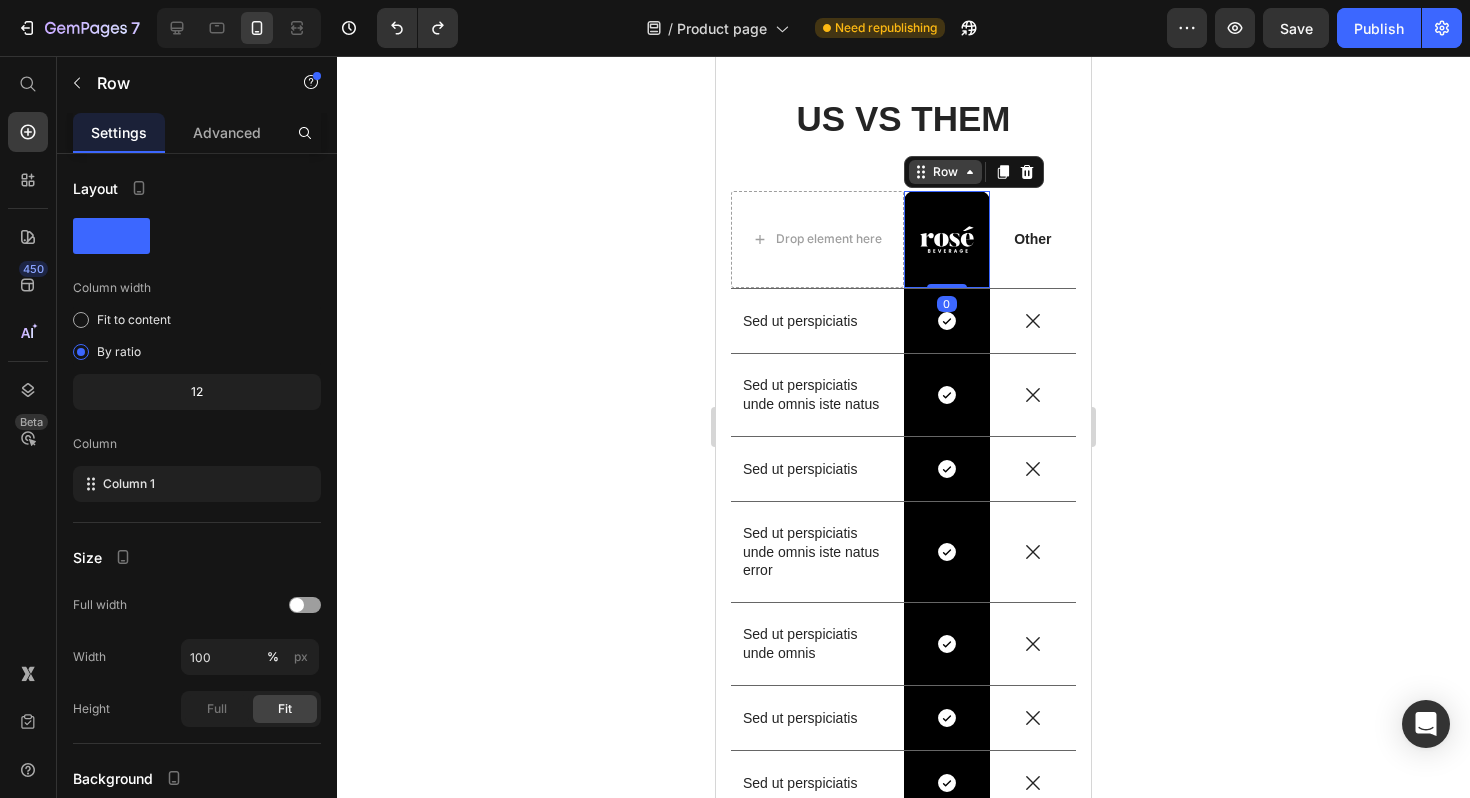 click 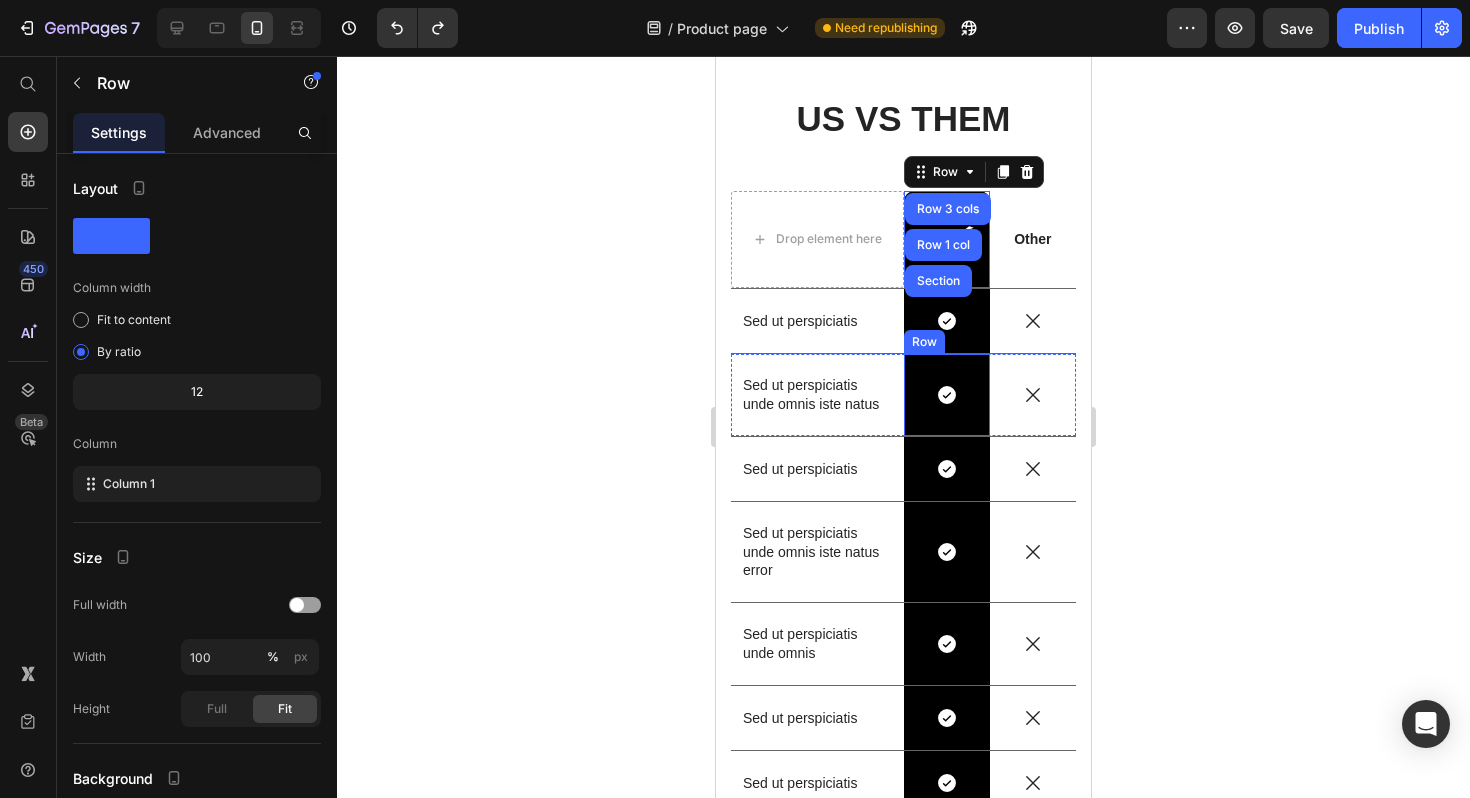 click on "Icon Row" at bounding box center (947, 395) 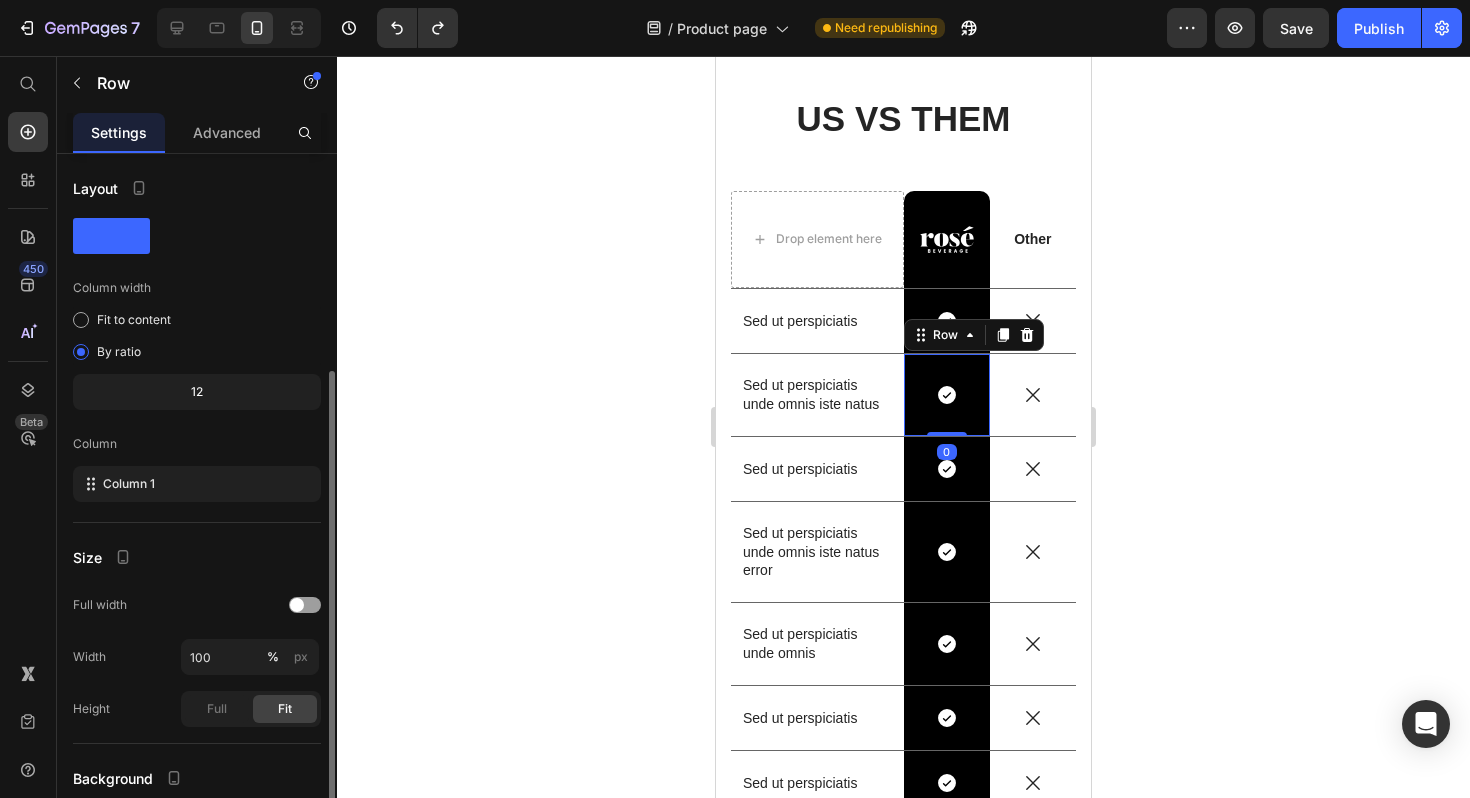 scroll, scrollTop: 167, scrollLeft: 0, axis: vertical 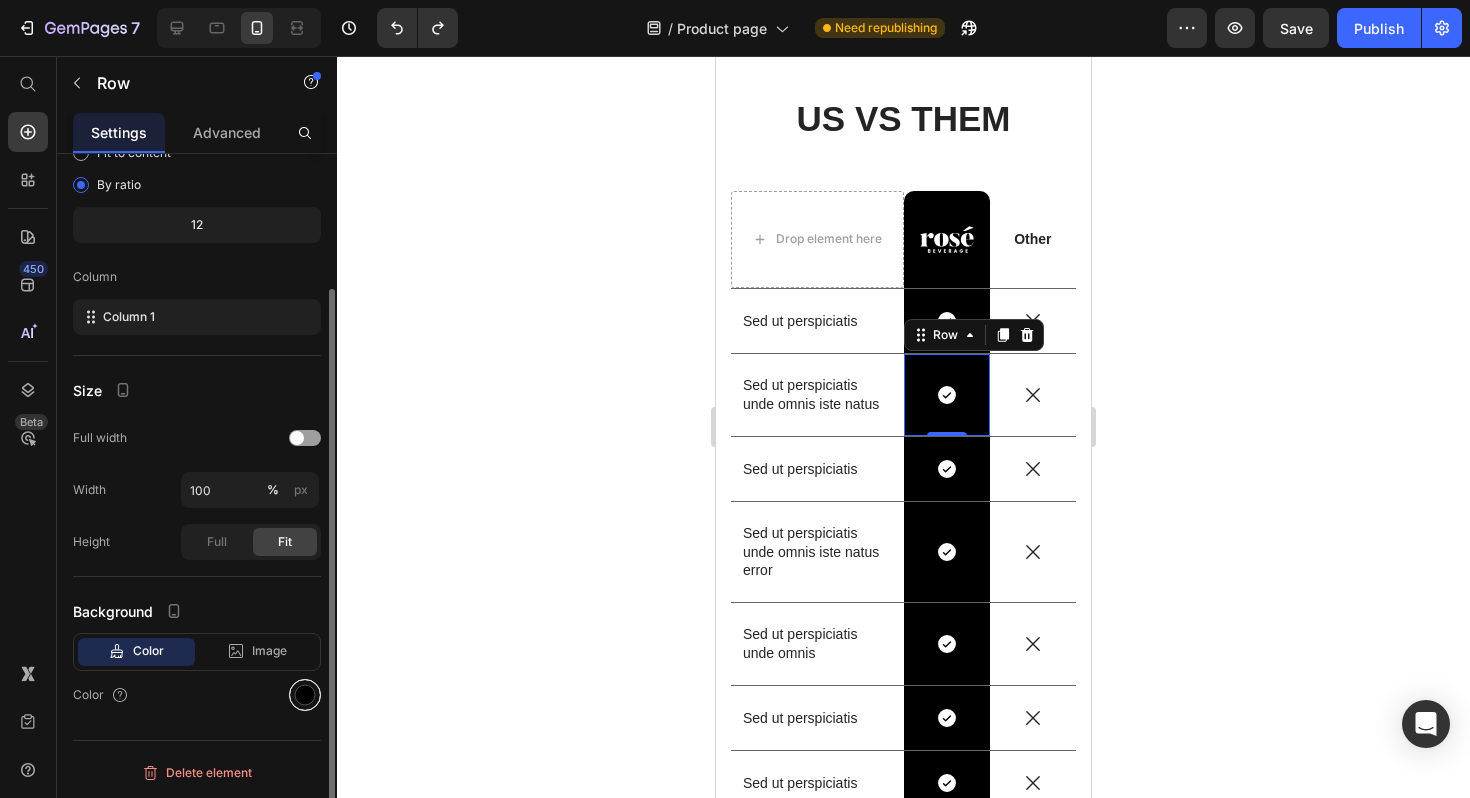 click at bounding box center (305, 695) 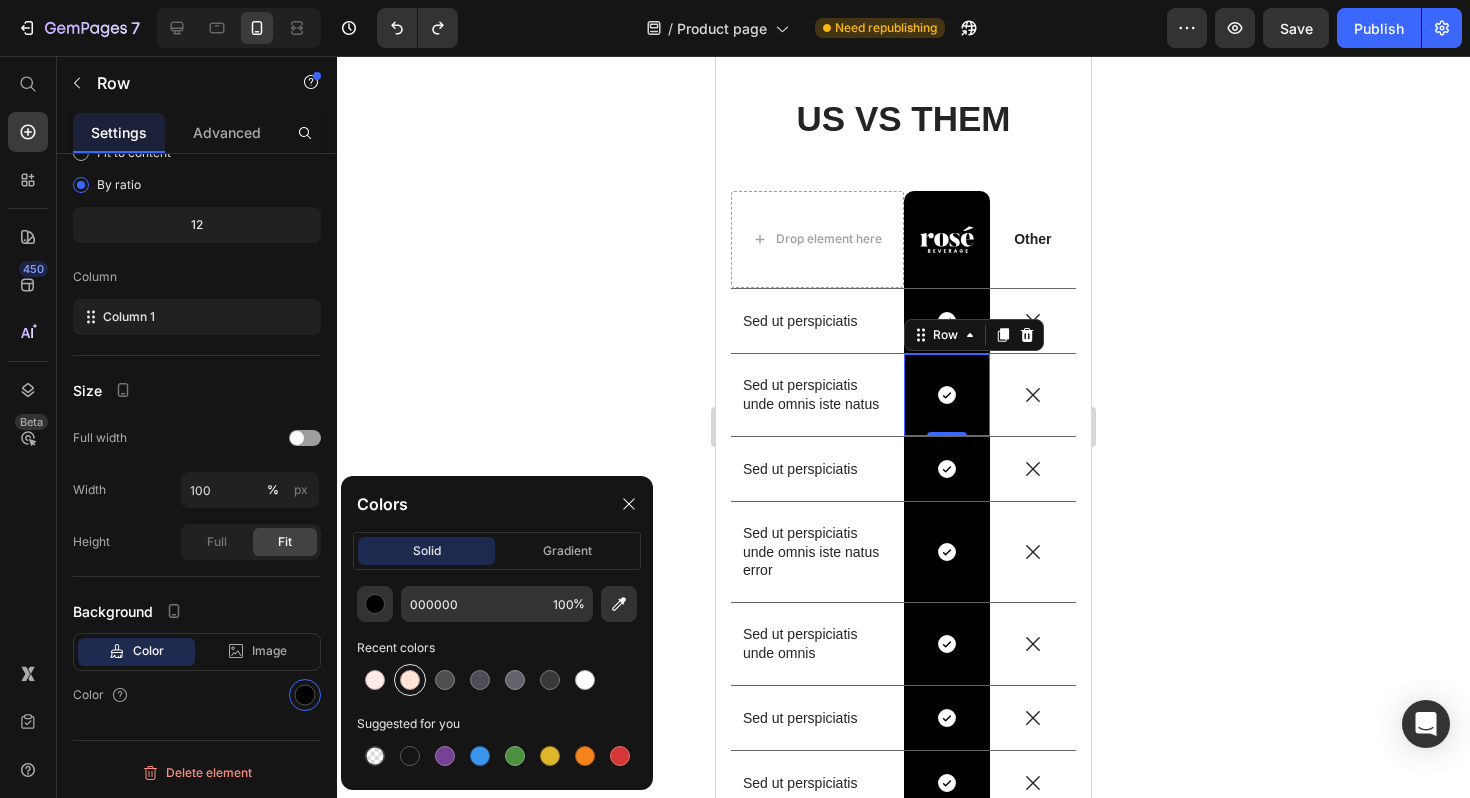 click at bounding box center (410, 680) 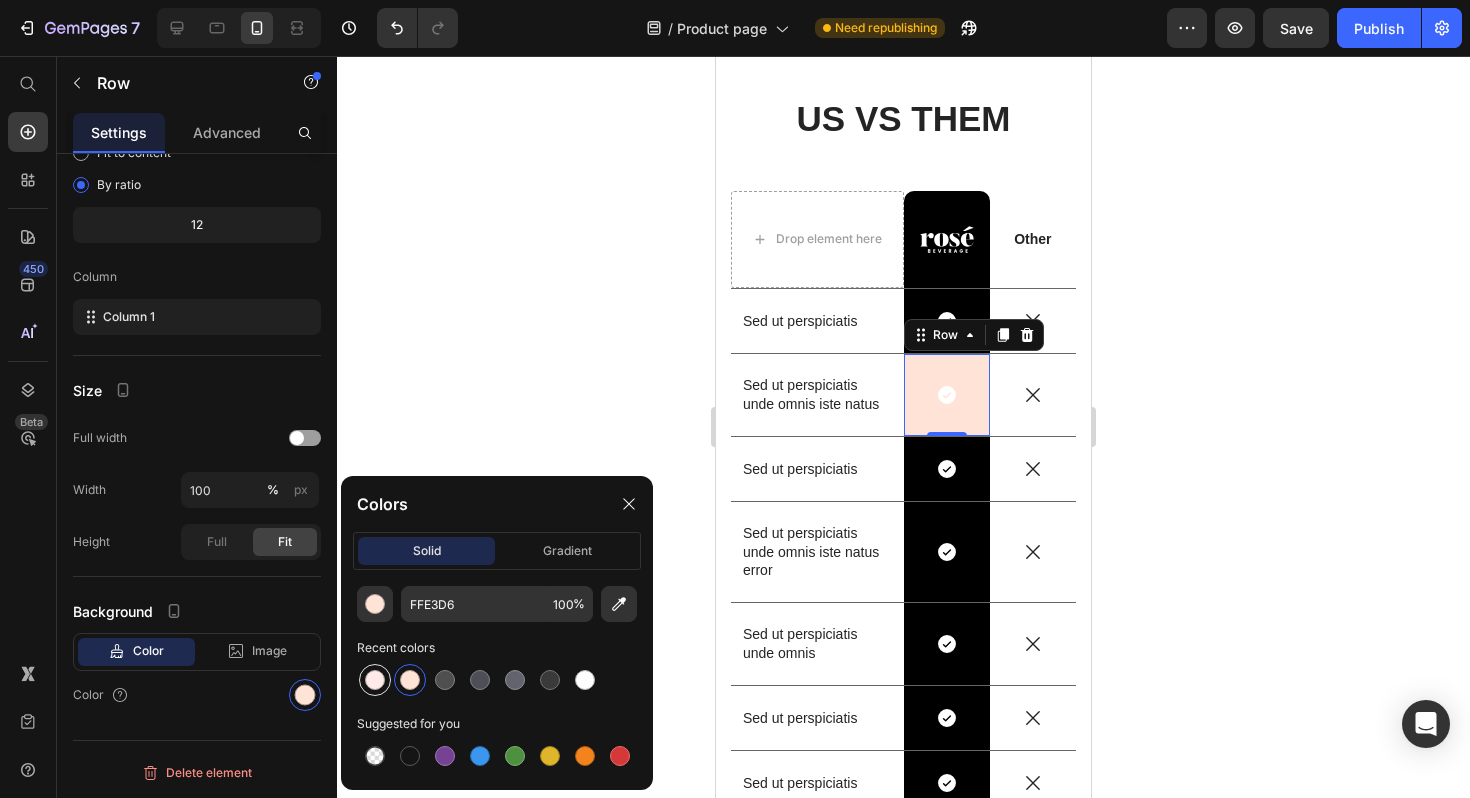 click at bounding box center [375, 680] 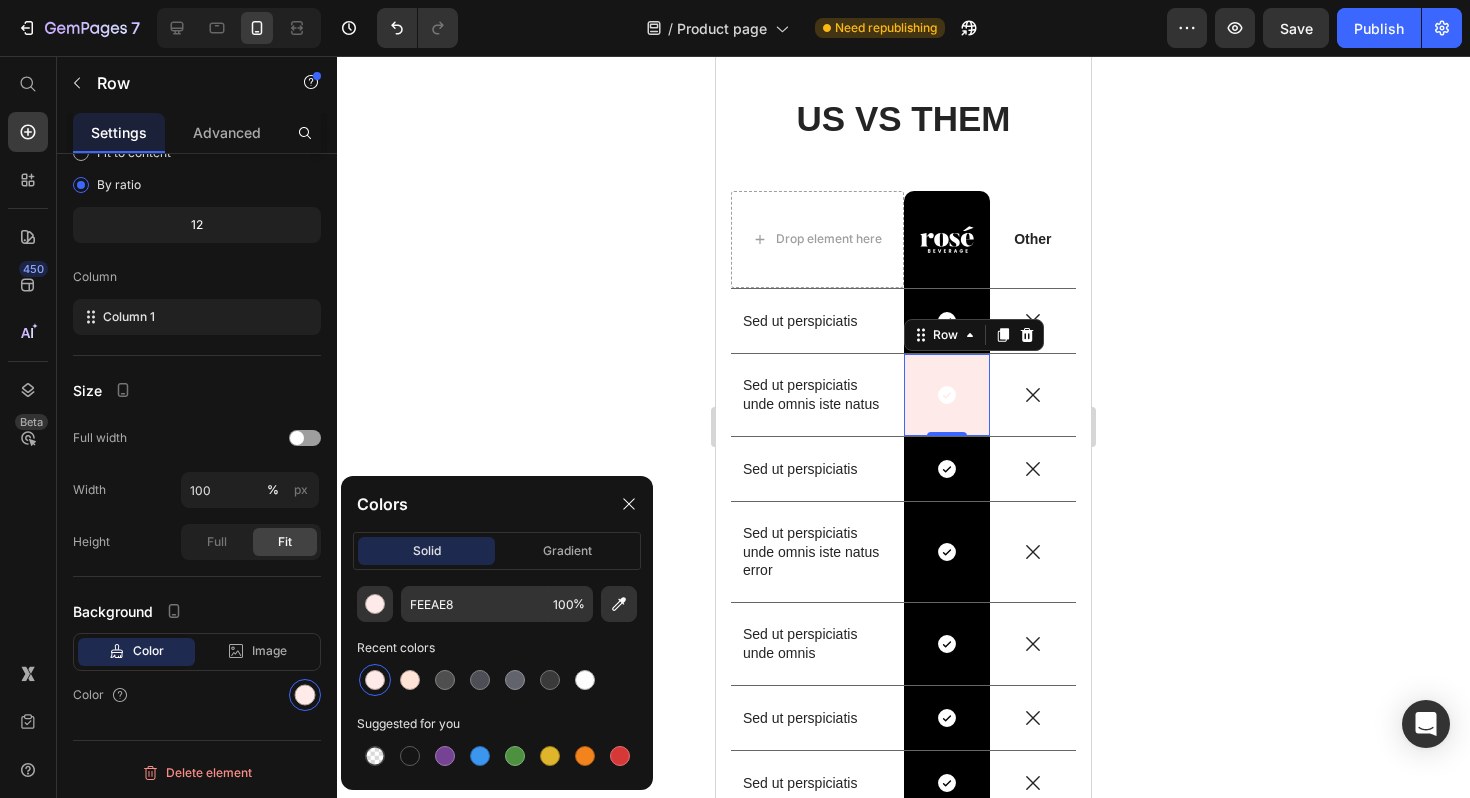 click 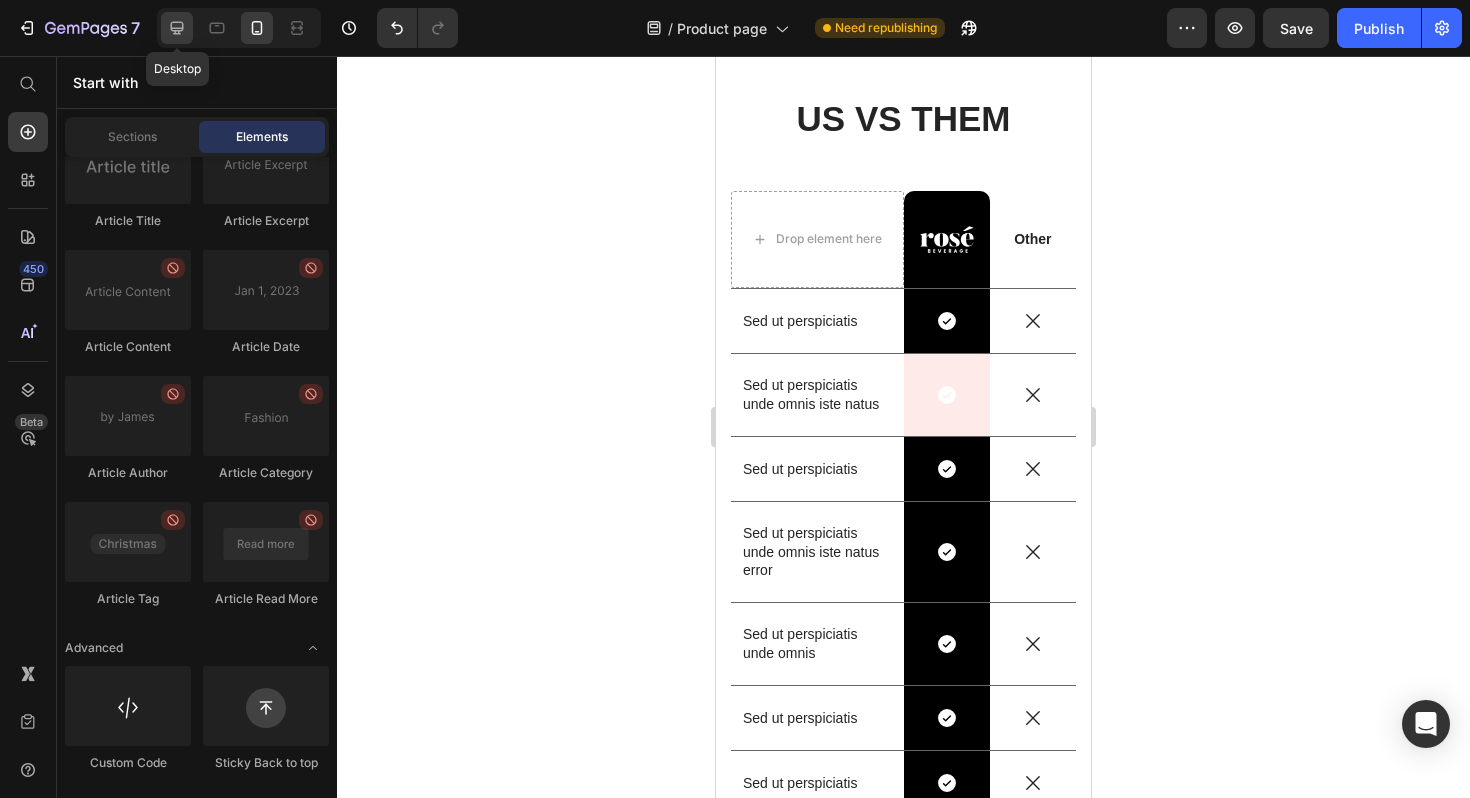 click 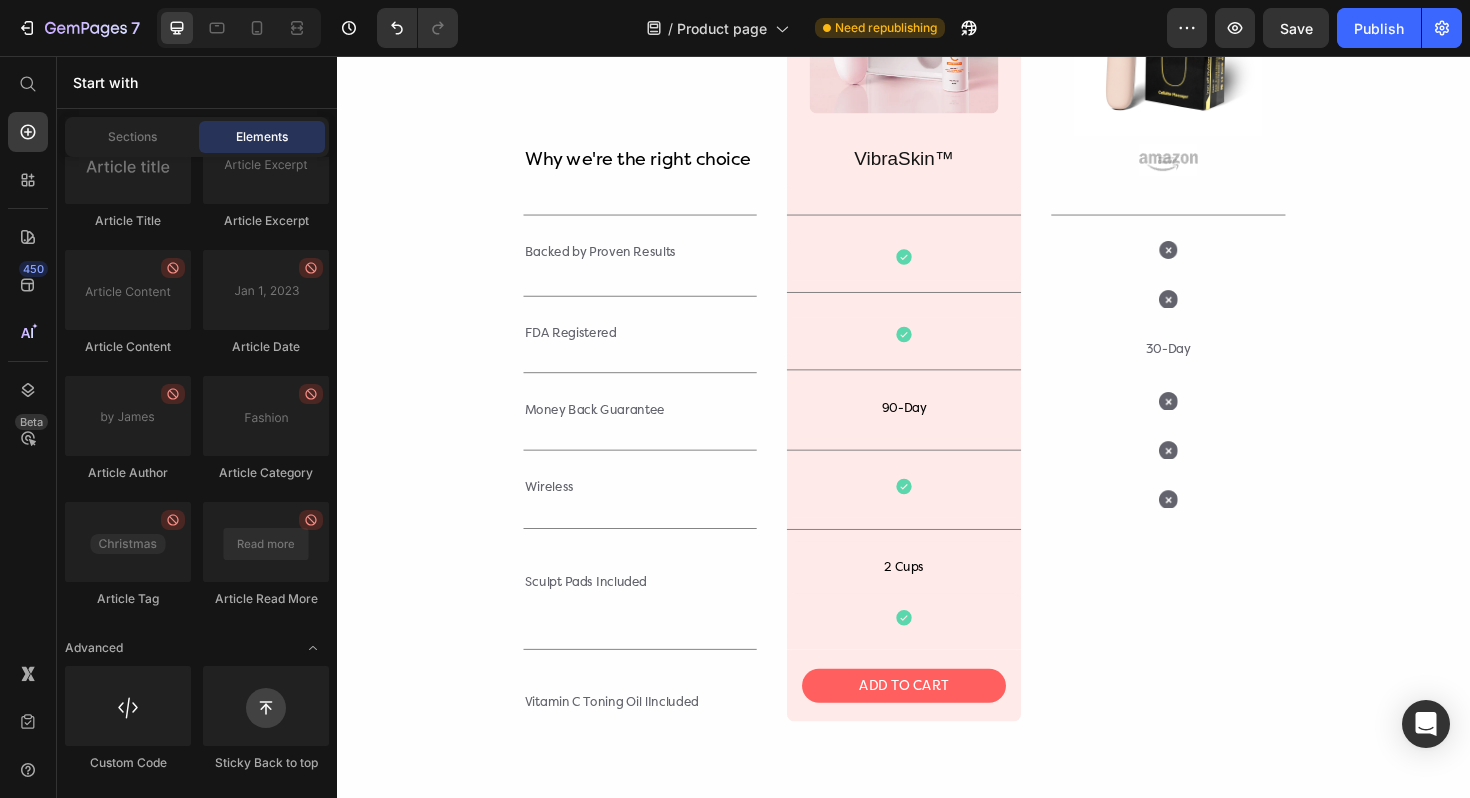 scroll, scrollTop: 4183, scrollLeft: 0, axis: vertical 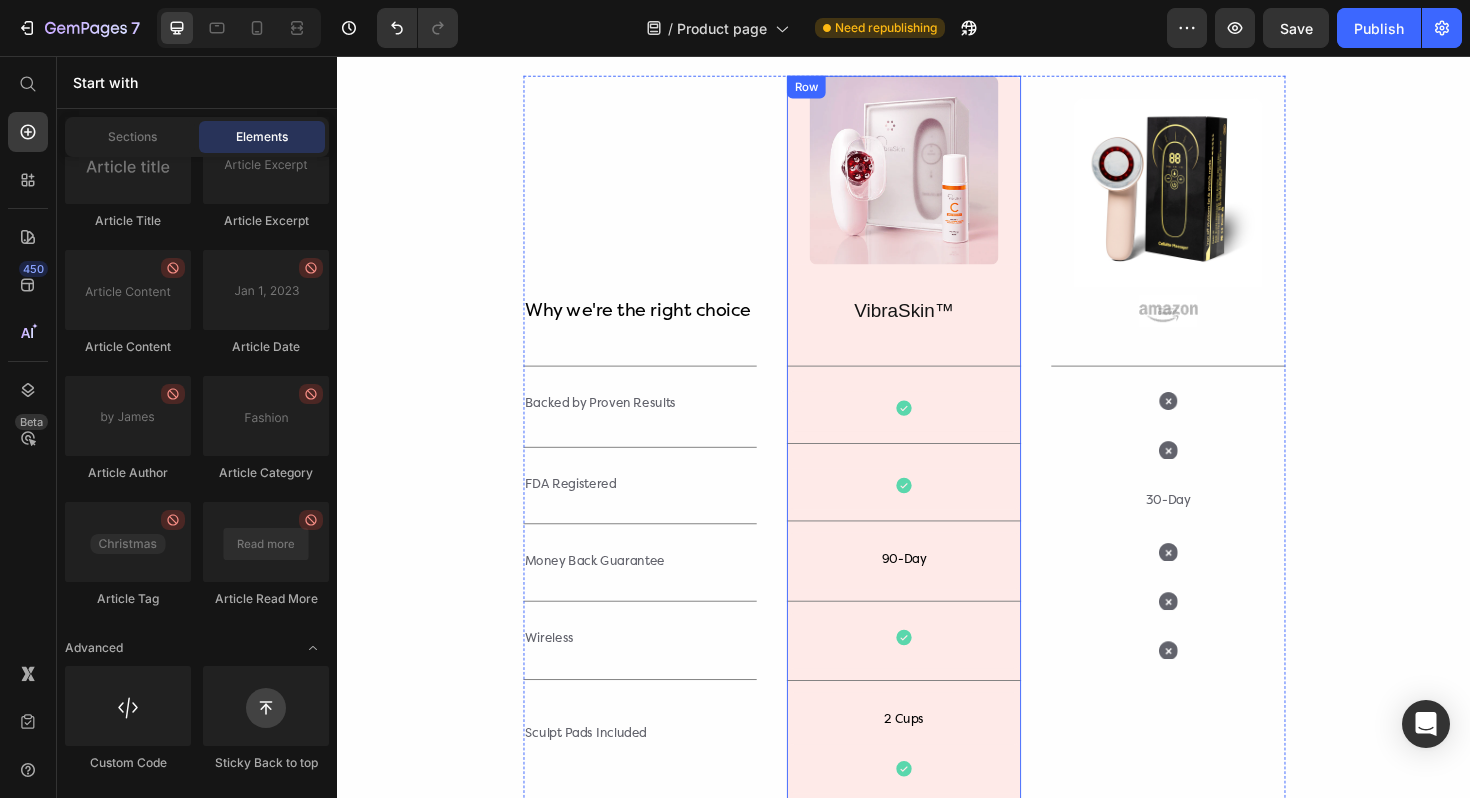 click on "Image VibraSkin™ Text Block Row                Title Line
Icon Row                Title Line
Icon Row                Title Line 90-Day Text Block Row                Title Line
Icon Row                Title Line 2 Cups Text Block Row
Icon Row" at bounding box center (937, 461) 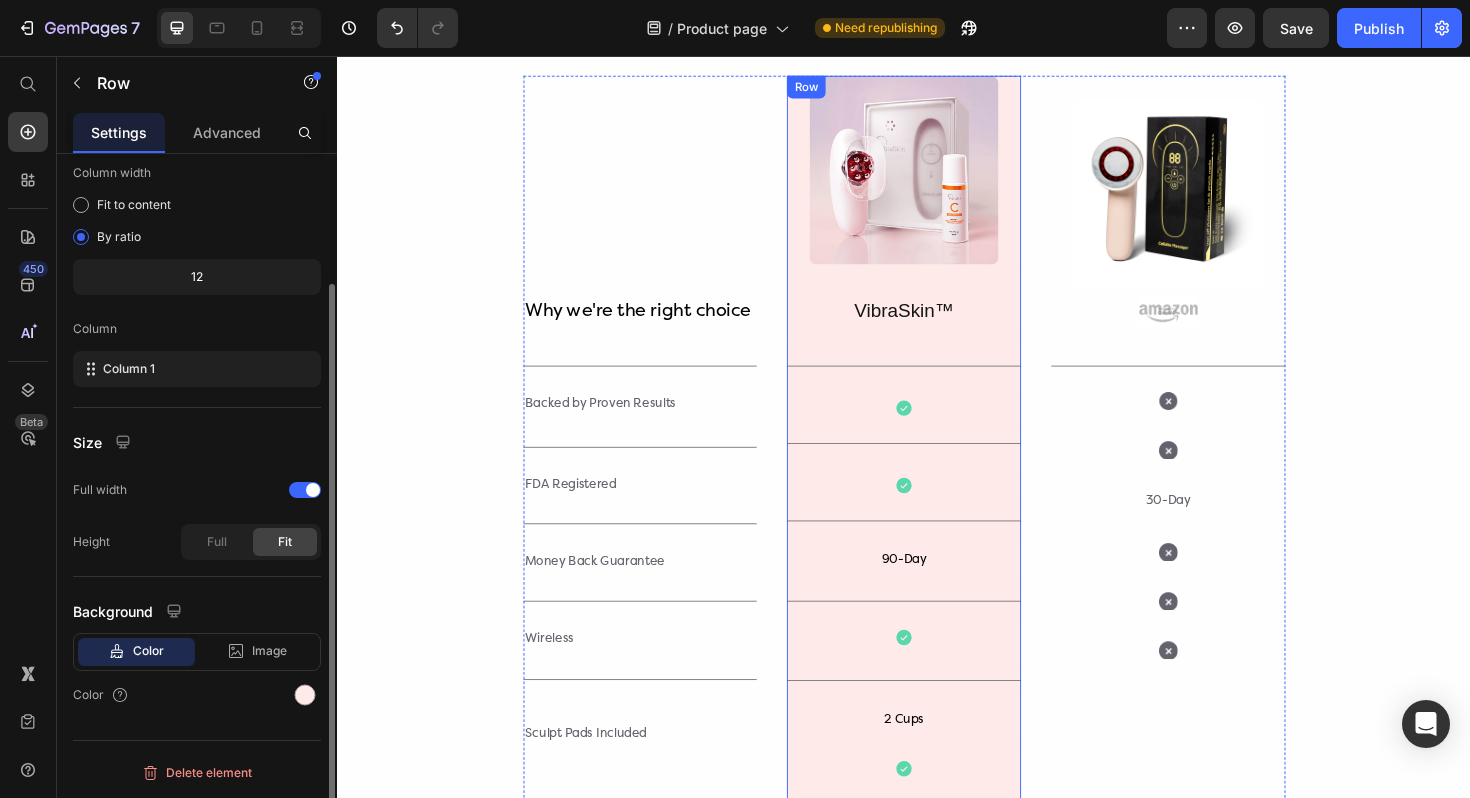 scroll, scrollTop: 159, scrollLeft: 0, axis: vertical 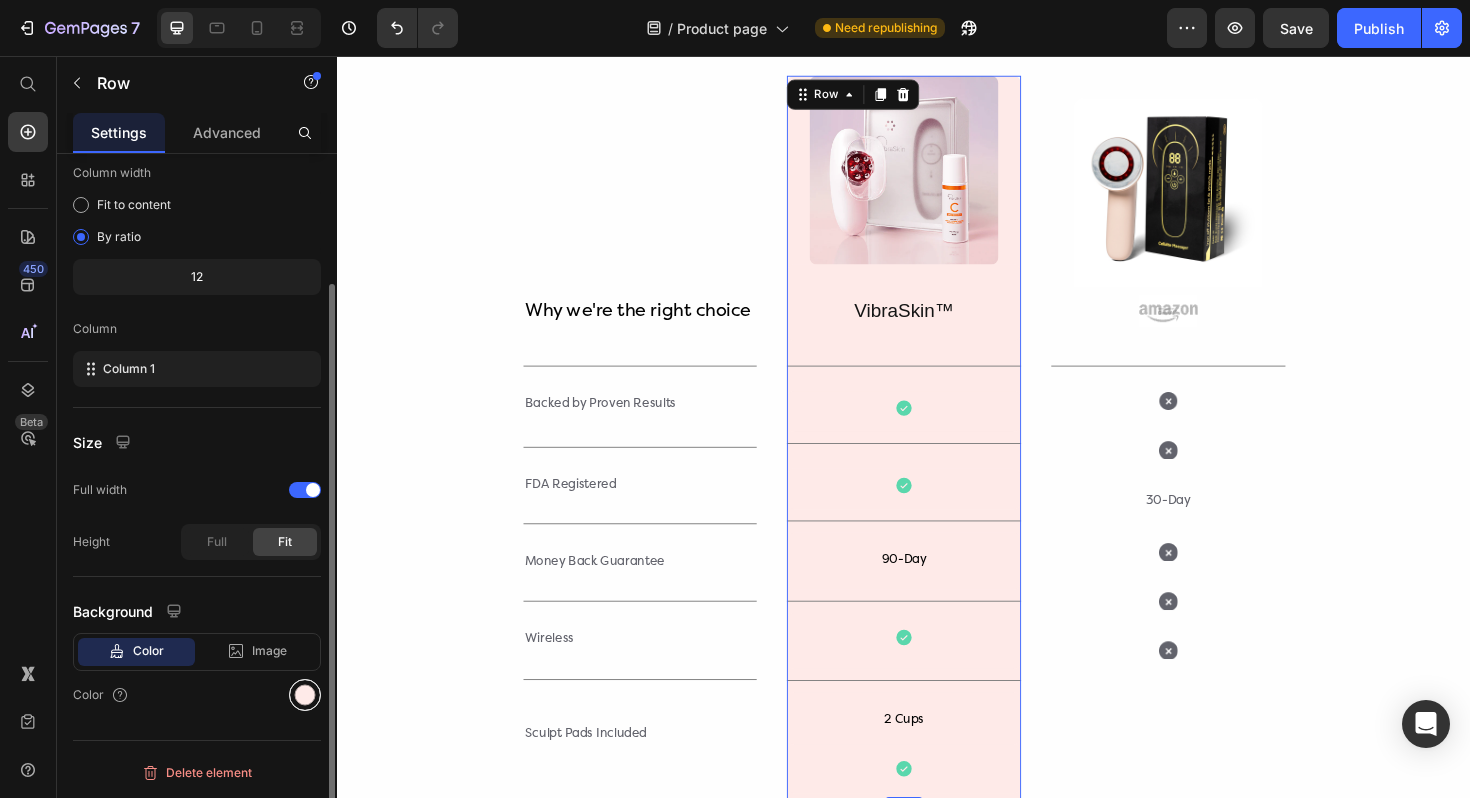 click at bounding box center [305, 695] 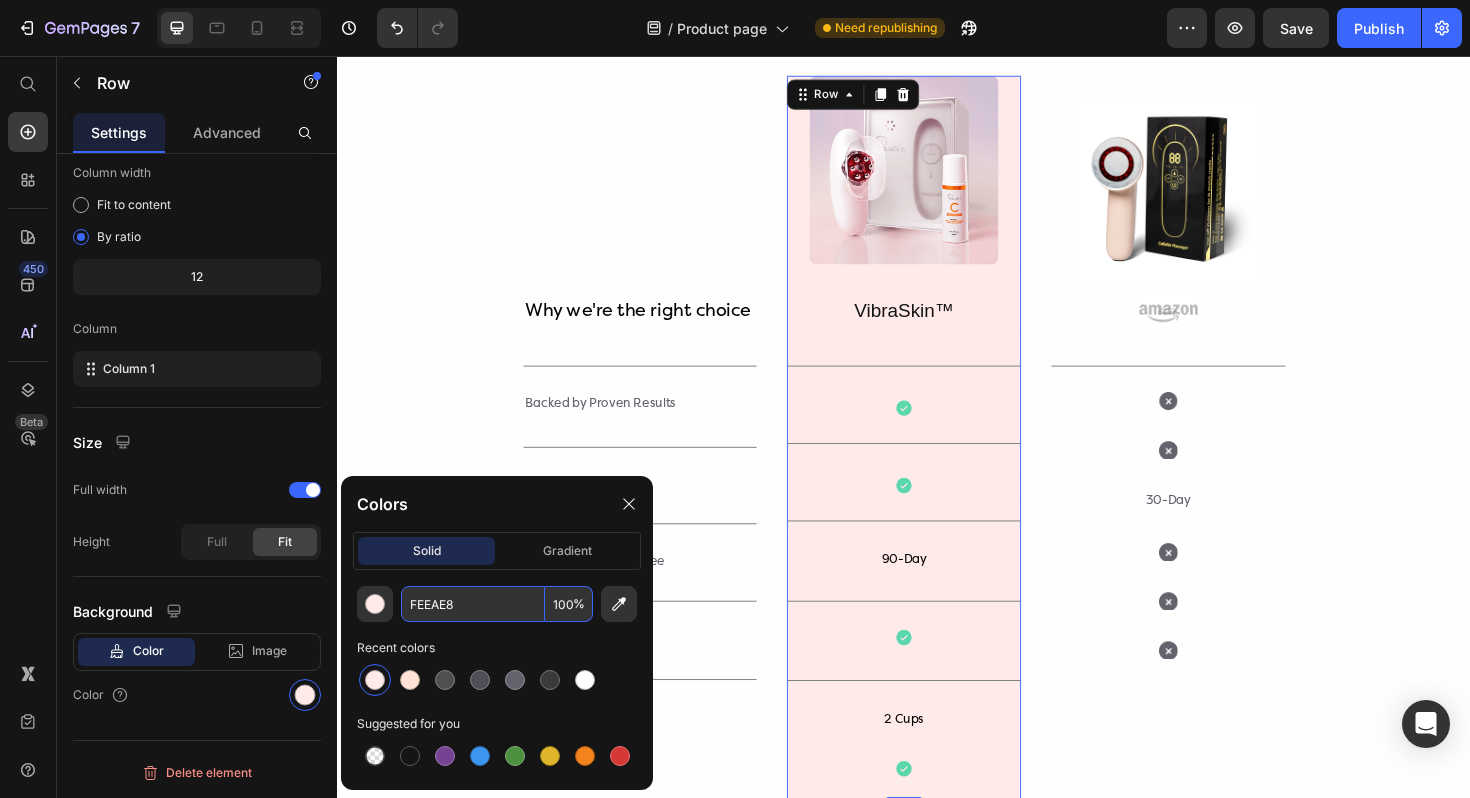 click on "FEEAE8" at bounding box center (473, 604) 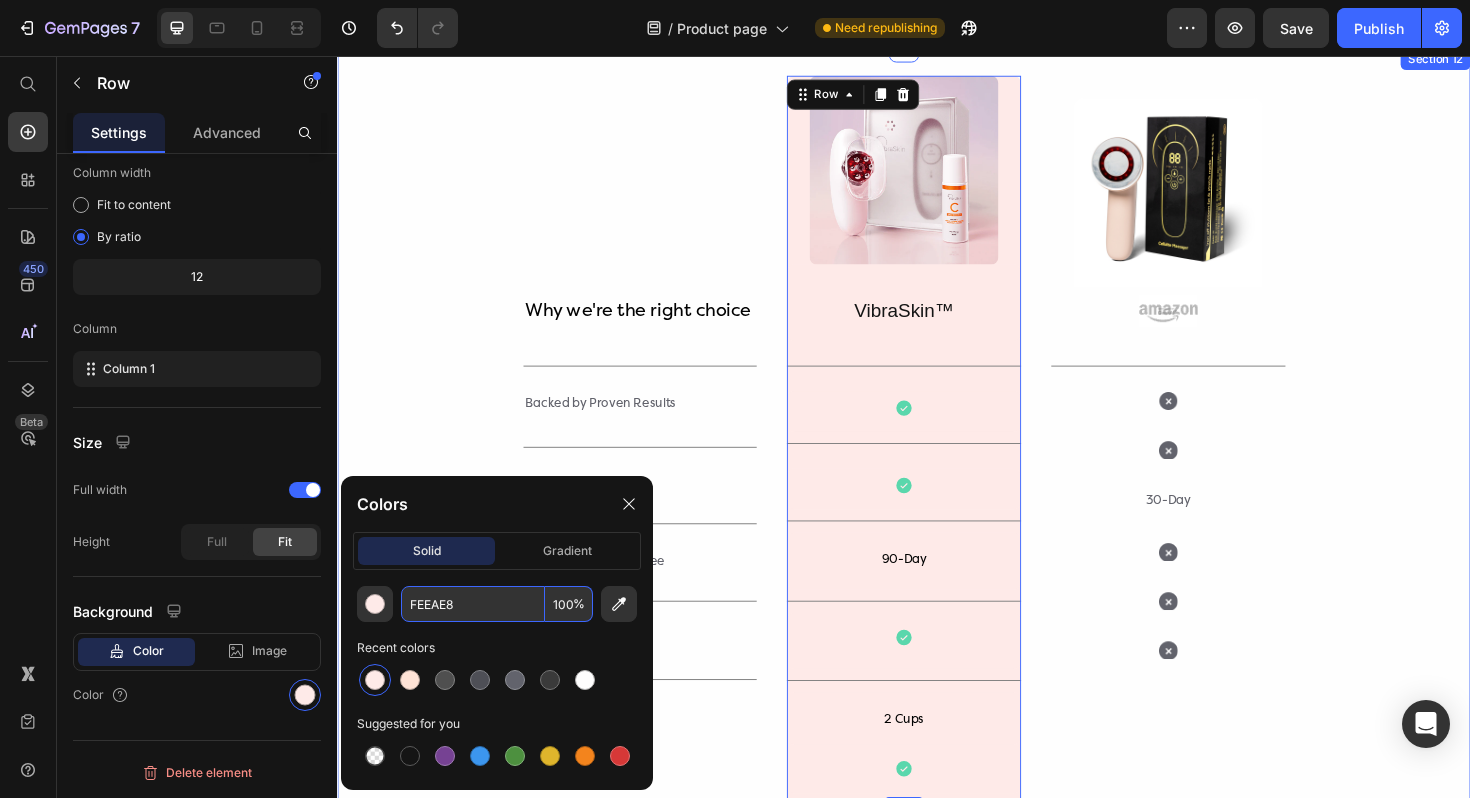 click on "Why we're the right choice Text Block                Title Line Backed by Proven Results Text Block                Title Line FDA Registered Text Block                Title Line Money Back Guarantee Text Block                Title Line Wireless Text Block                Title Line Sculpt Pads Included Text Block                Title Line Vitamin C Toning Oil lIncluded Text Block Row Image VibraSkin™ Text Block Row                Title Line
Icon Row                Title Line
Icon Row                Title Line 90-Day Text Block Row                Title Line
Icon Row                Title Line 2 Cups Text Block Row
Icon Row Row   0 ADD TO CART Button Row Image Image                Title Line     Icon     Icon 30-Day Text Block     Icon     Icon     Icon Row Row" at bounding box center (937, 537) 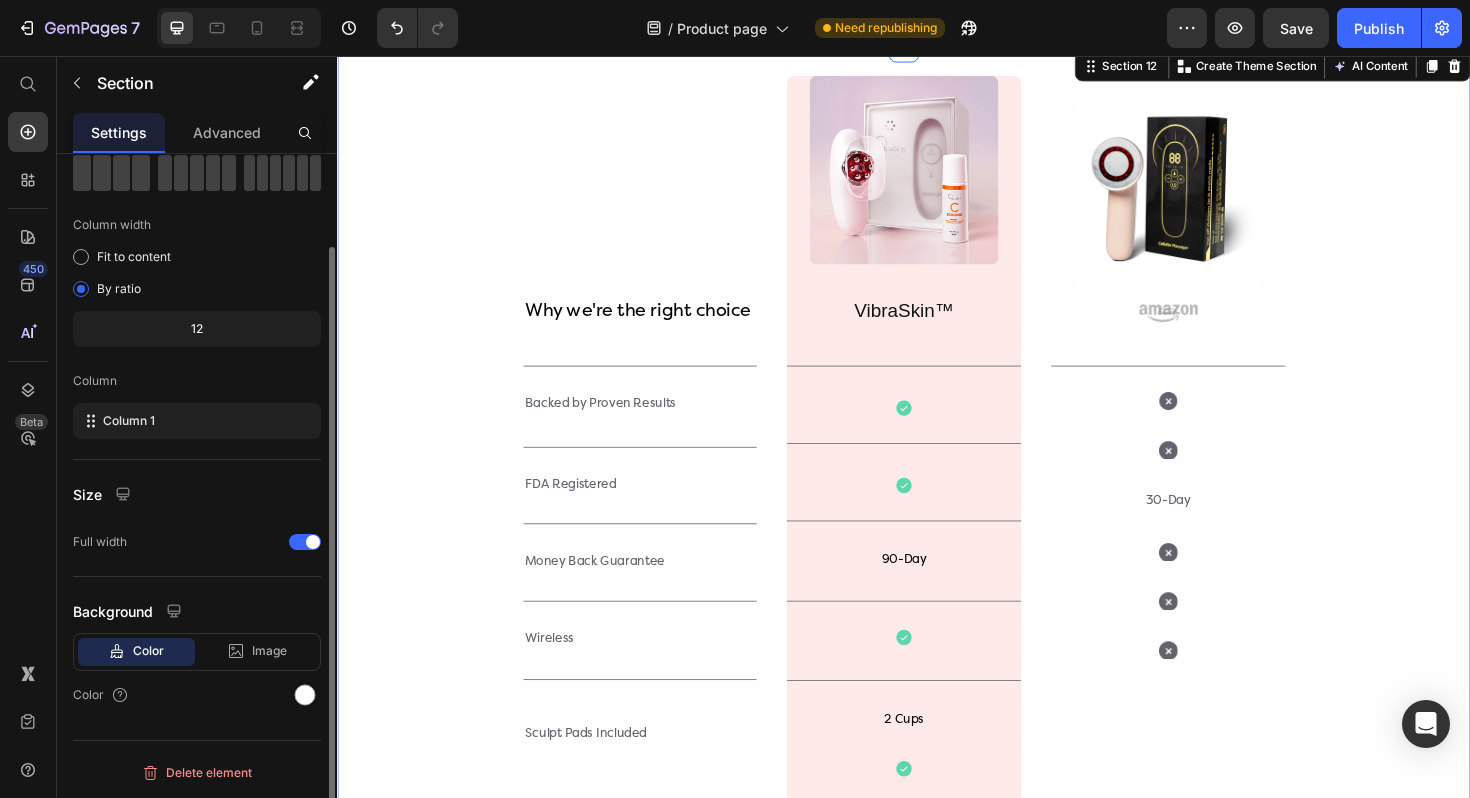 scroll, scrollTop: 0, scrollLeft: 0, axis: both 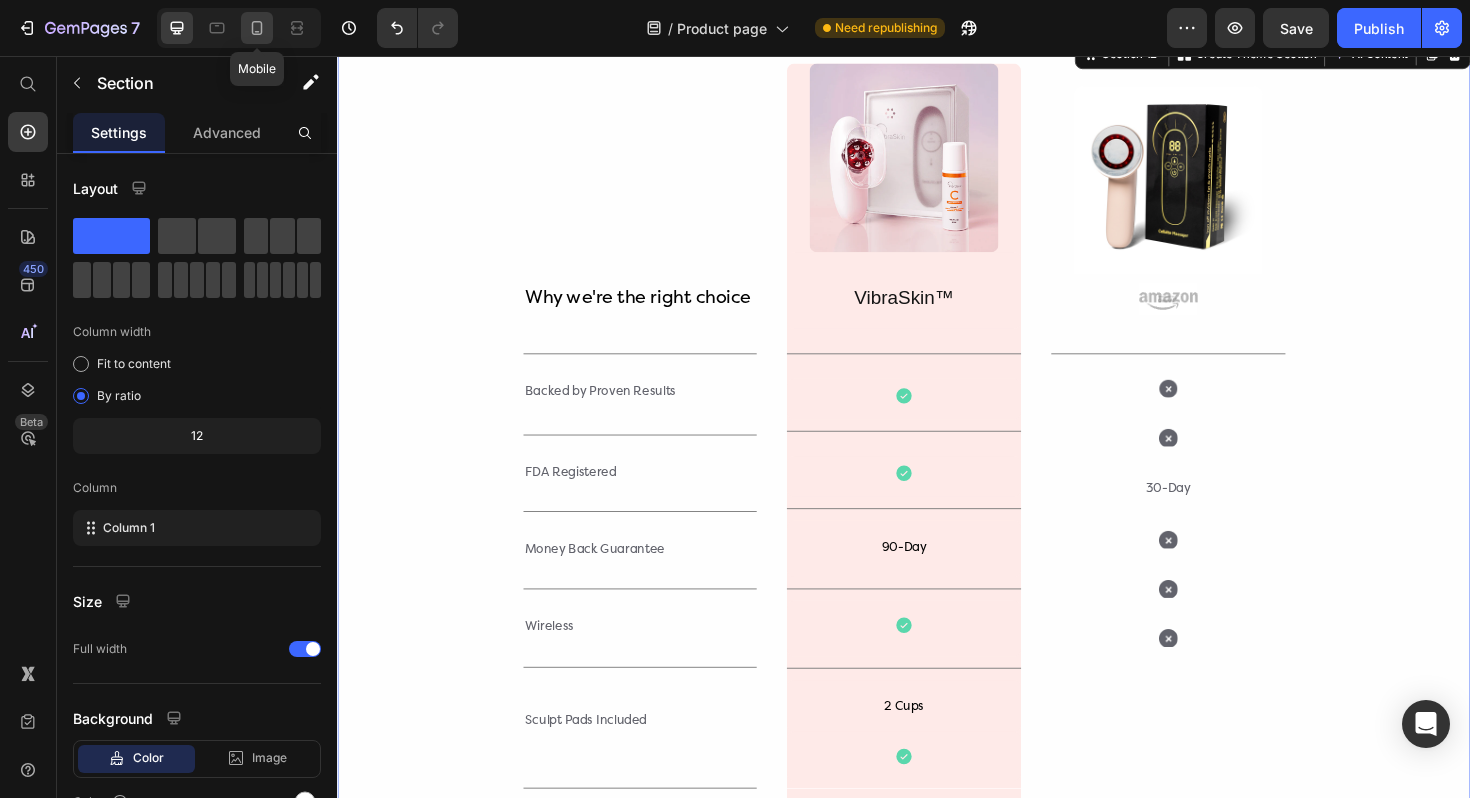 click 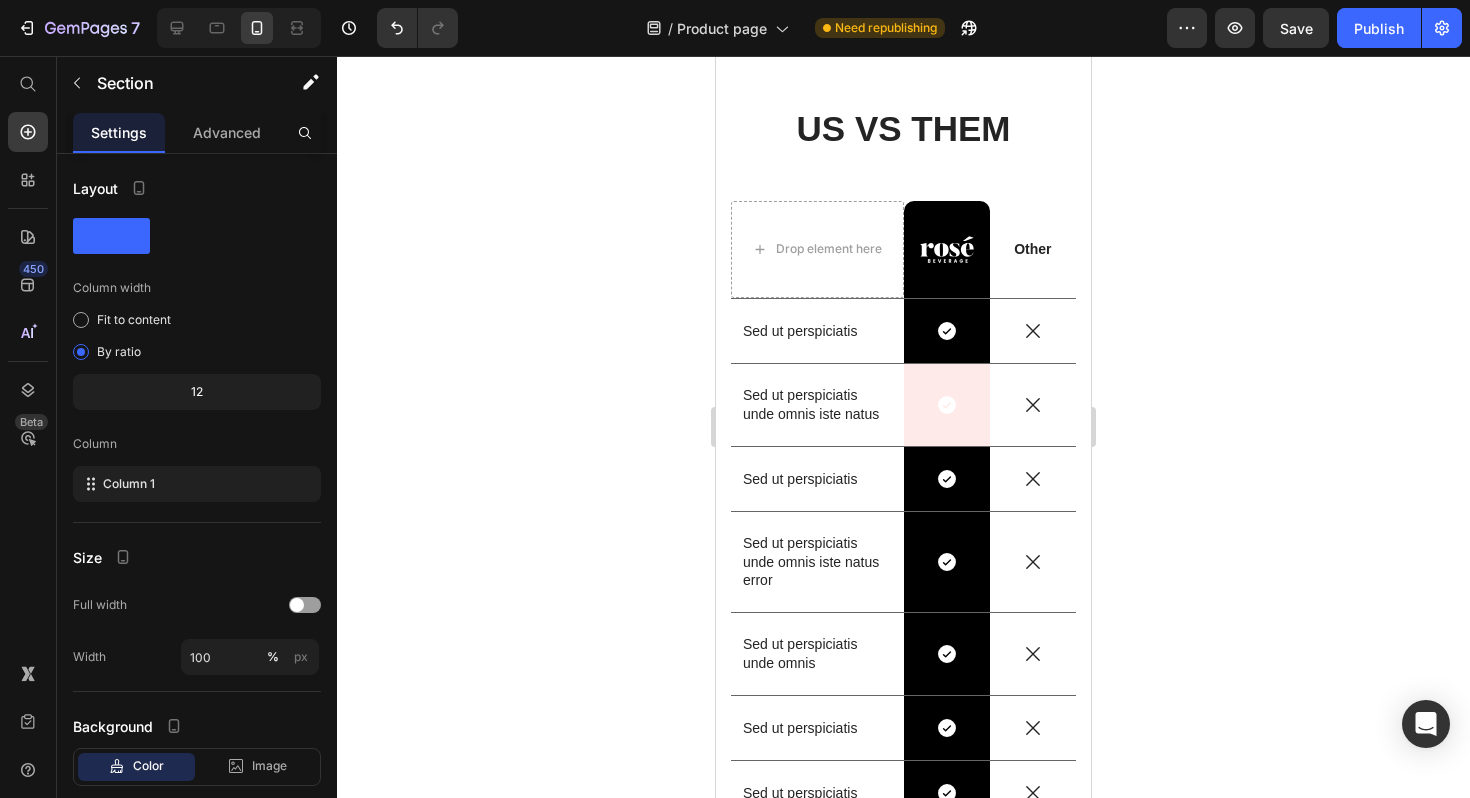 scroll, scrollTop: 5364, scrollLeft: 0, axis: vertical 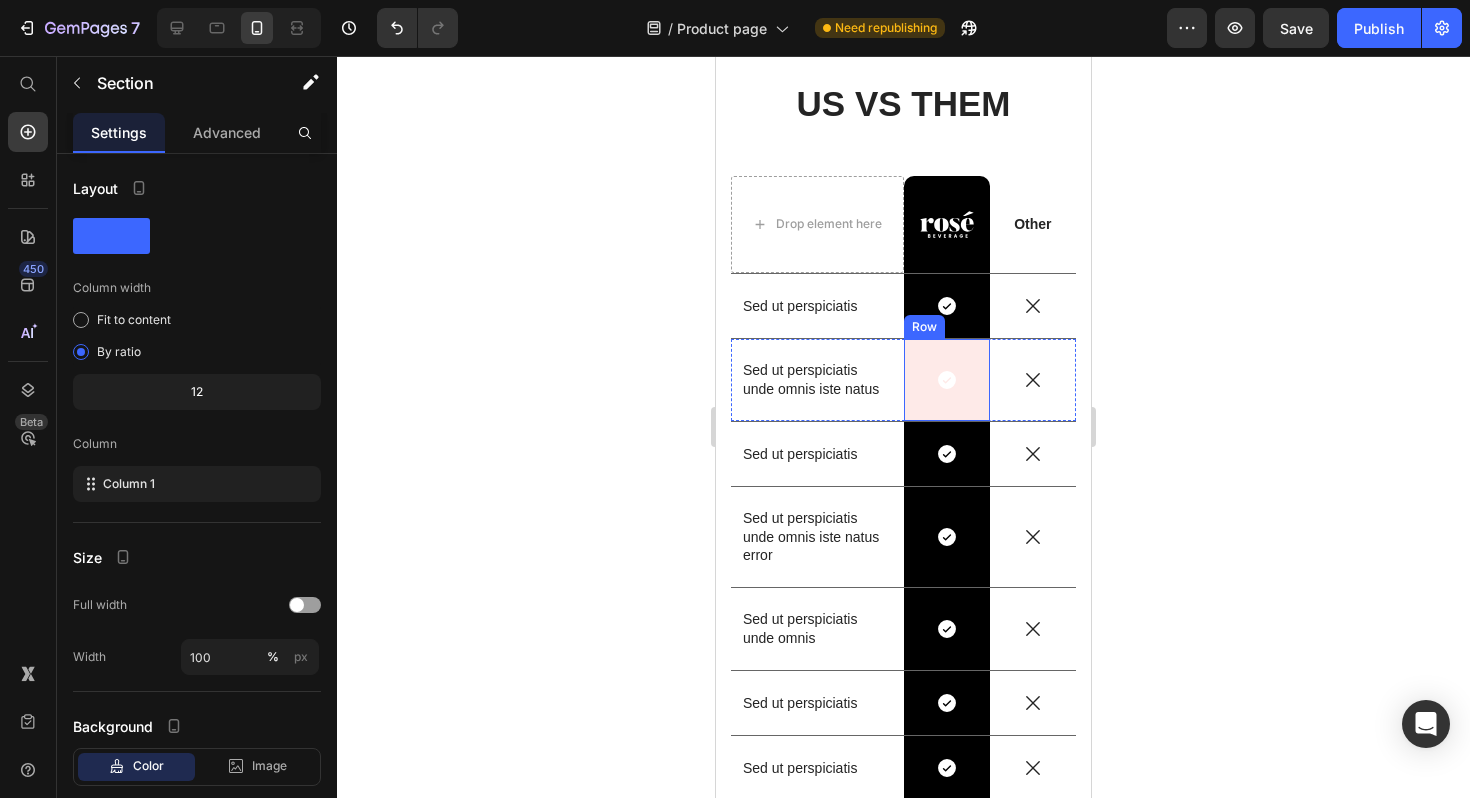 click on "Icon Row" at bounding box center (947, 380) 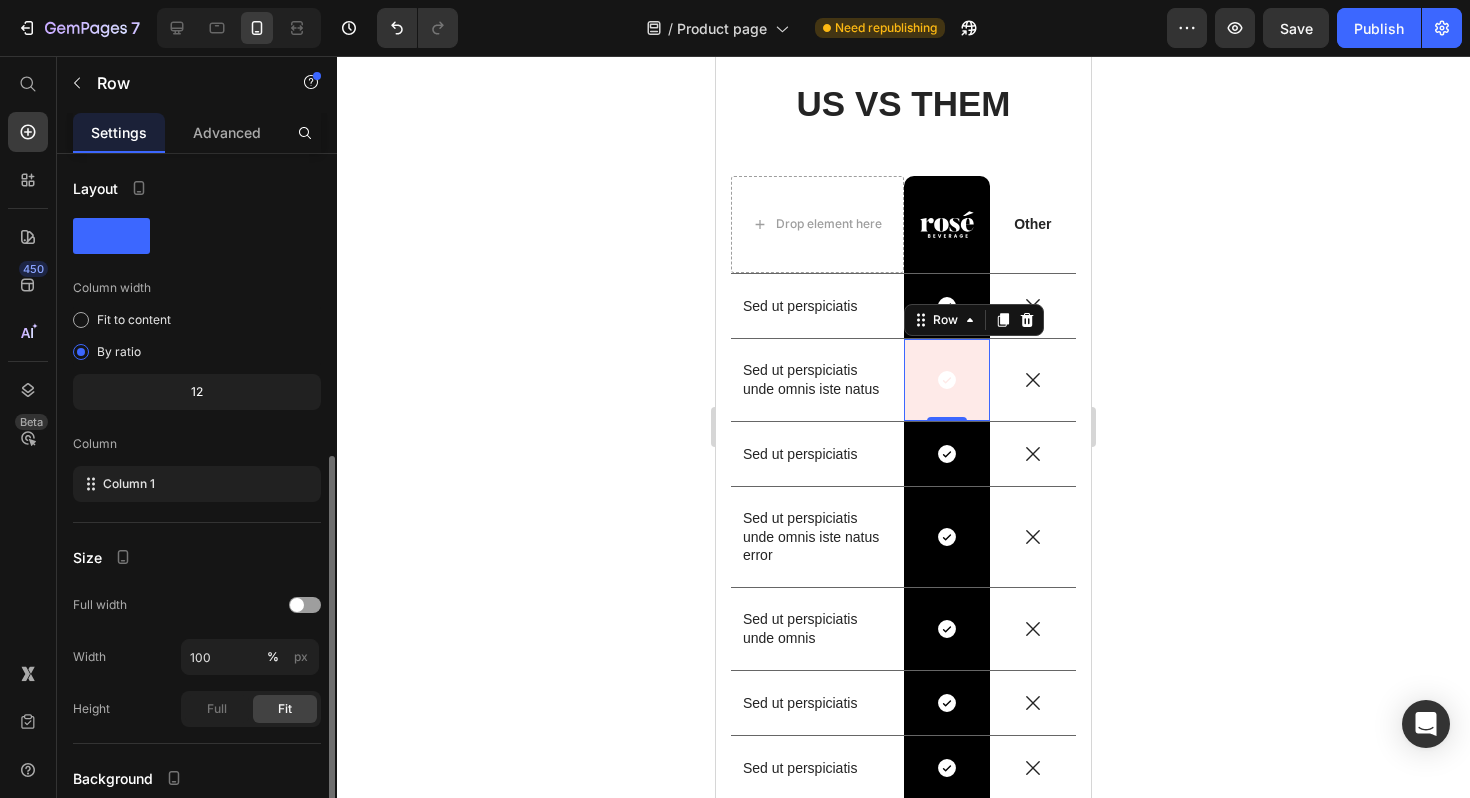 scroll, scrollTop: 167, scrollLeft: 0, axis: vertical 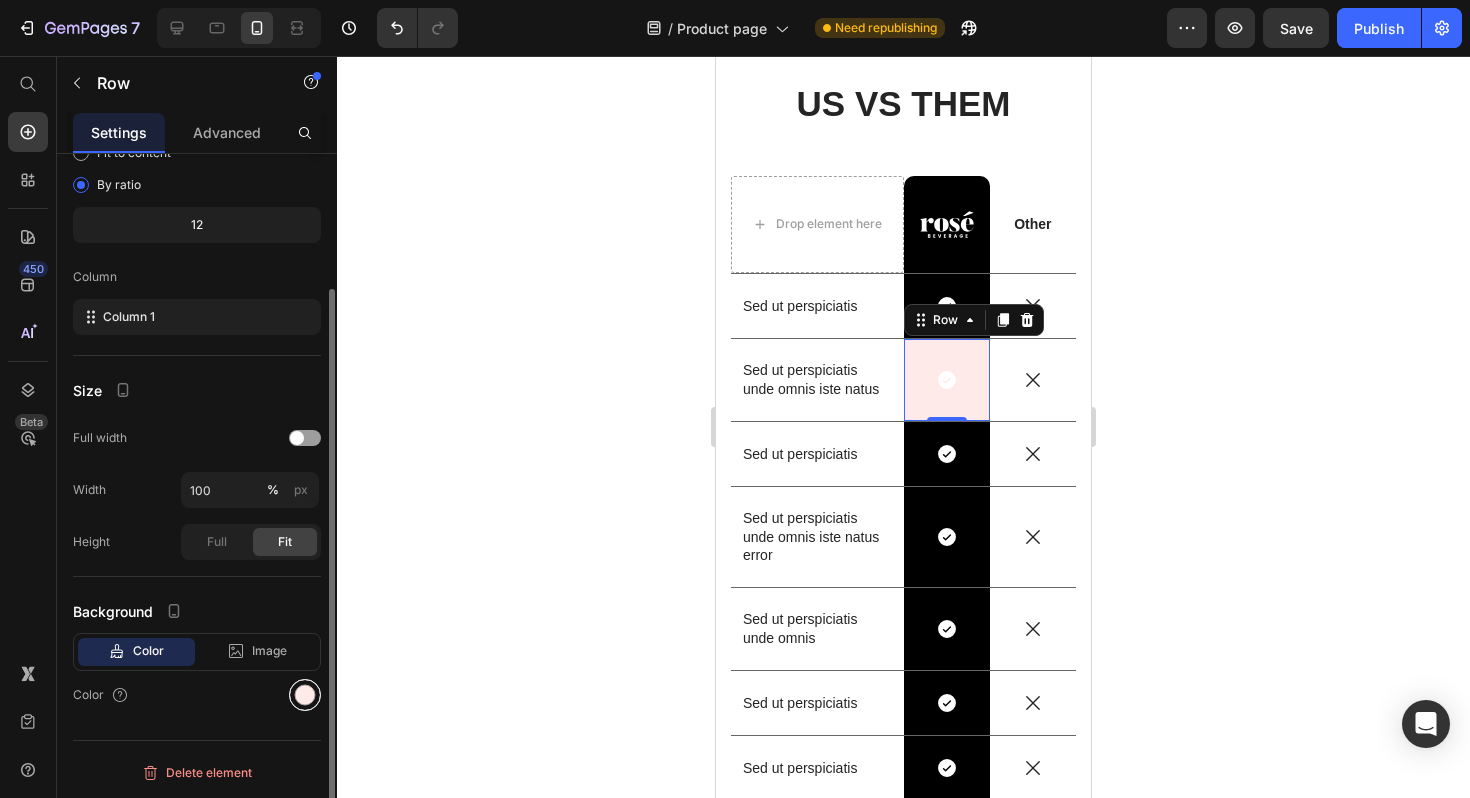 click at bounding box center [305, 695] 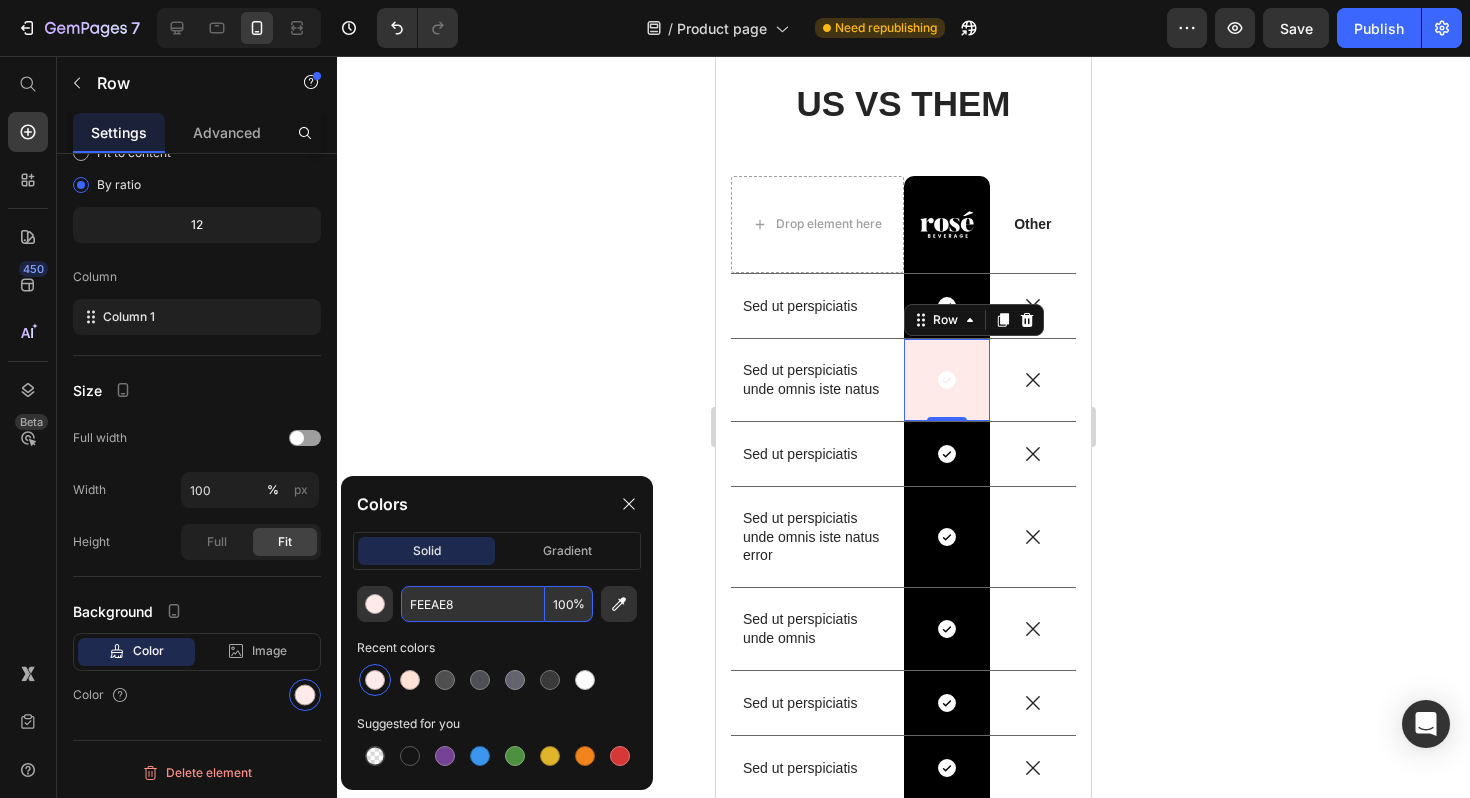 click on "FEEAE8" at bounding box center (473, 604) 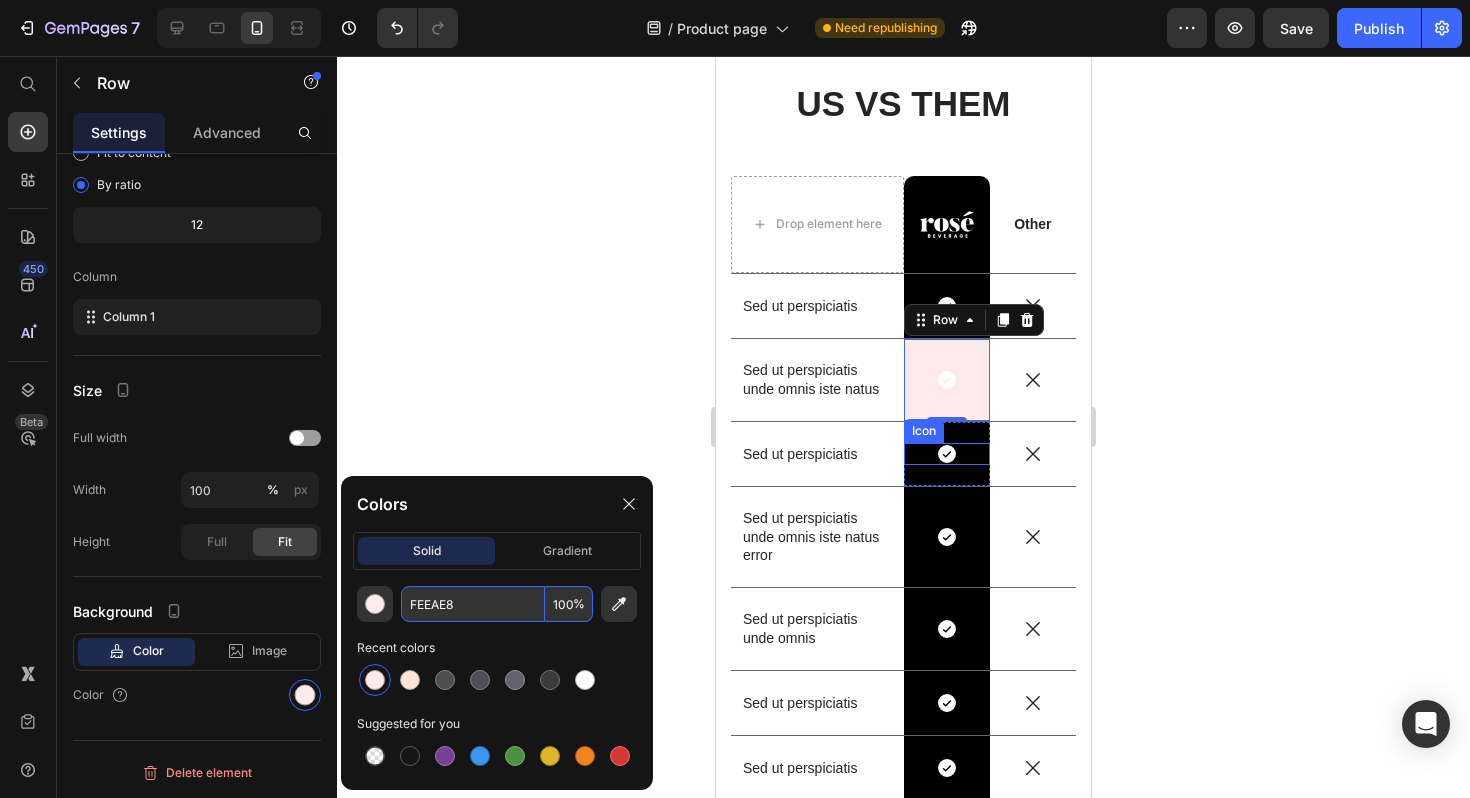 click on "Icon" at bounding box center (947, 454) 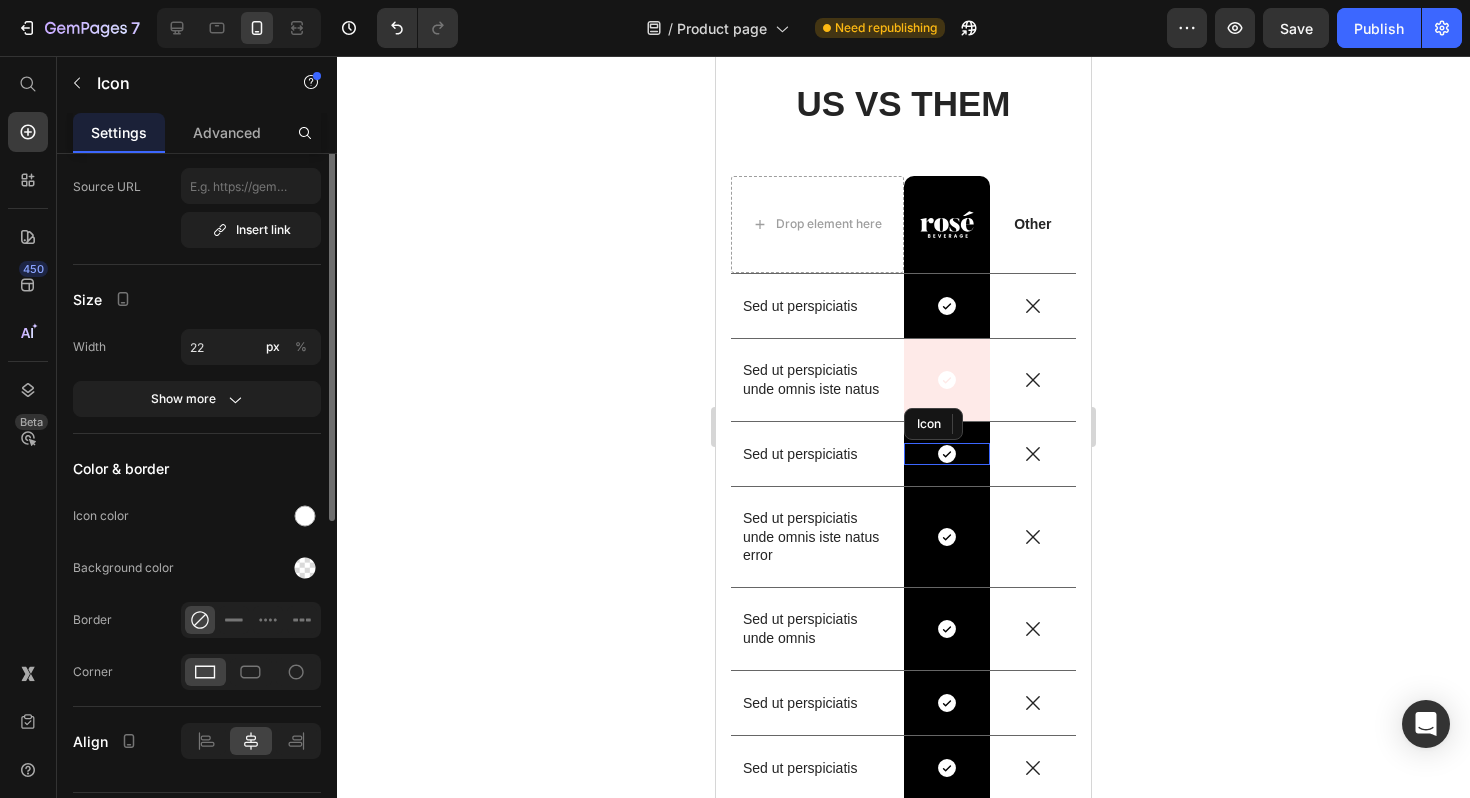 scroll, scrollTop: 0, scrollLeft: 0, axis: both 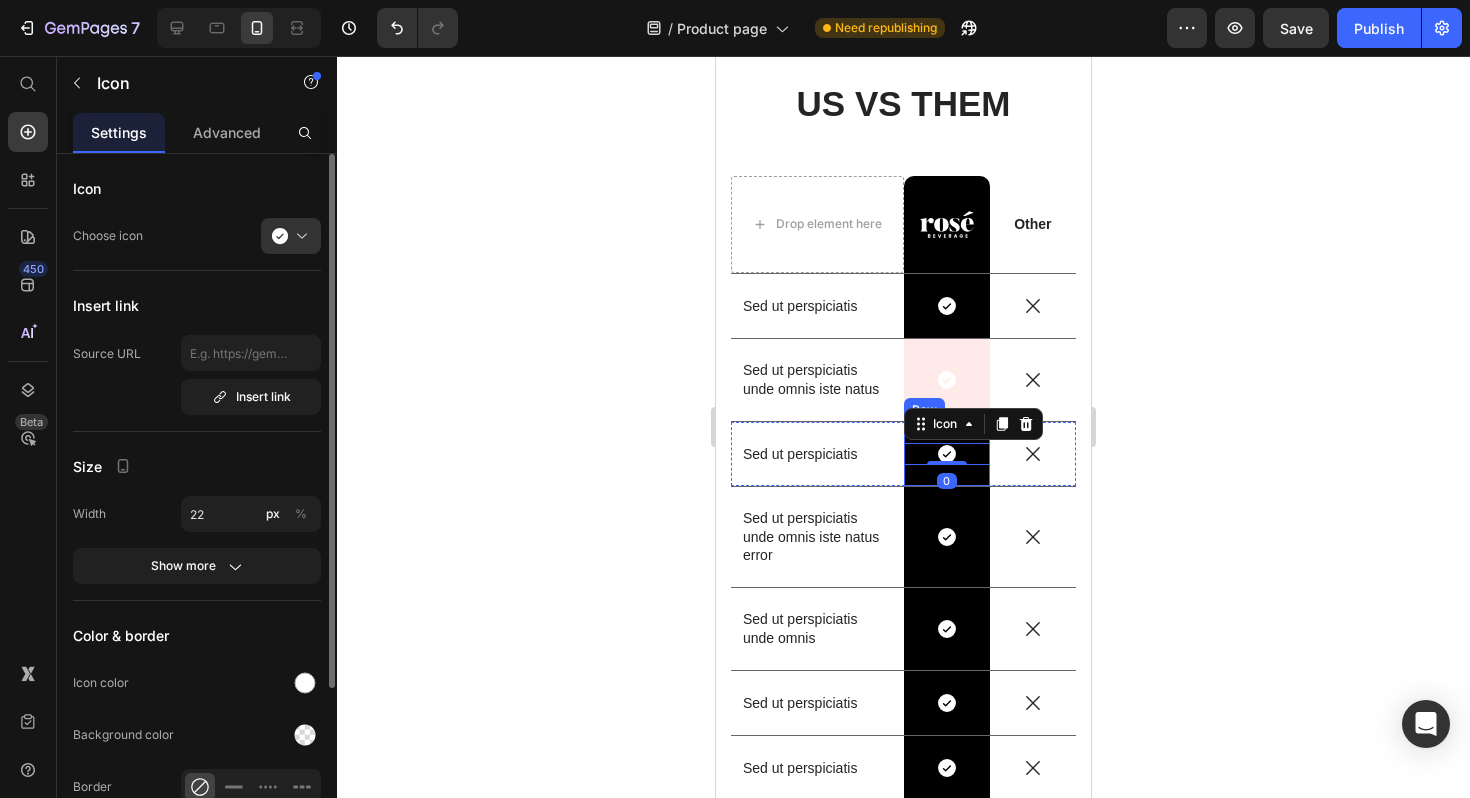 click on "Icon   0 Row" at bounding box center [947, 454] 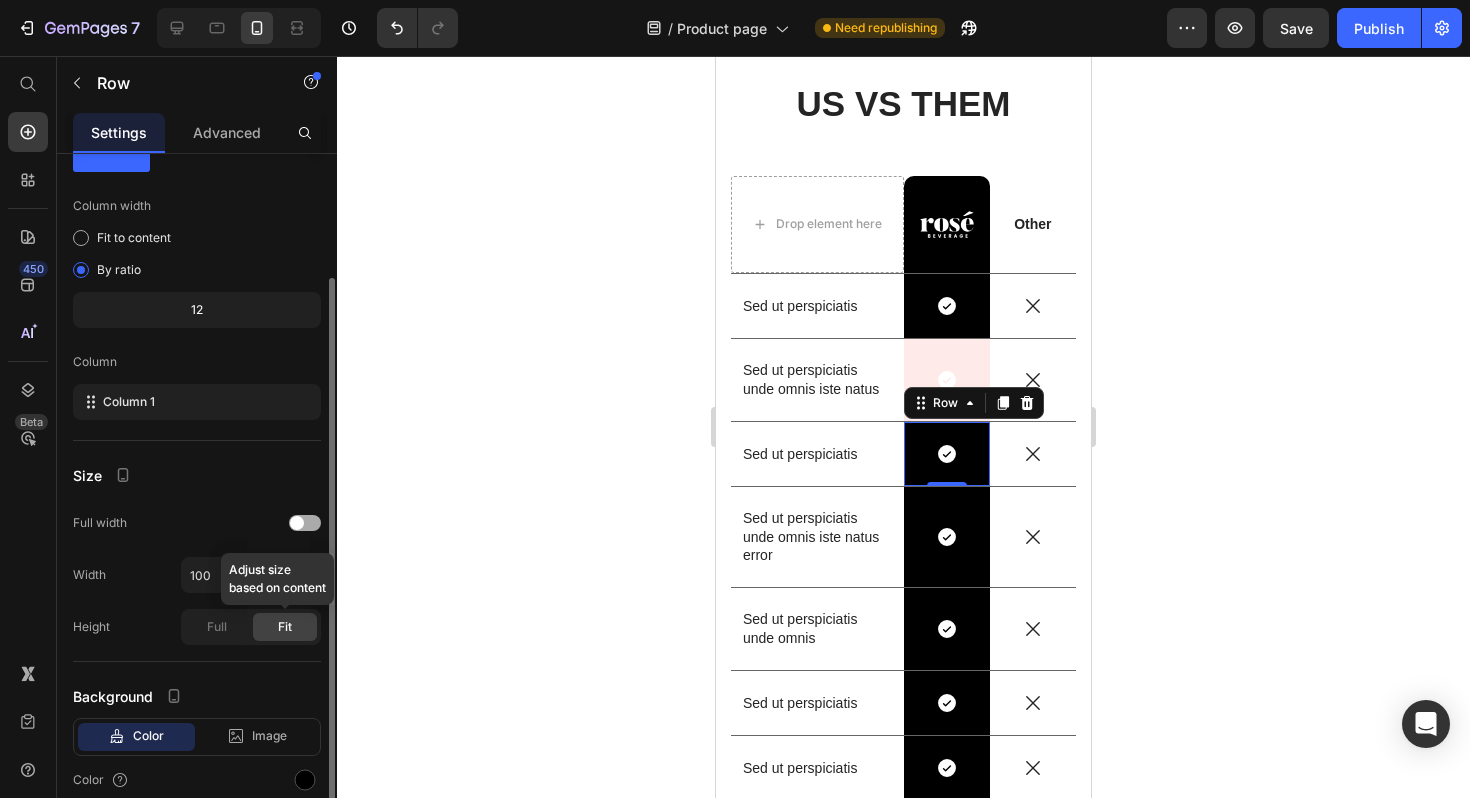 scroll, scrollTop: 118, scrollLeft: 0, axis: vertical 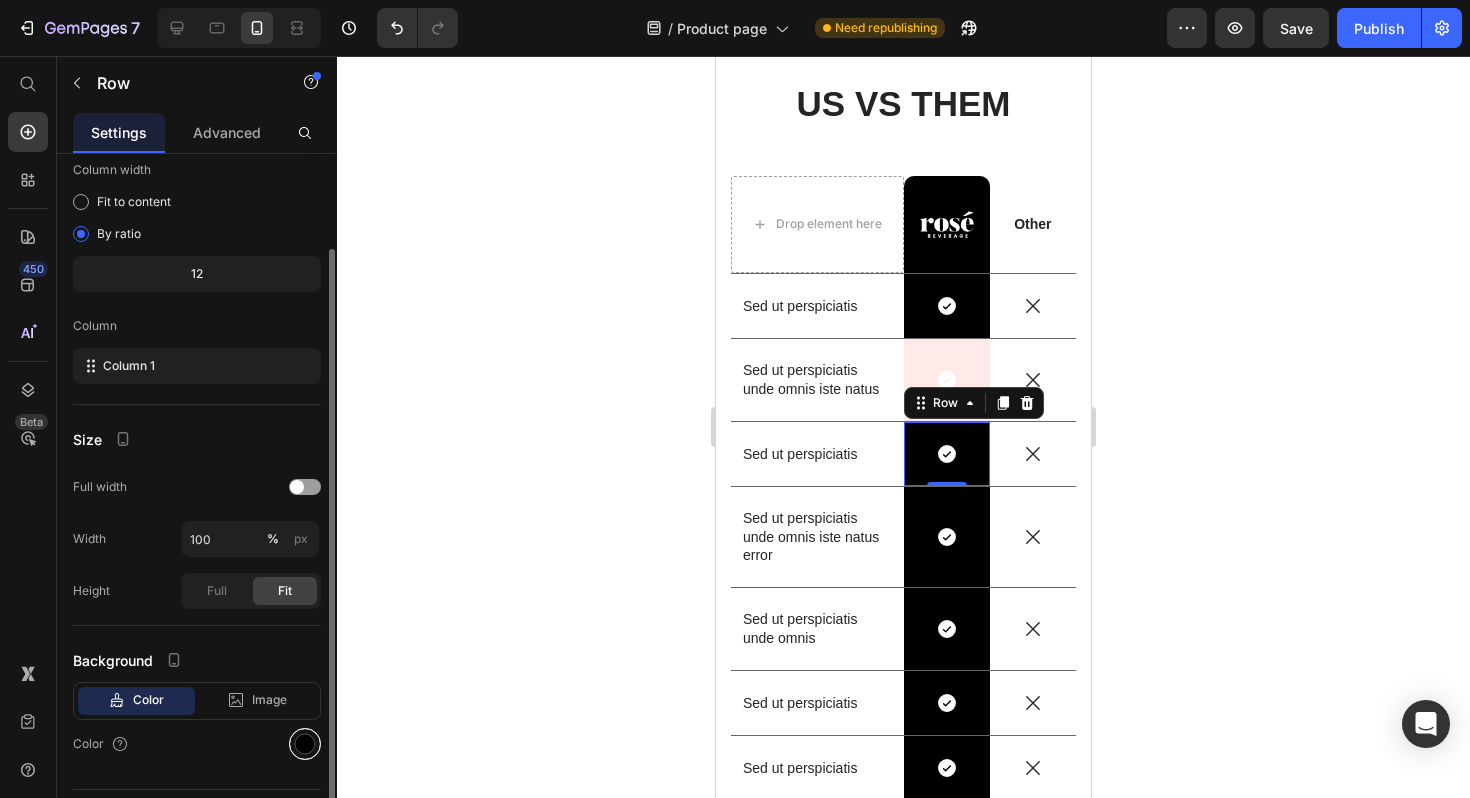 click at bounding box center (305, 744) 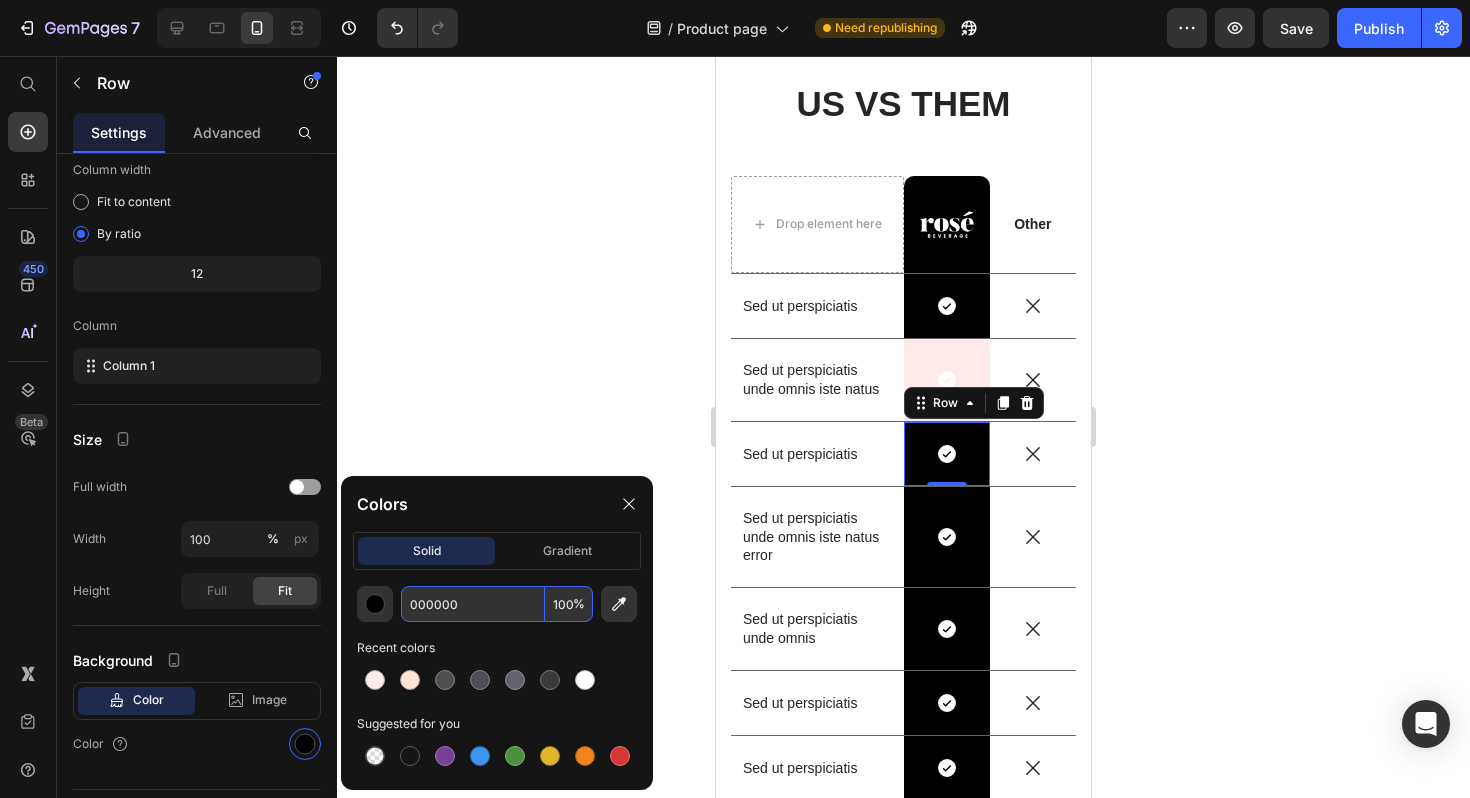 click on "000000" at bounding box center (473, 604) 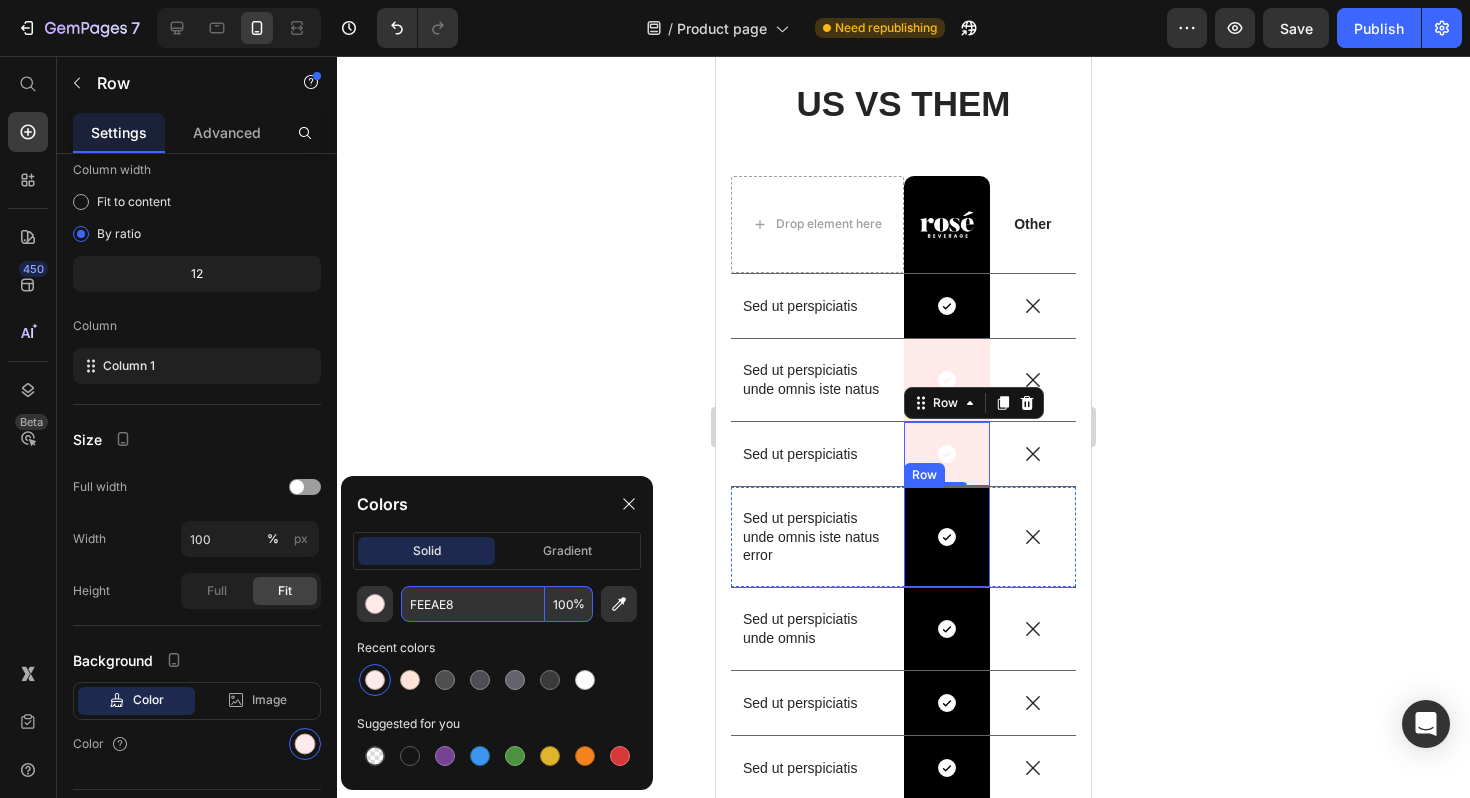 click on "Icon Row" at bounding box center (947, 537) 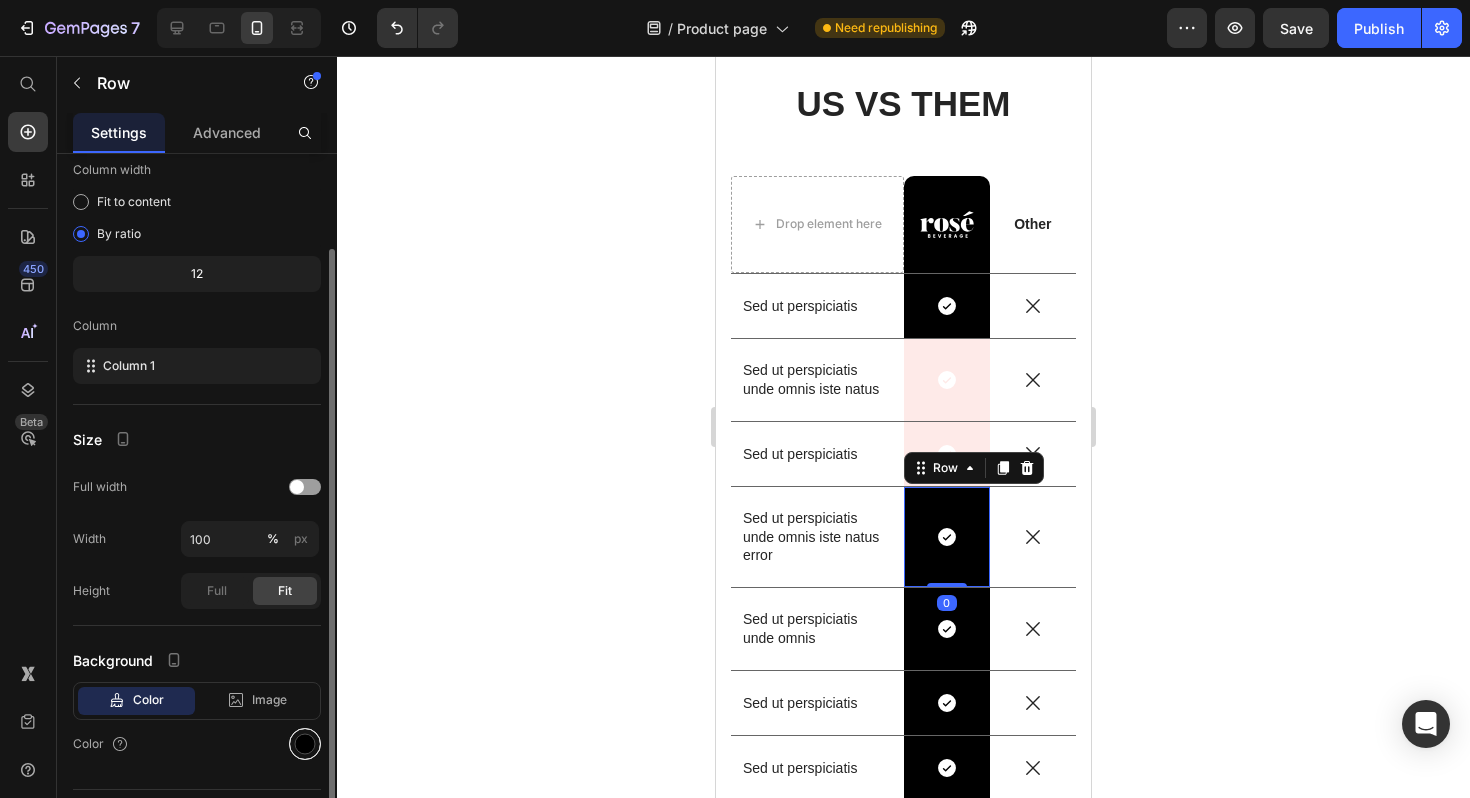 click at bounding box center (305, 744) 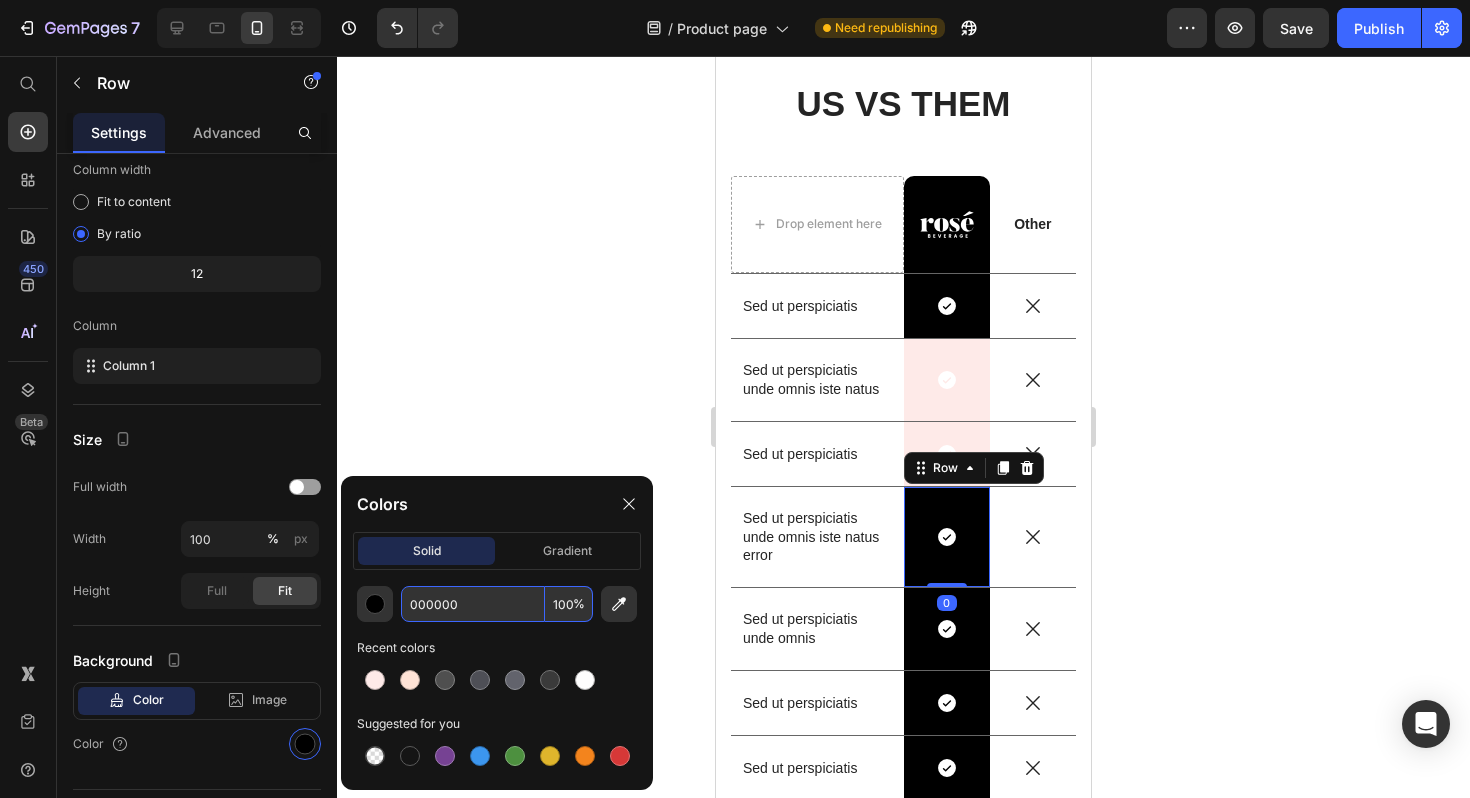 click on "000000" at bounding box center (473, 604) 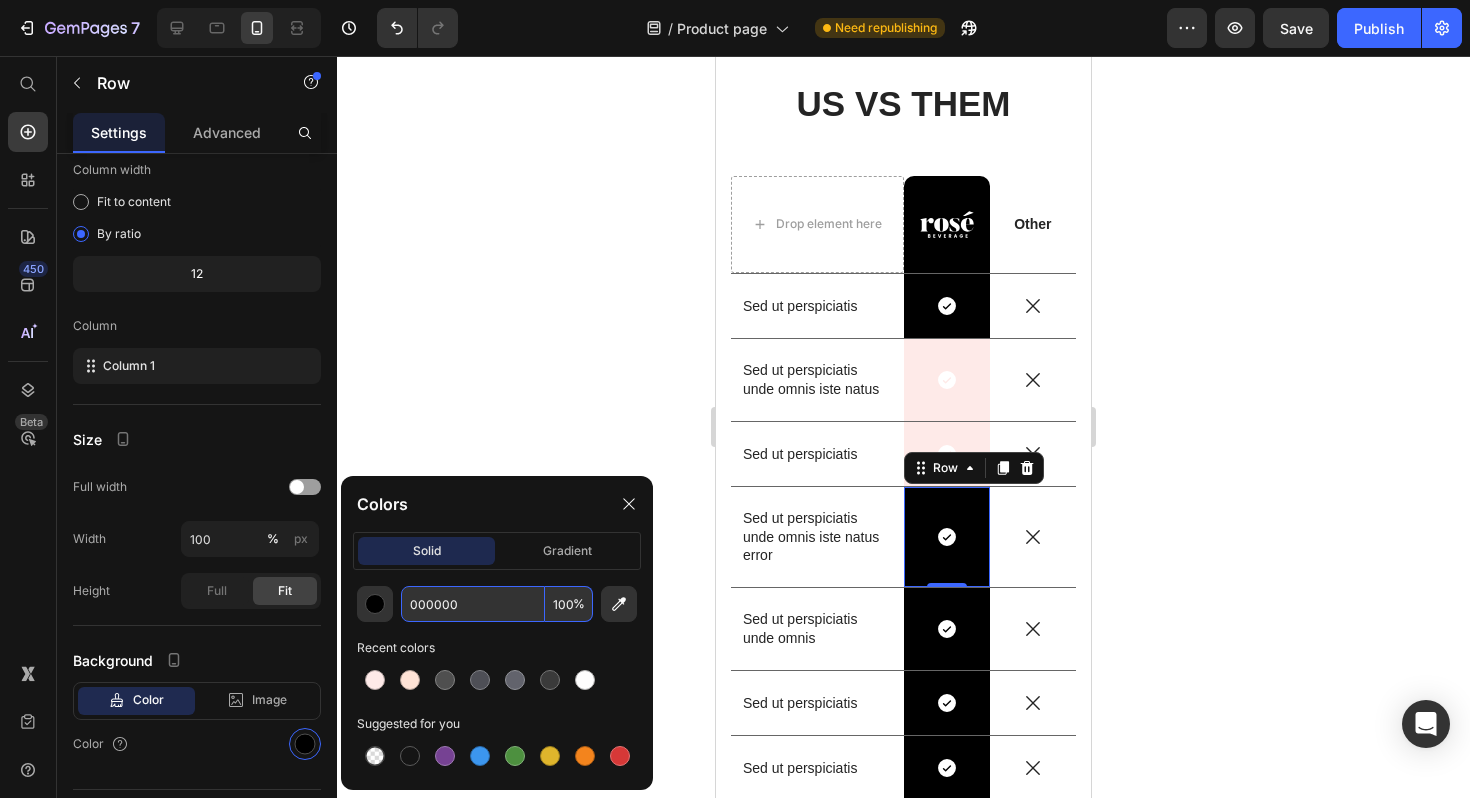 paste on "FEEAE8" 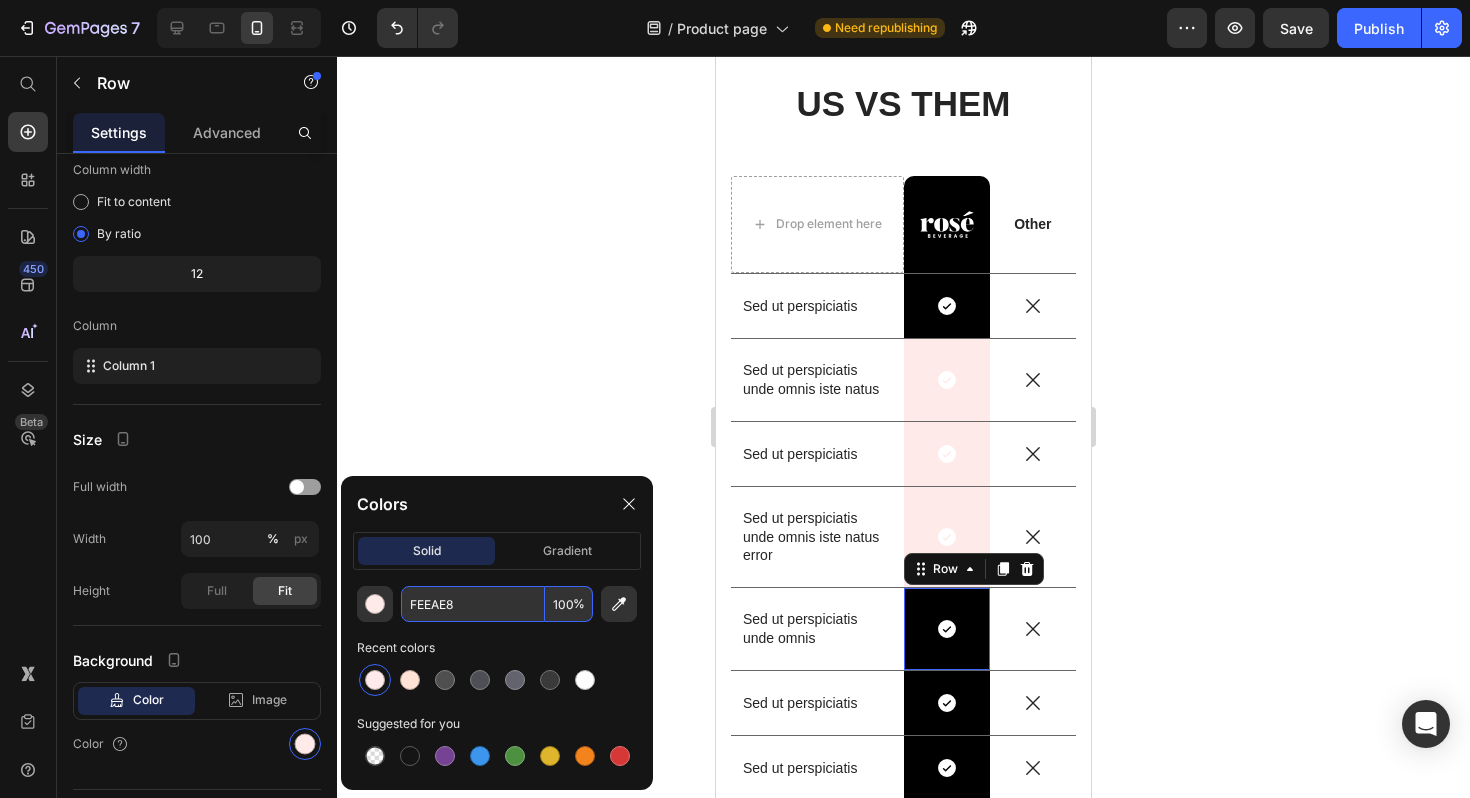 click on "Icon Row   0" at bounding box center [947, 629] 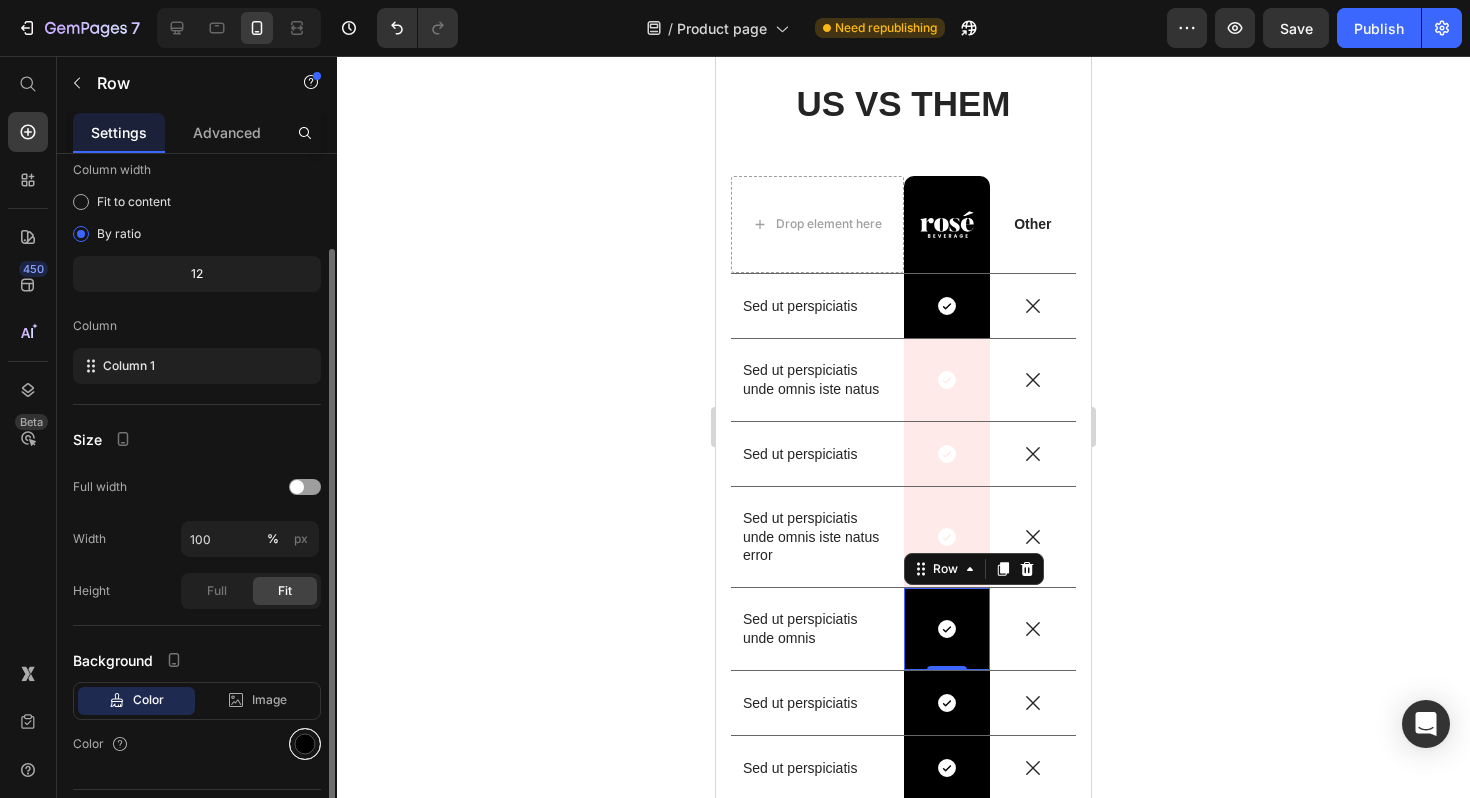 click at bounding box center [305, 744] 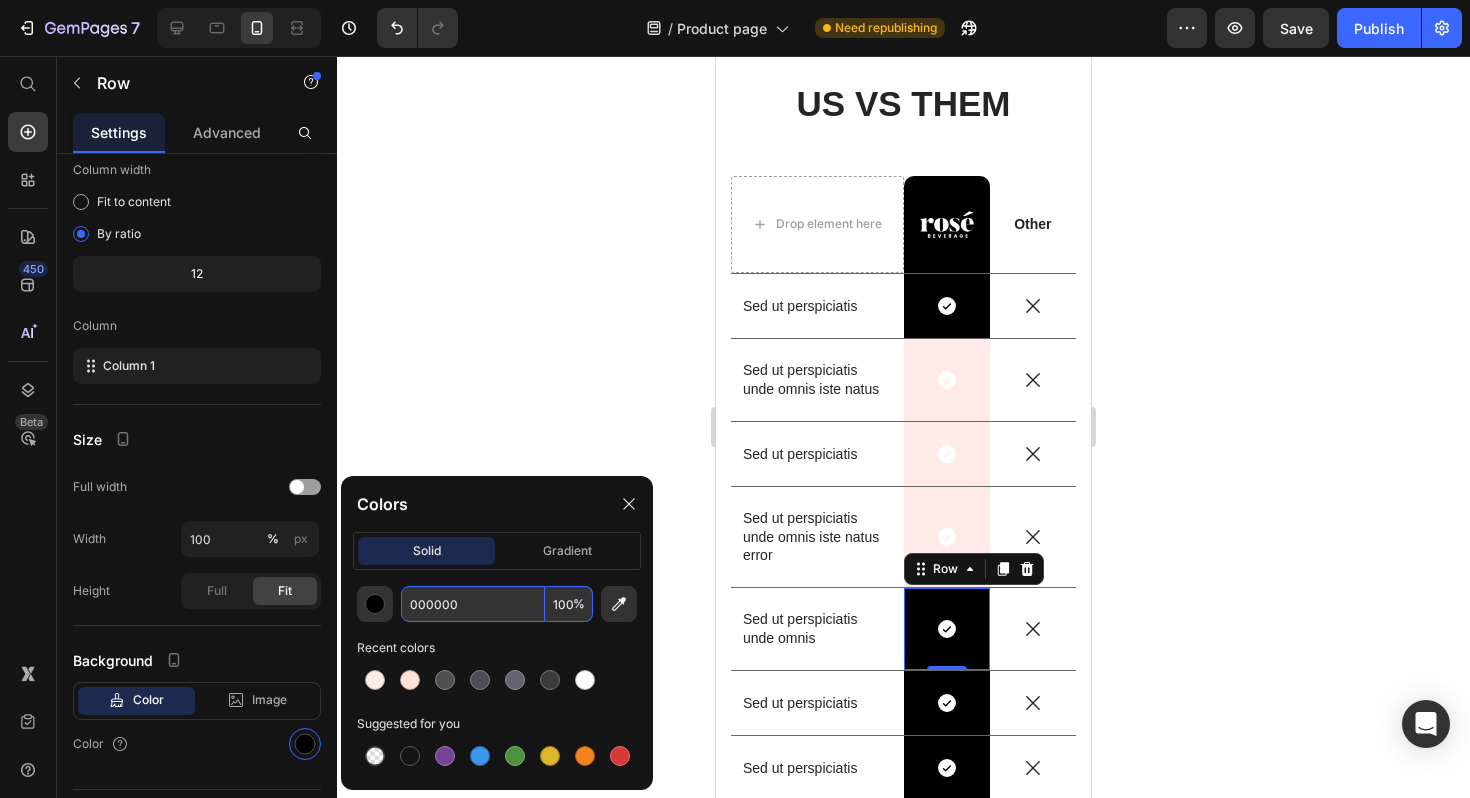 click on "000000" at bounding box center [473, 604] 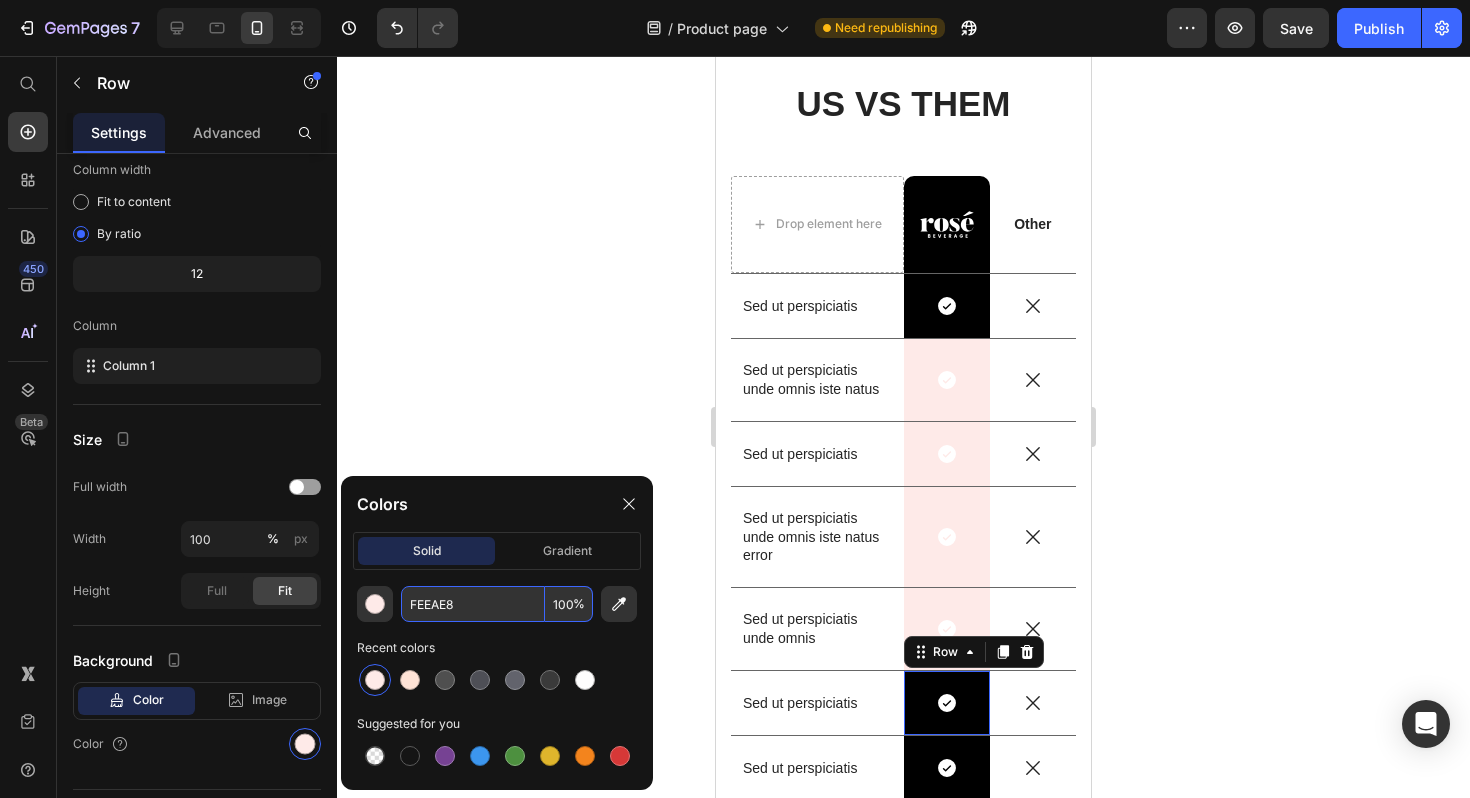click on "Icon Row   0" at bounding box center (947, 703) 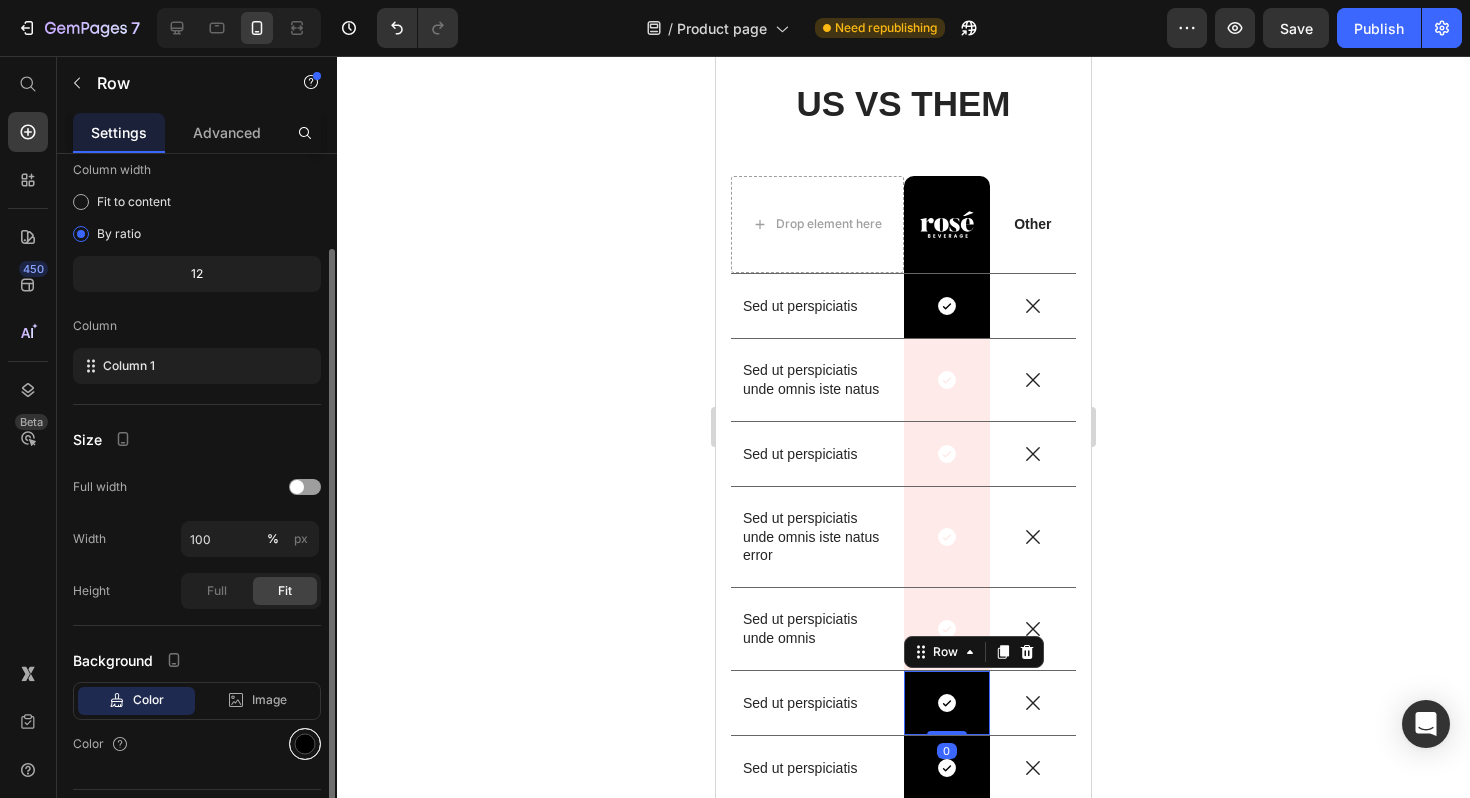click at bounding box center (305, 744) 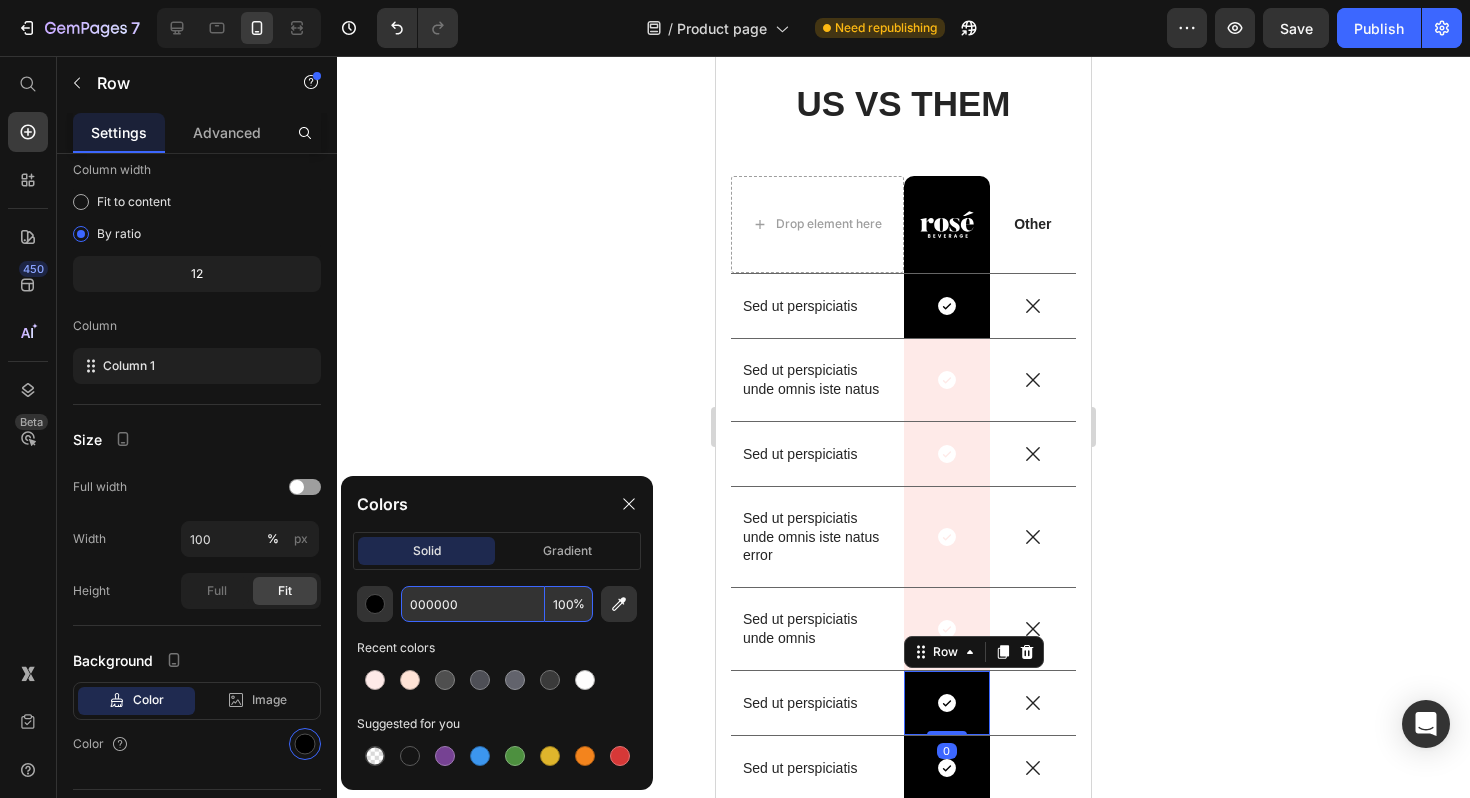click on "000000" at bounding box center (473, 604) 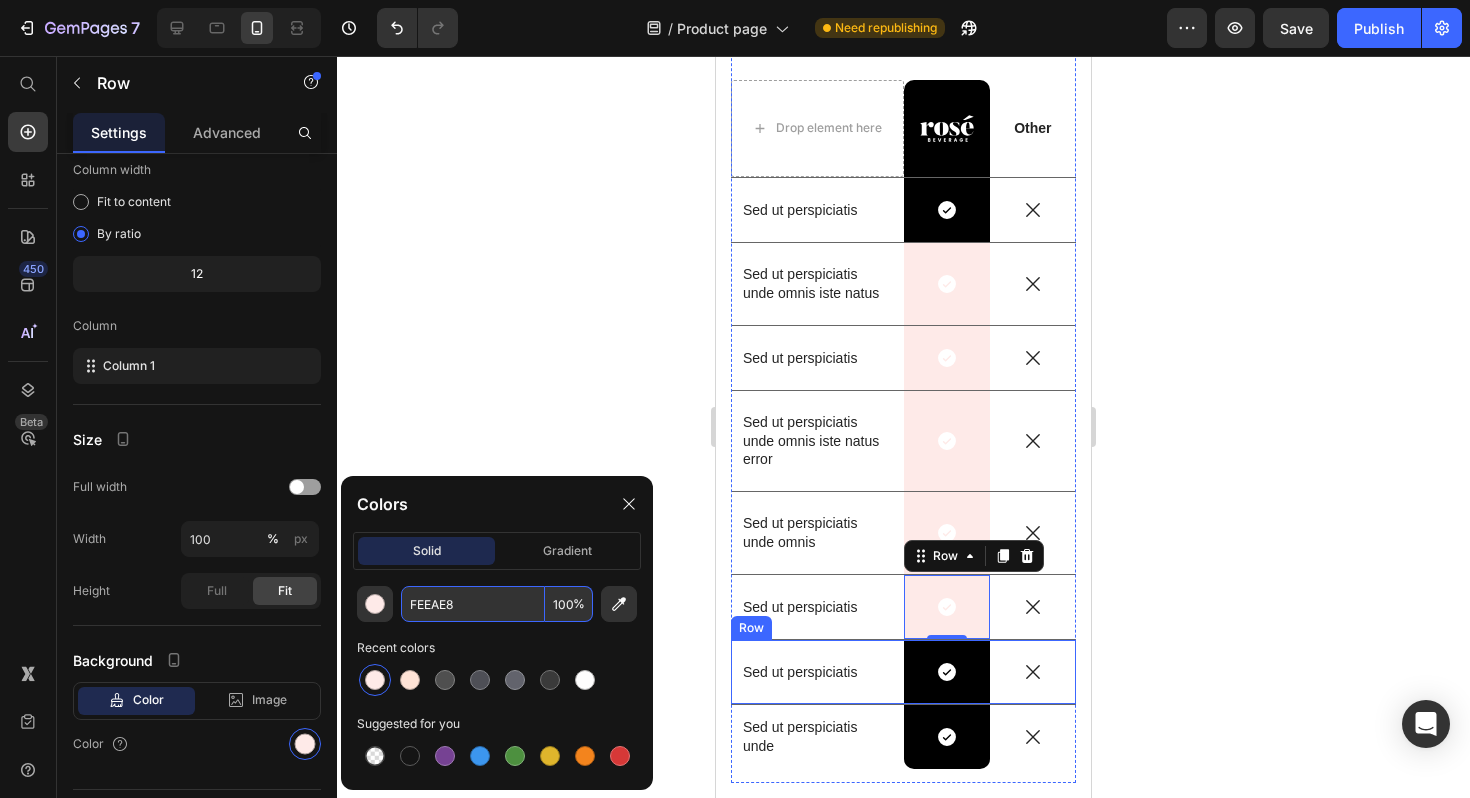 scroll, scrollTop: 5604, scrollLeft: 0, axis: vertical 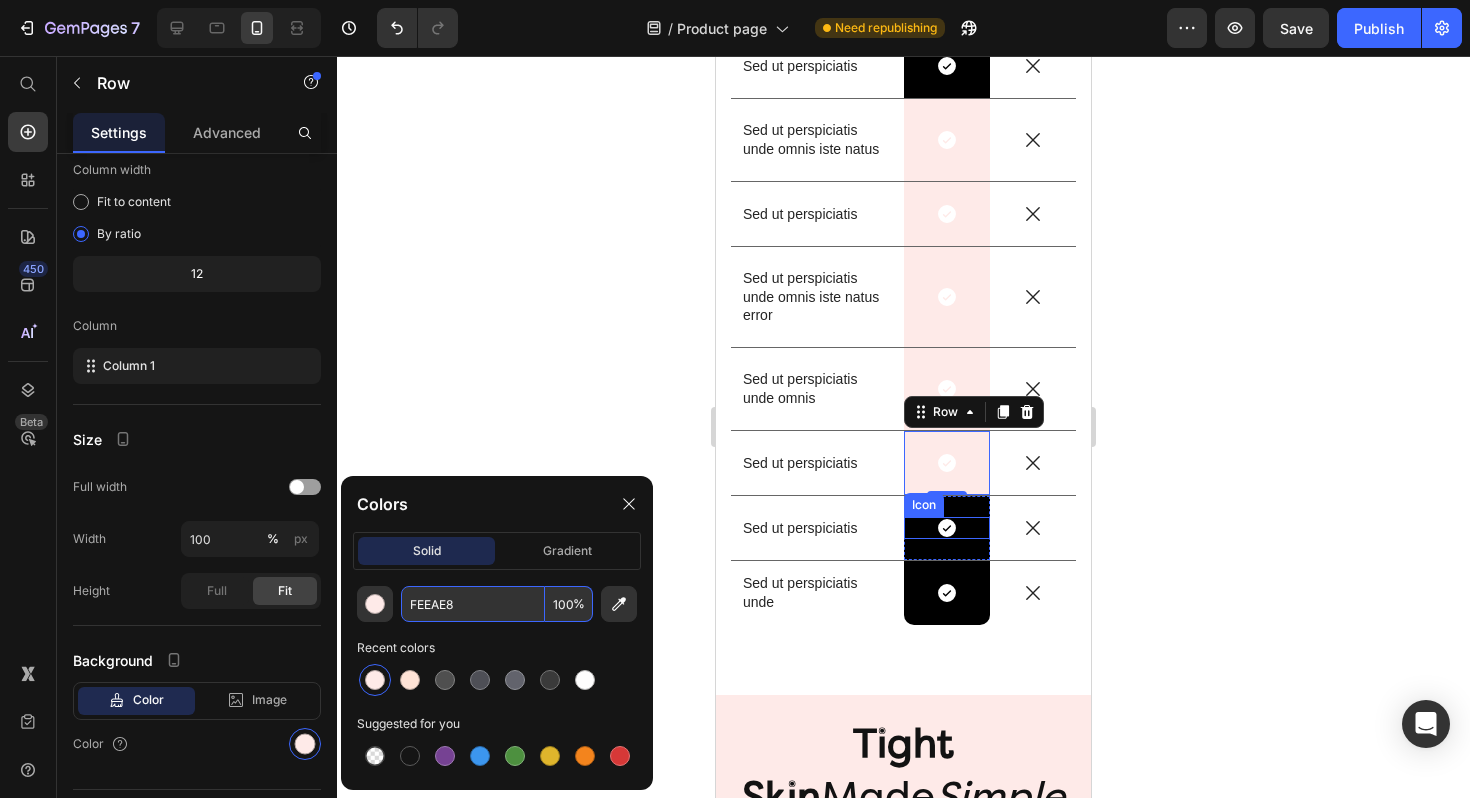 click on "Icon" at bounding box center (947, 528) 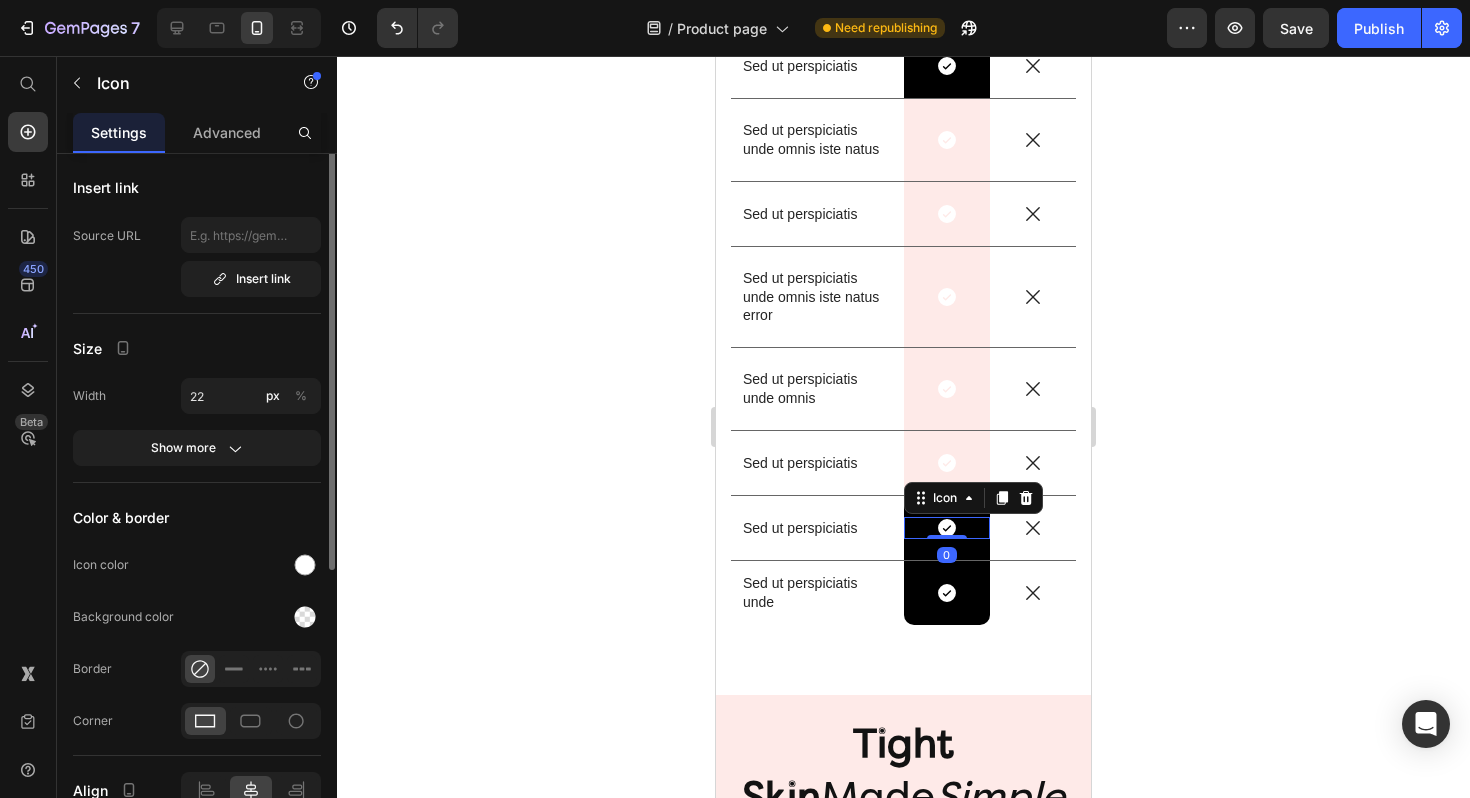 scroll, scrollTop: 0, scrollLeft: 0, axis: both 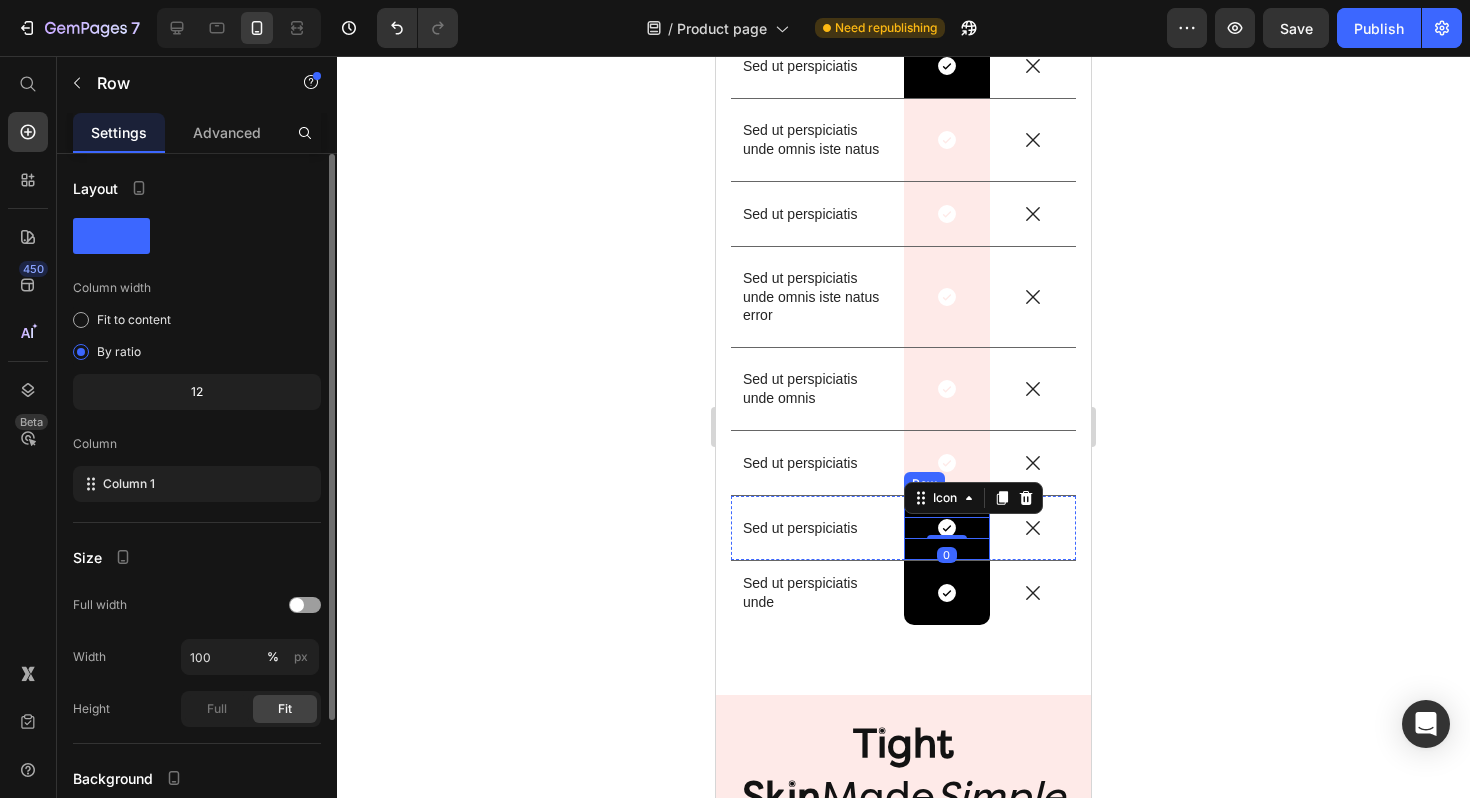 click on "Icon   0 Row" at bounding box center [947, 528] 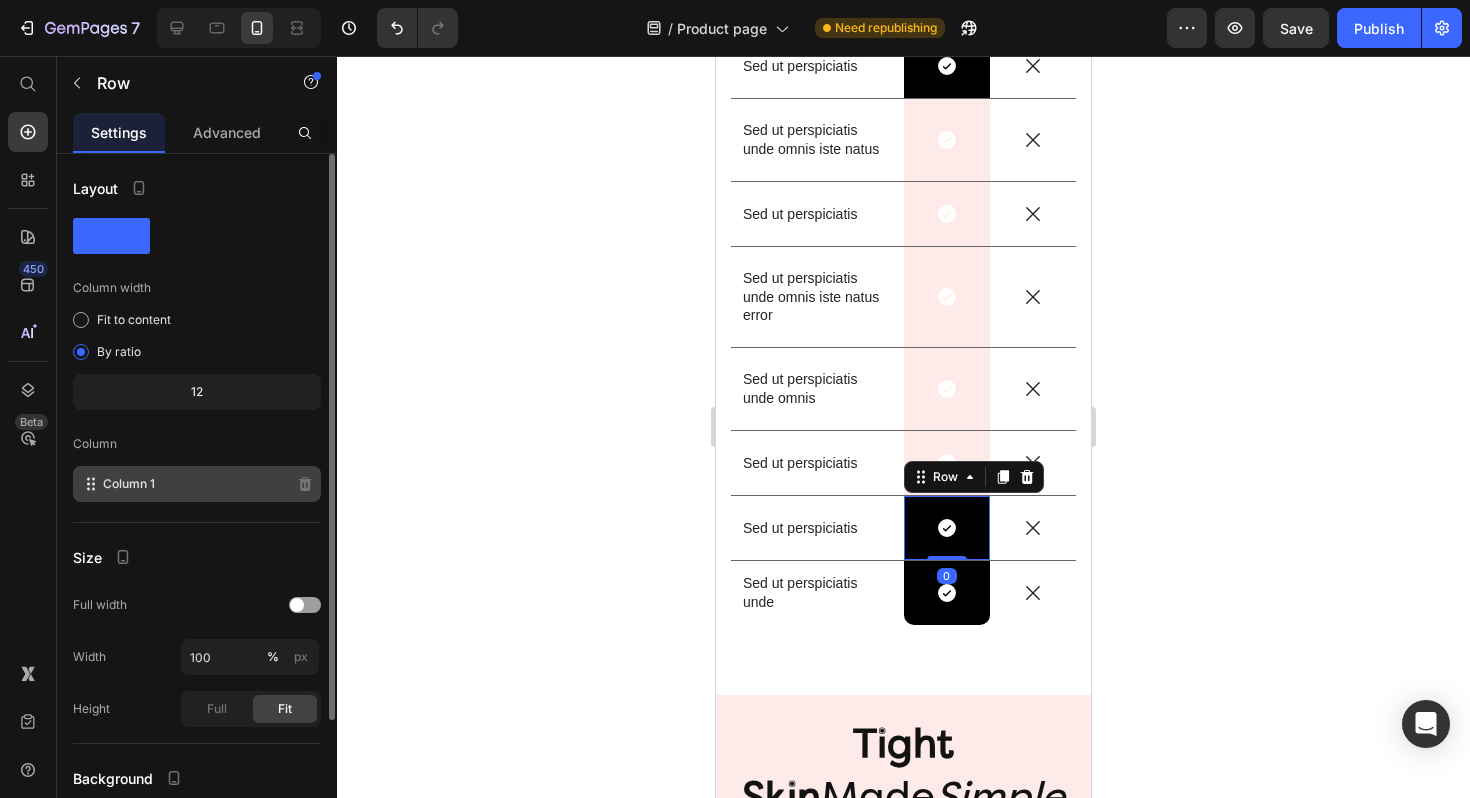 scroll, scrollTop: 167, scrollLeft: 0, axis: vertical 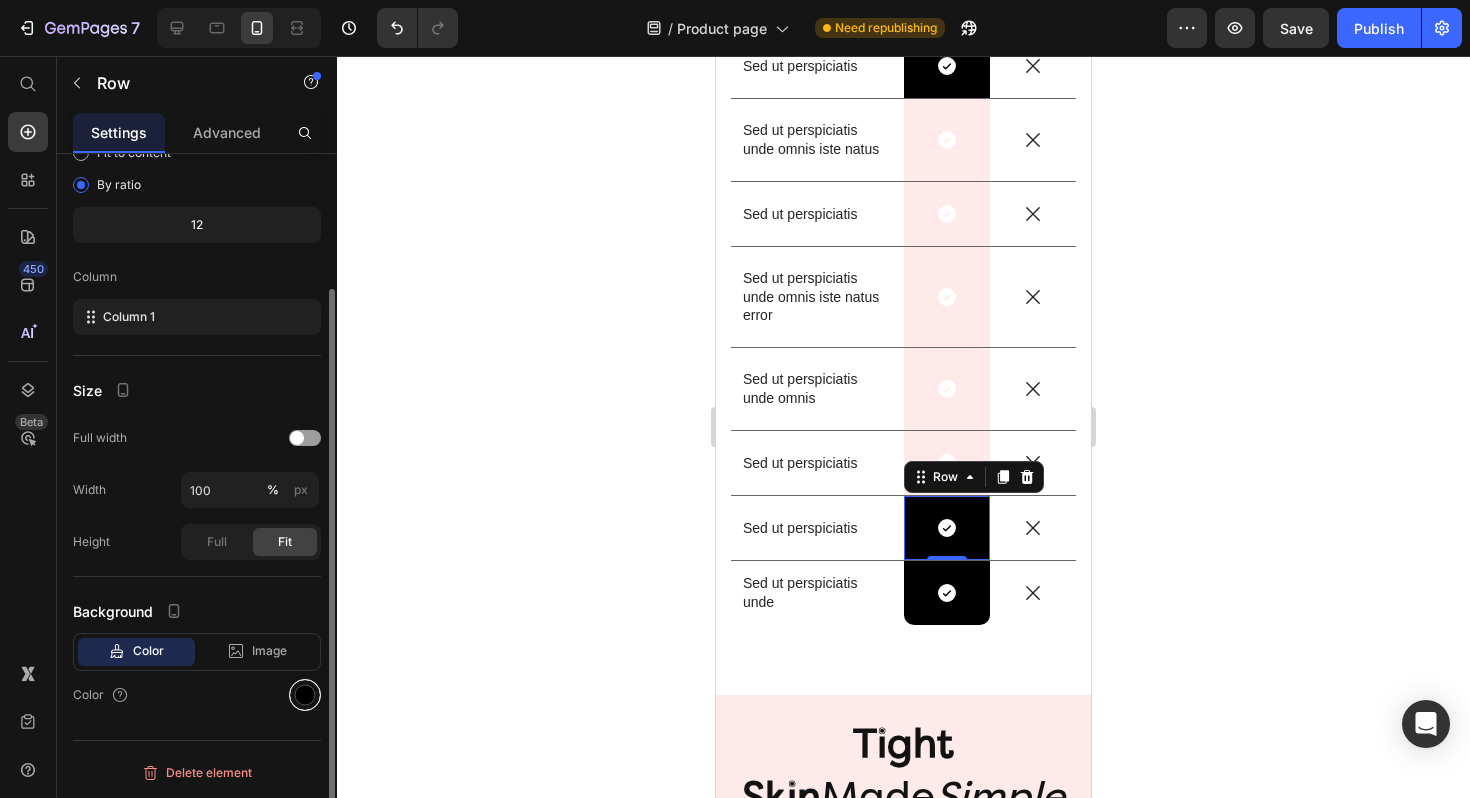 click at bounding box center (305, 695) 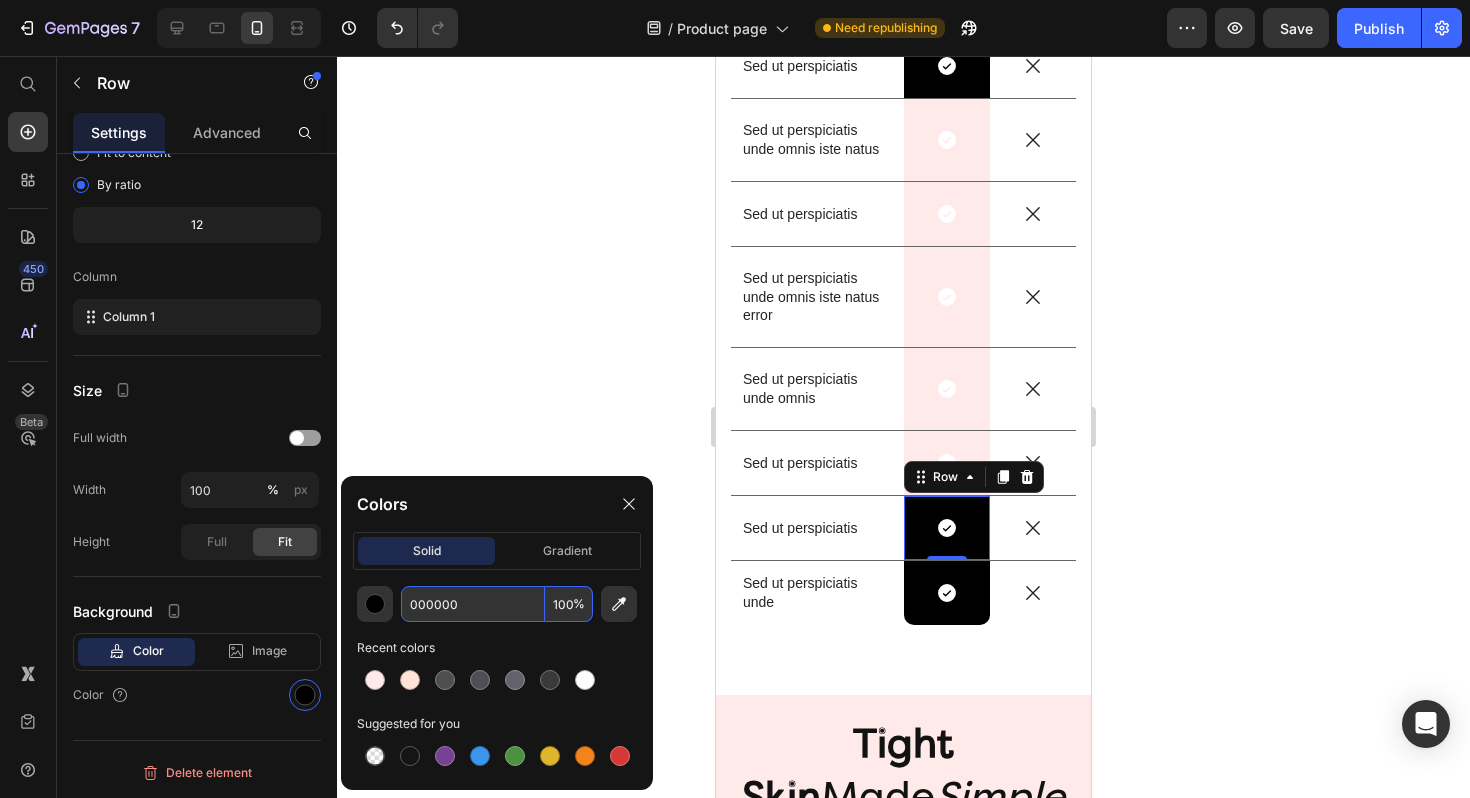 click on "000000" at bounding box center [473, 604] 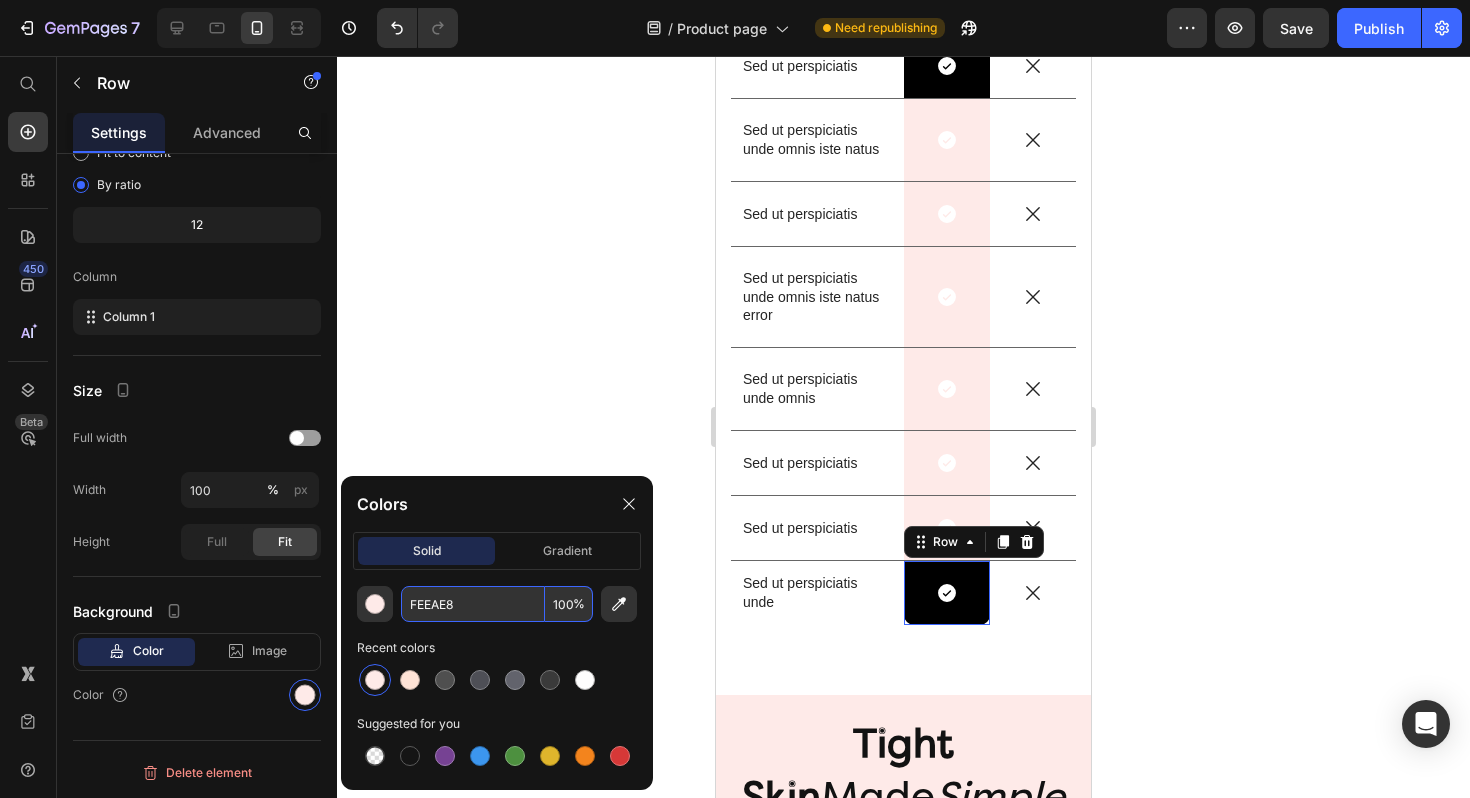 click on "Icon Row   0" at bounding box center (947, 593) 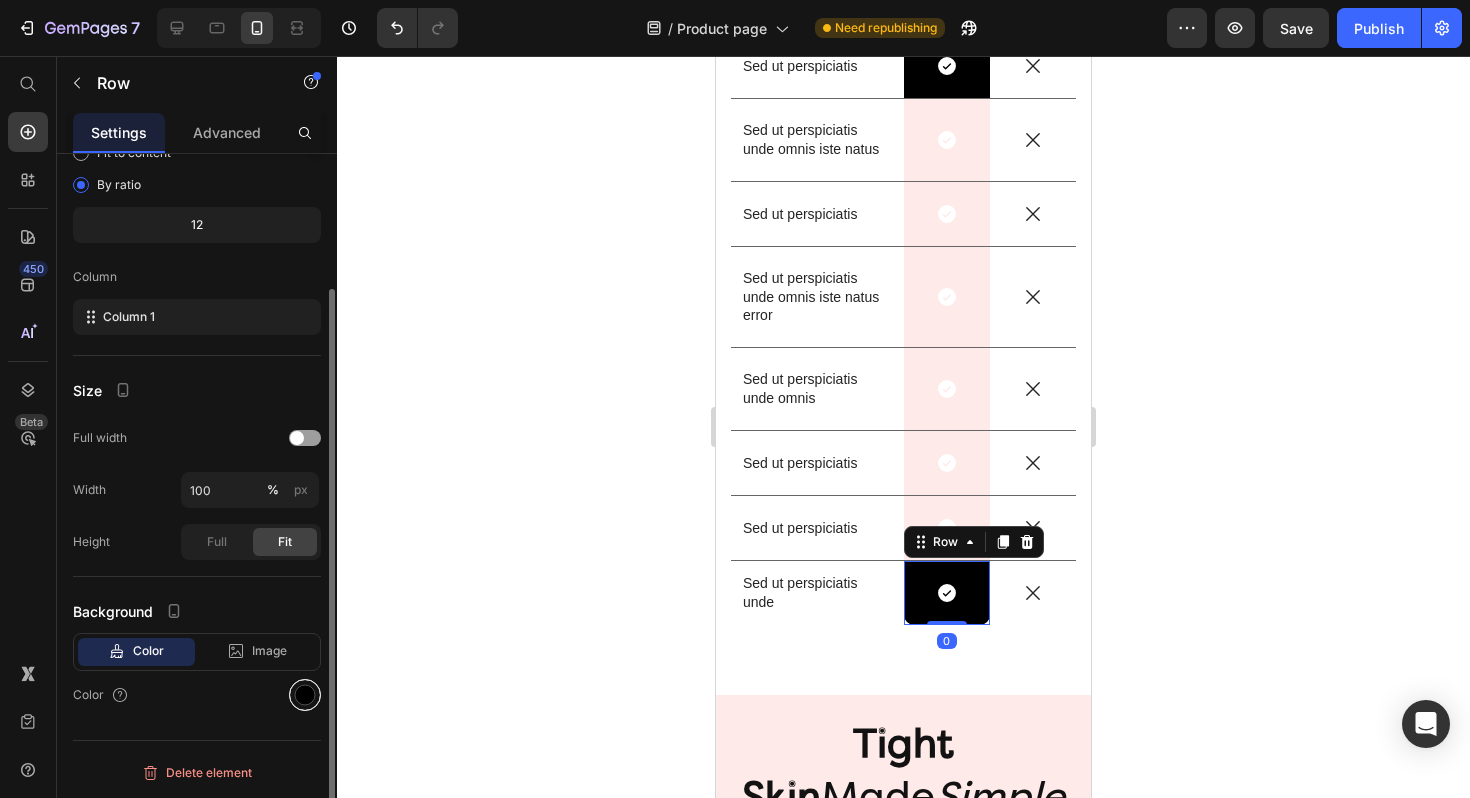 click at bounding box center [305, 695] 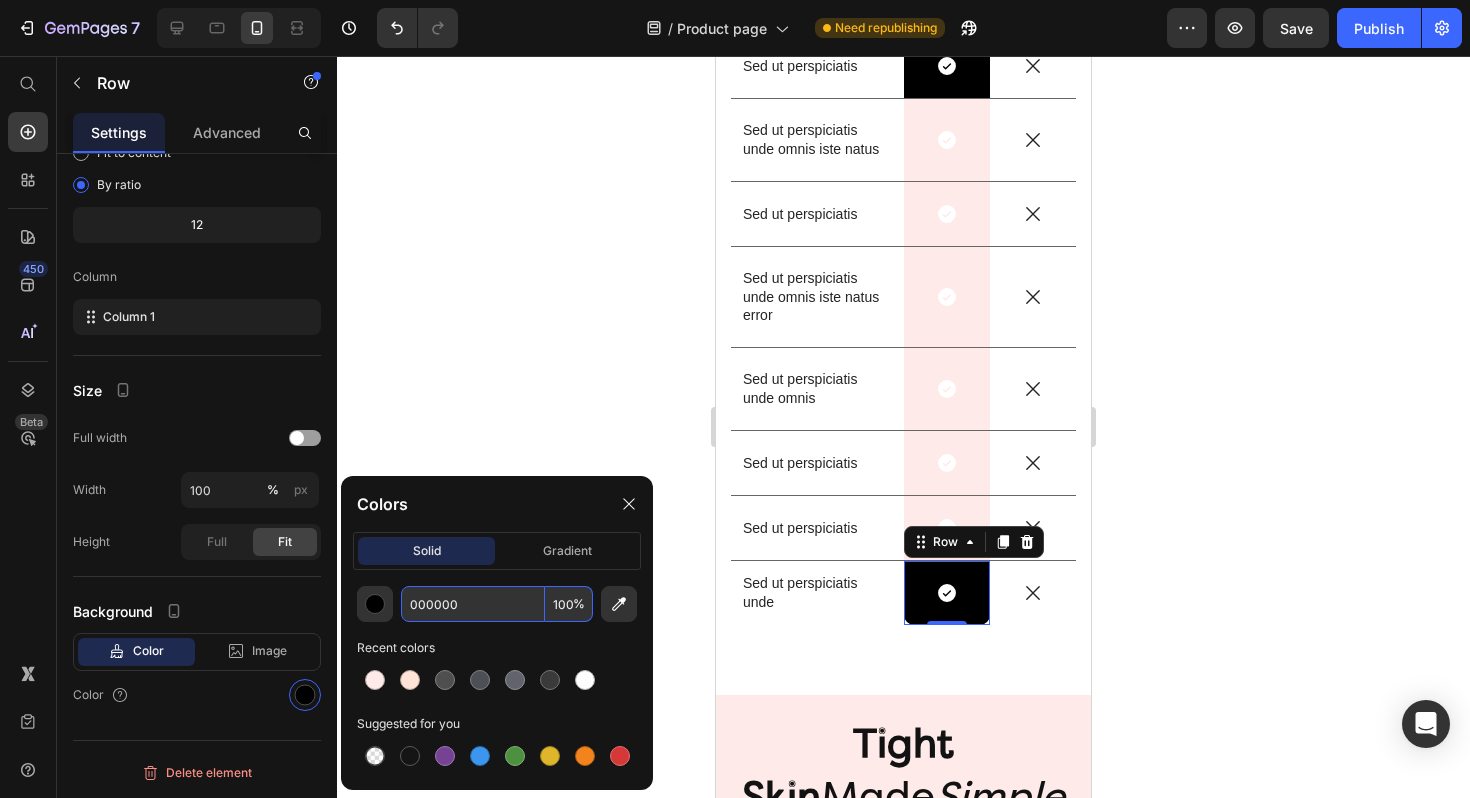 click on "000000" at bounding box center (473, 604) 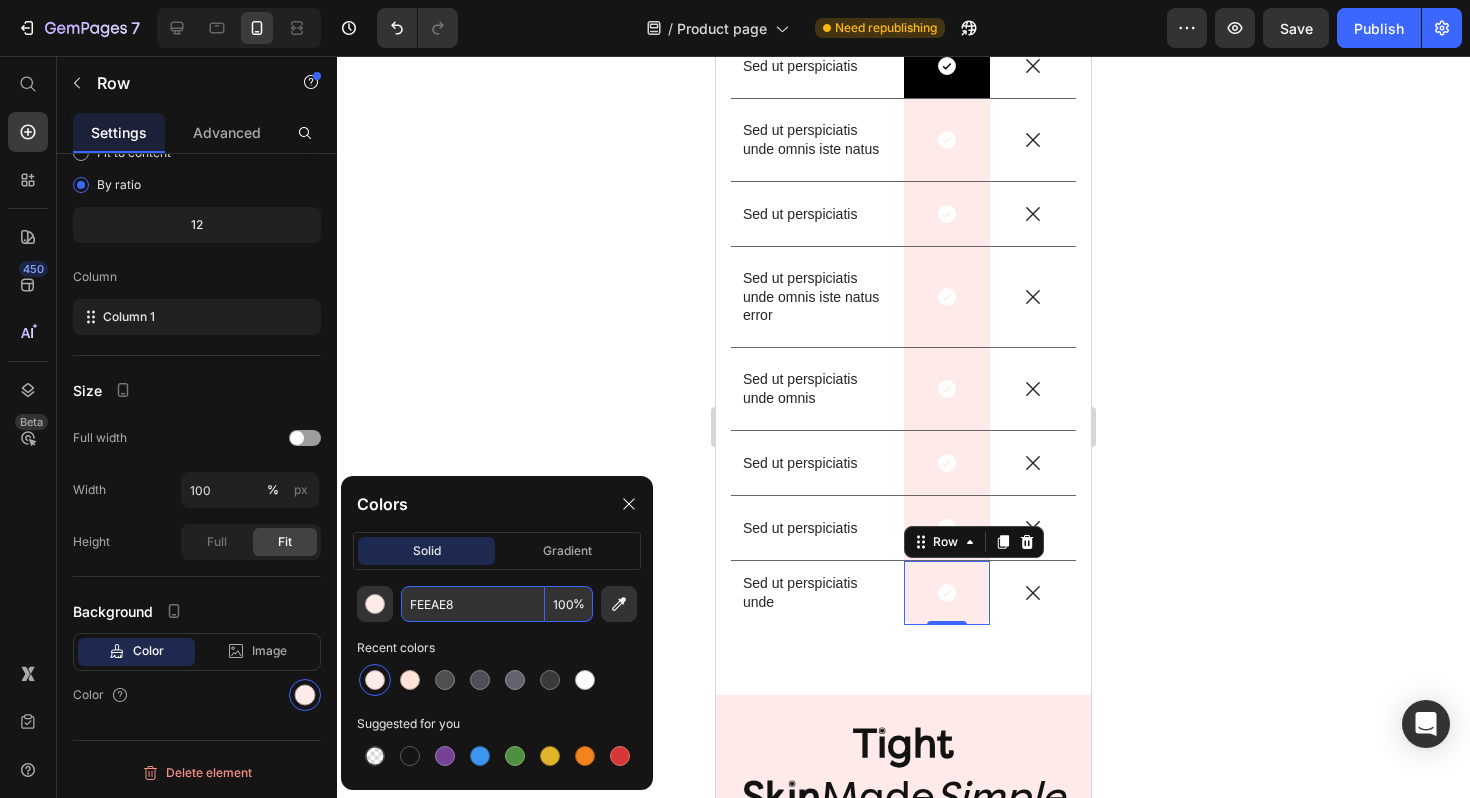 type on "FEEAE8" 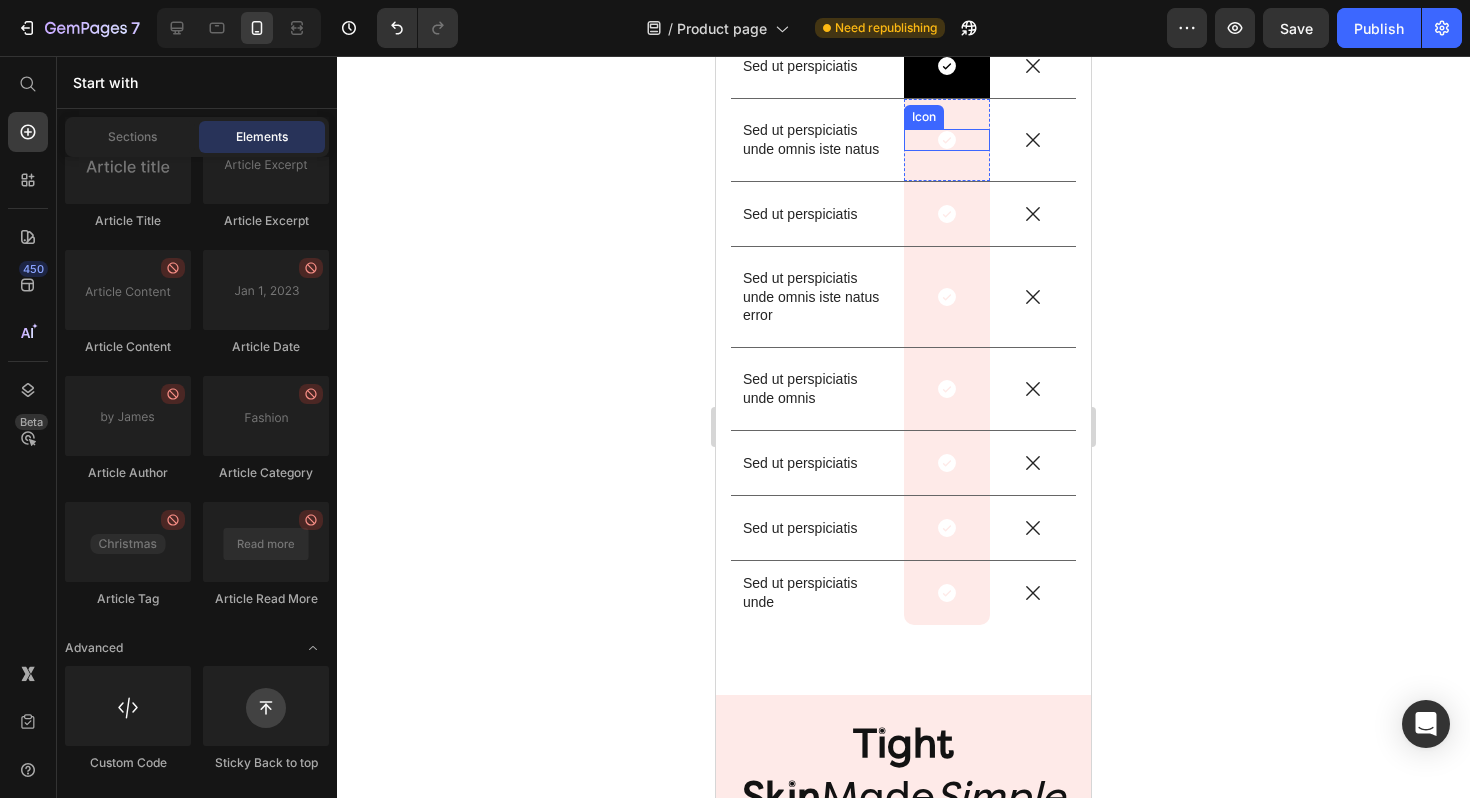 click 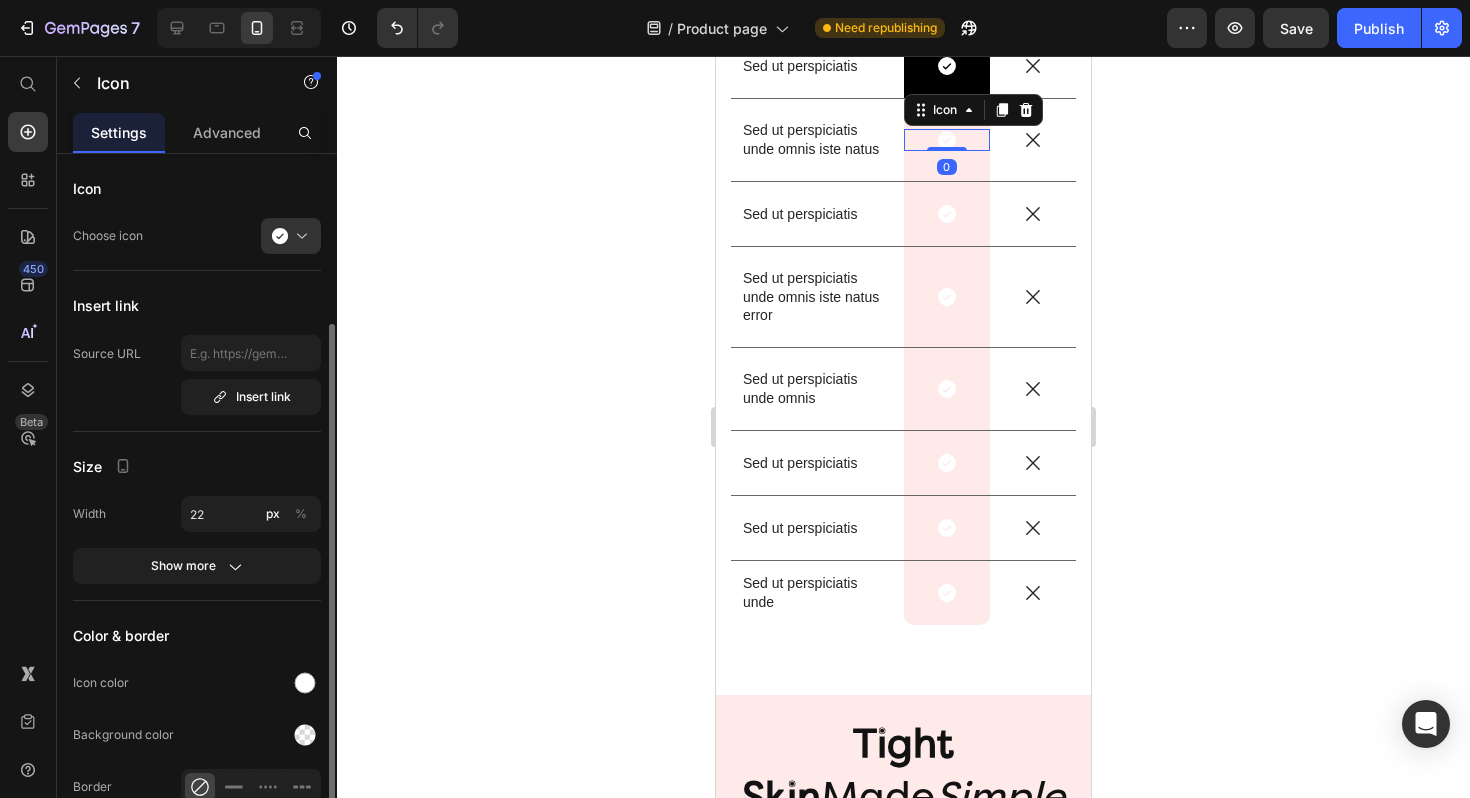 scroll, scrollTop: 0, scrollLeft: 0, axis: both 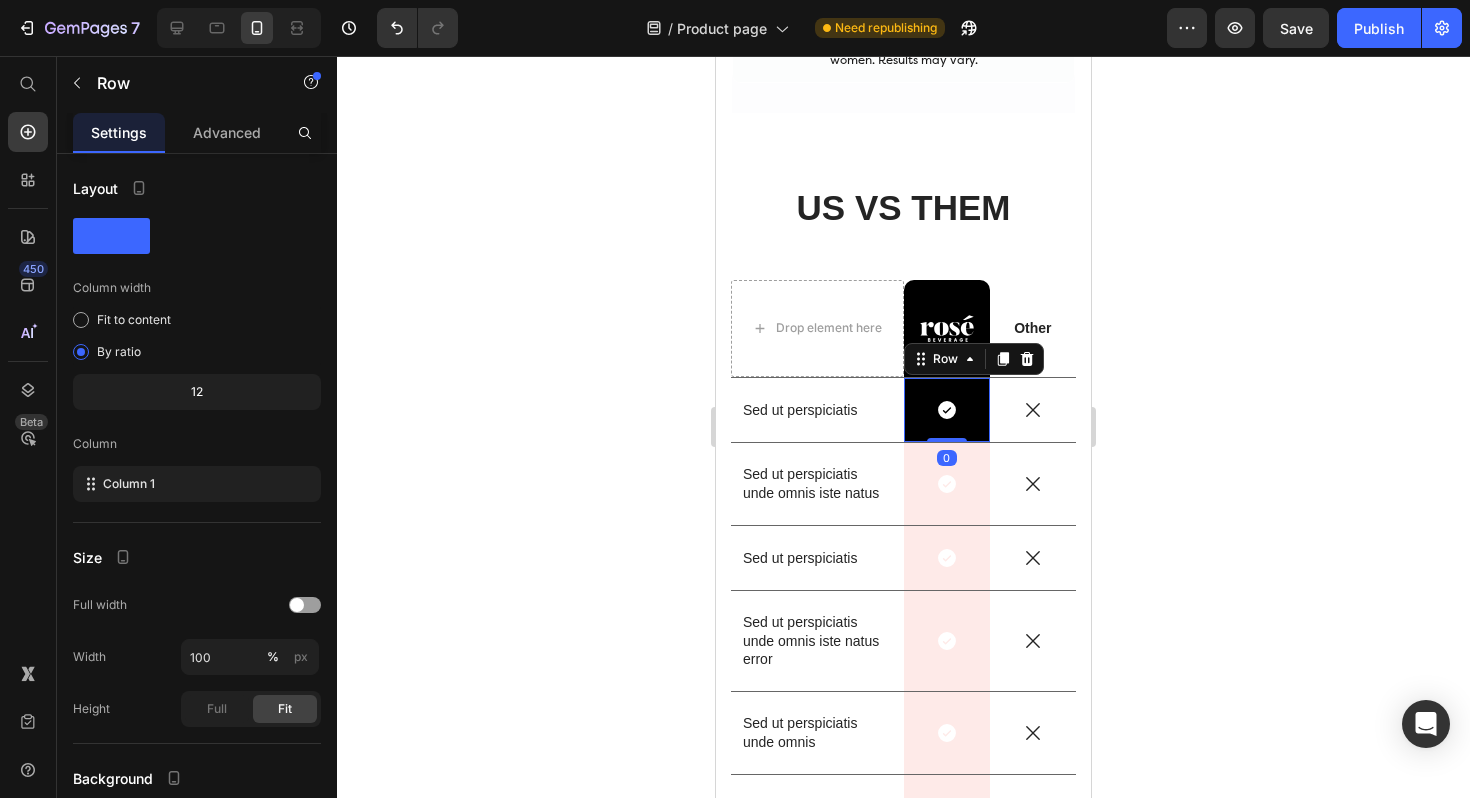 click on "Icon Row   0" at bounding box center [947, 410] 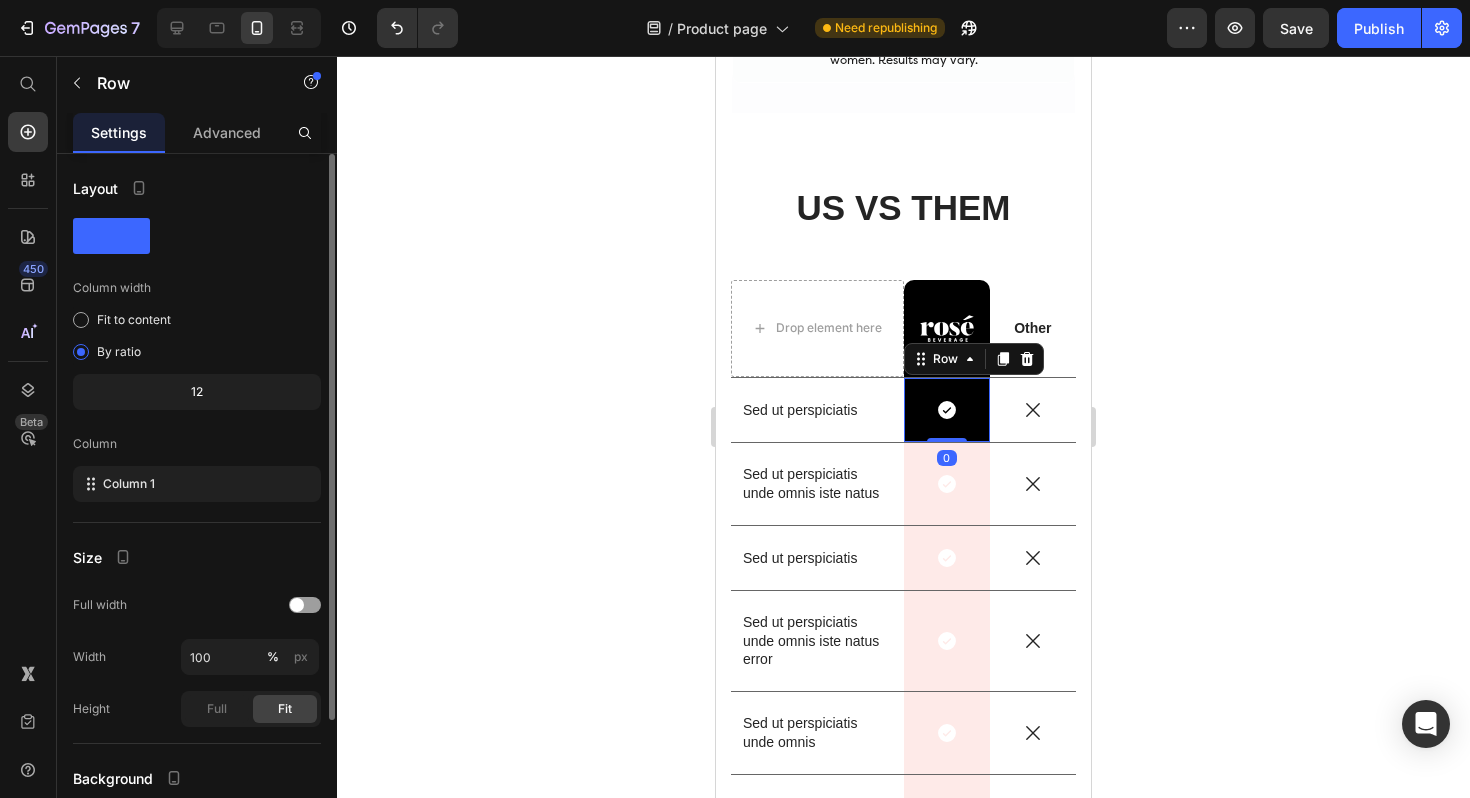 scroll, scrollTop: 167, scrollLeft: 0, axis: vertical 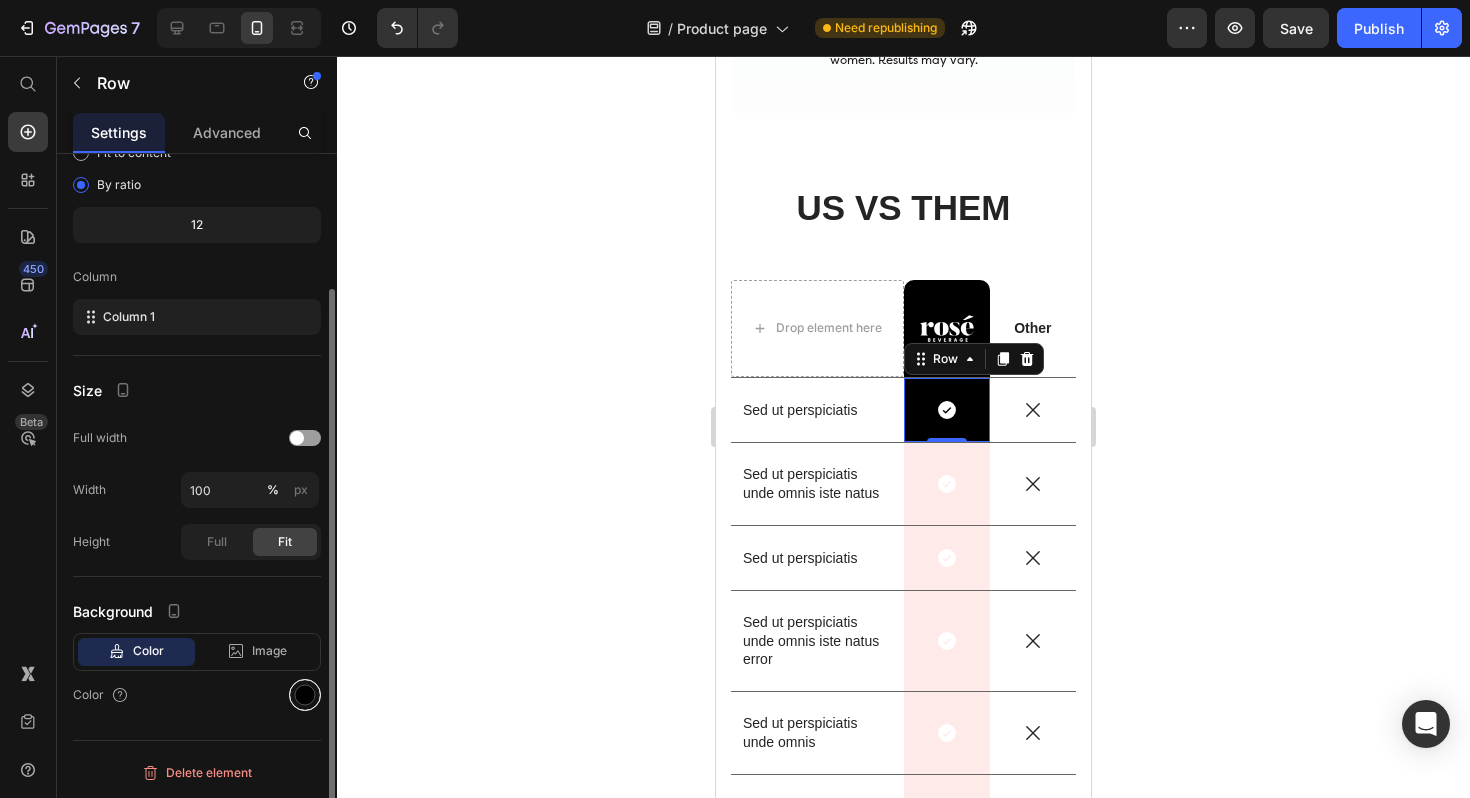 click at bounding box center [305, 695] 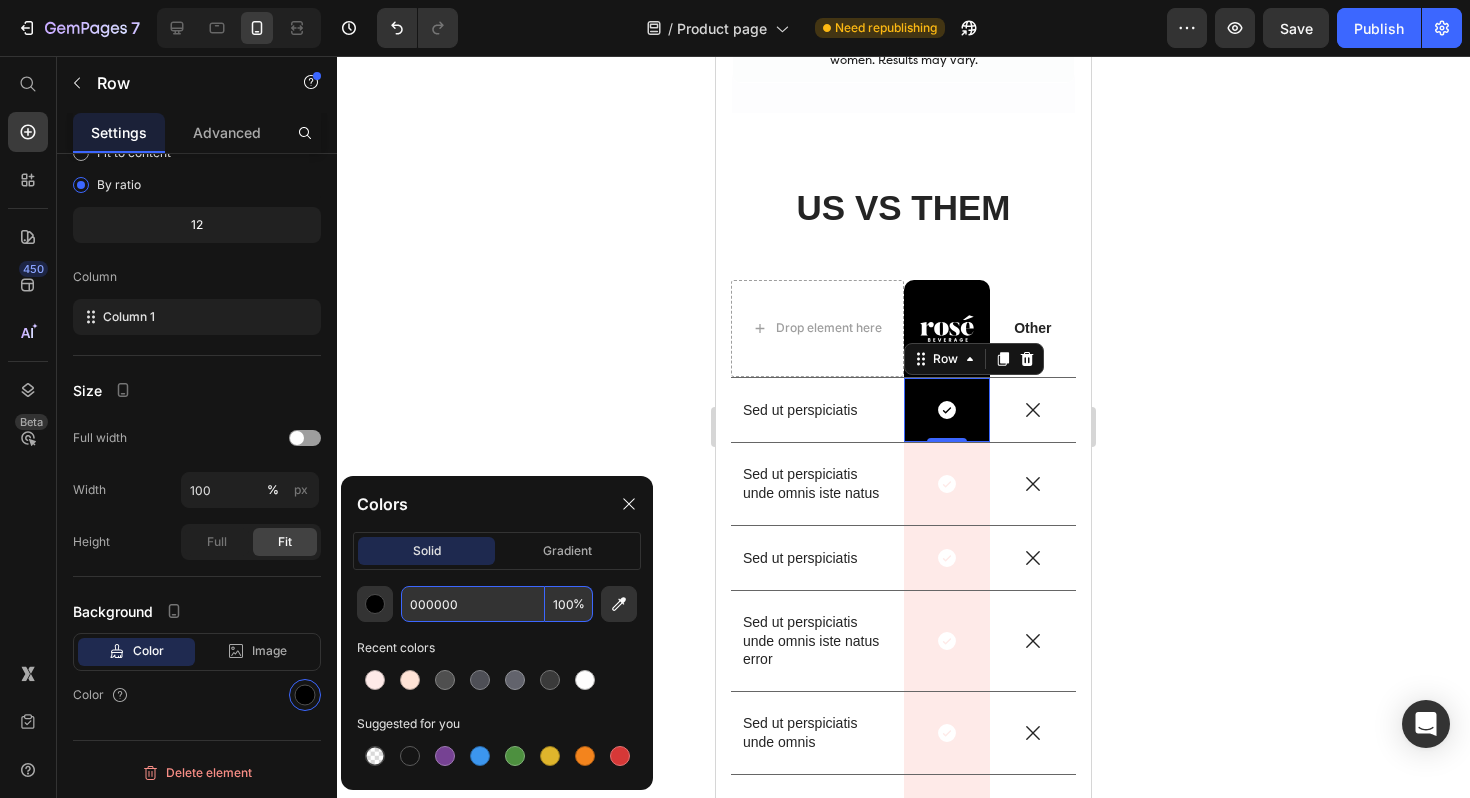 click on "000000" at bounding box center [473, 604] 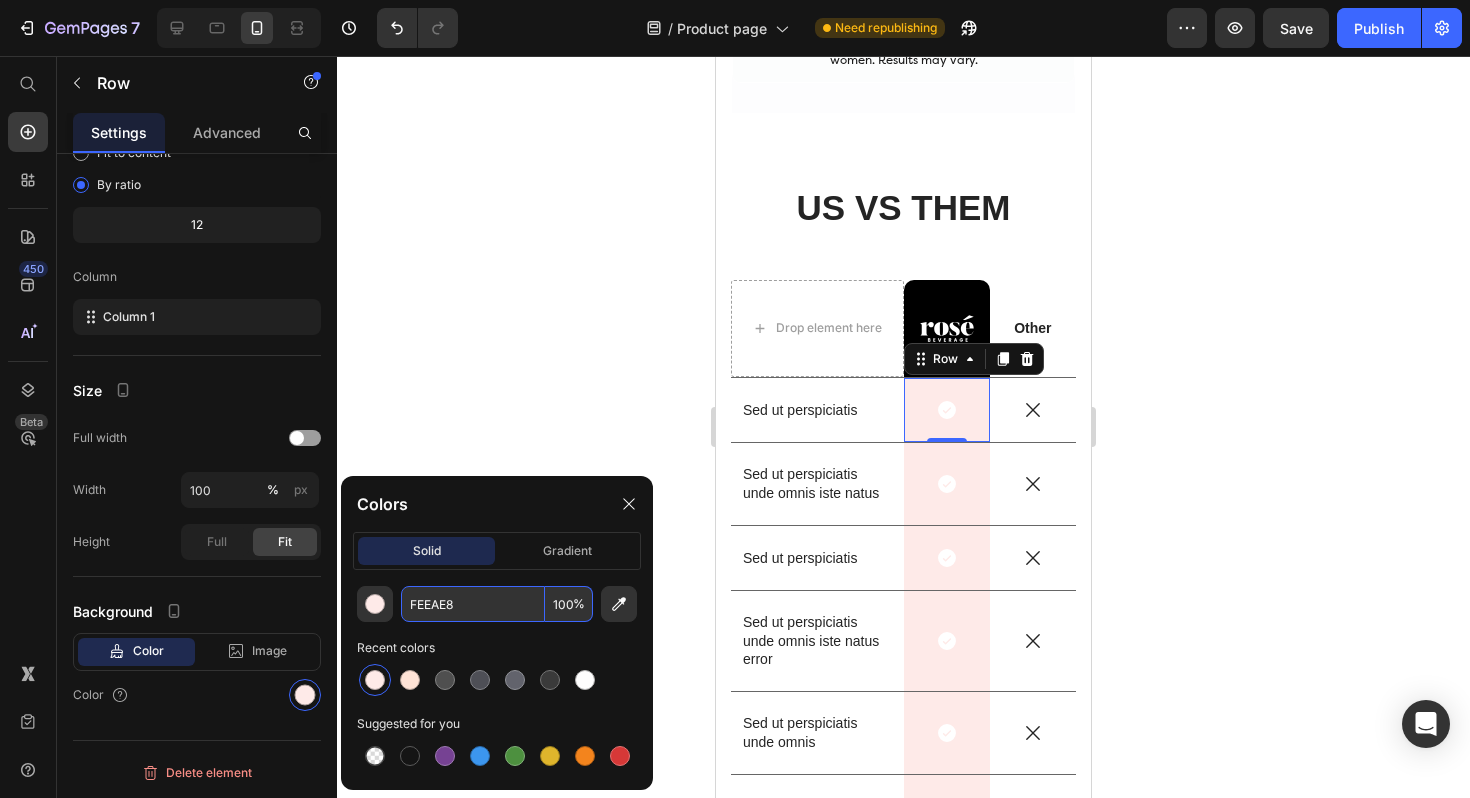 type on "FEEAE8" 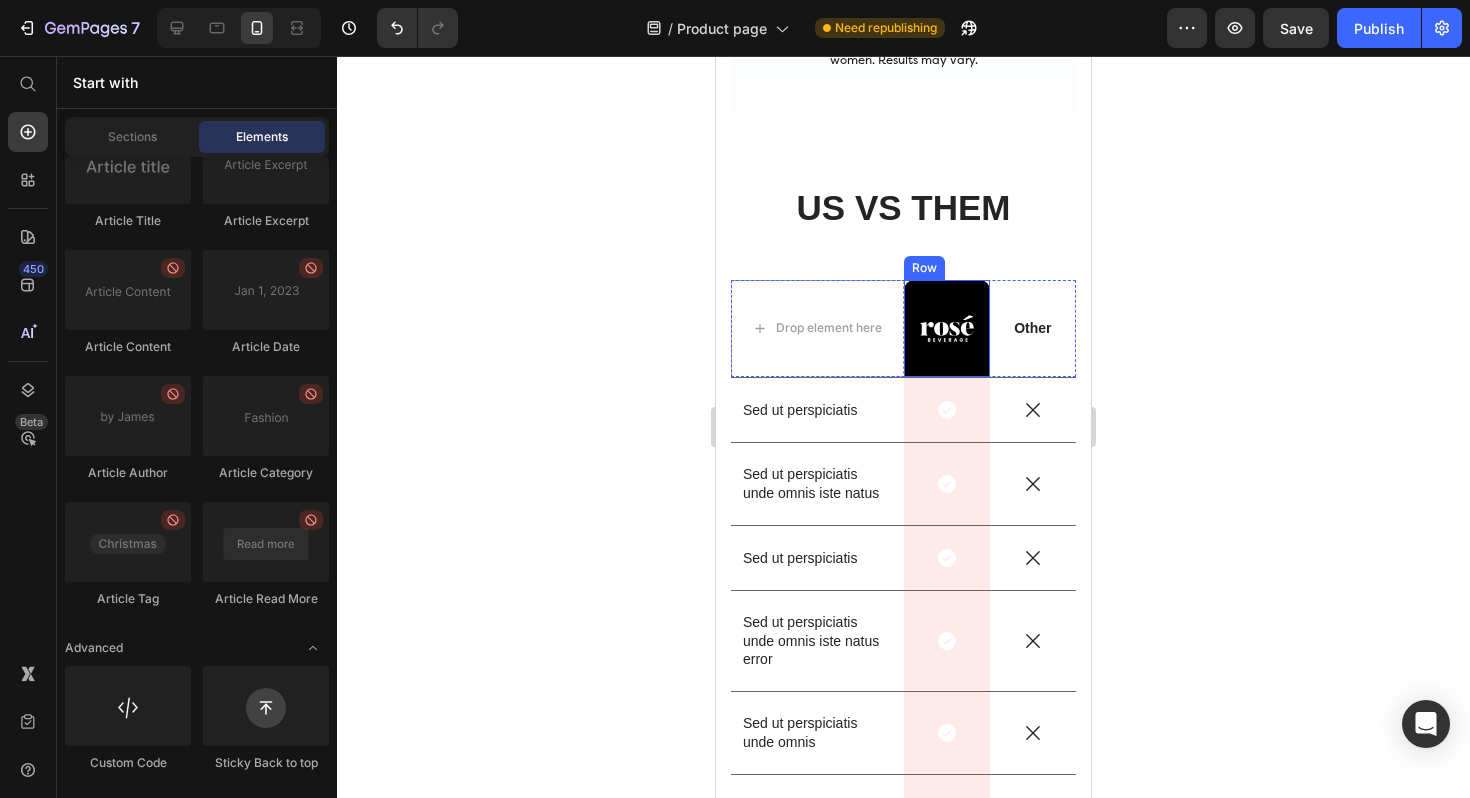 click on "Image Row" at bounding box center [947, 328] 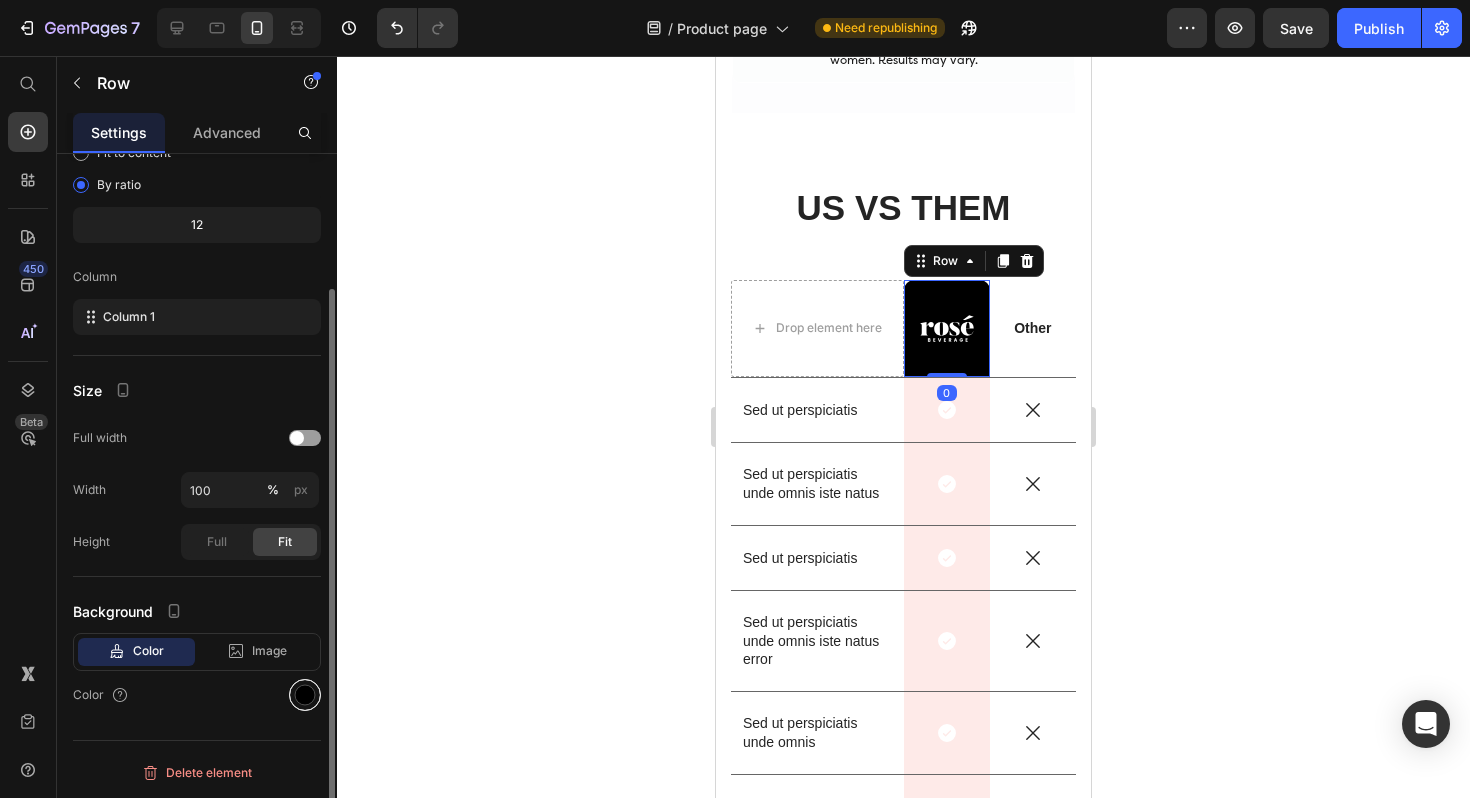 click at bounding box center [305, 695] 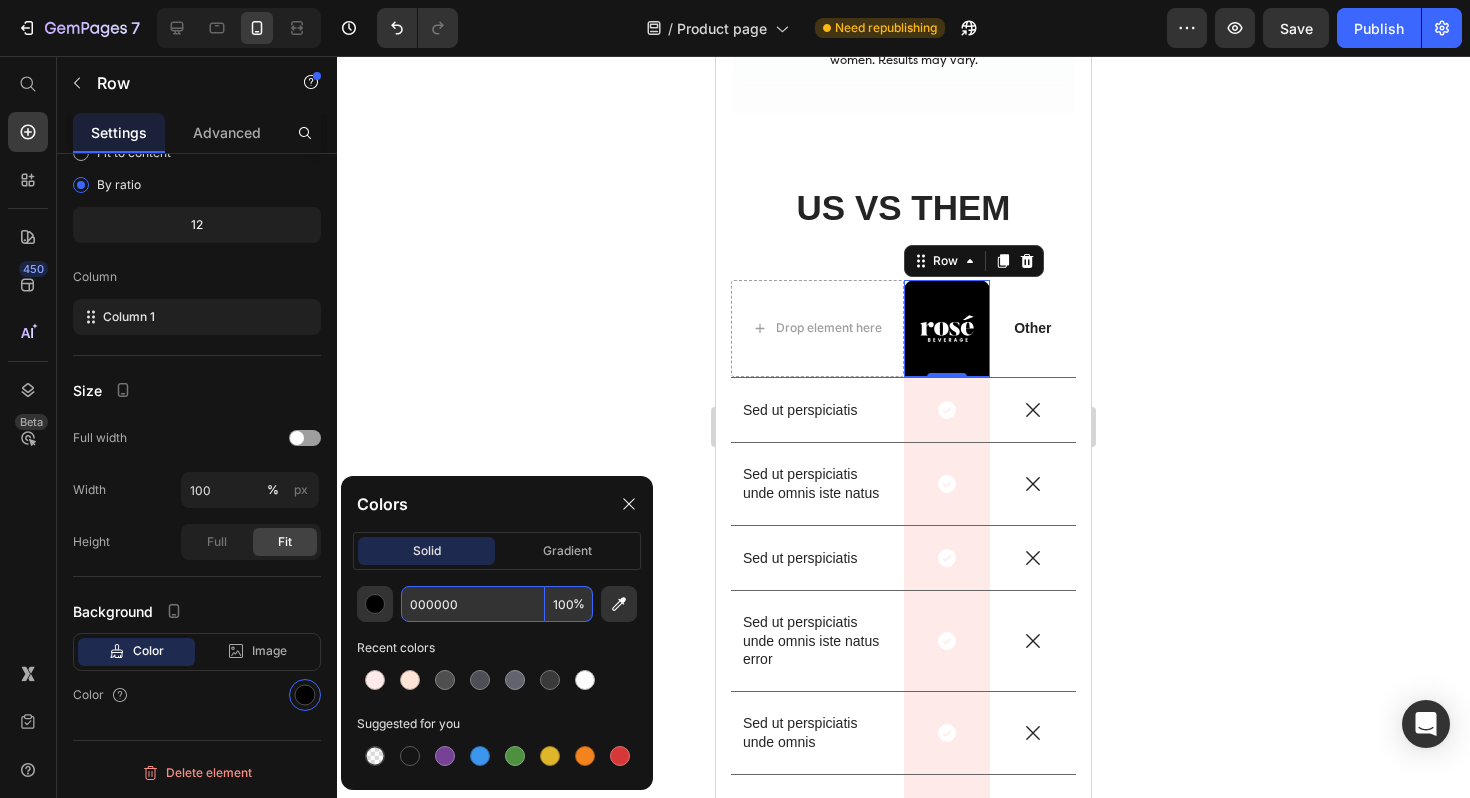 click on "000000" at bounding box center [473, 604] 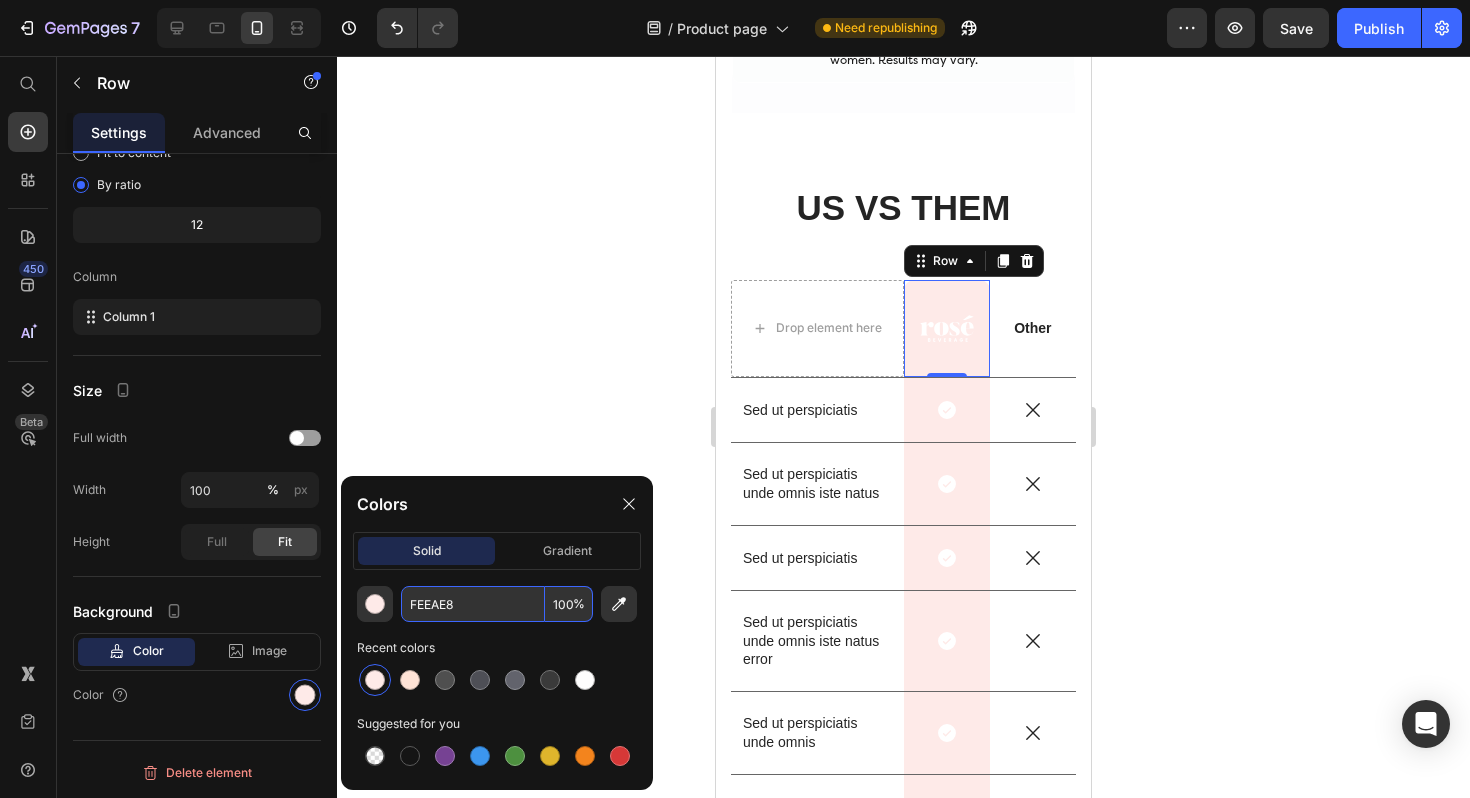 click 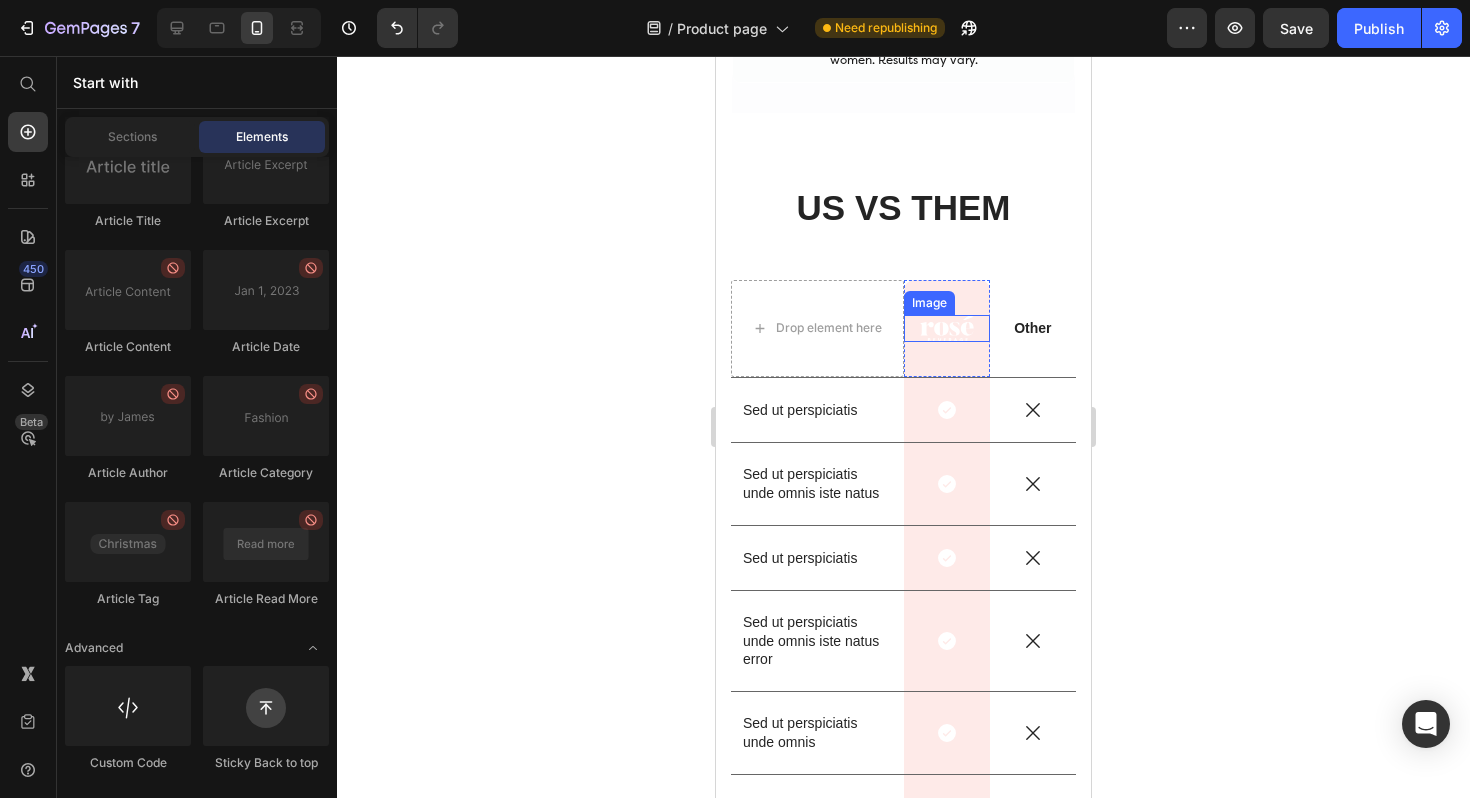 click at bounding box center [947, 328] 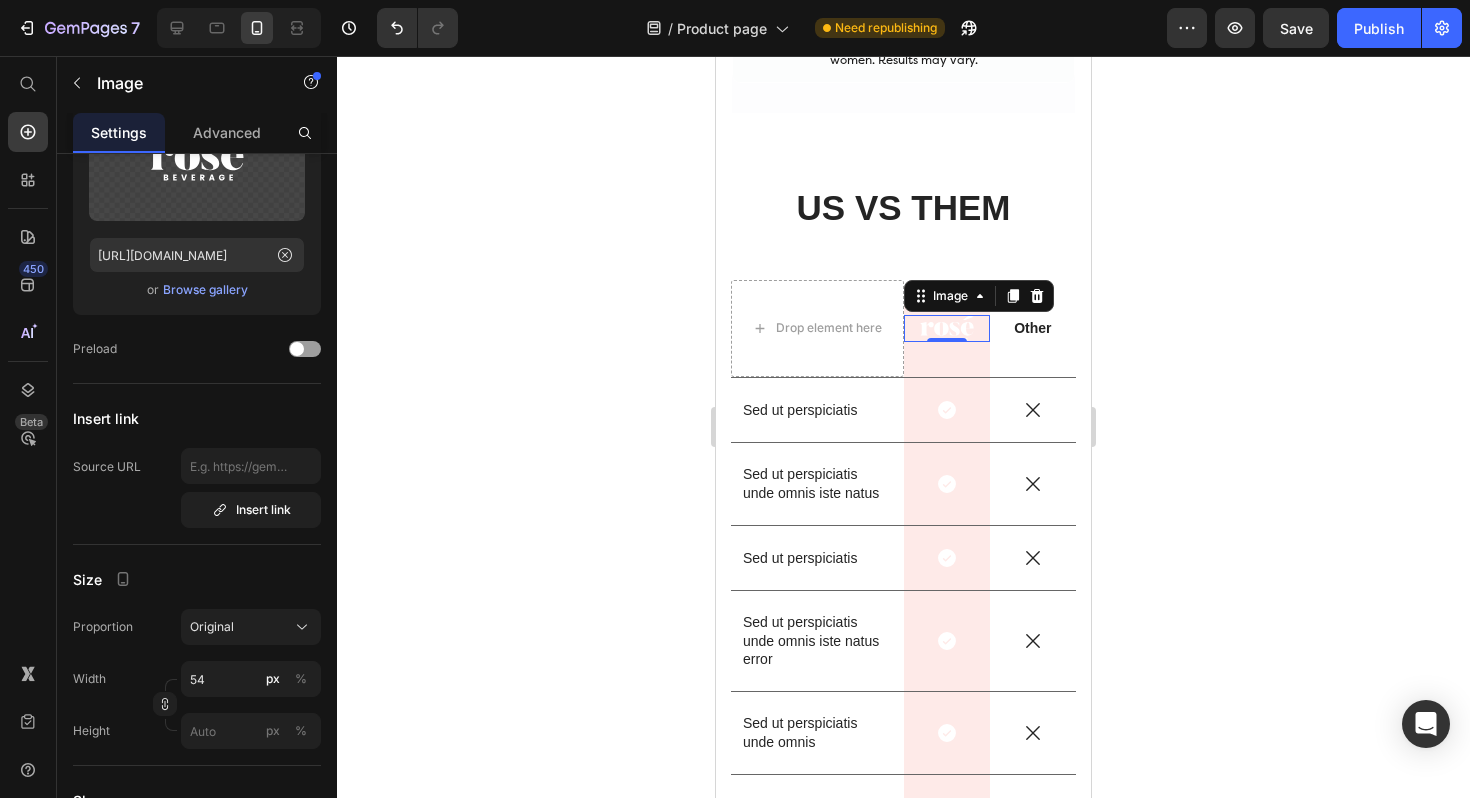 scroll, scrollTop: 0, scrollLeft: 0, axis: both 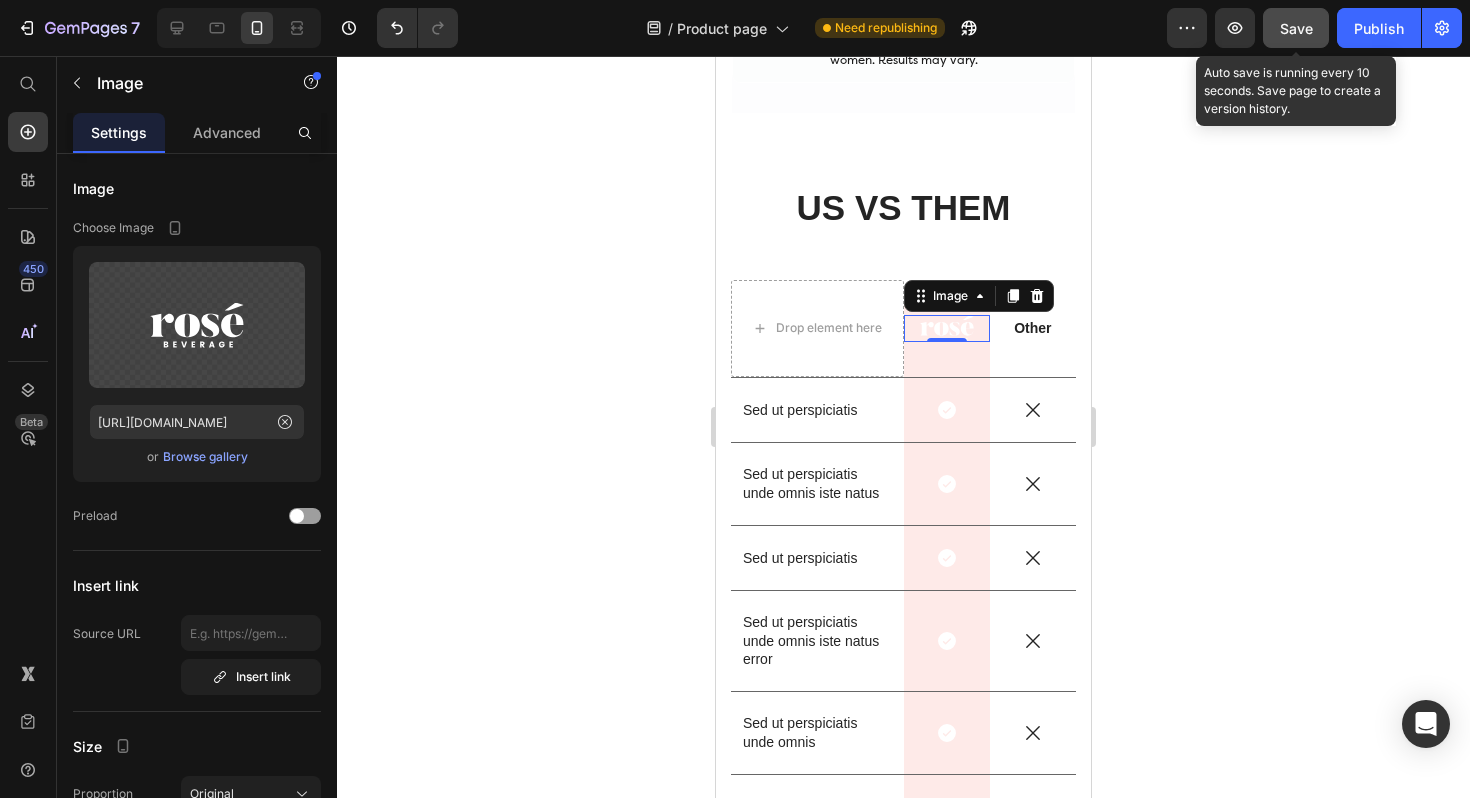 click on "Save" 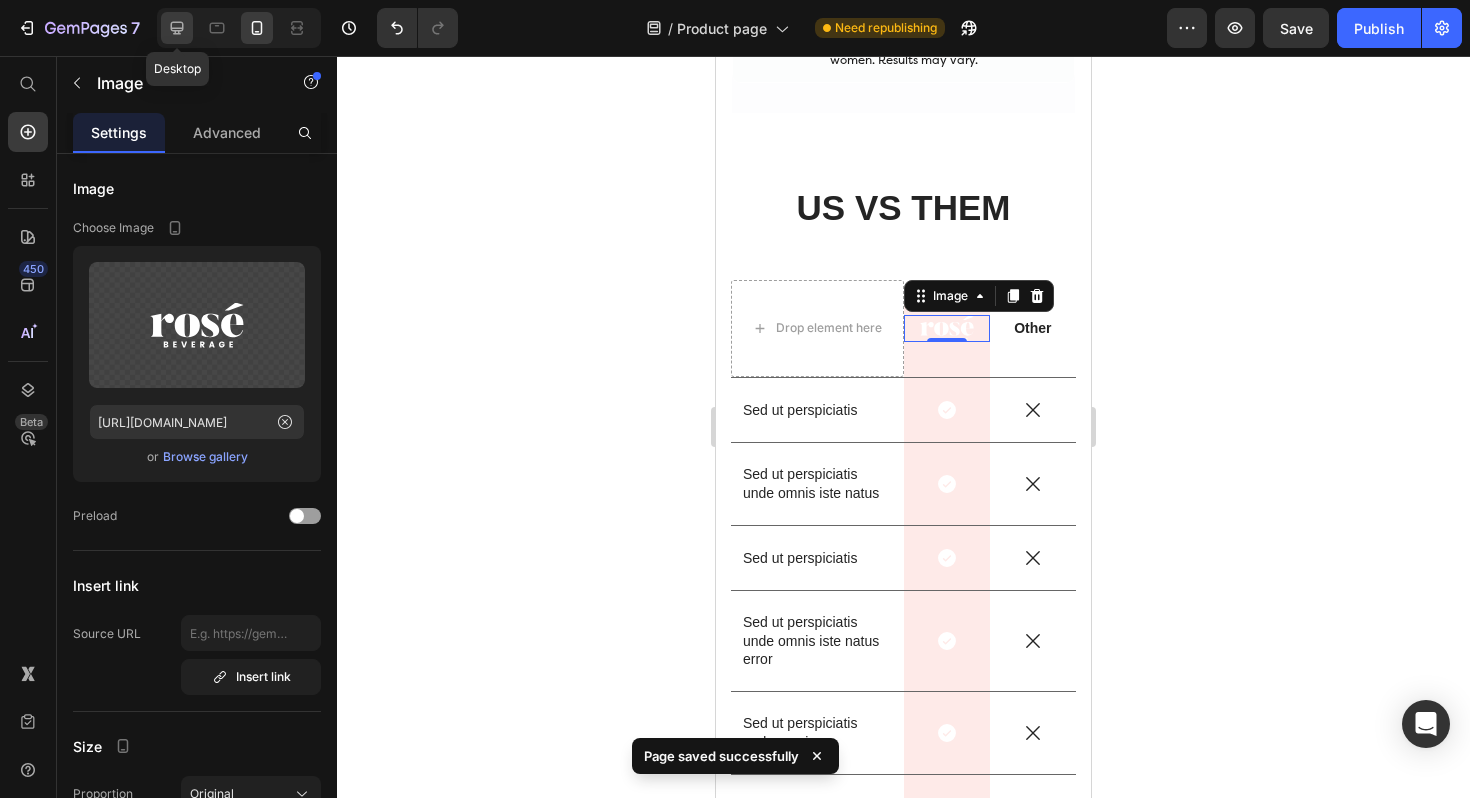 click 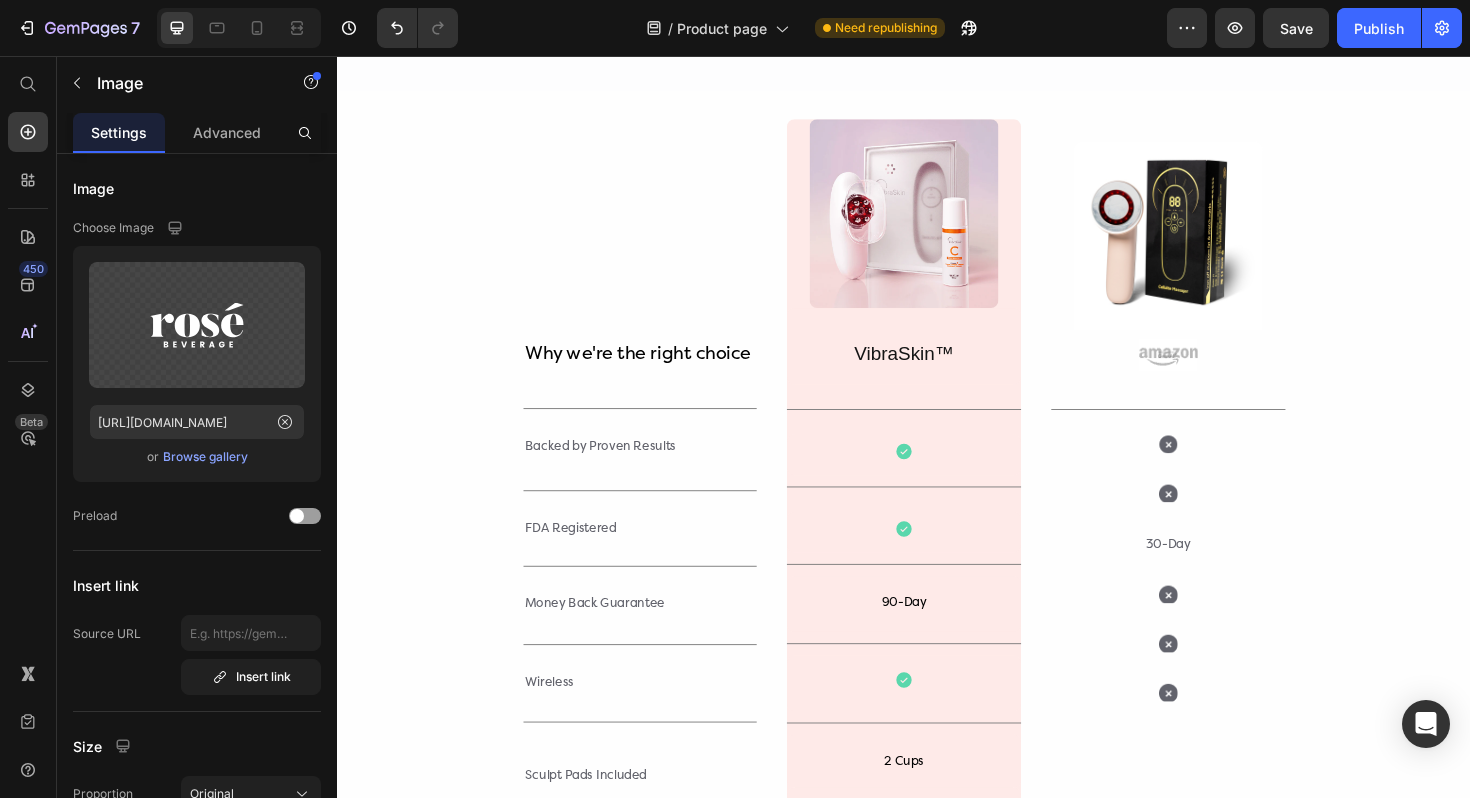scroll, scrollTop: 4146, scrollLeft: 0, axis: vertical 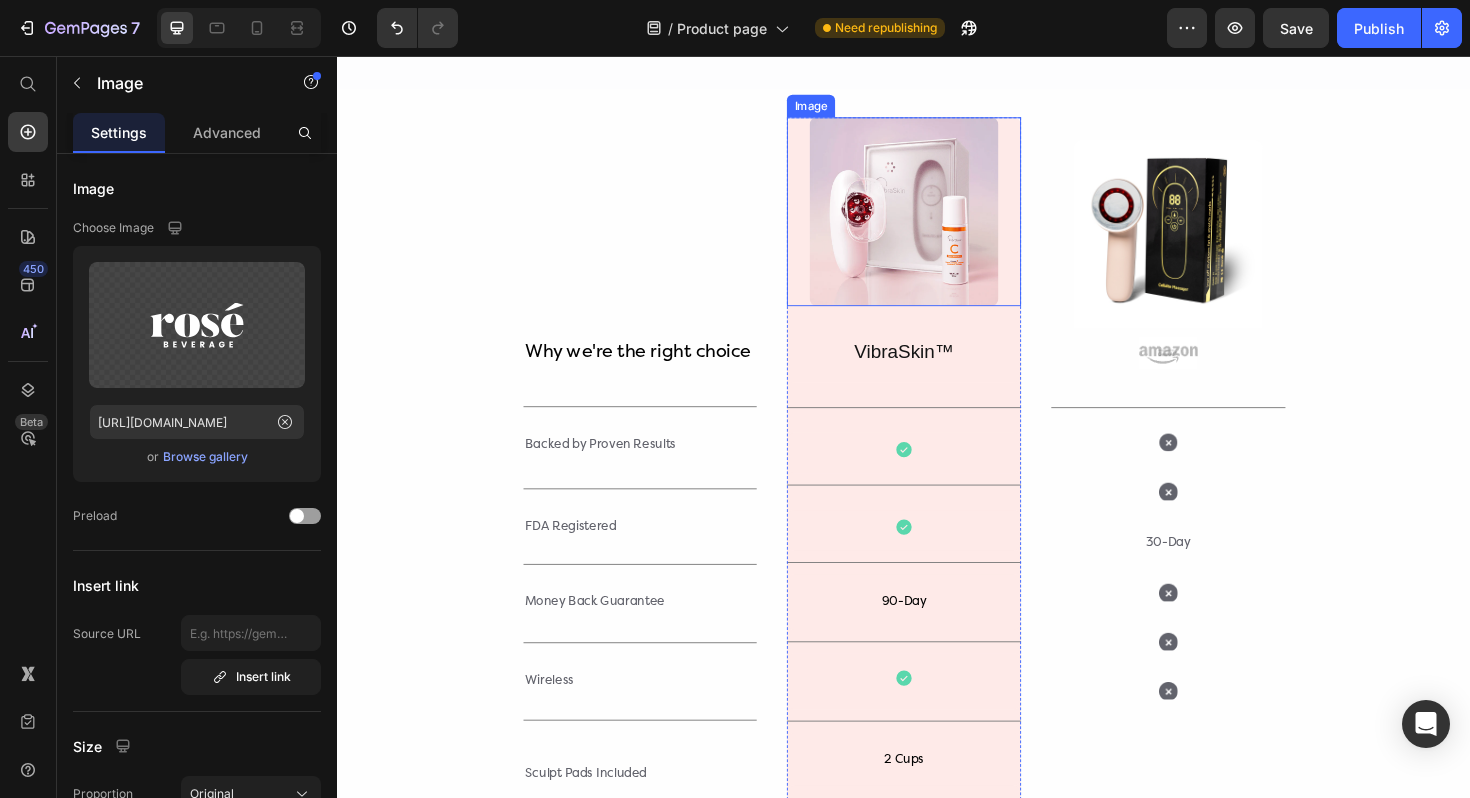 click at bounding box center (937, 221) 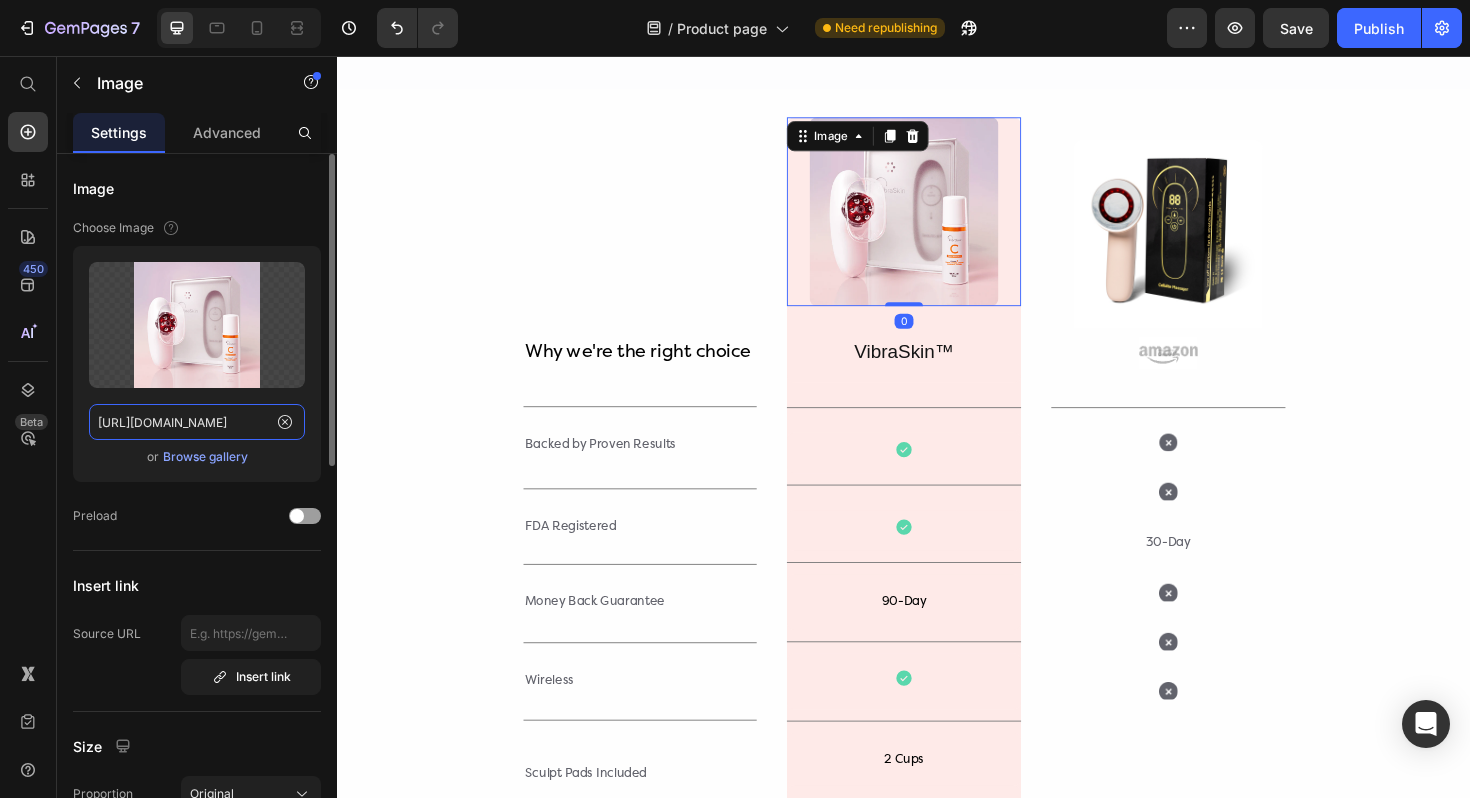click on "[URL][DOMAIN_NAME]" 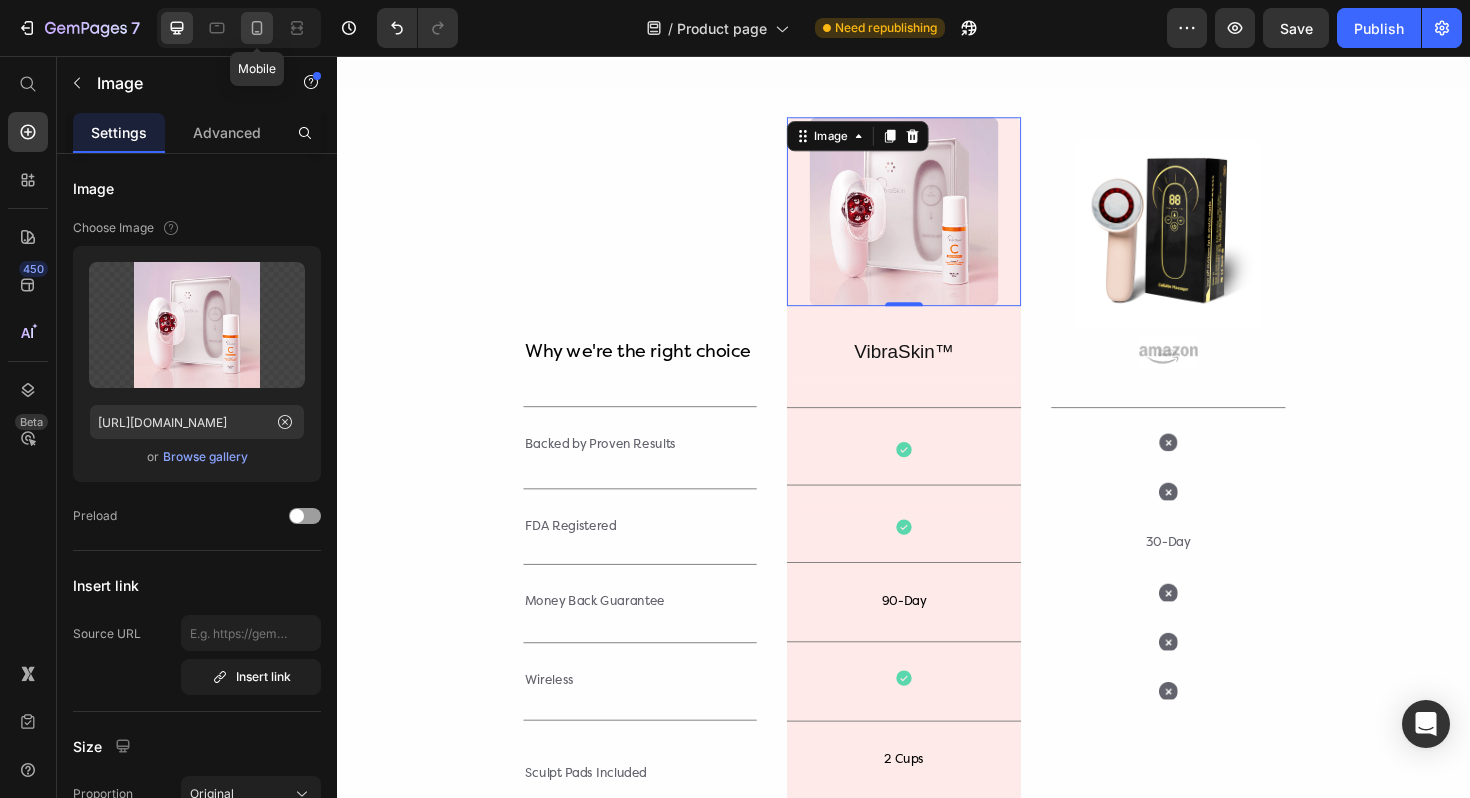 click 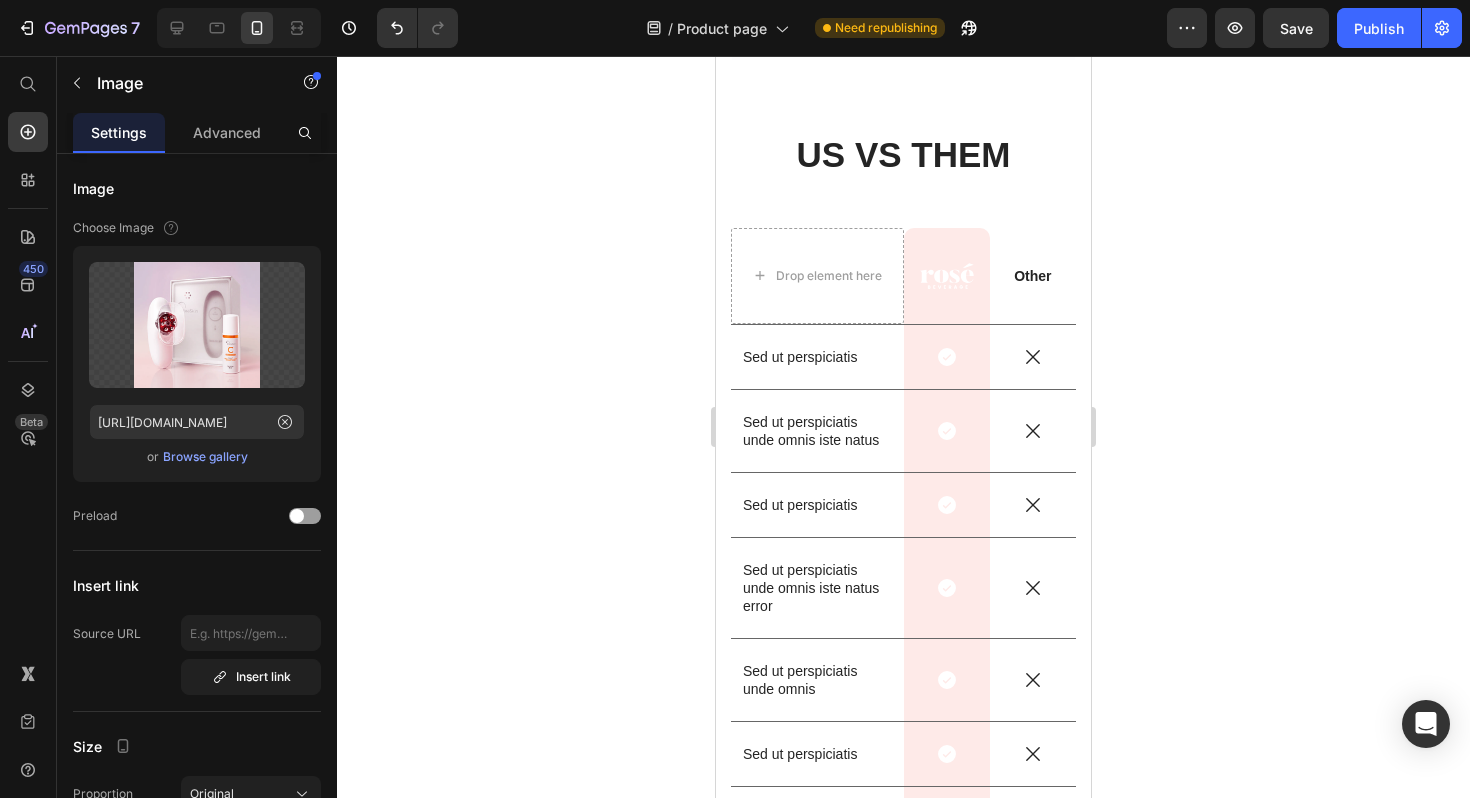 scroll, scrollTop: 5256, scrollLeft: 0, axis: vertical 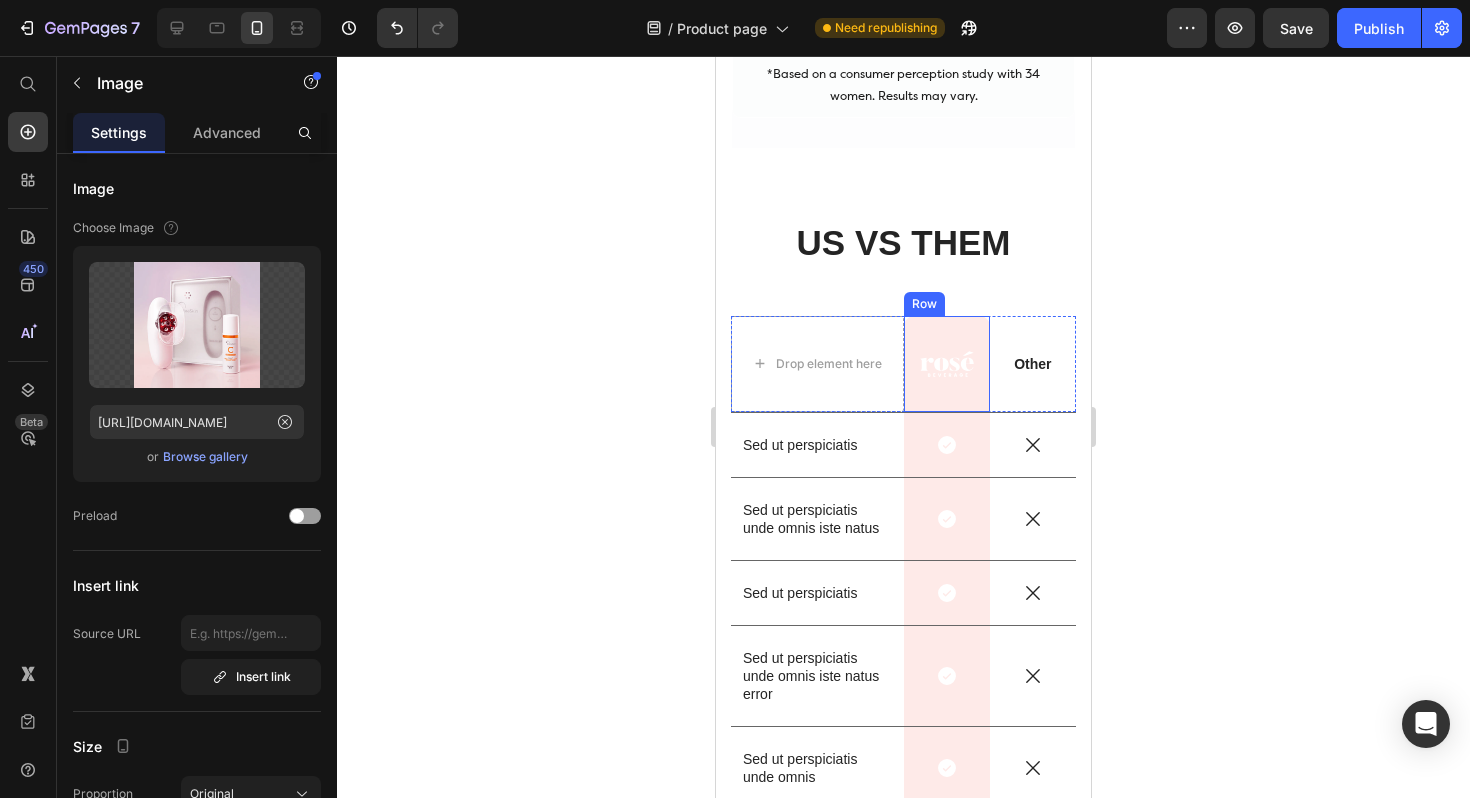 click at bounding box center [947, 364] 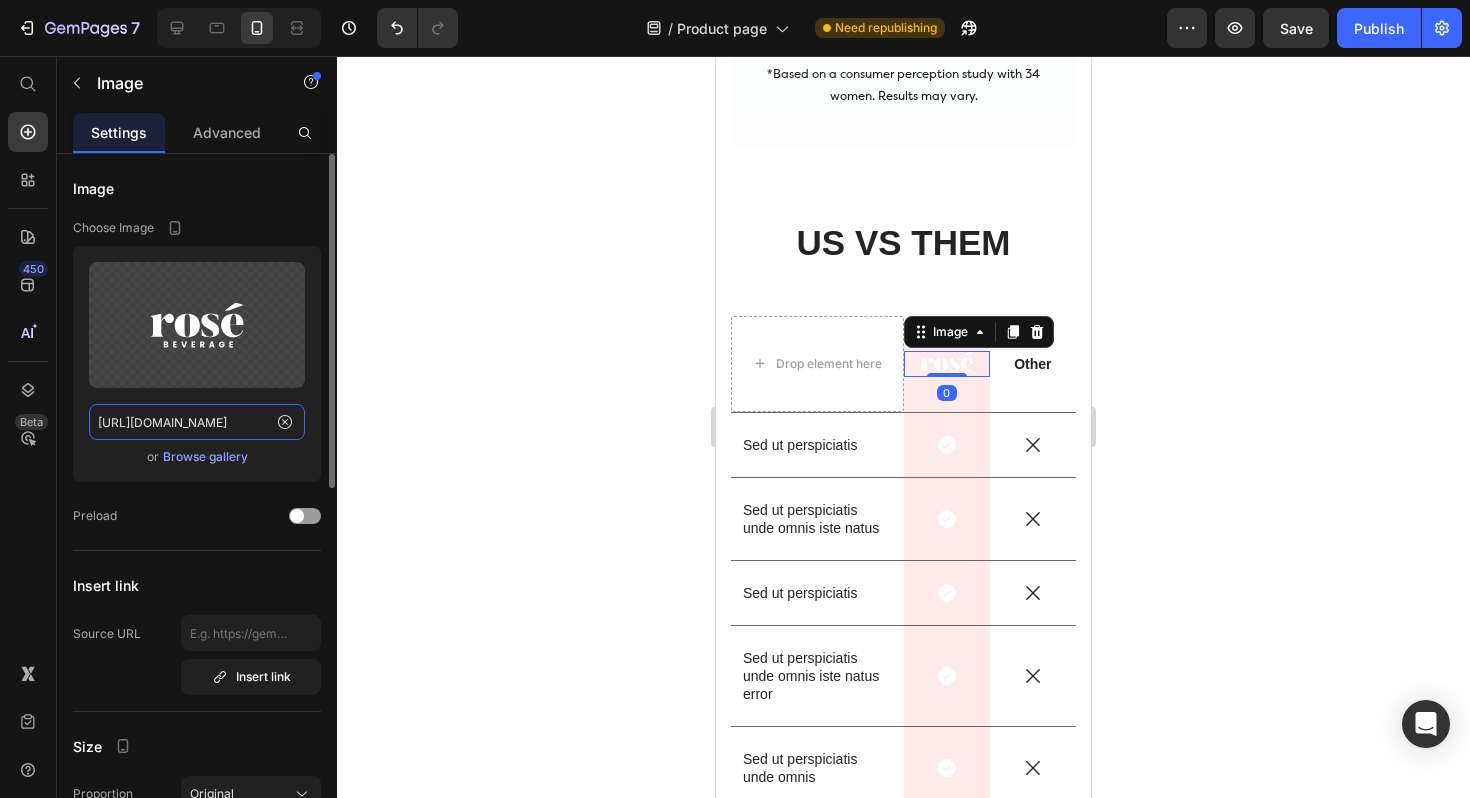 click on "[URL][DOMAIN_NAME]" 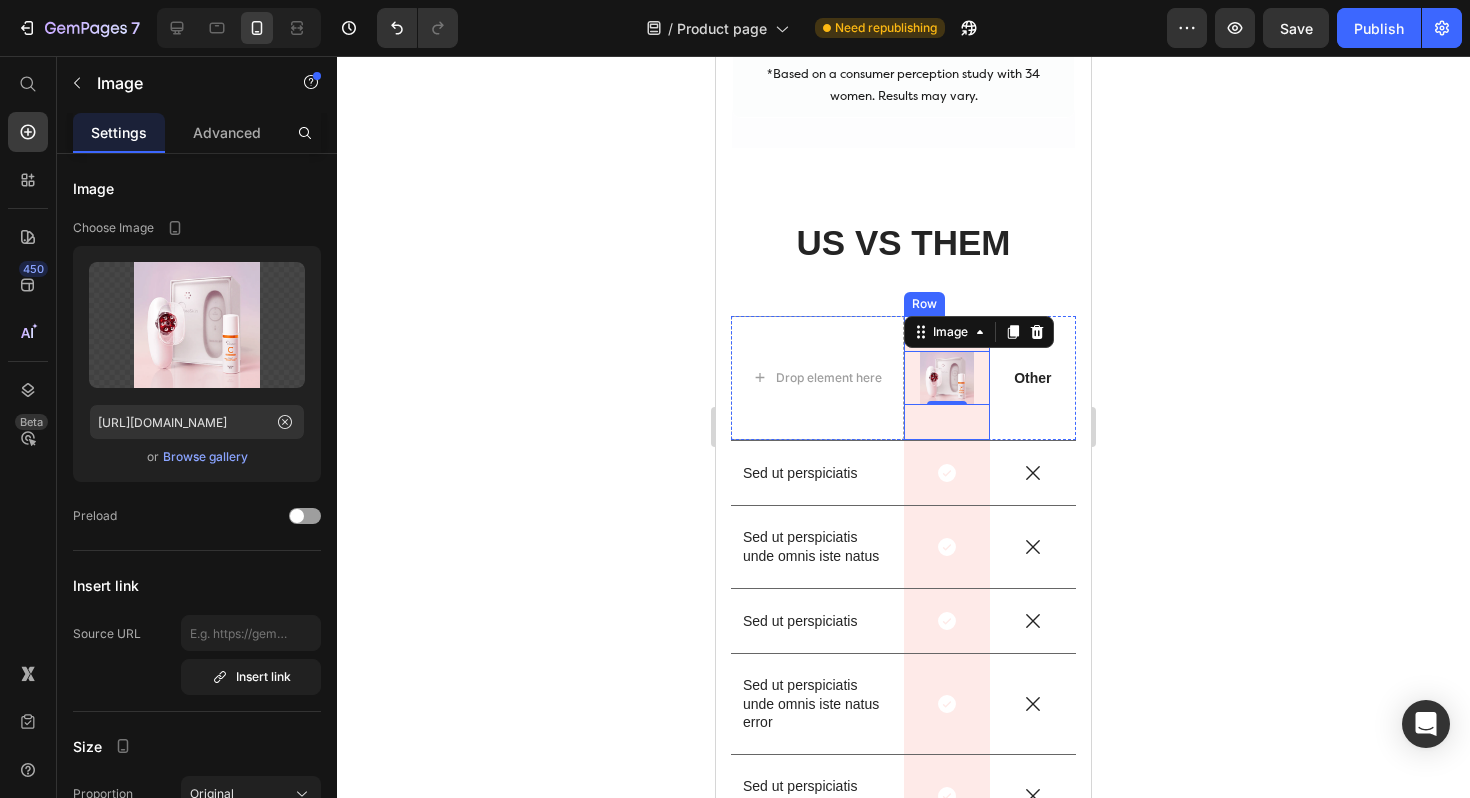 click on "Image   0 Row" at bounding box center (947, 378) 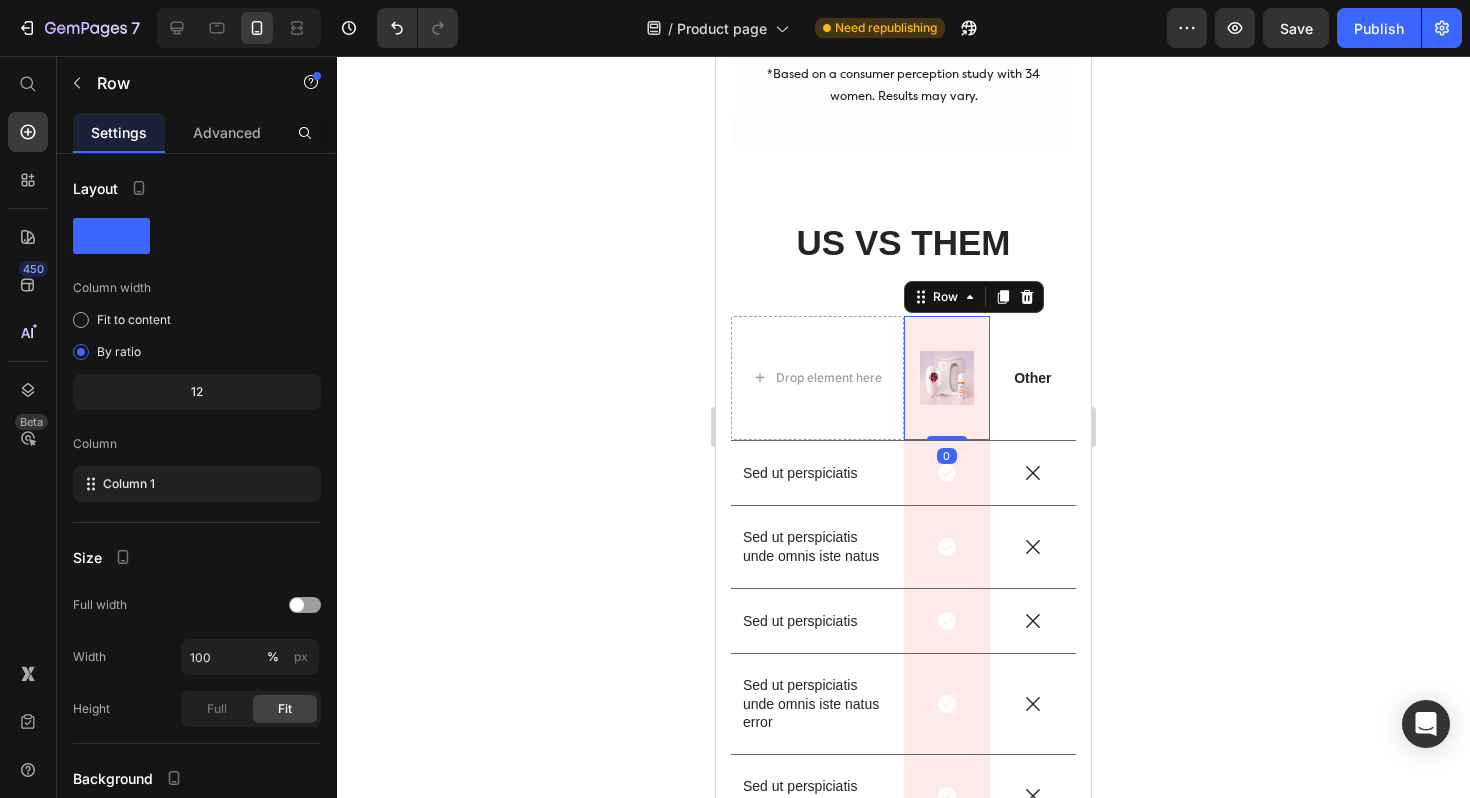 click 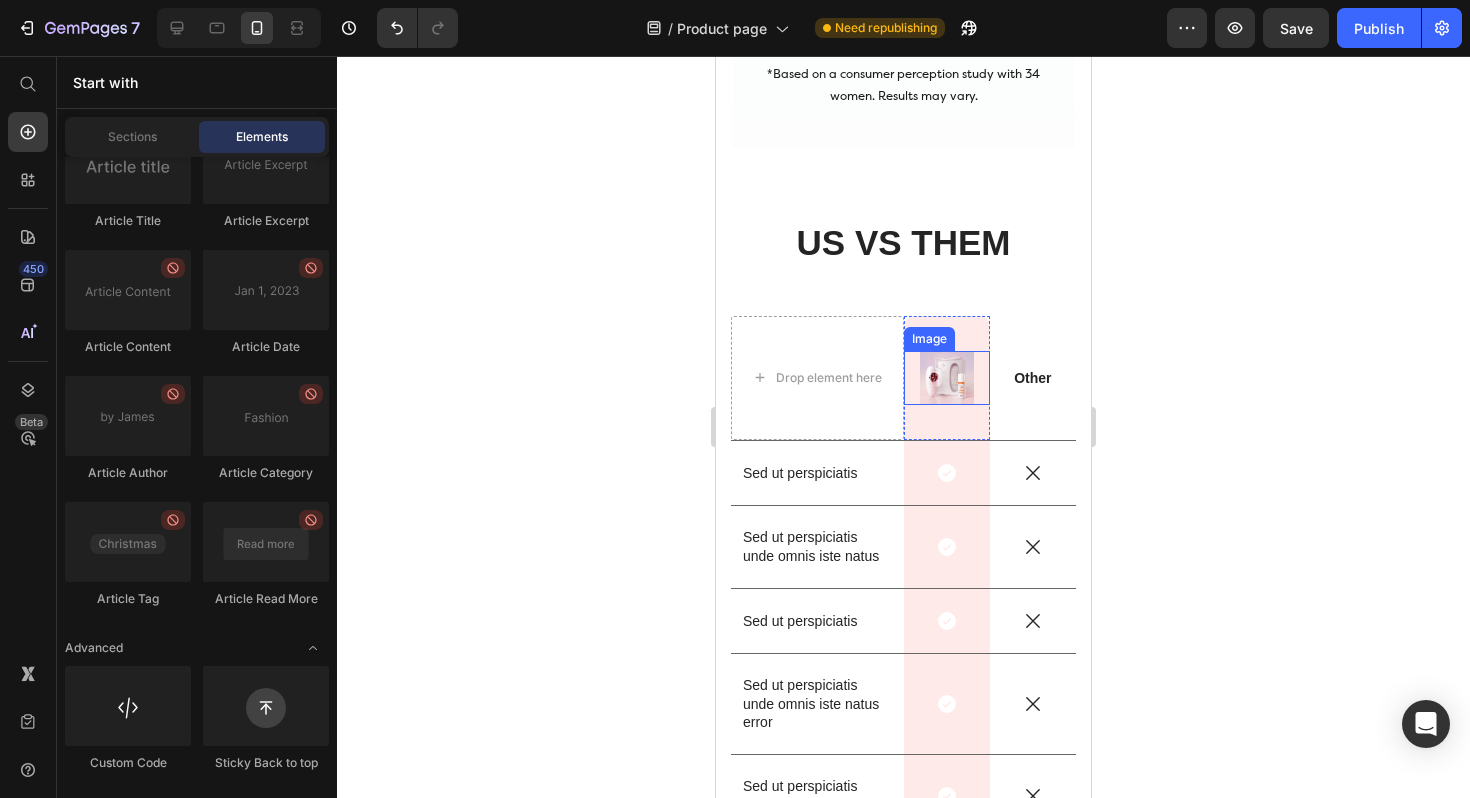 click at bounding box center (947, 378) 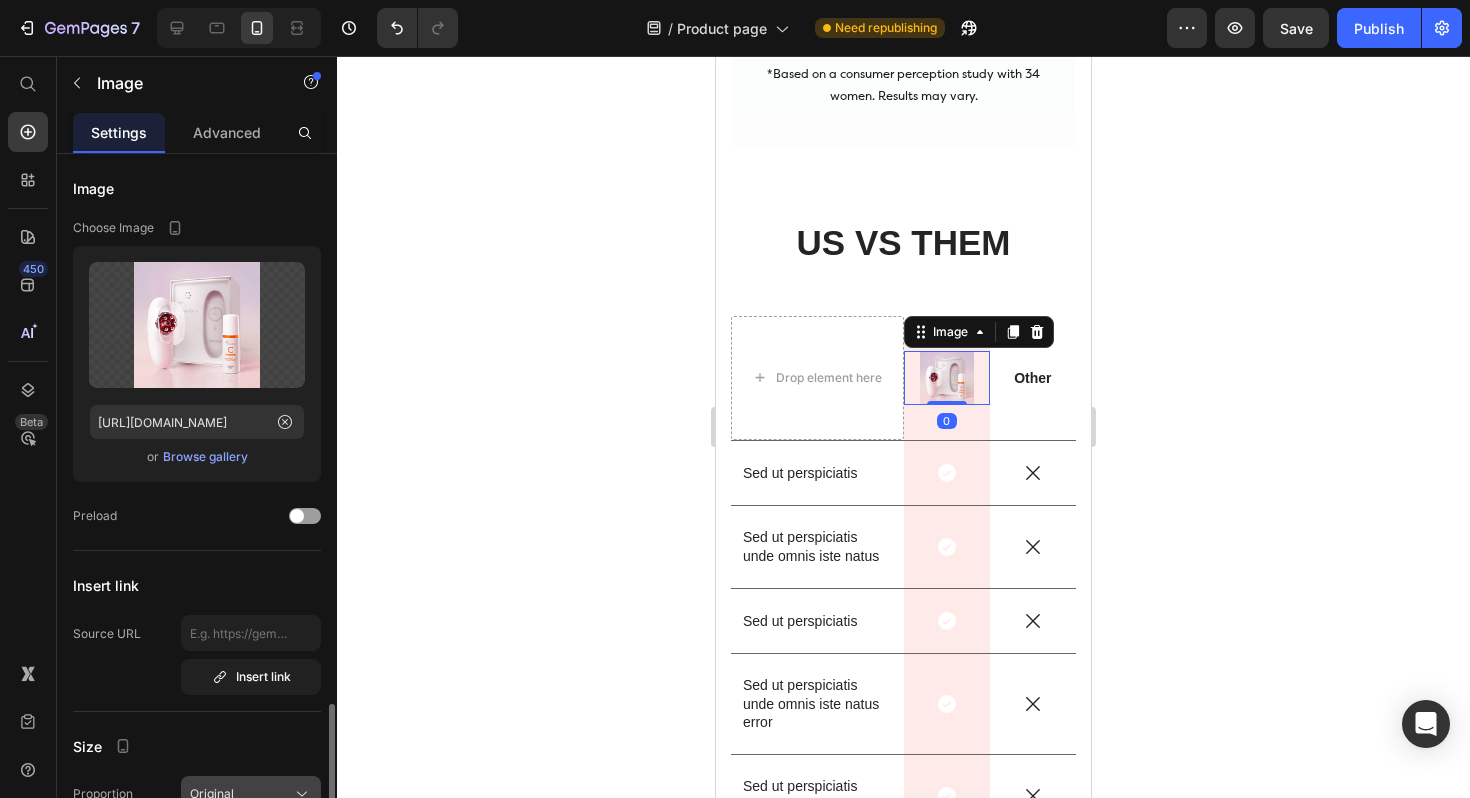 click on "Original" at bounding box center [212, 794] 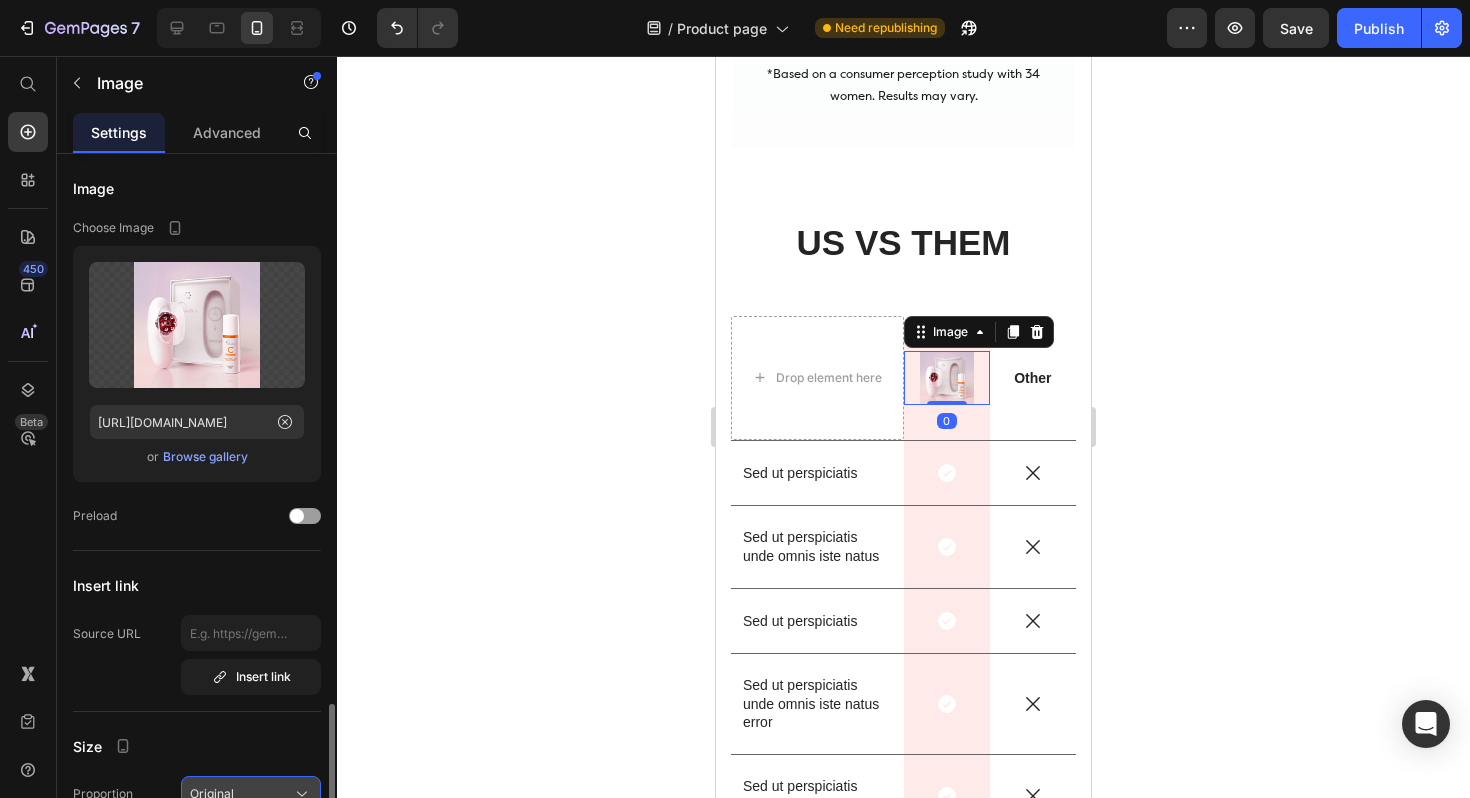 scroll, scrollTop: 373, scrollLeft: 0, axis: vertical 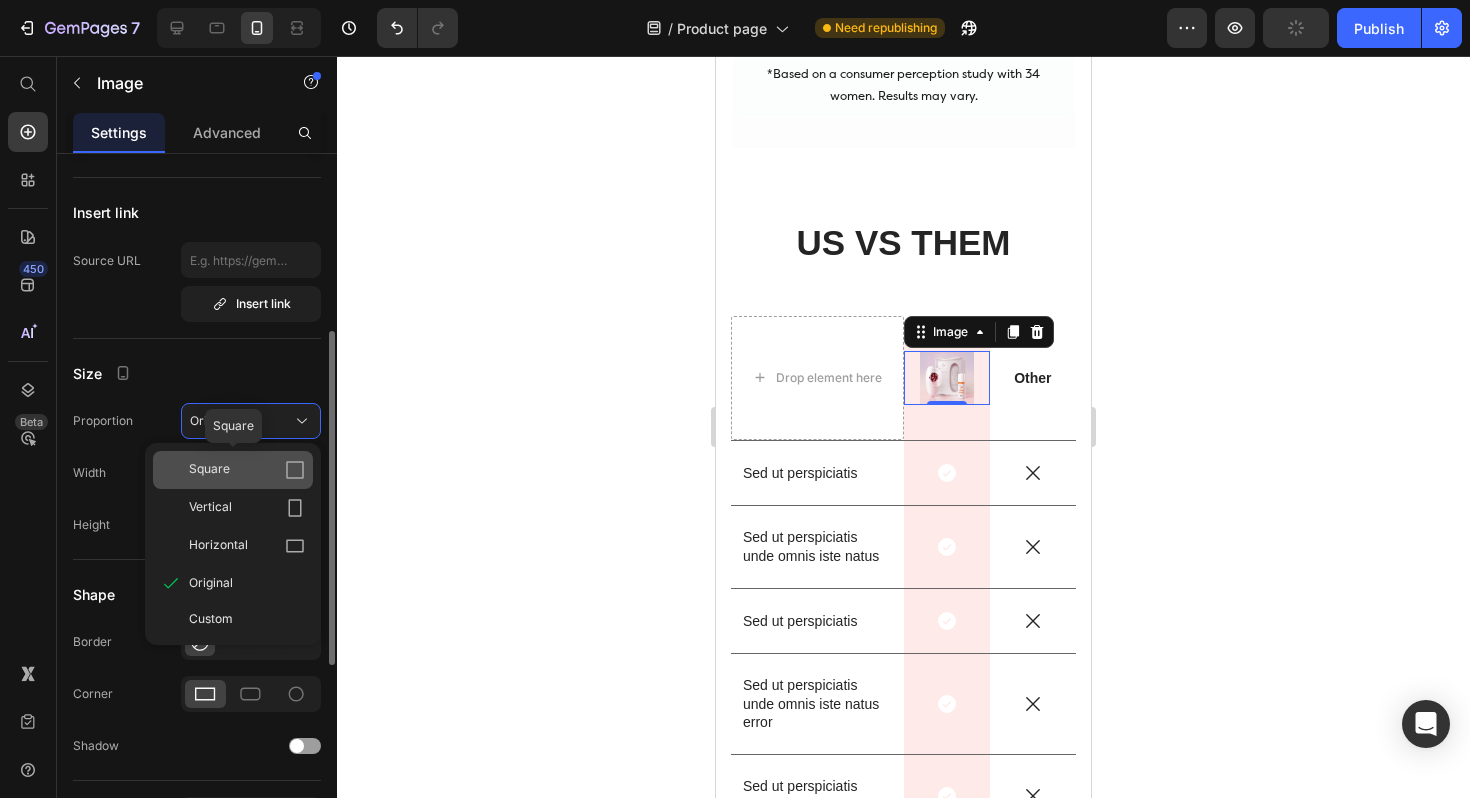 click on "Square" 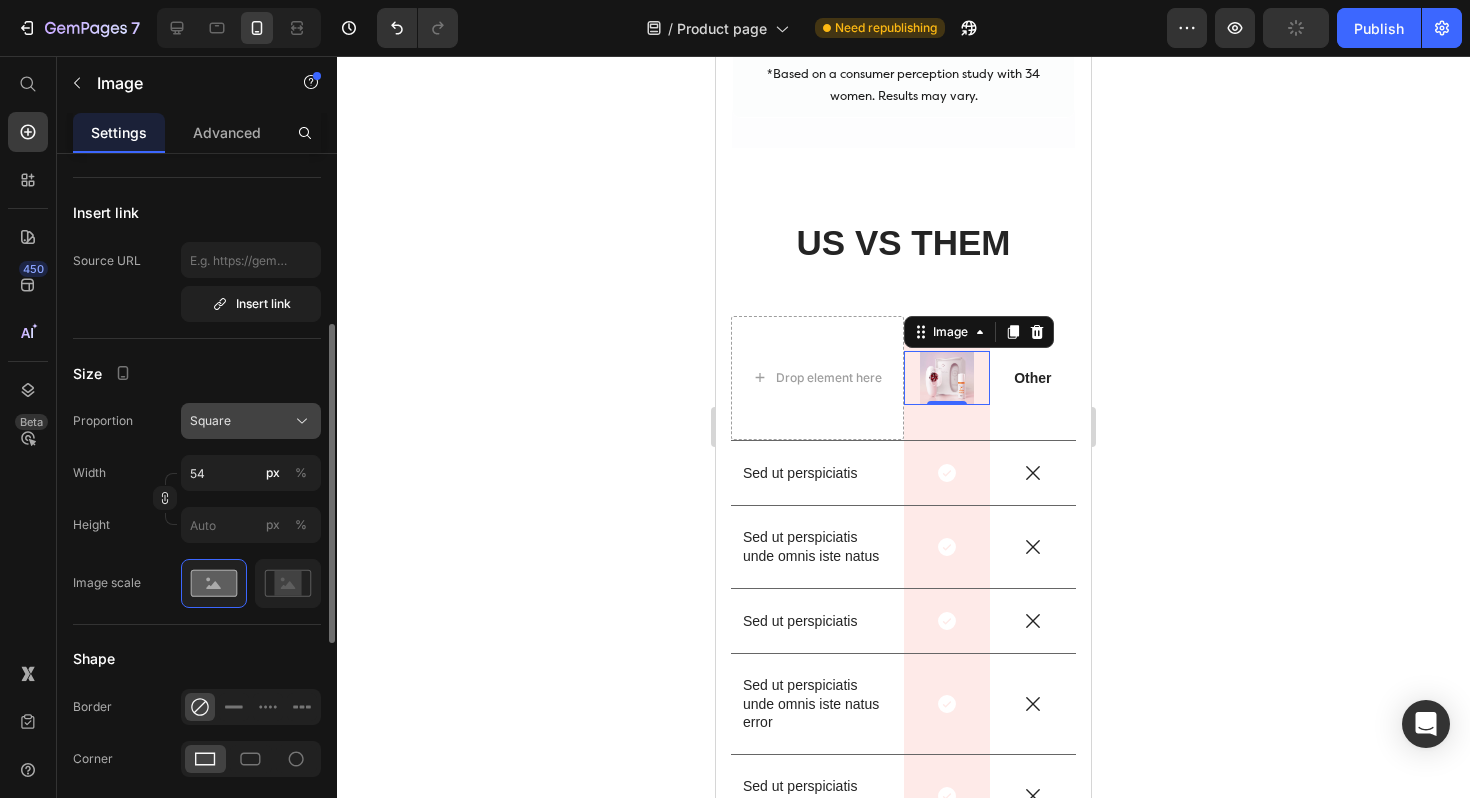 click on "Square" at bounding box center (251, 421) 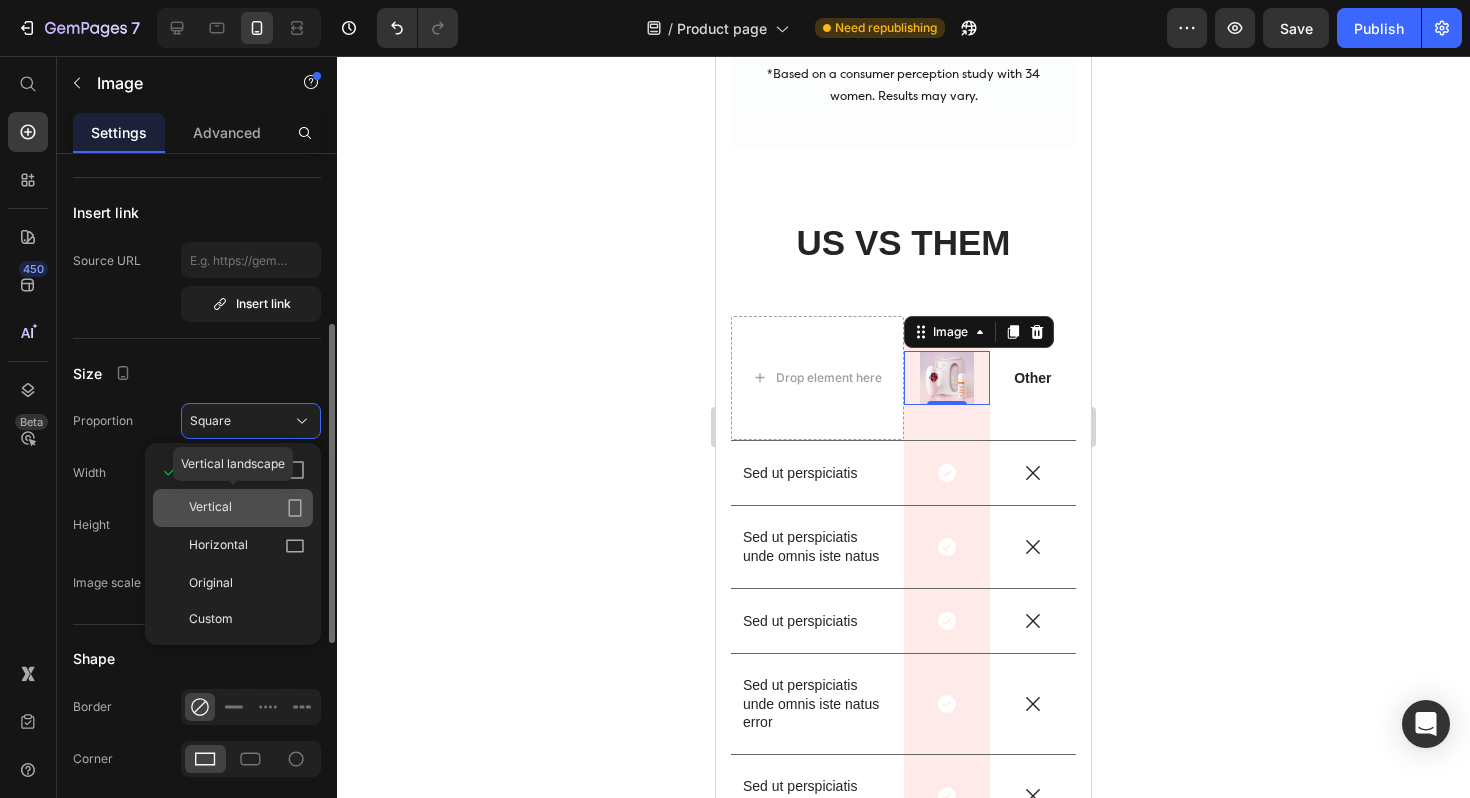 click on "Vertical" at bounding box center [247, 508] 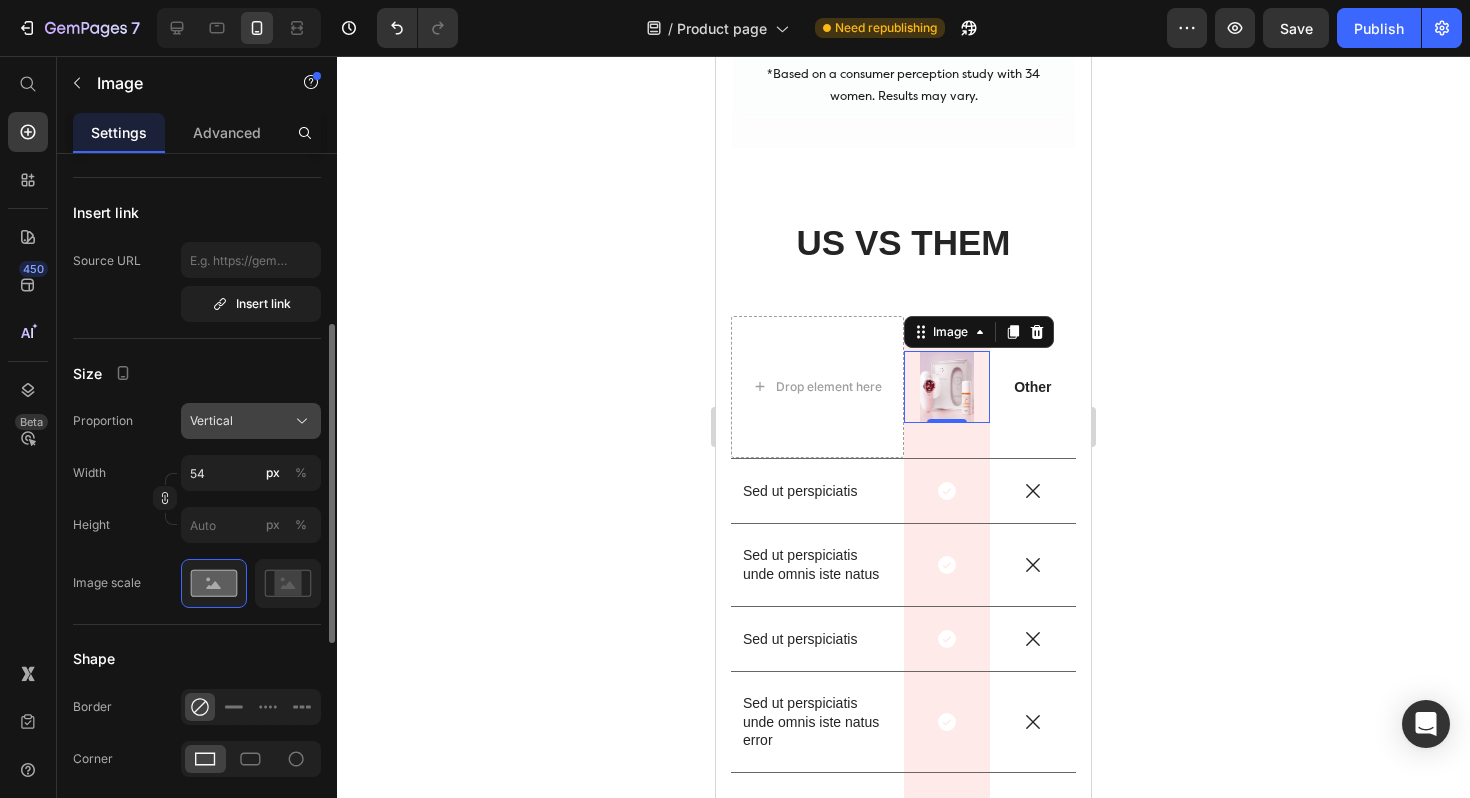 click on "Vertical" 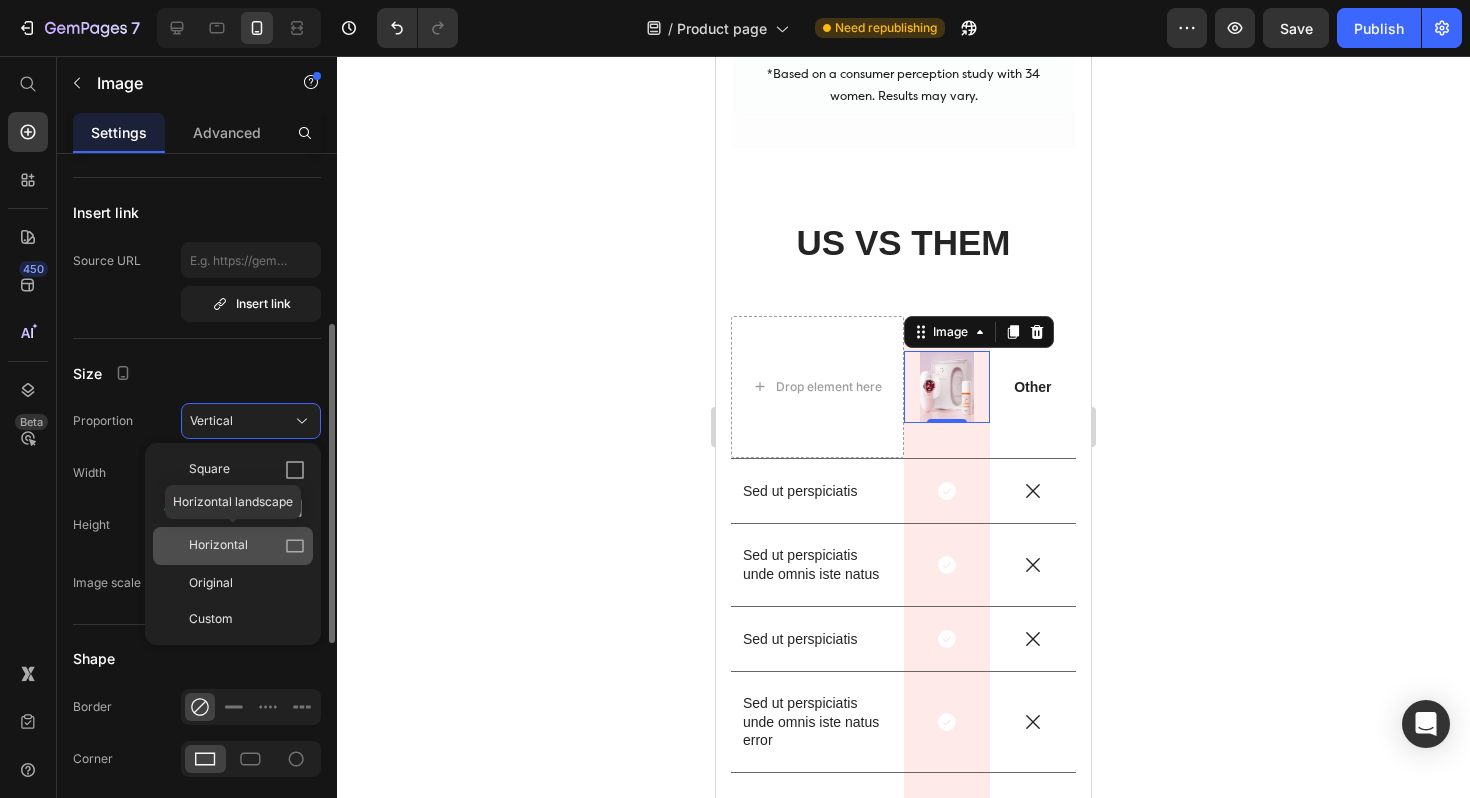 click on "Horizontal" at bounding box center (218, 546) 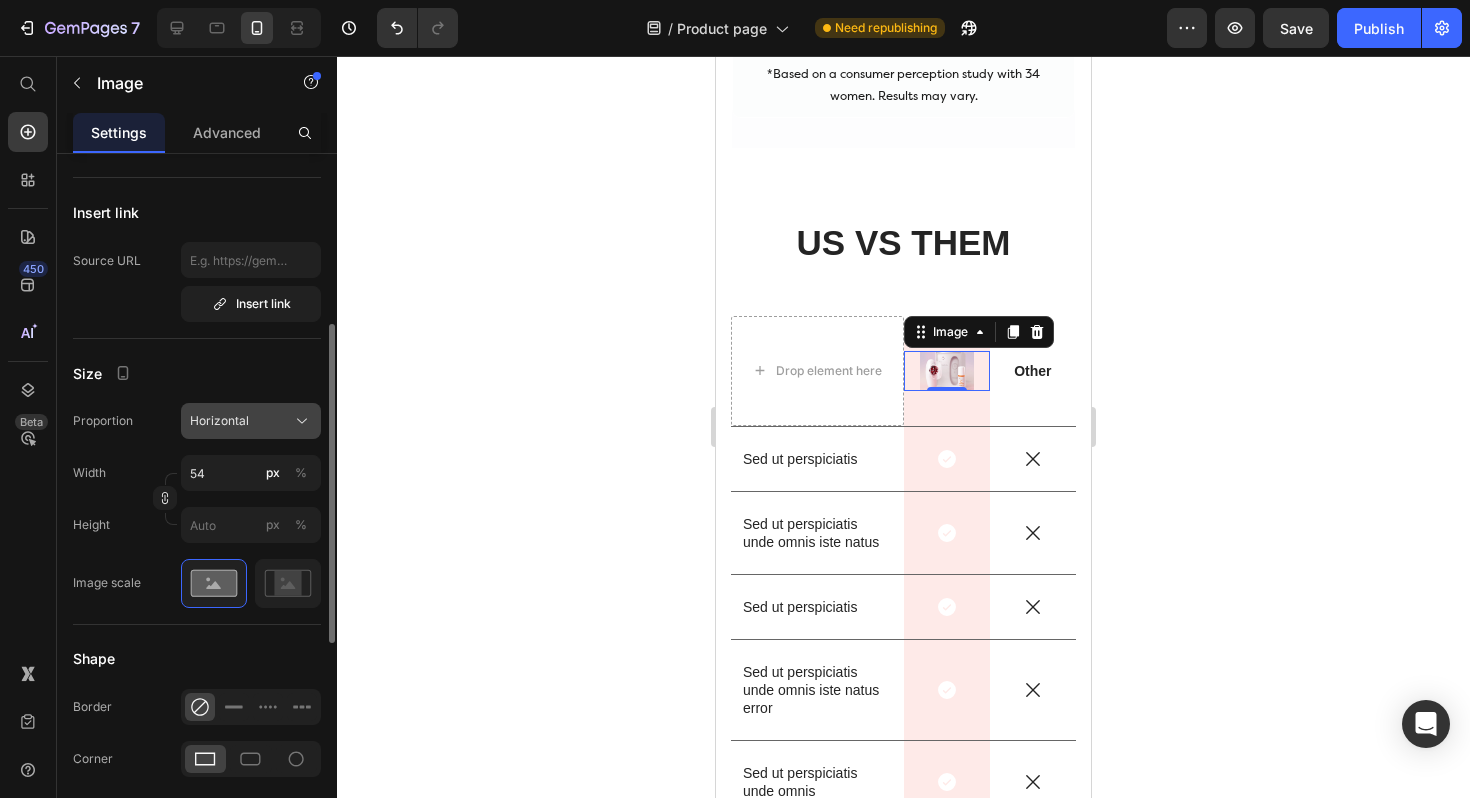 click on "Horizontal" at bounding box center [251, 421] 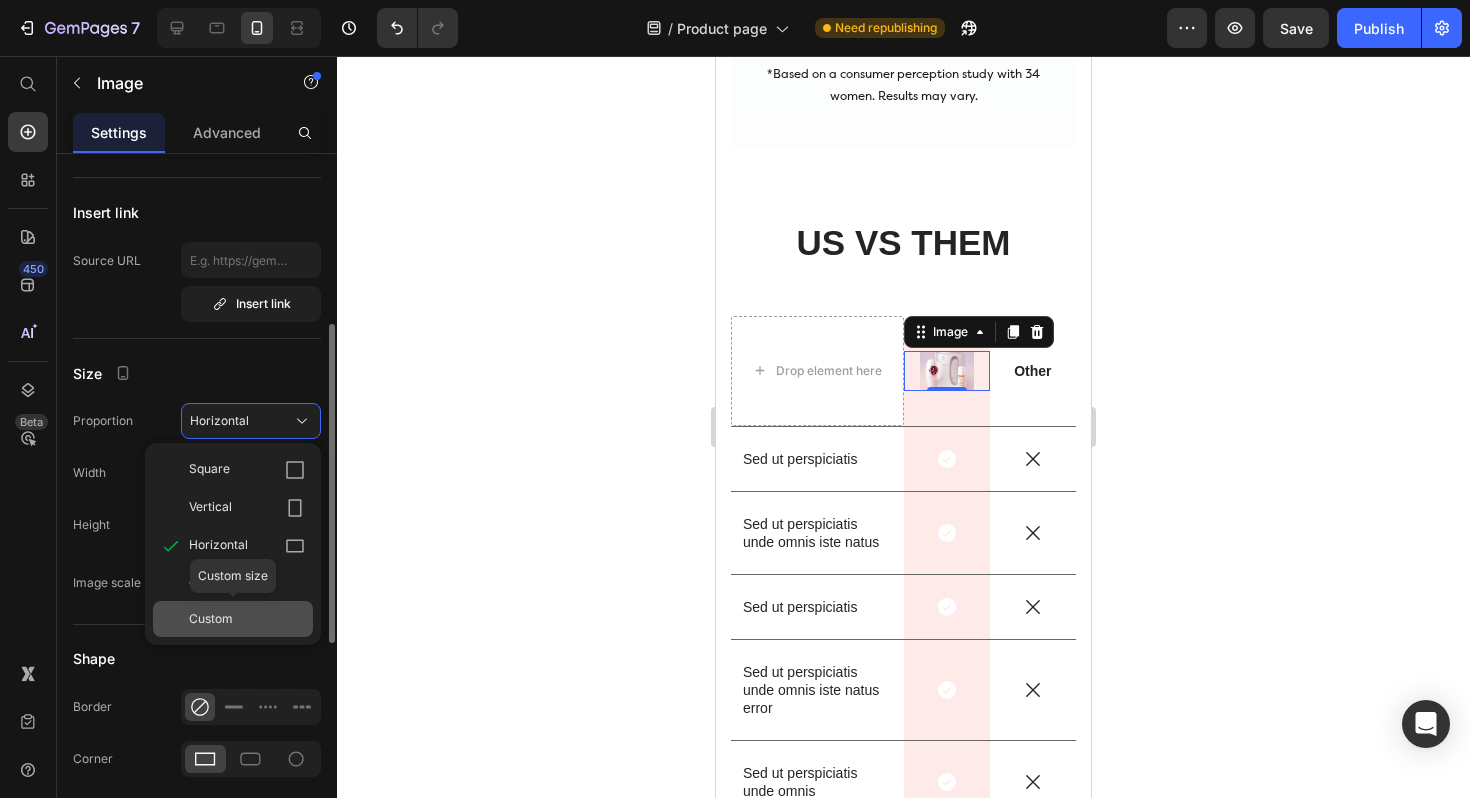 click on "Custom" at bounding box center (211, 619) 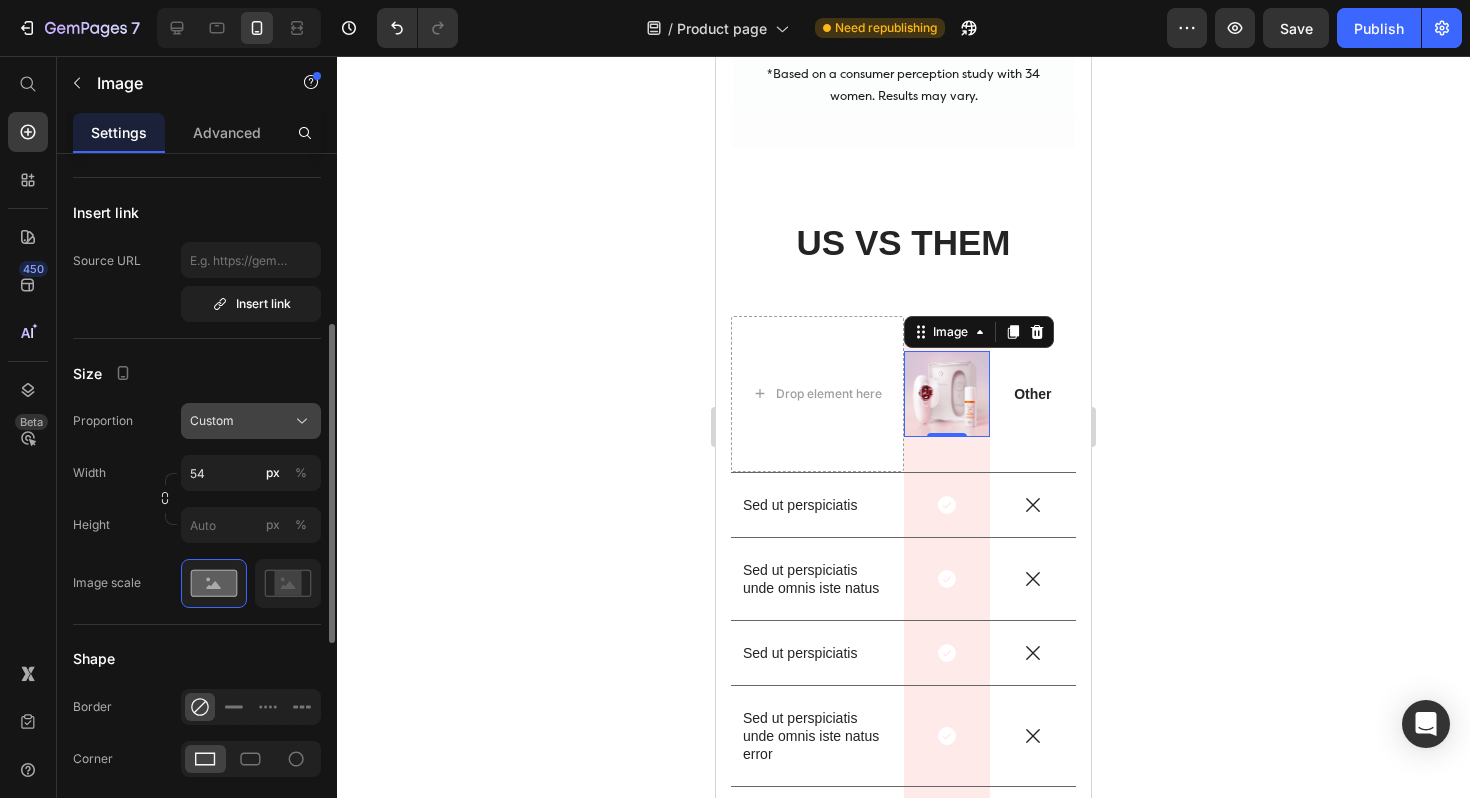 click on "Custom" at bounding box center (251, 421) 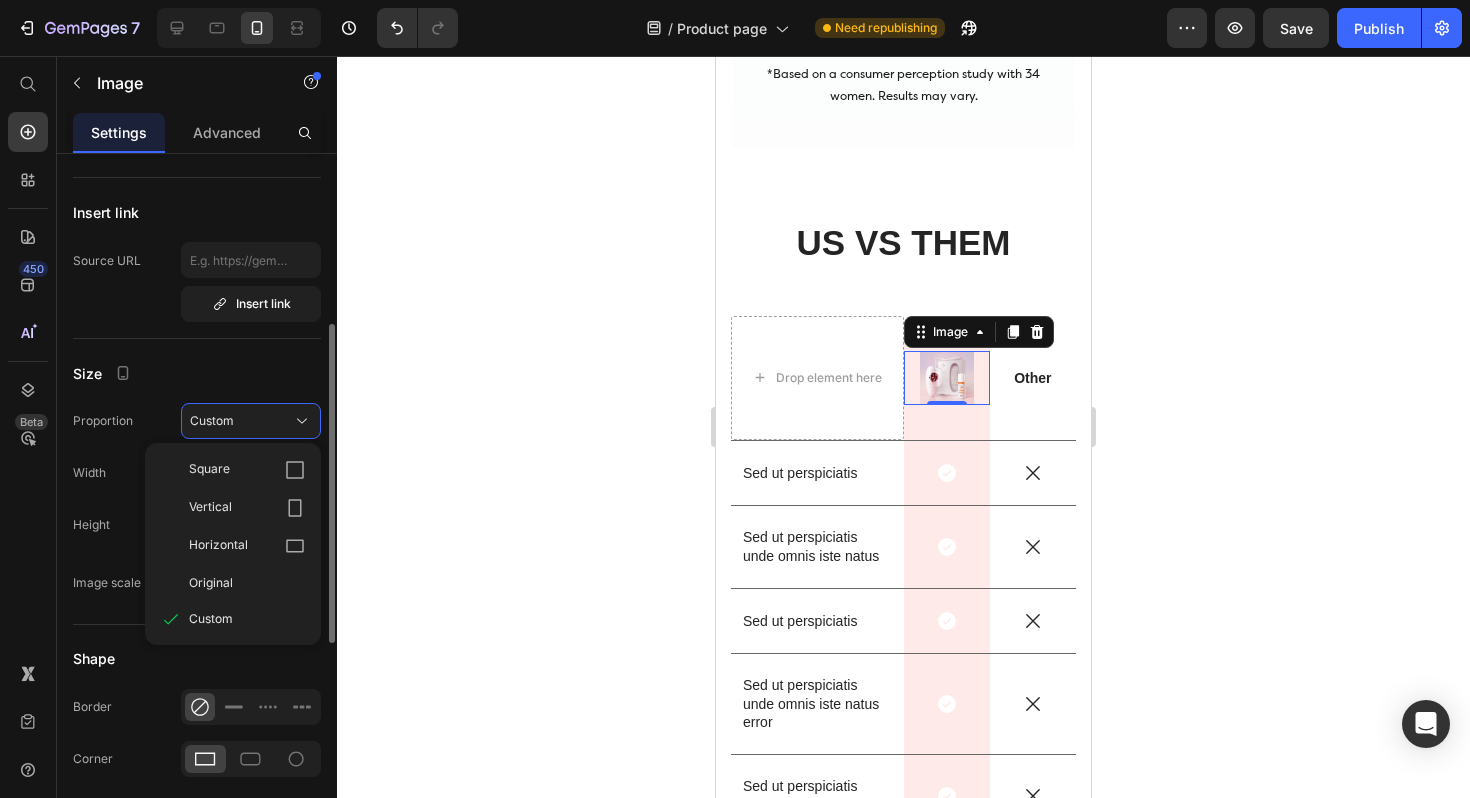 click on "Size" at bounding box center (197, 373) 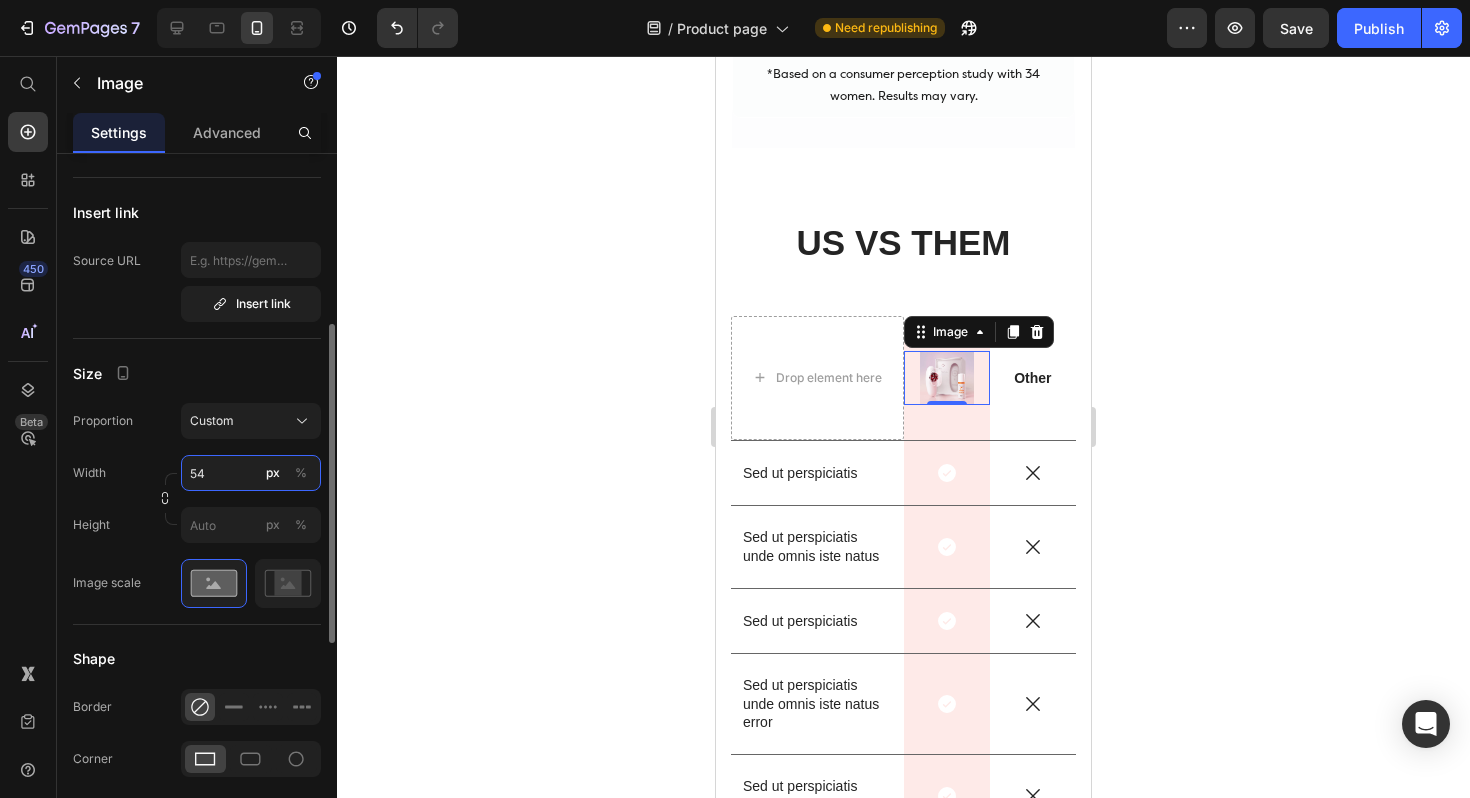 click on "54" at bounding box center [251, 473] 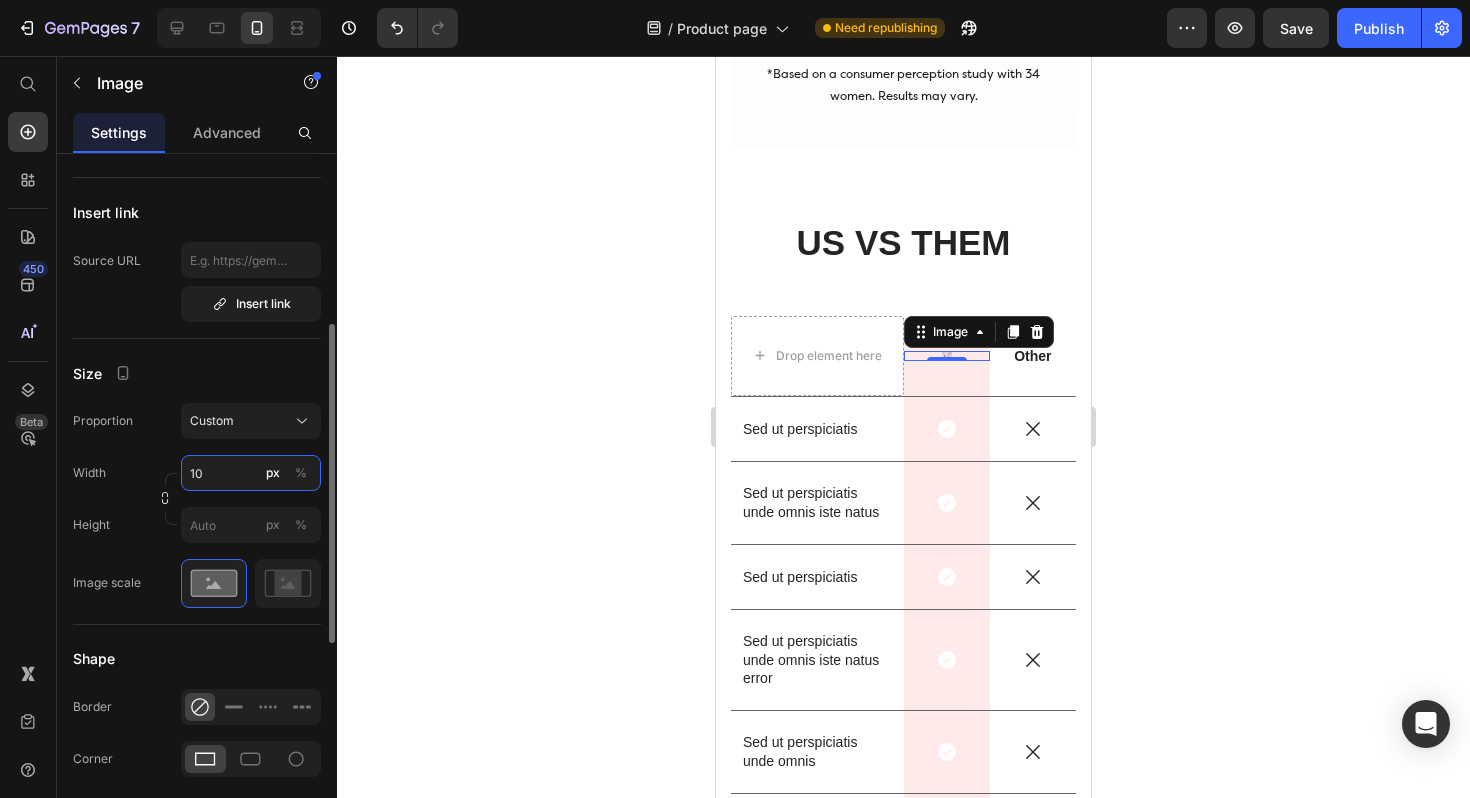 type on "100" 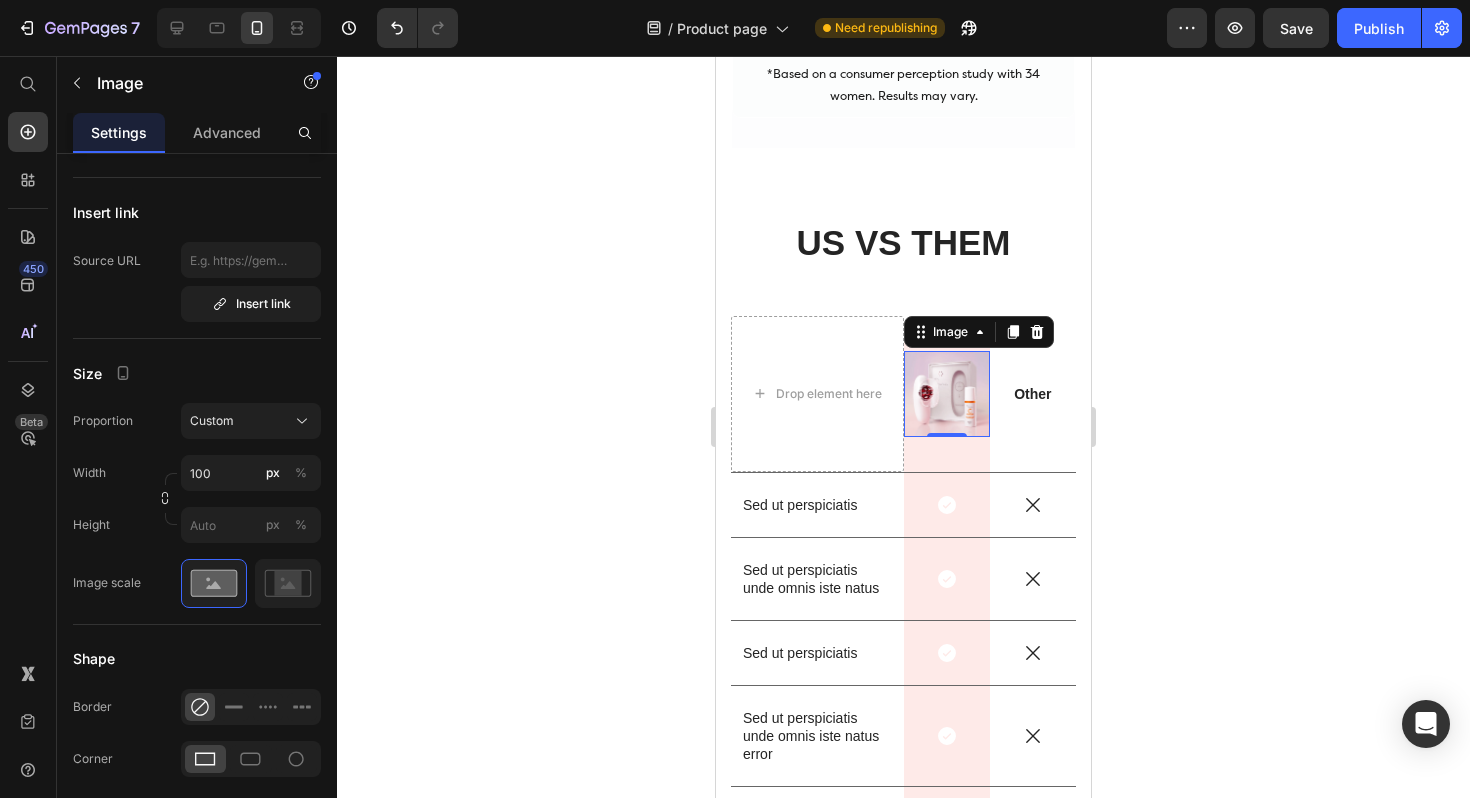click 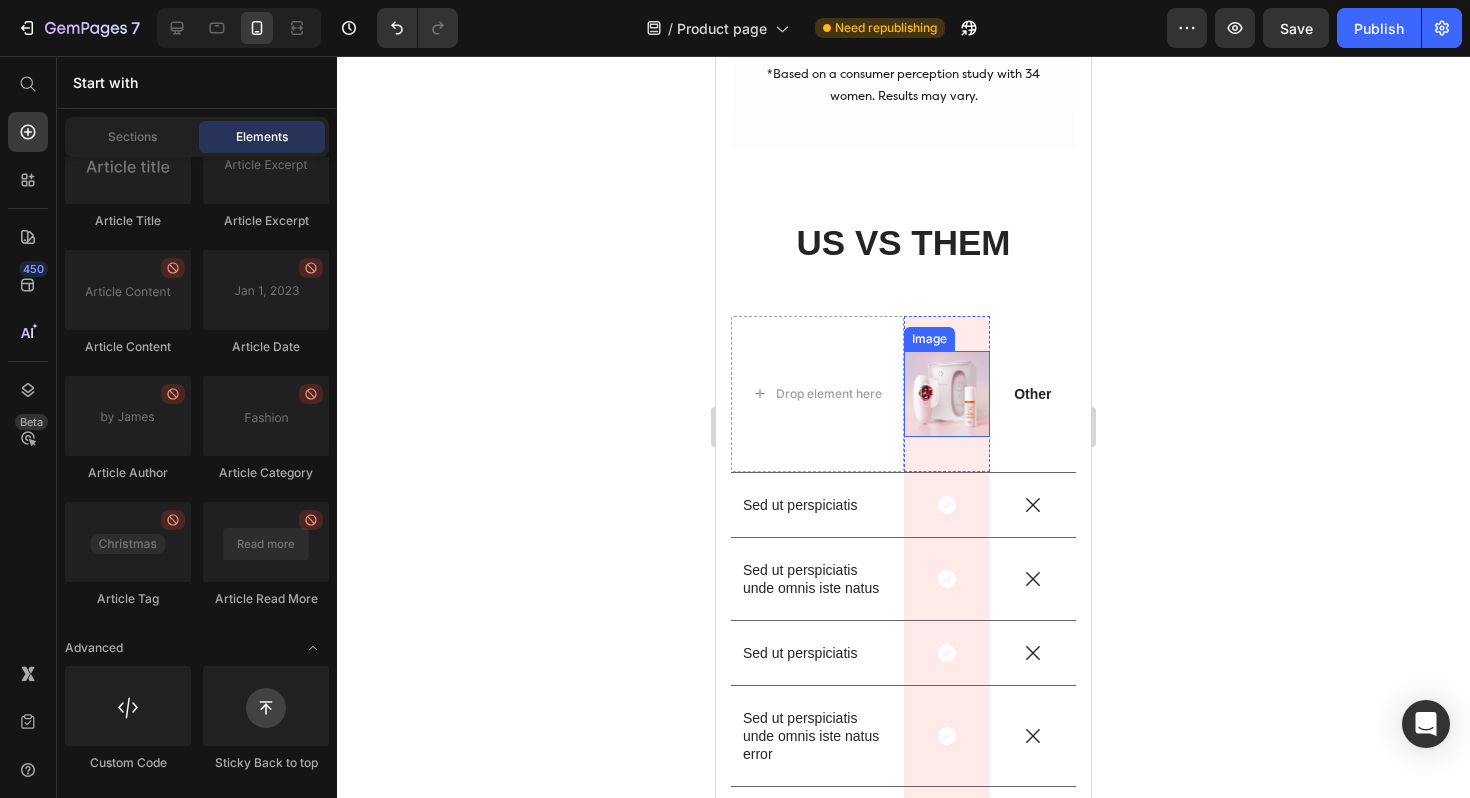 click at bounding box center [947, 394] 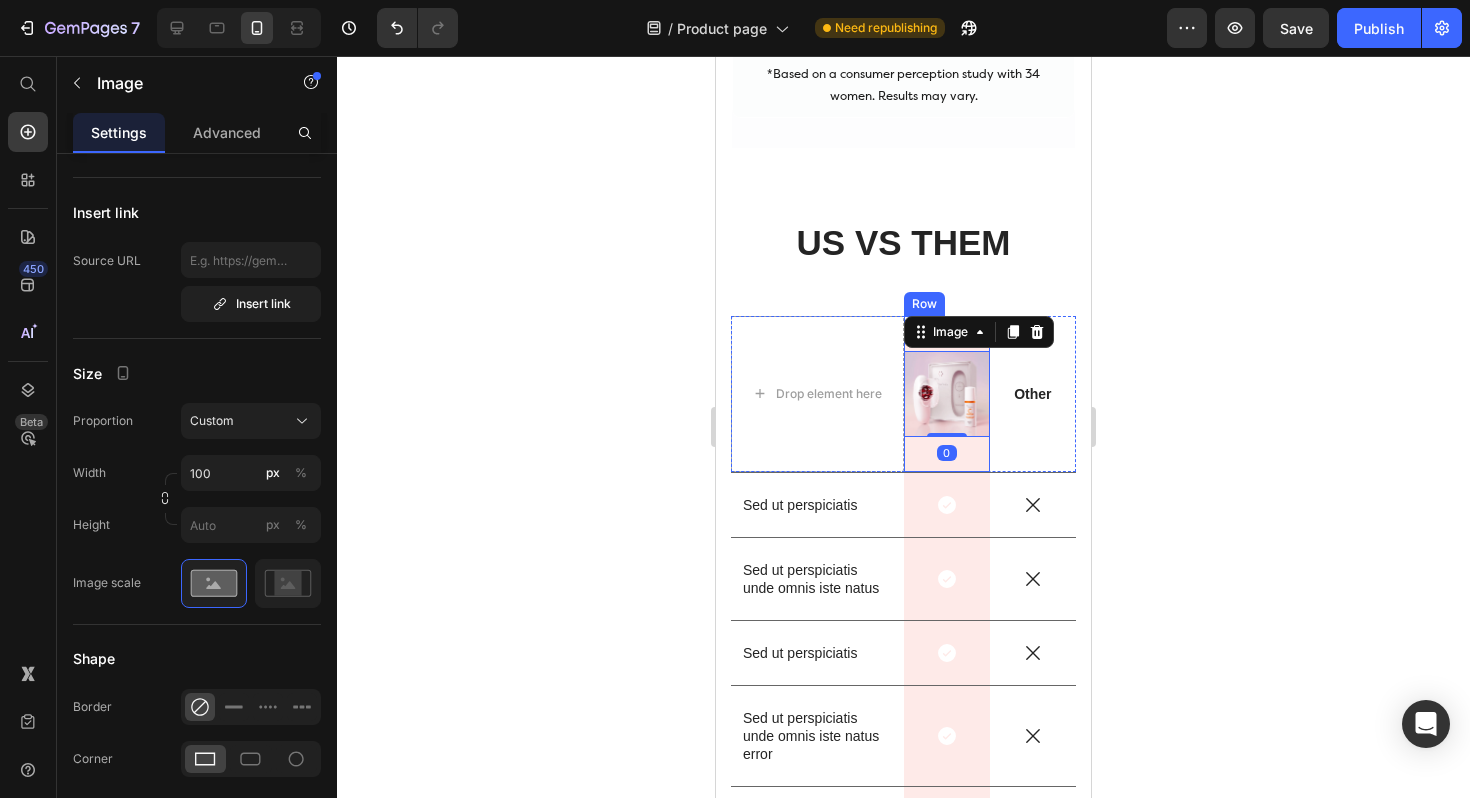 click on "Image   0 Row" at bounding box center (947, 394) 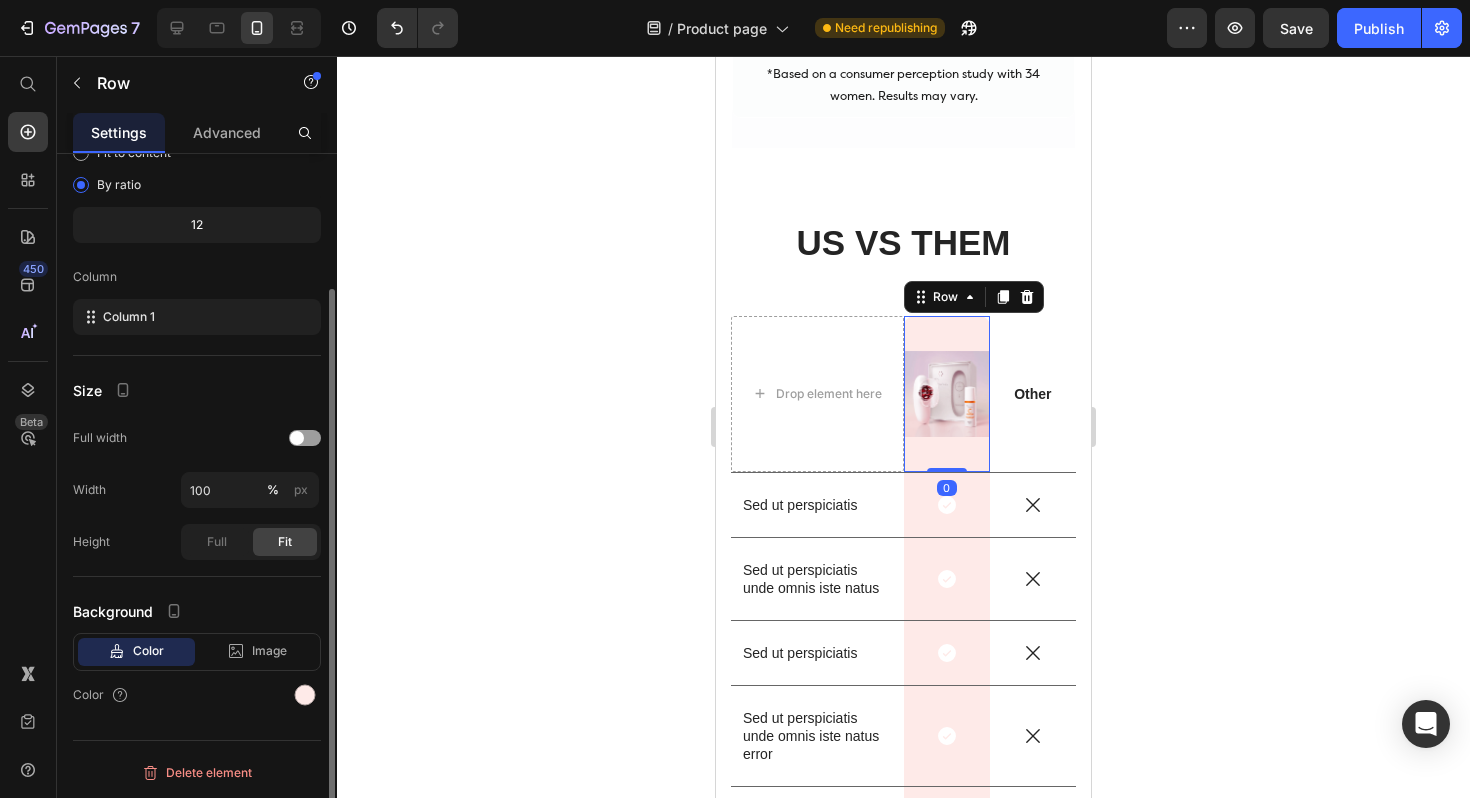 scroll, scrollTop: 0, scrollLeft: 0, axis: both 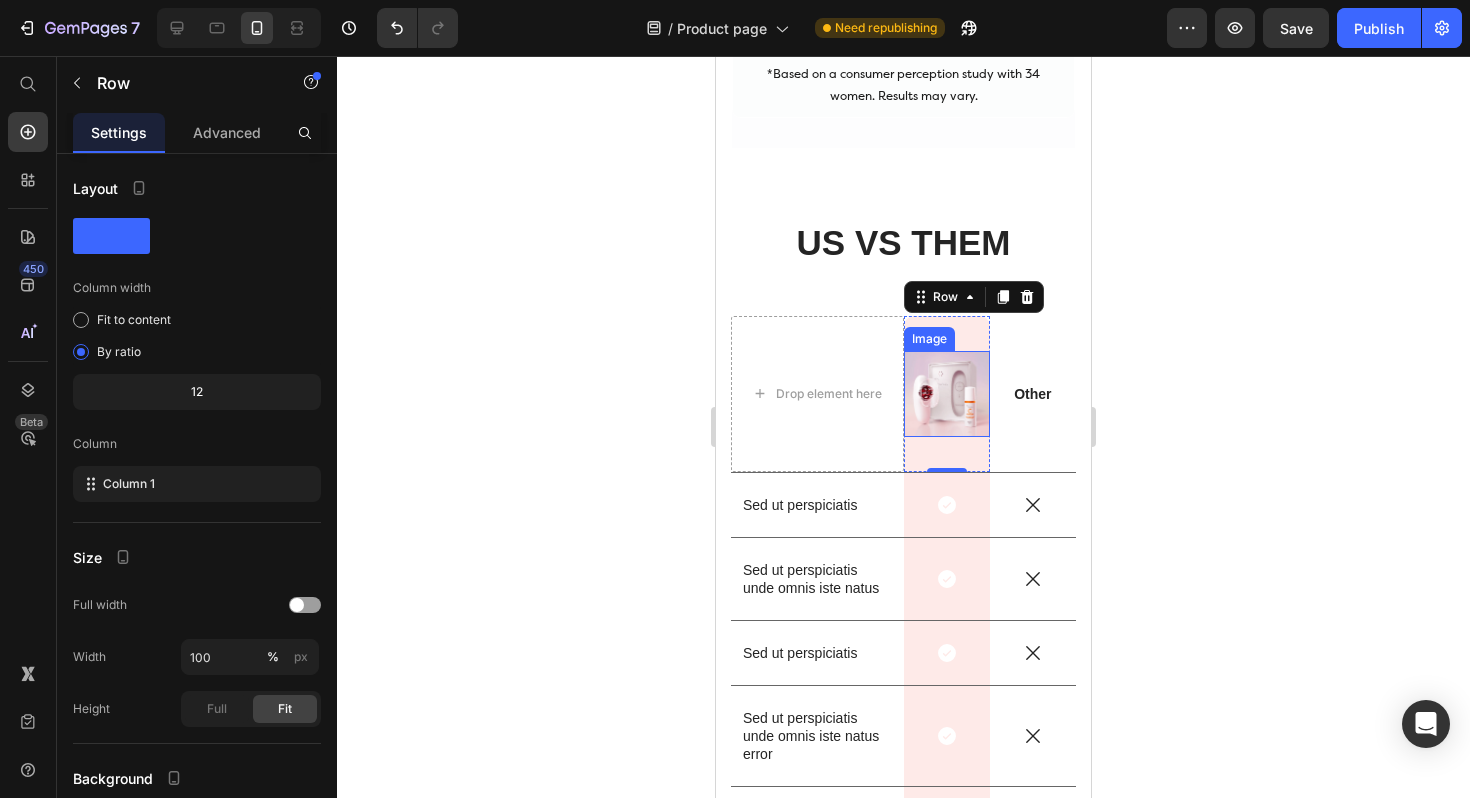 click at bounding box center [947, 394] 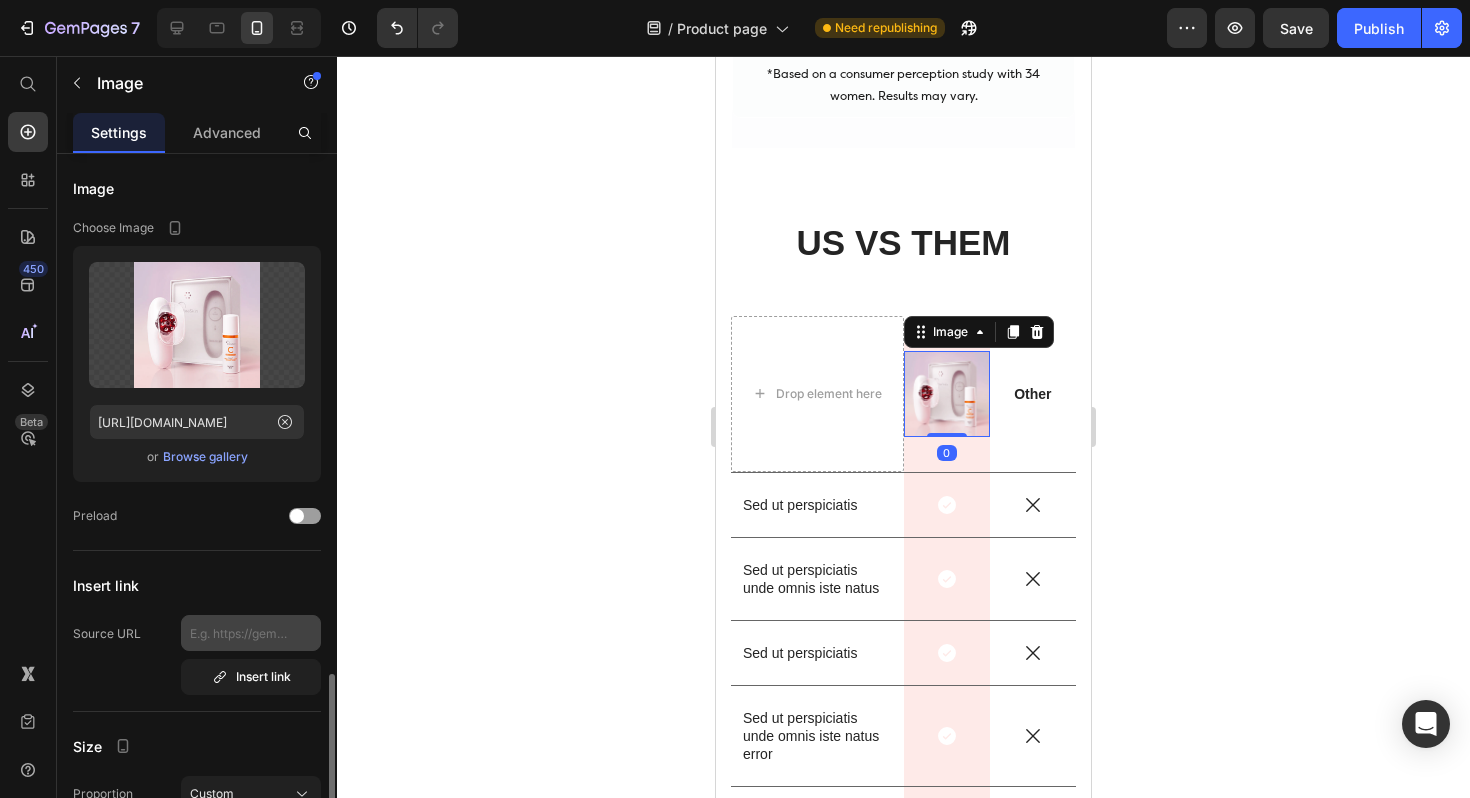 scroll, scrollTop: 357, scrollLeft: 0, axis: vertical 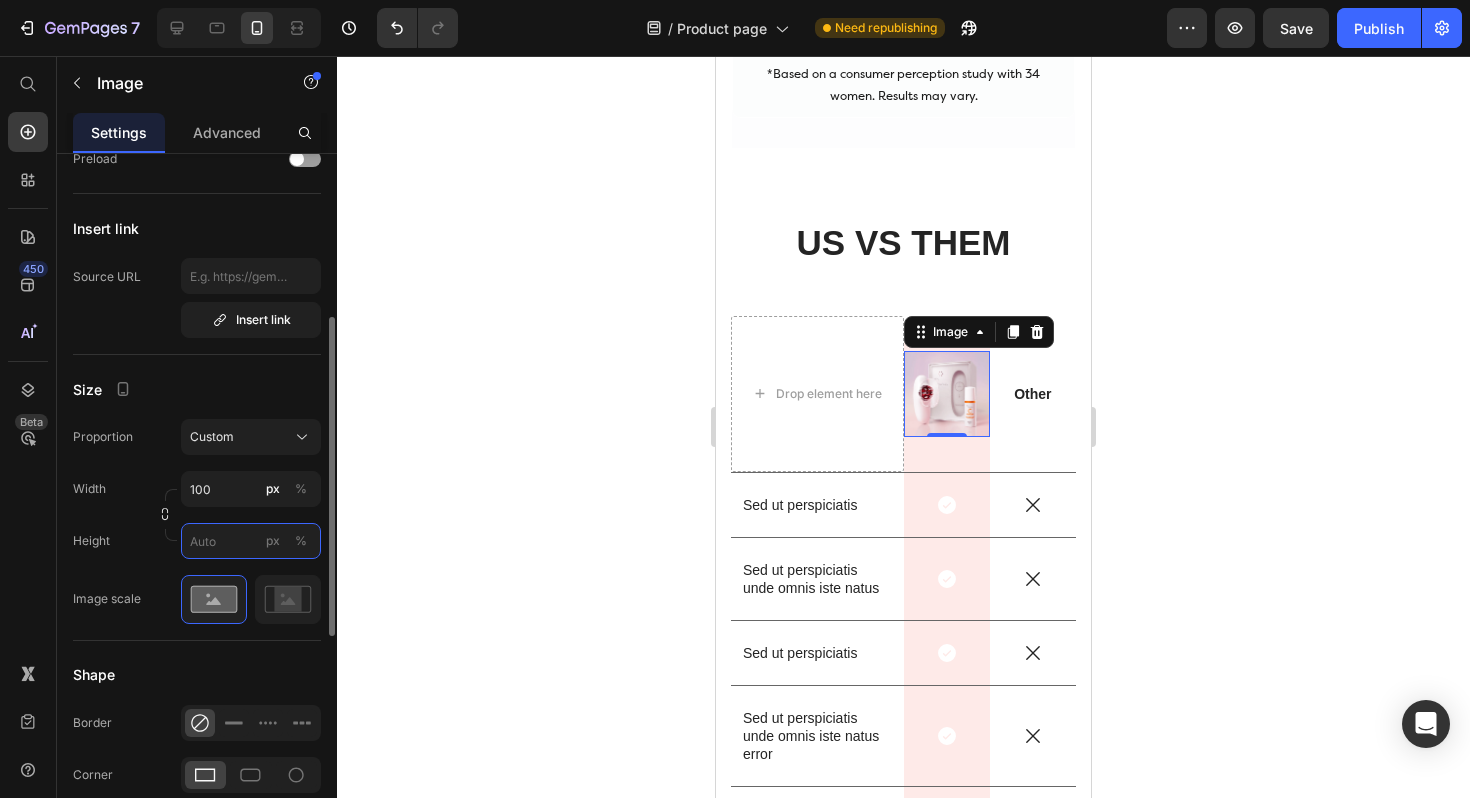 click on "px %" at bounding box center (251, 541) 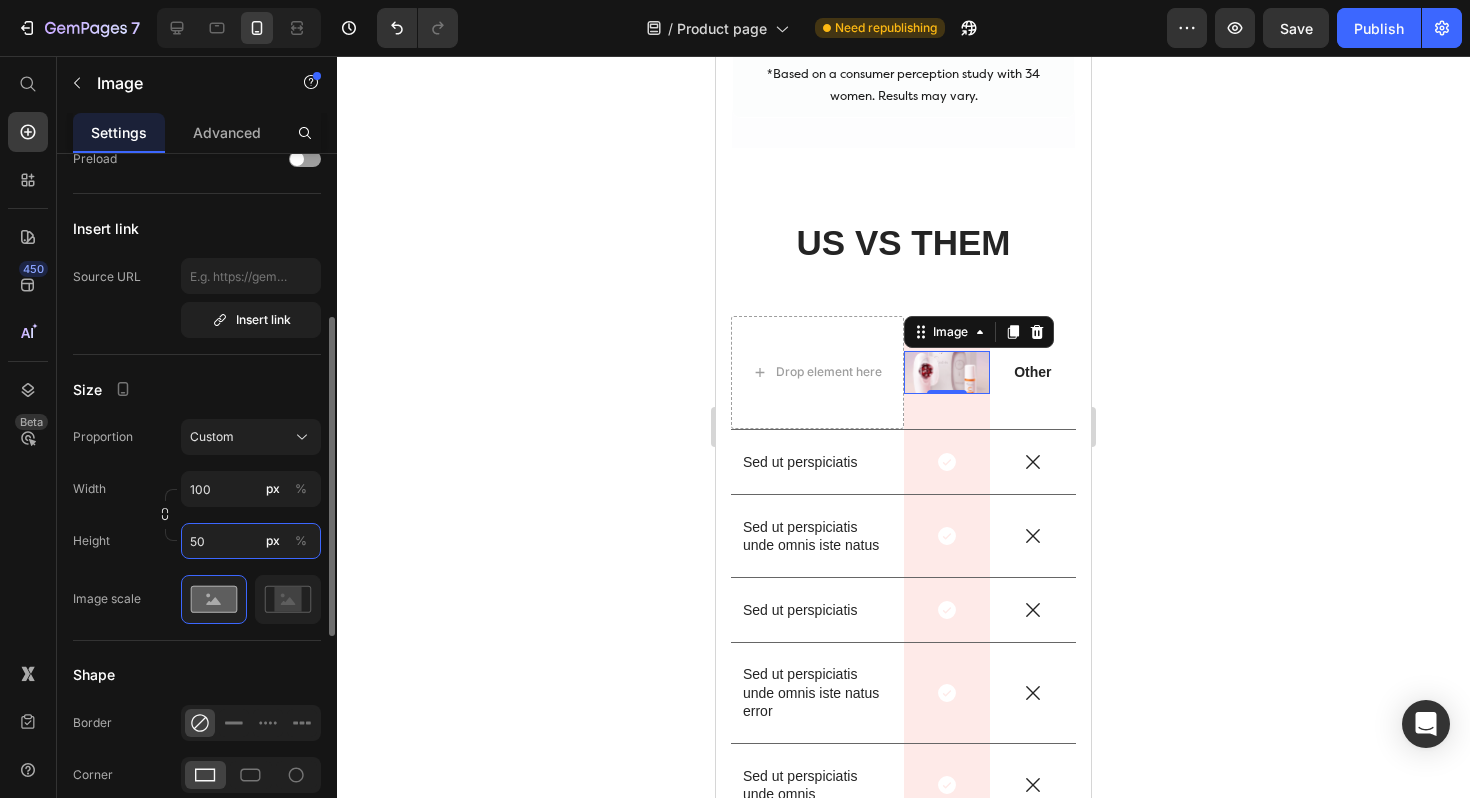 type on "5" 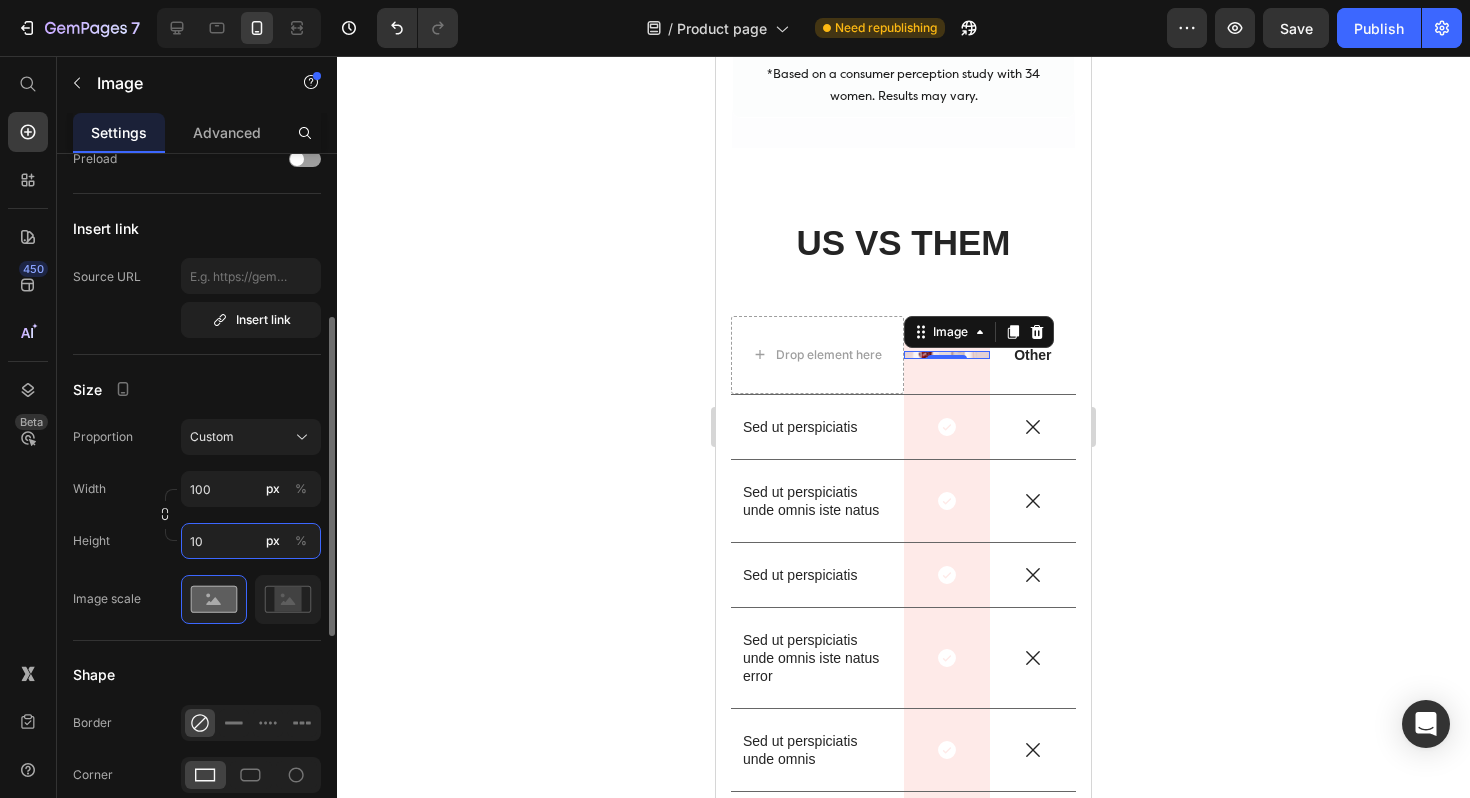 type on "1" 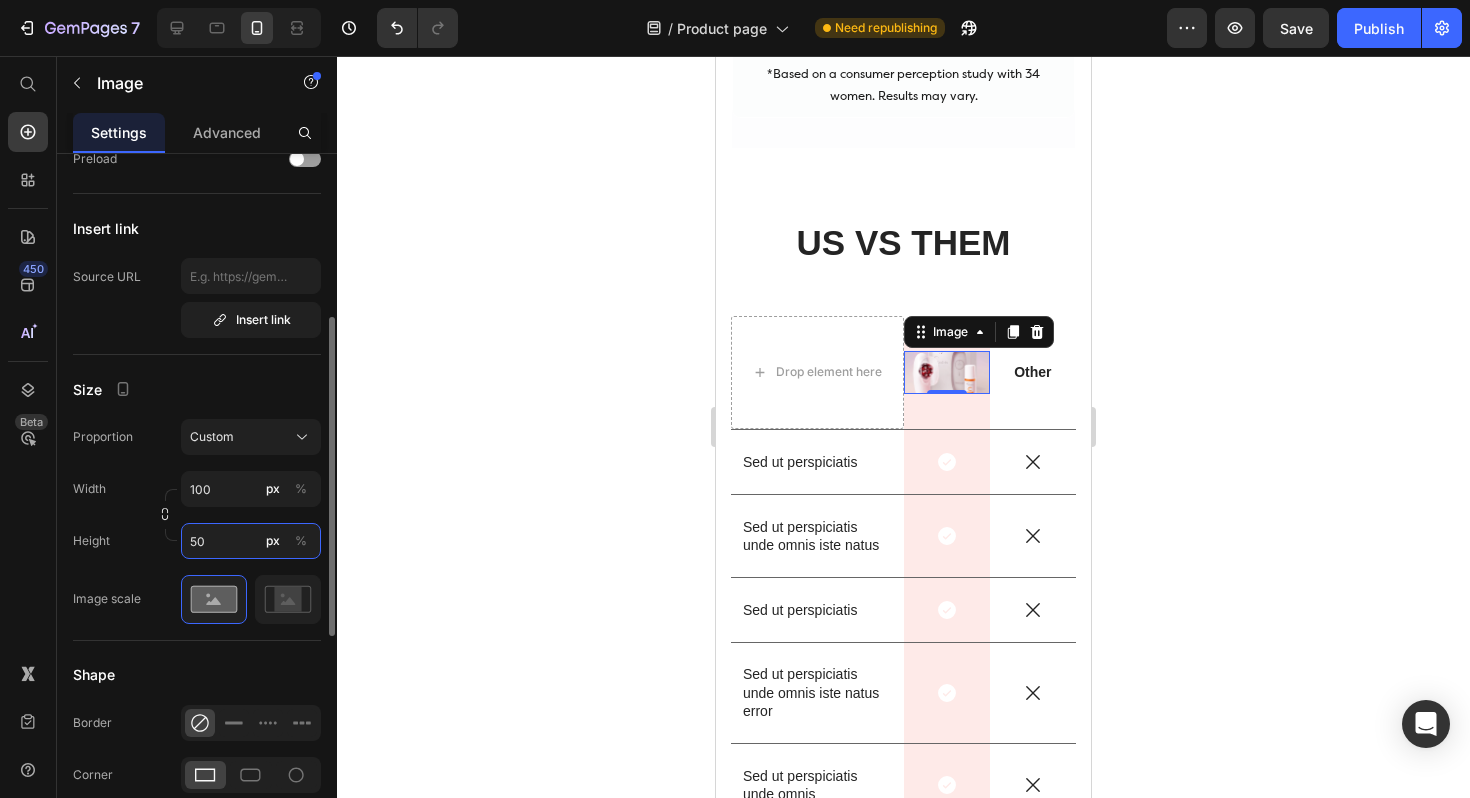 type on "5" 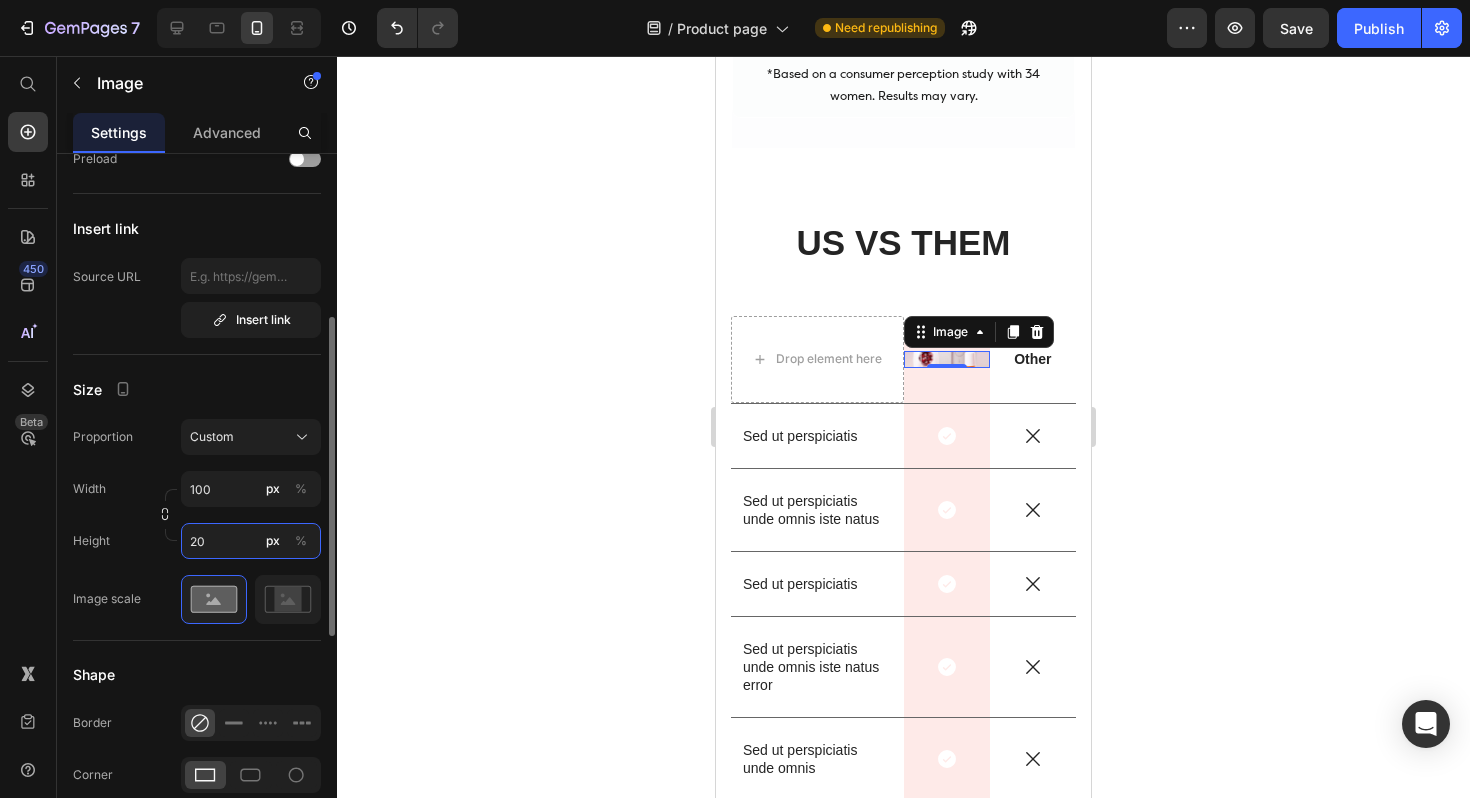 type on "2" 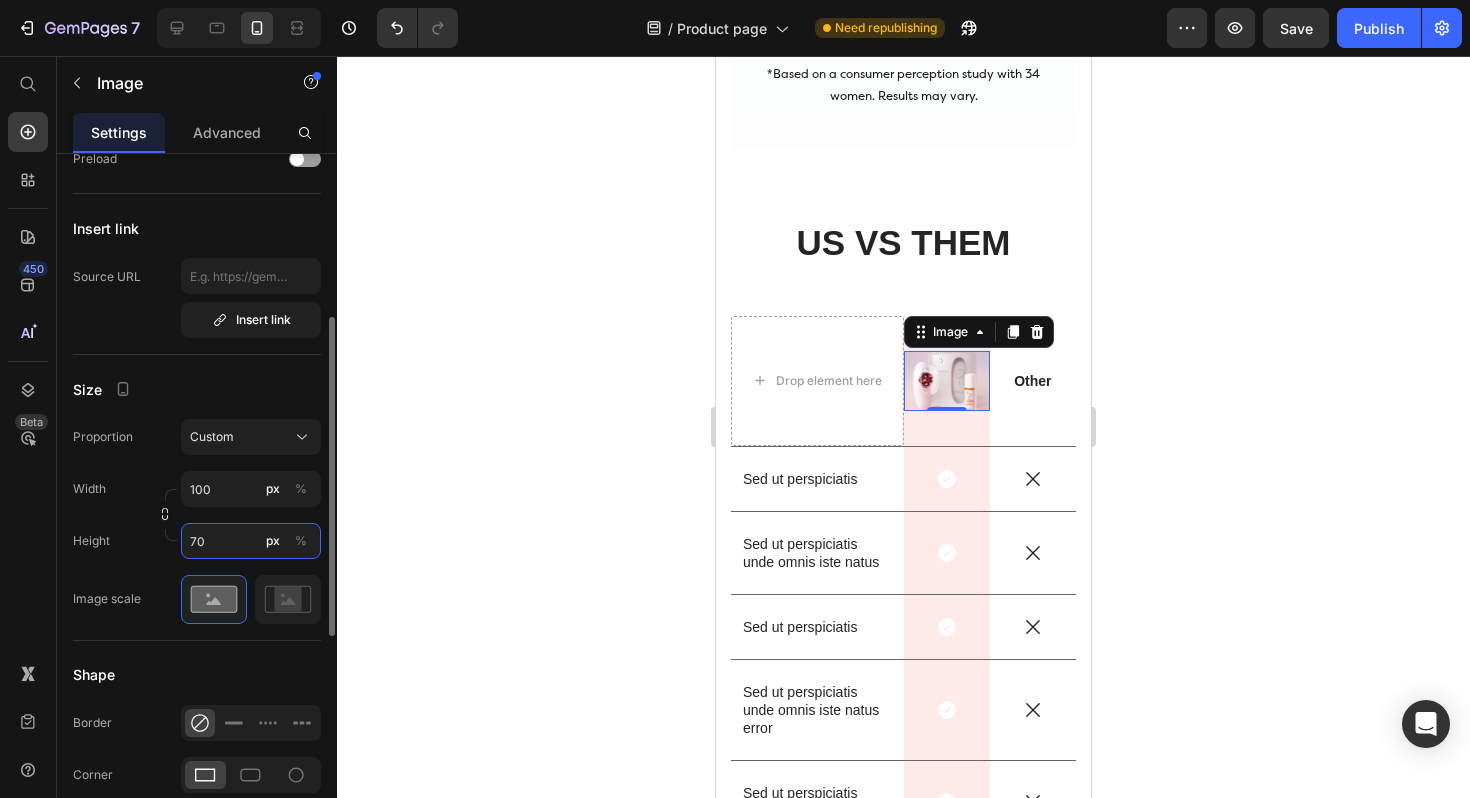 type on "7" 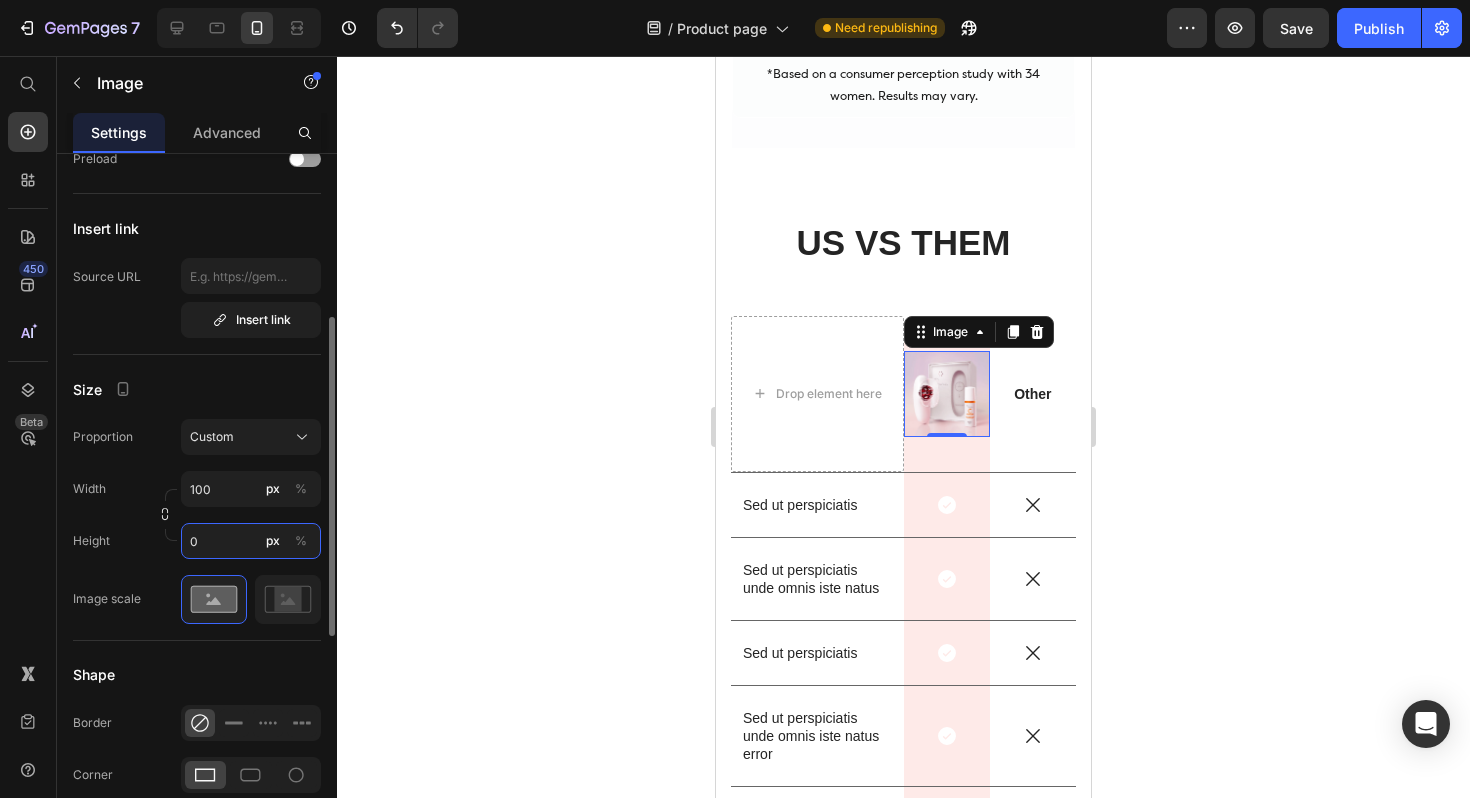 type on "0" 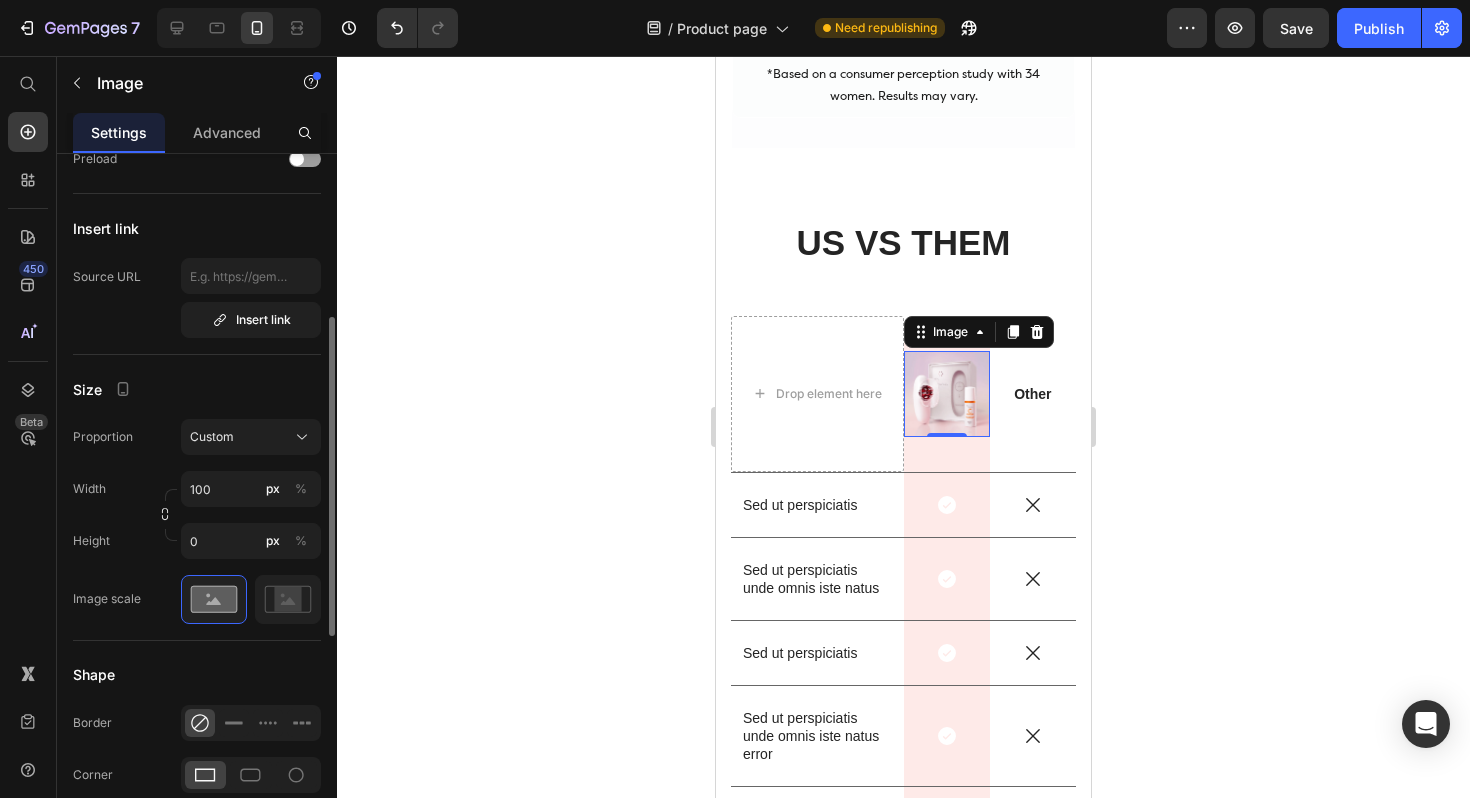 click on "Size Proportion Custom Width 100 px % Height 0 px % Image scale" 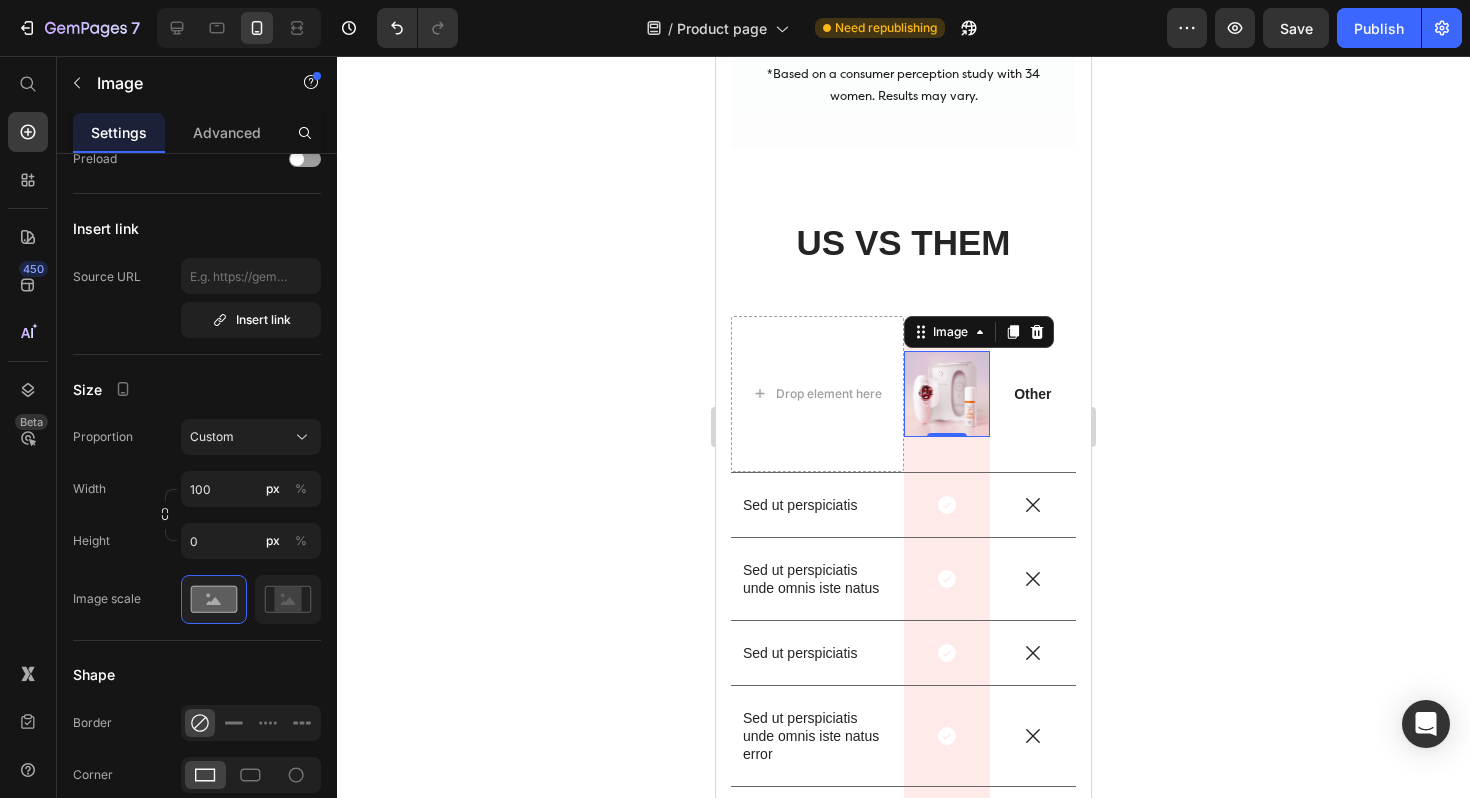 click 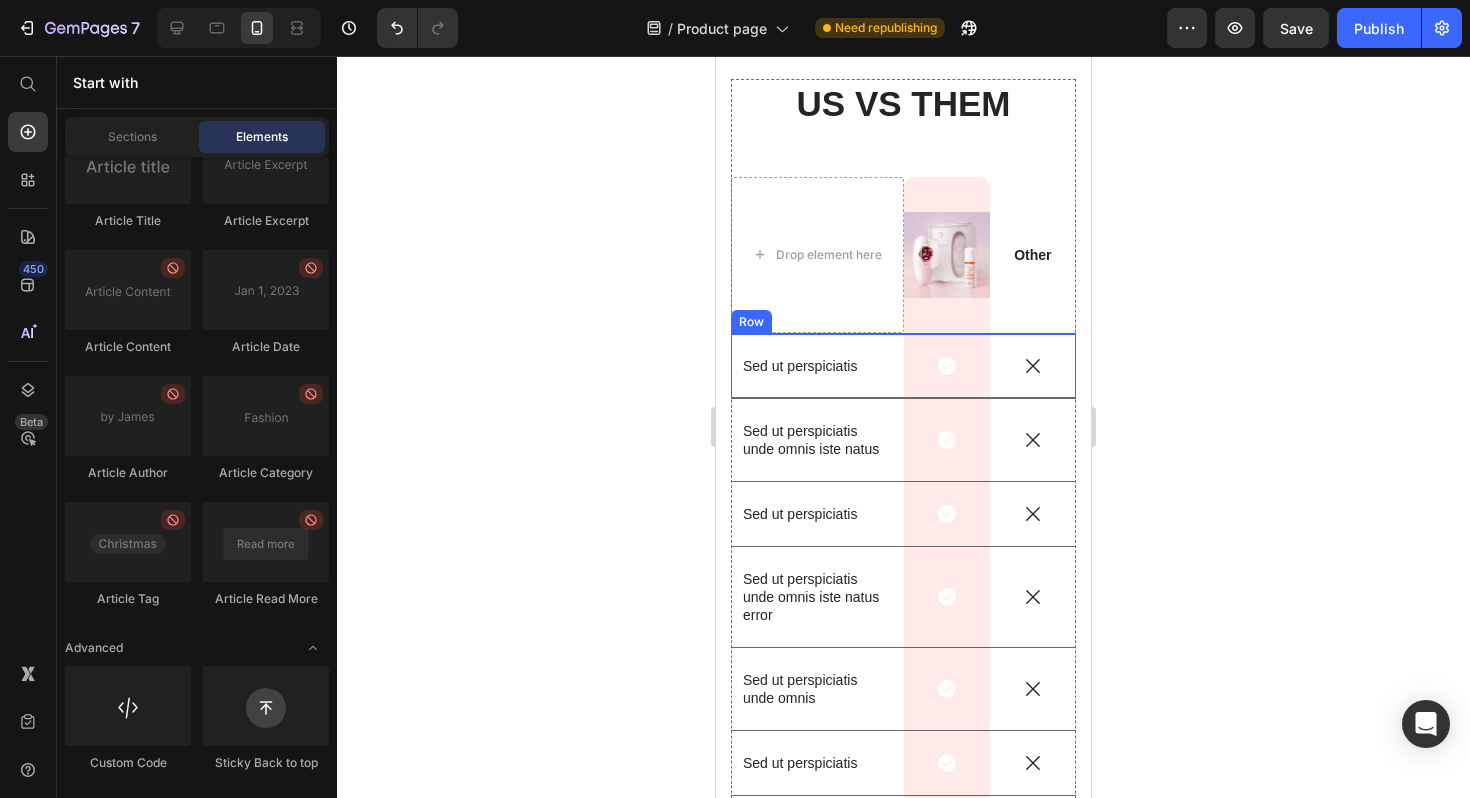 scroll, scrollTop: 5420, scrollLeft: 0, axis: vertical 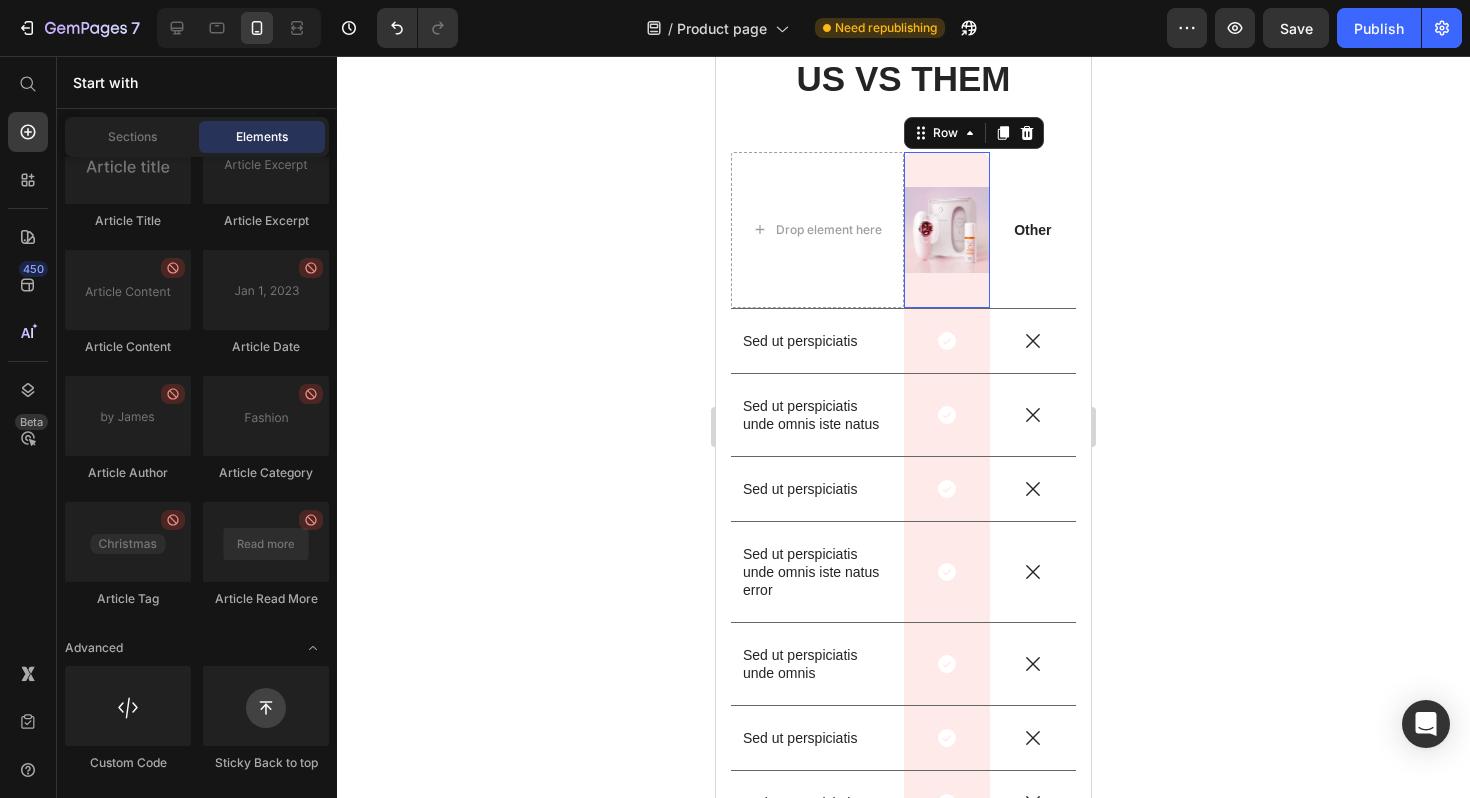 click on "Image Row   0" at bounding box center (947, 230) 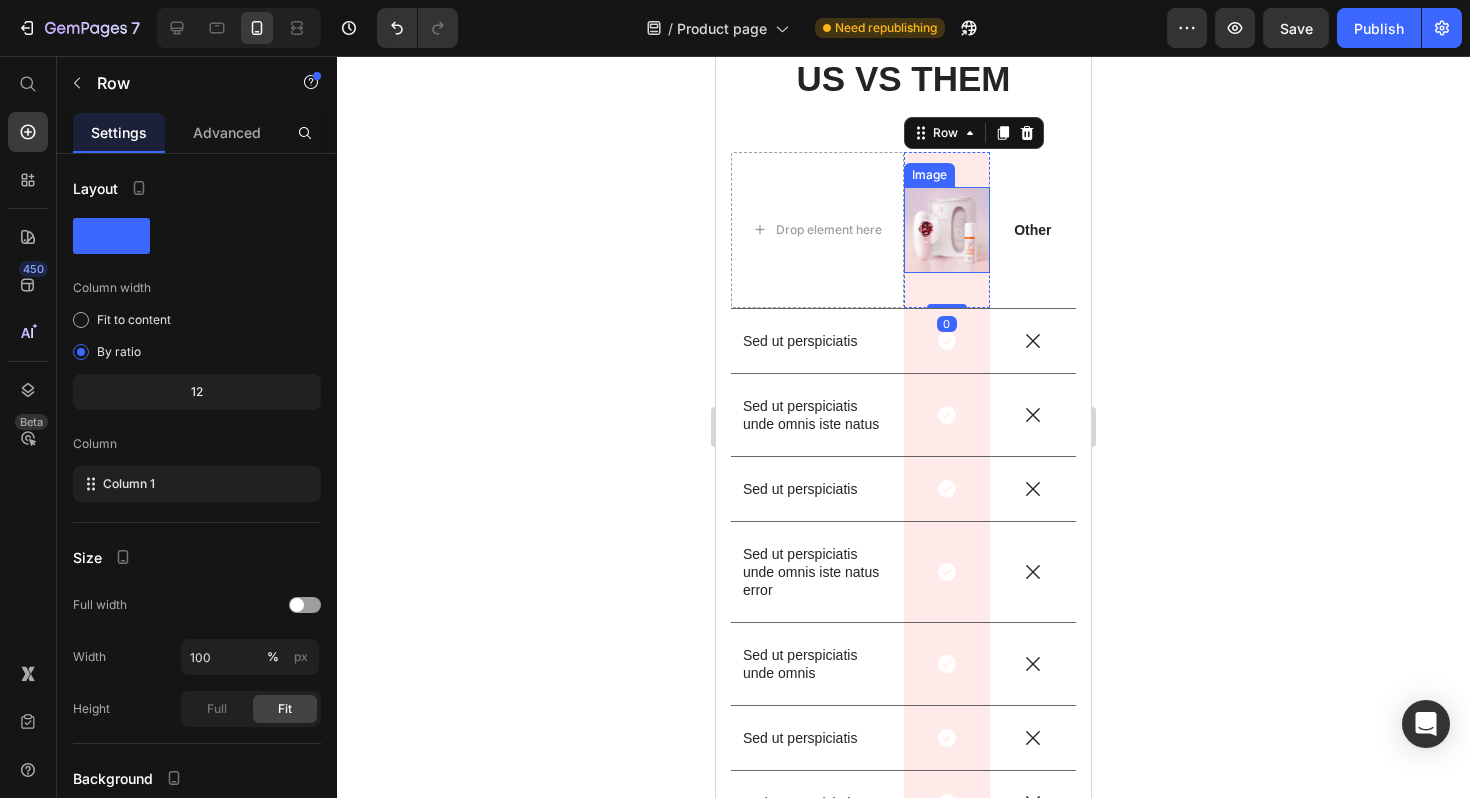 click at bounding box center (947, 230) 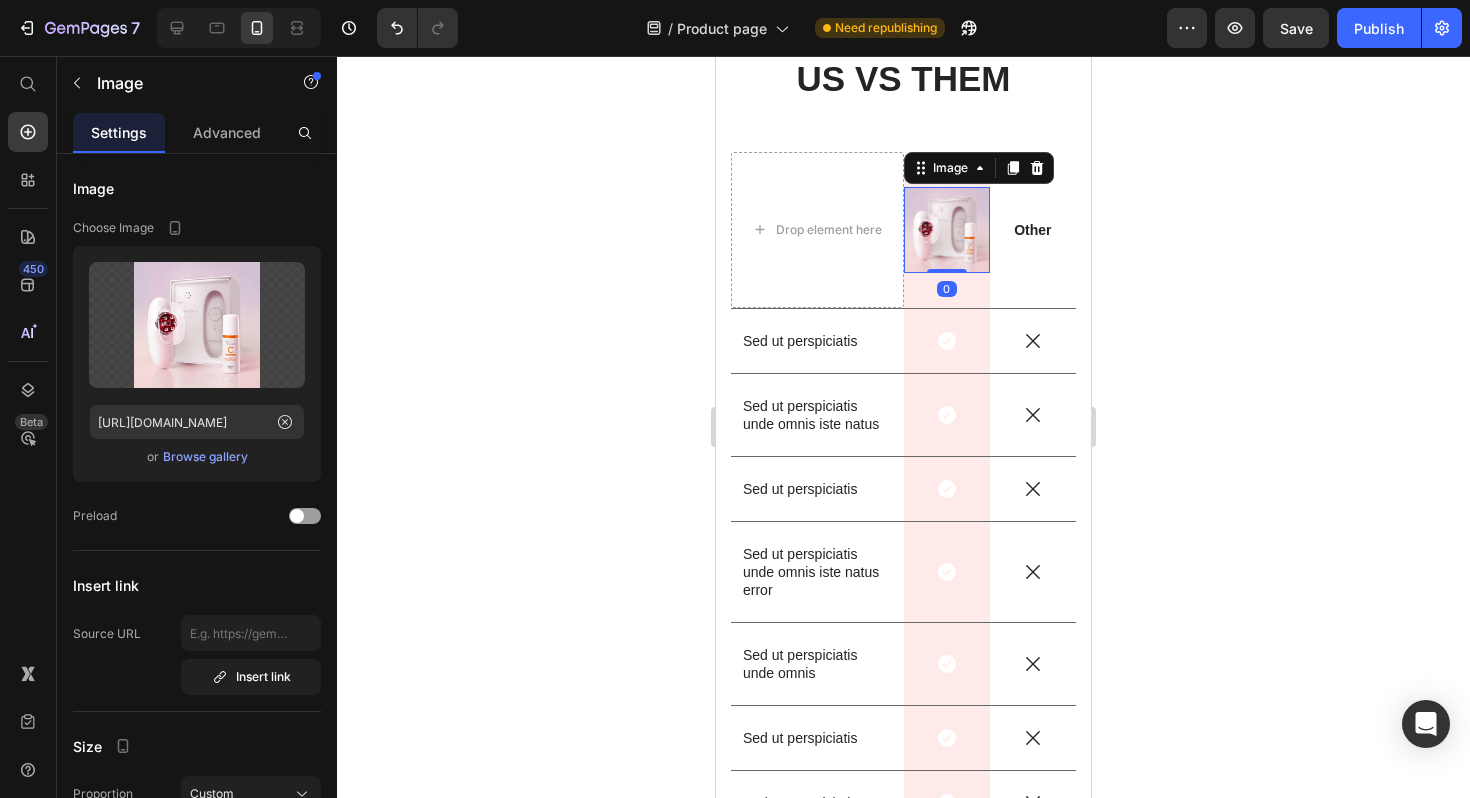click 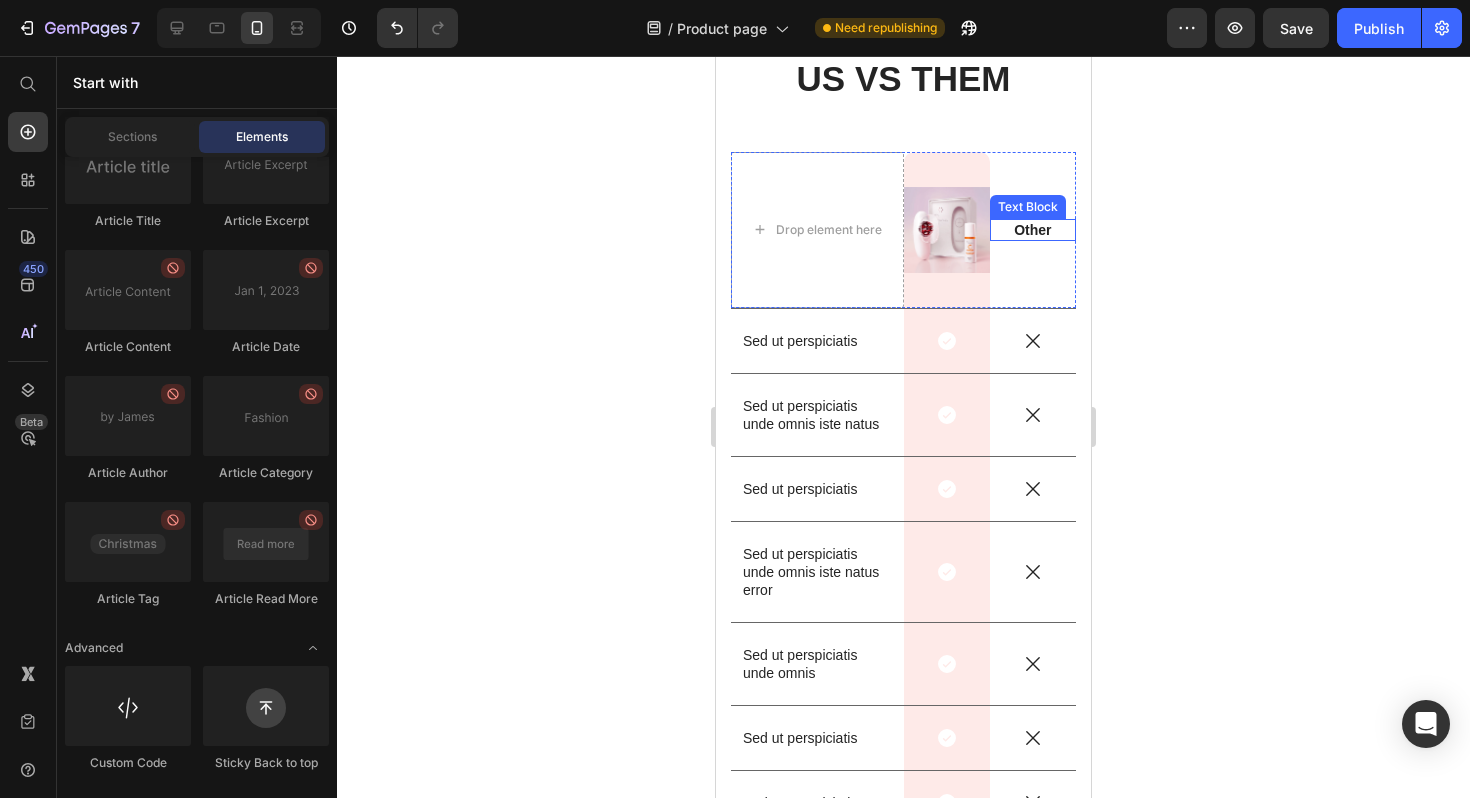 click on "Other" at bounding box center [1033, 230] 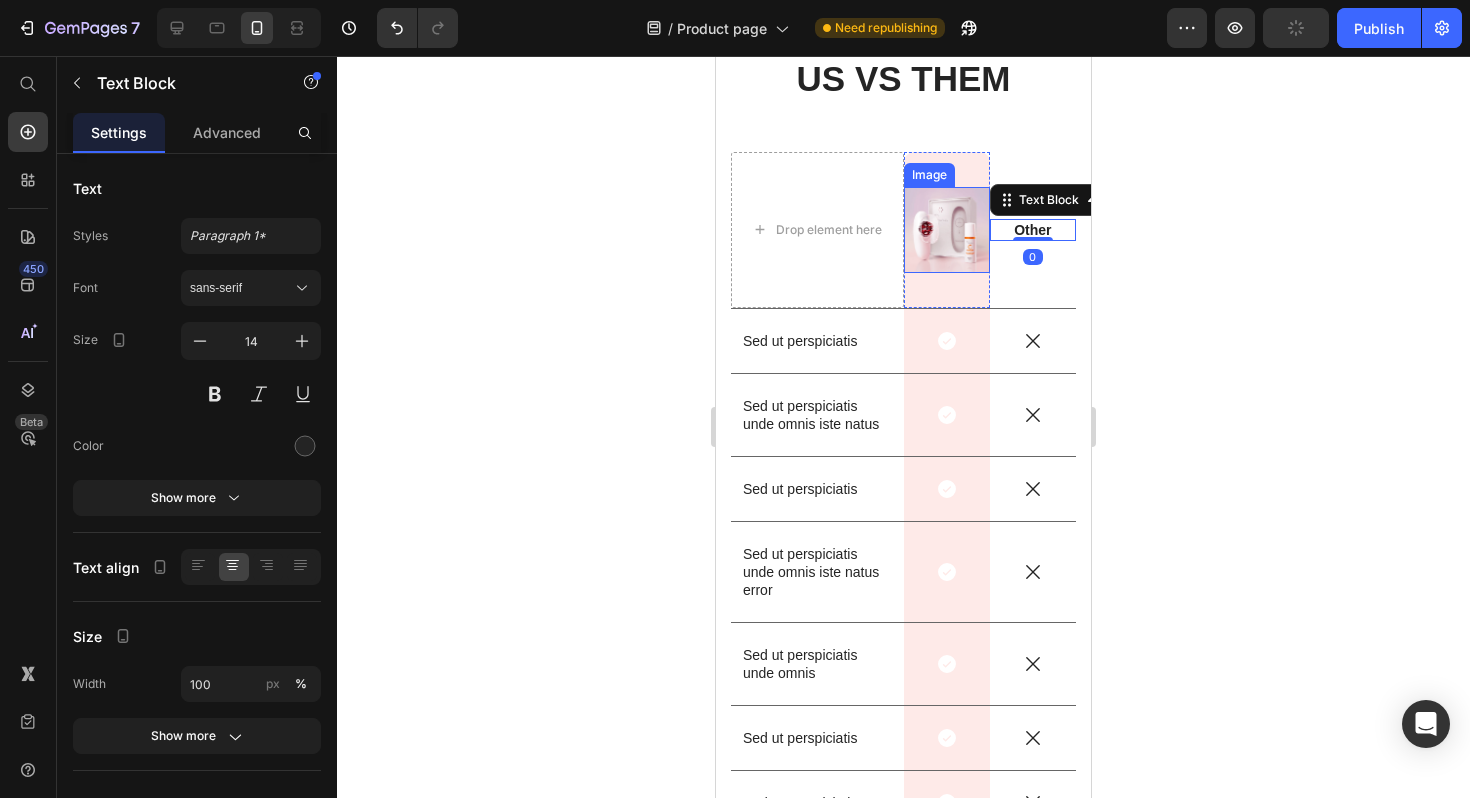 click at bounding box center [947, 230] 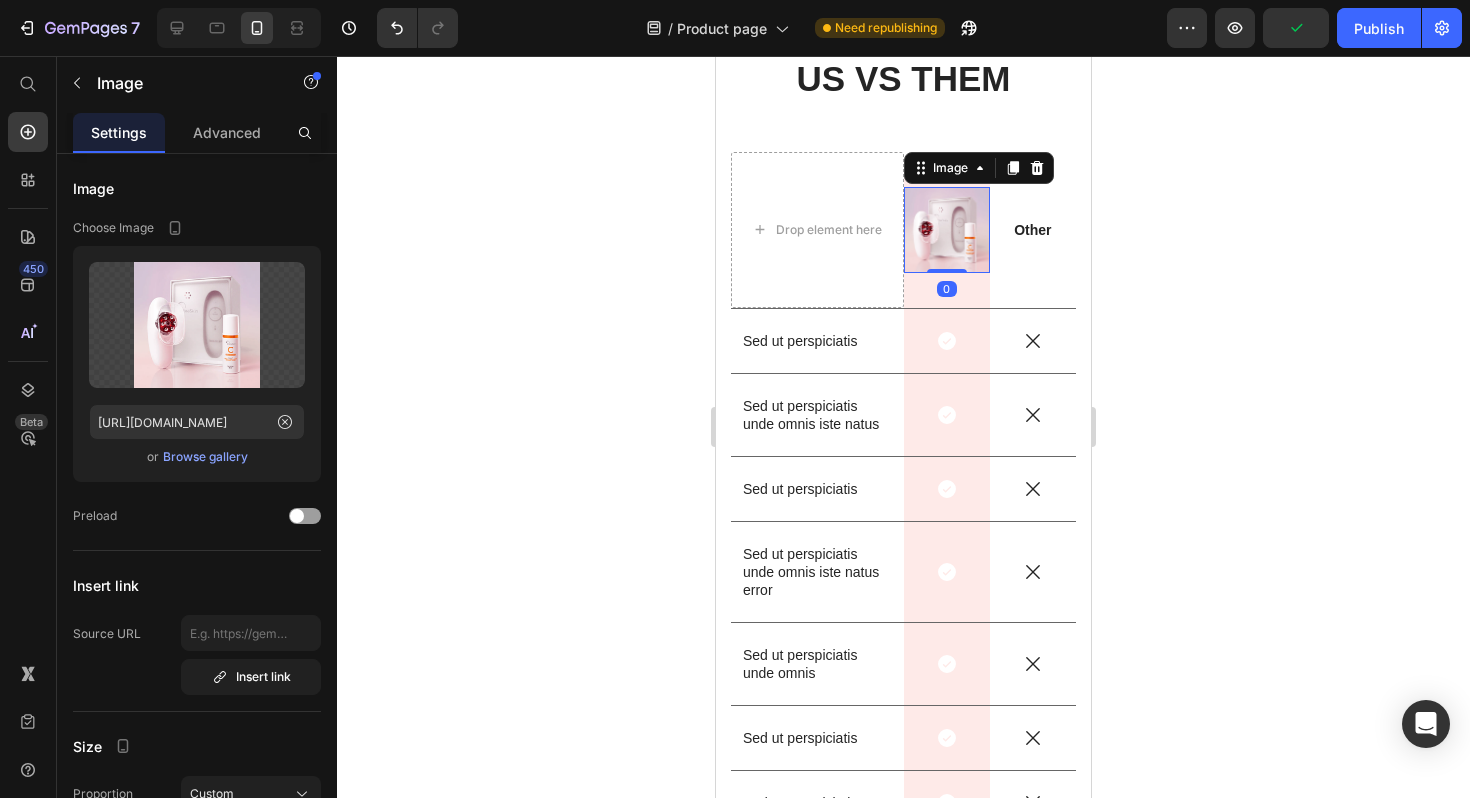 click on "Image" at bounding box center (979, 168) 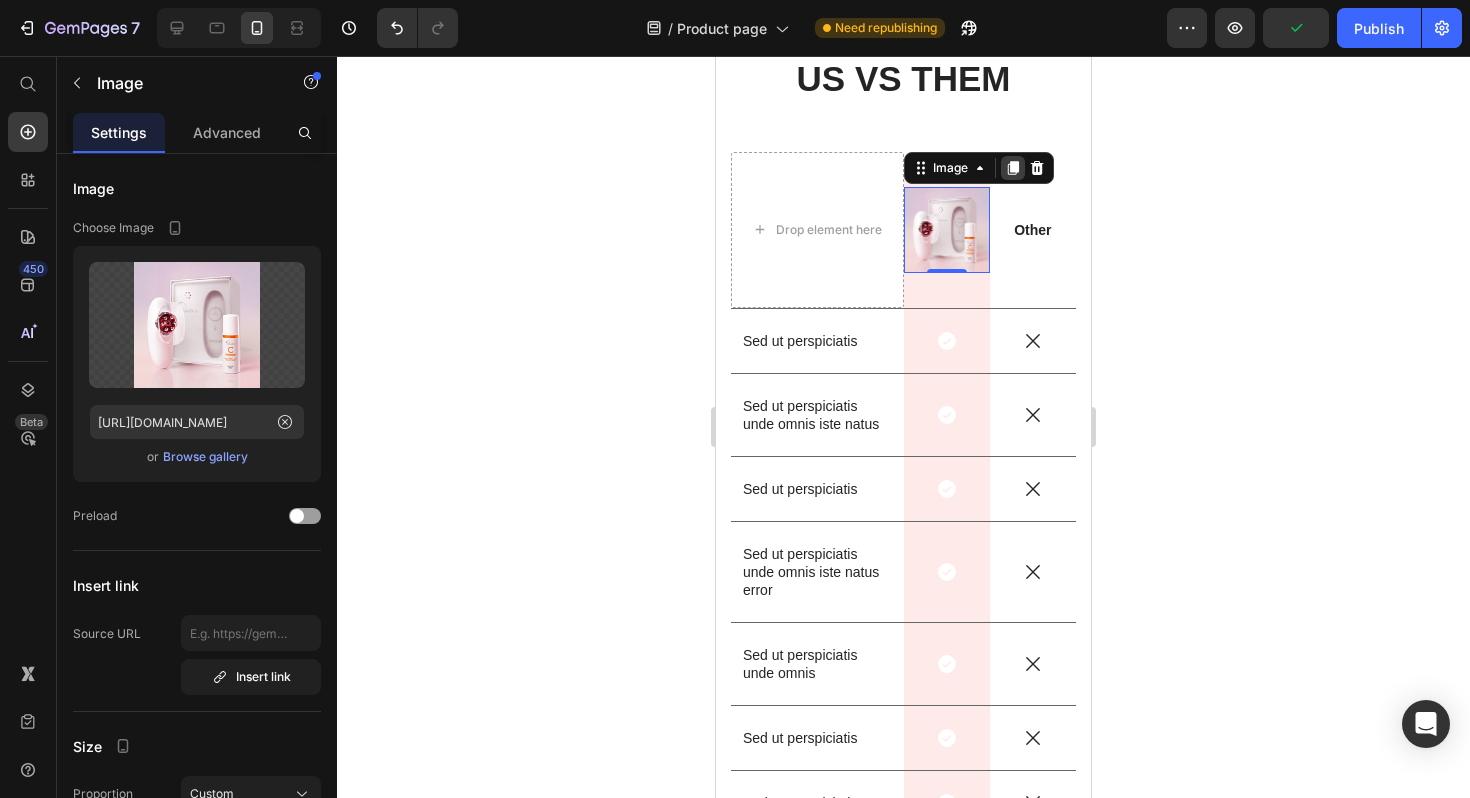 click 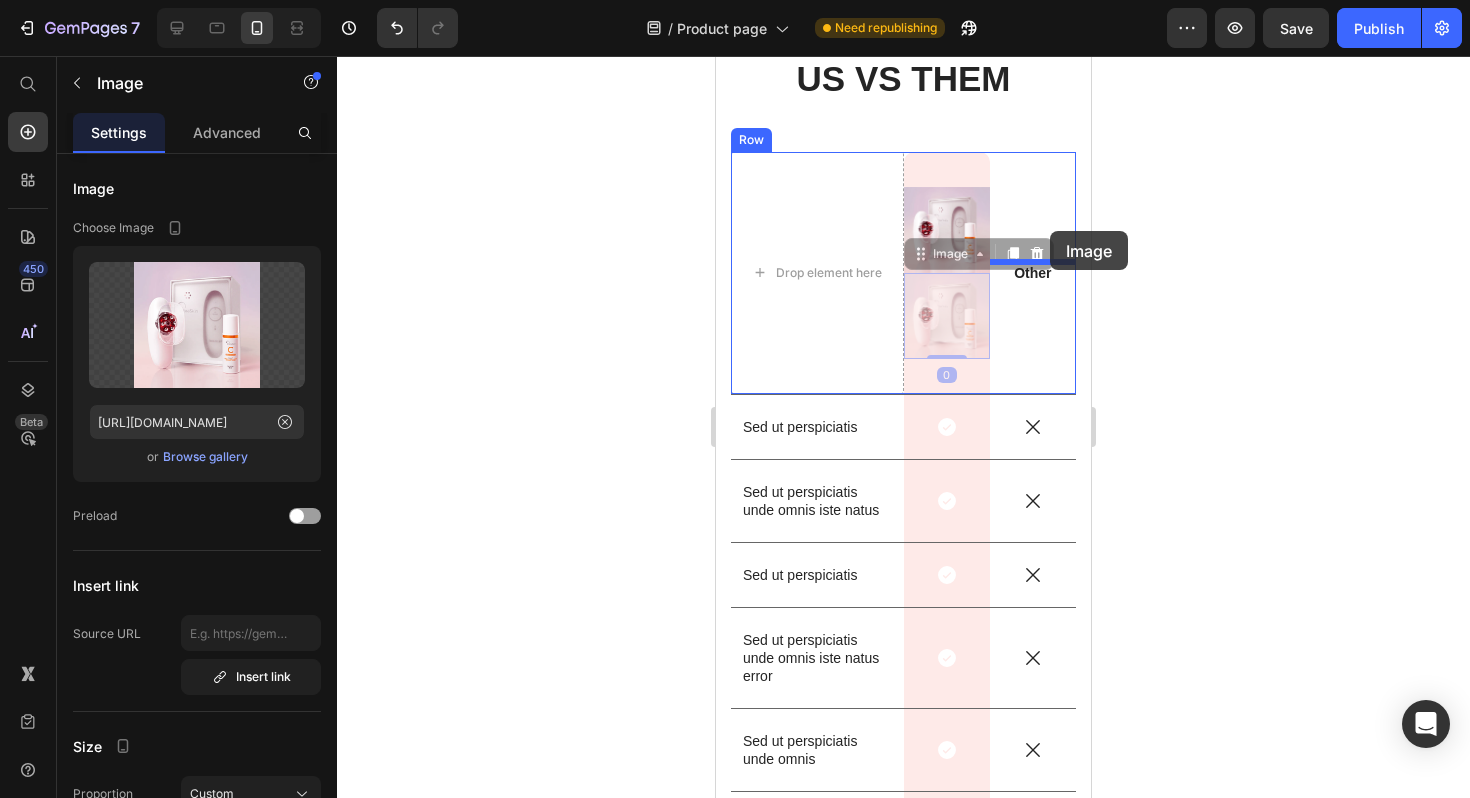 drag, startPoint x: 959, startPoint y: 303, endPoint x: 1048, endPoint y: 232, distance: 113.85078 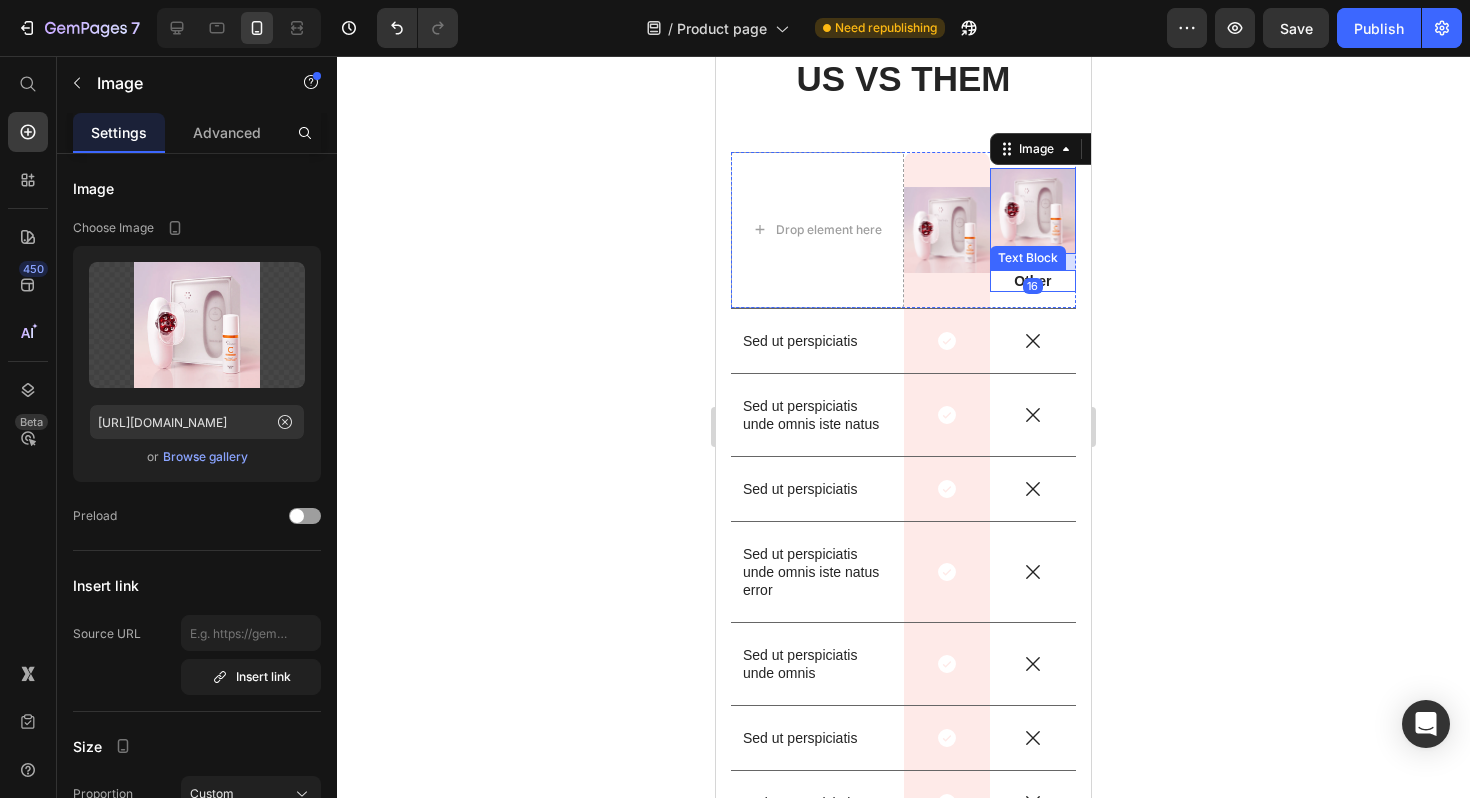 click on "Other" at bounding box center [1033, 281] 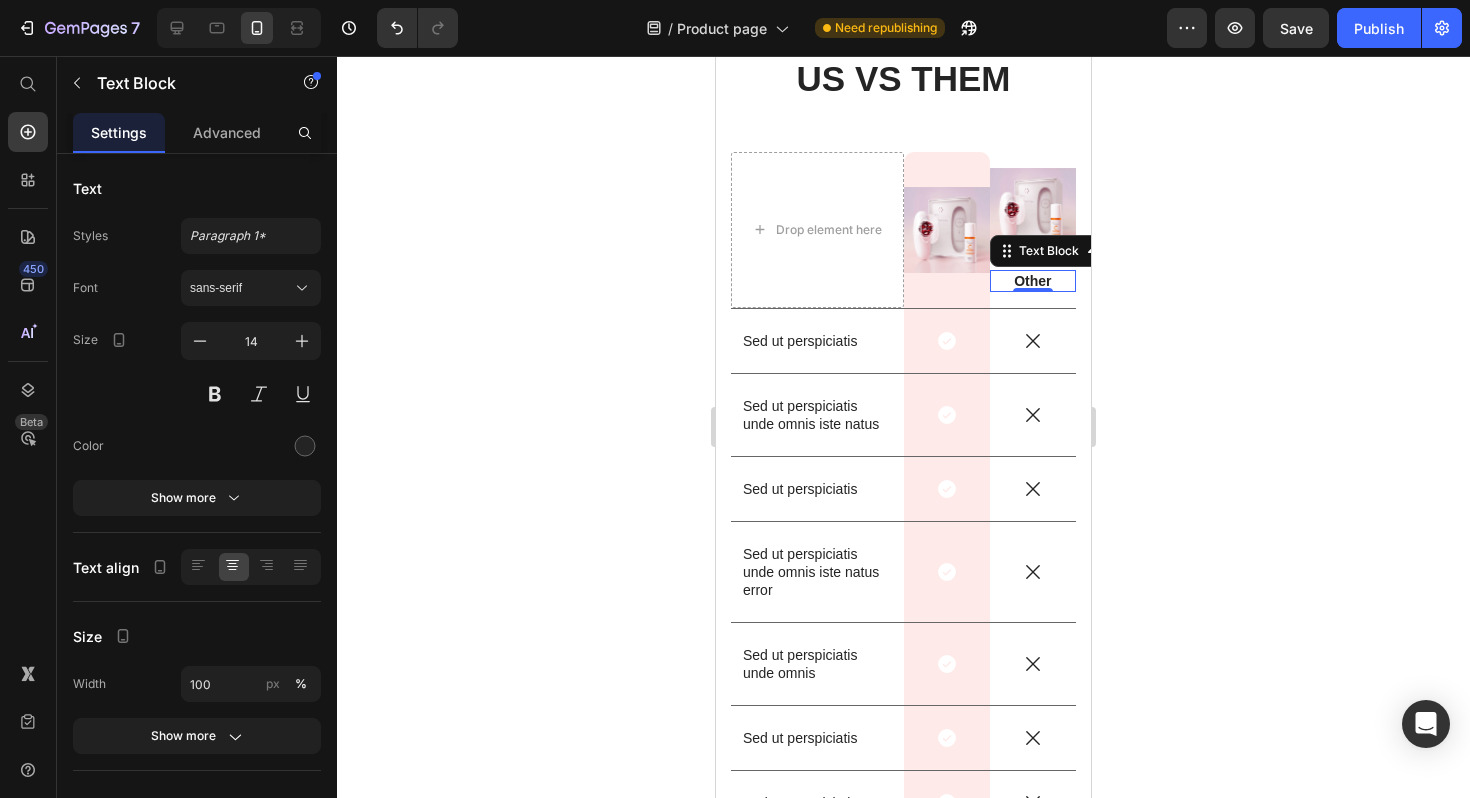 click on "Other" at bounding box center [1033, 281] 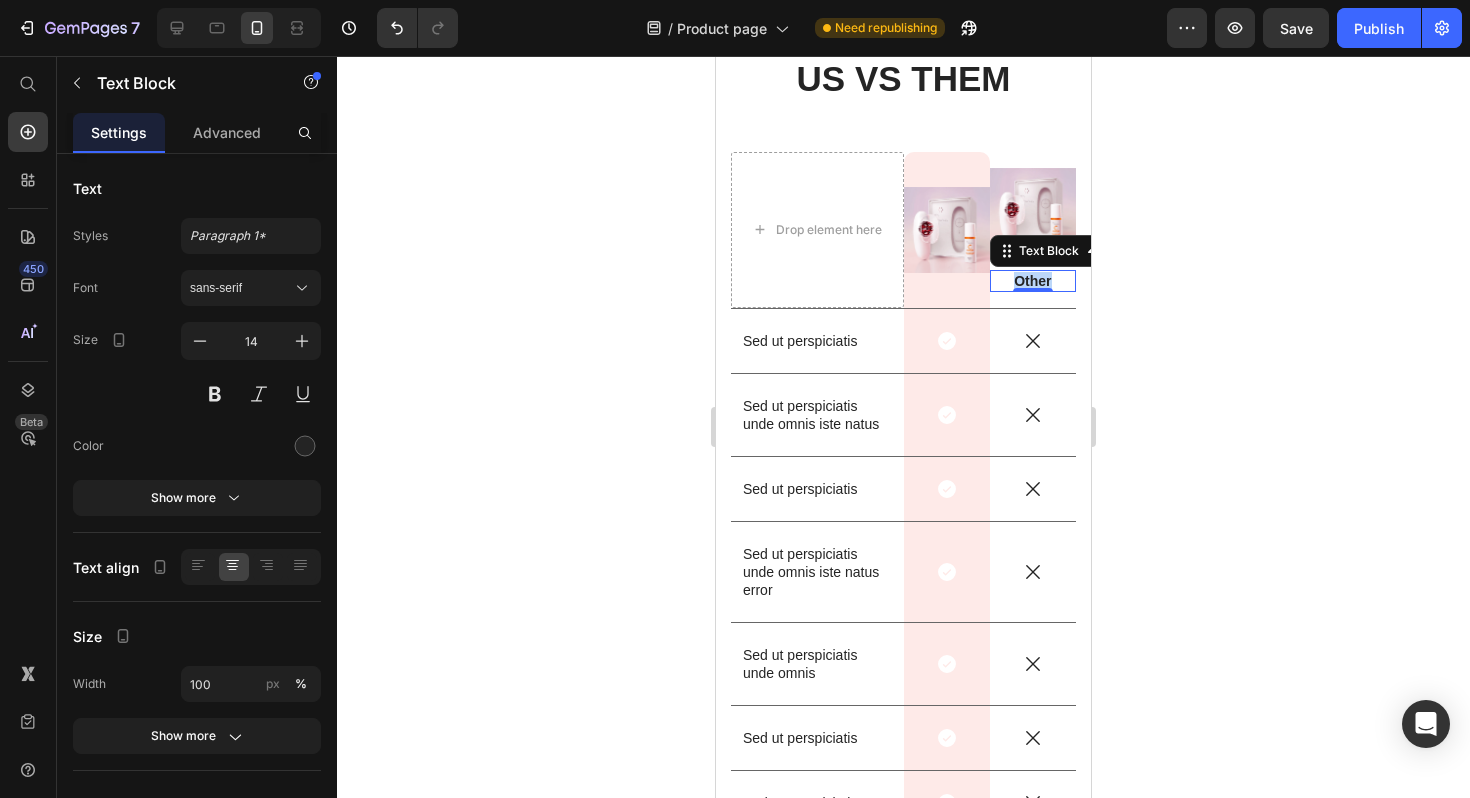 click on "Other" at bounding box center (1033, 281) 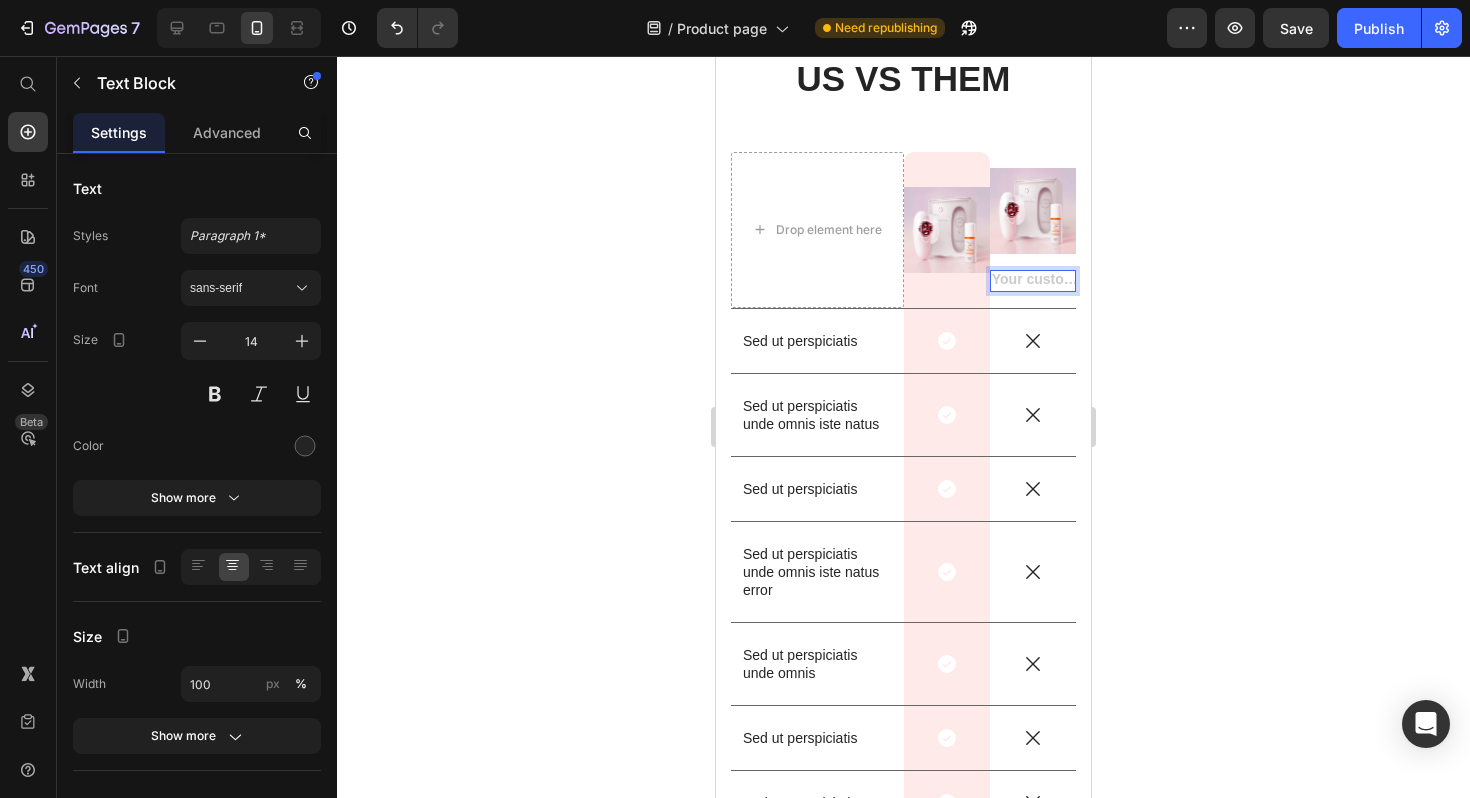 scroll, scrollTop: 5411, scrollLeft: 0, axis: vertical 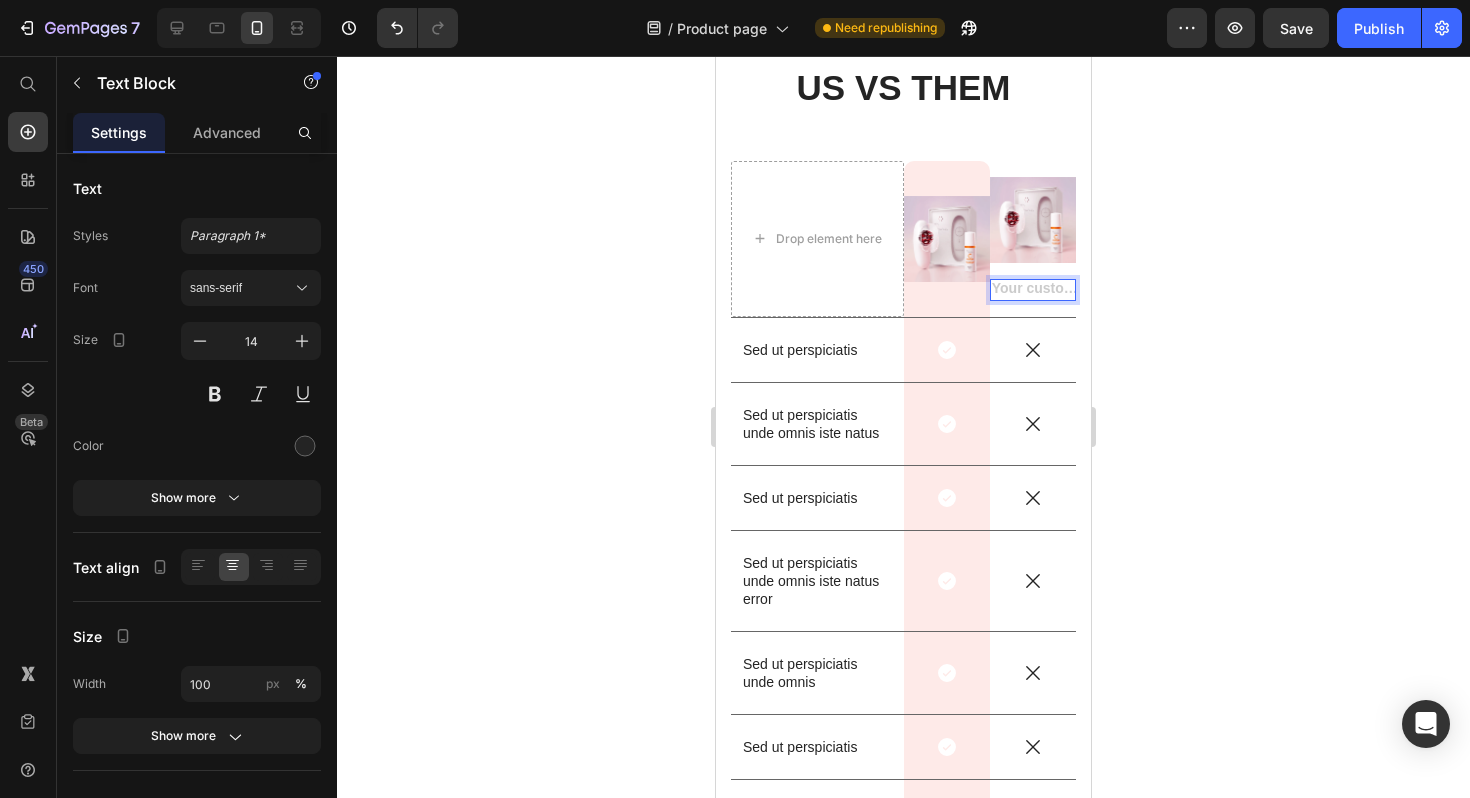 click 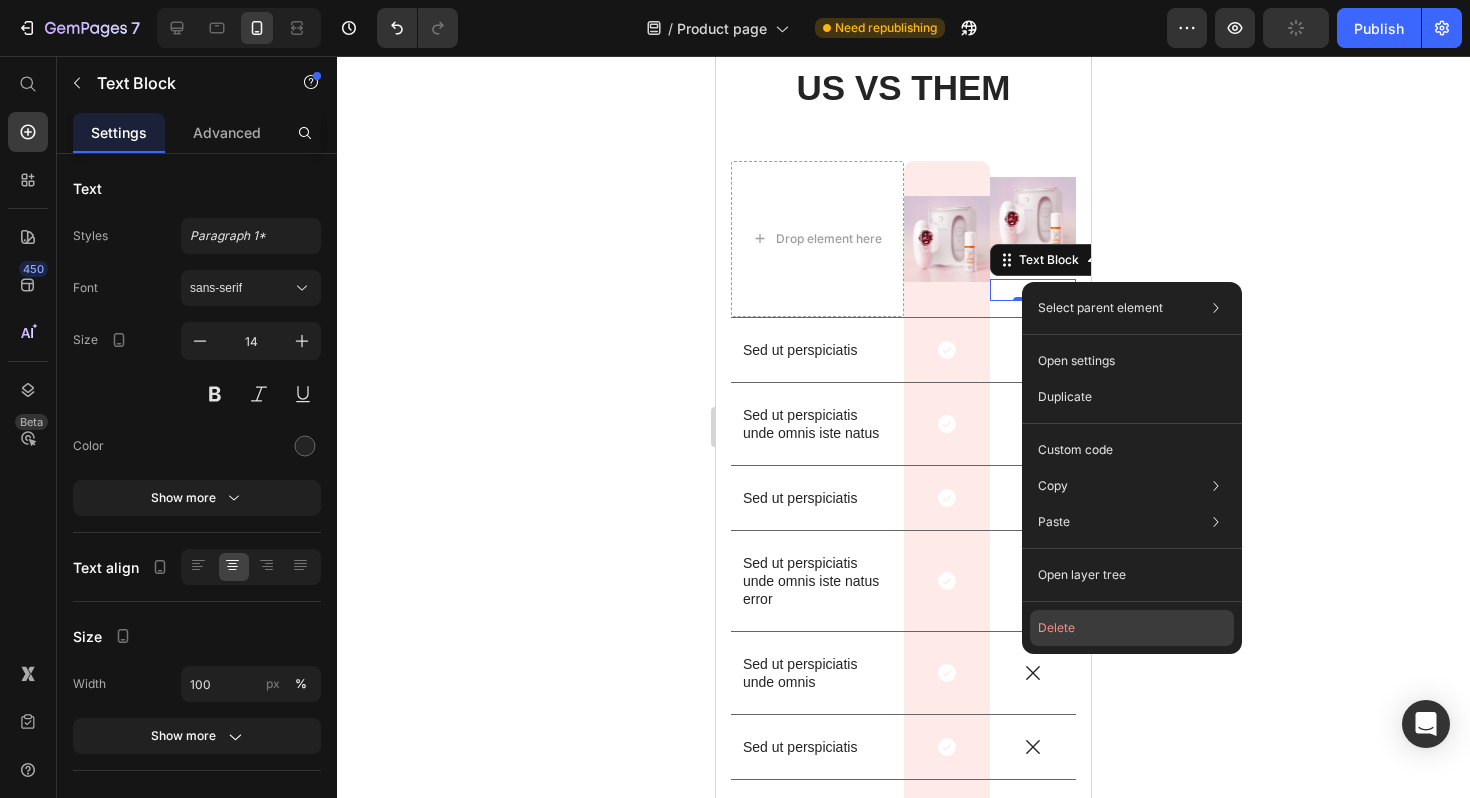click on "Delete" 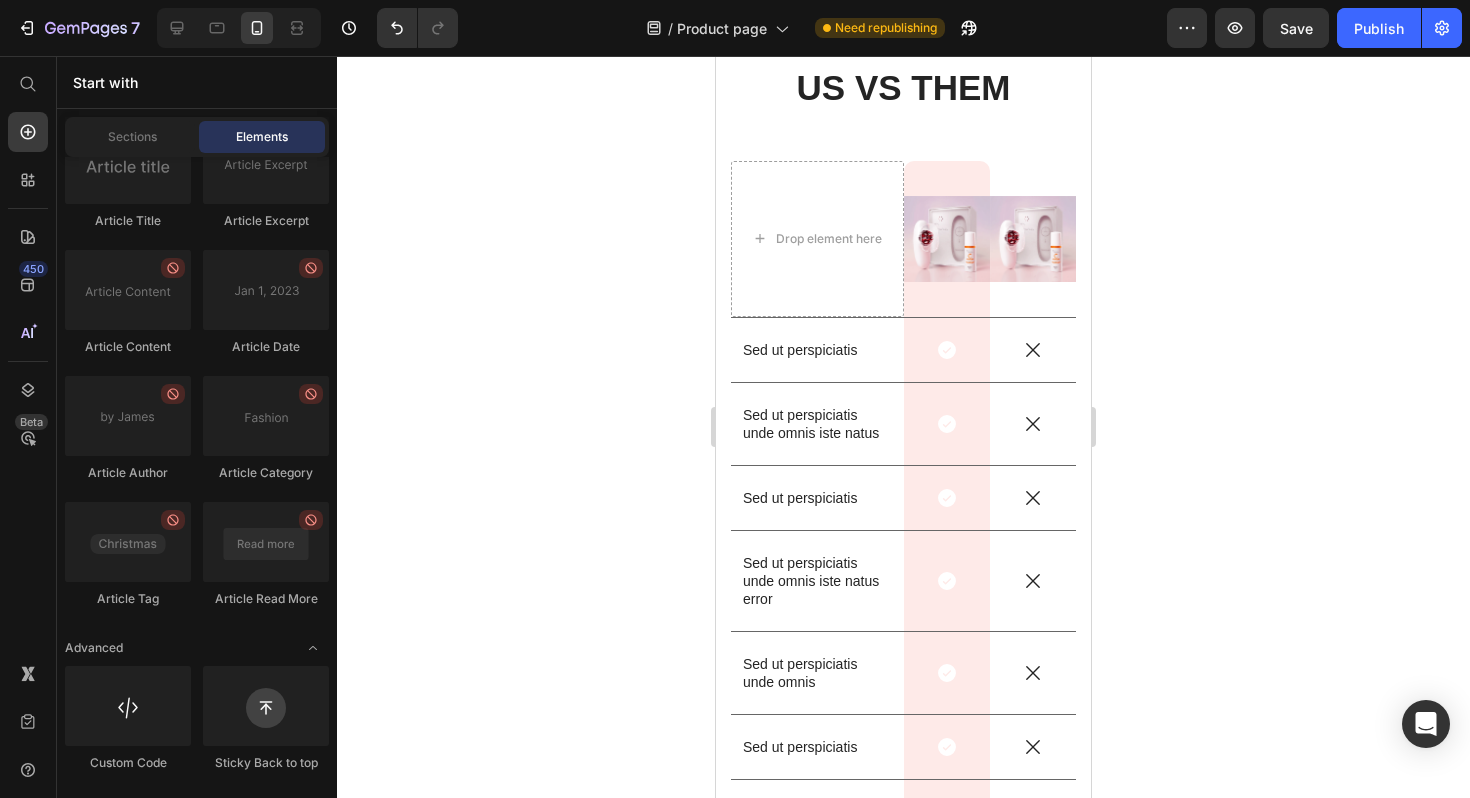 click 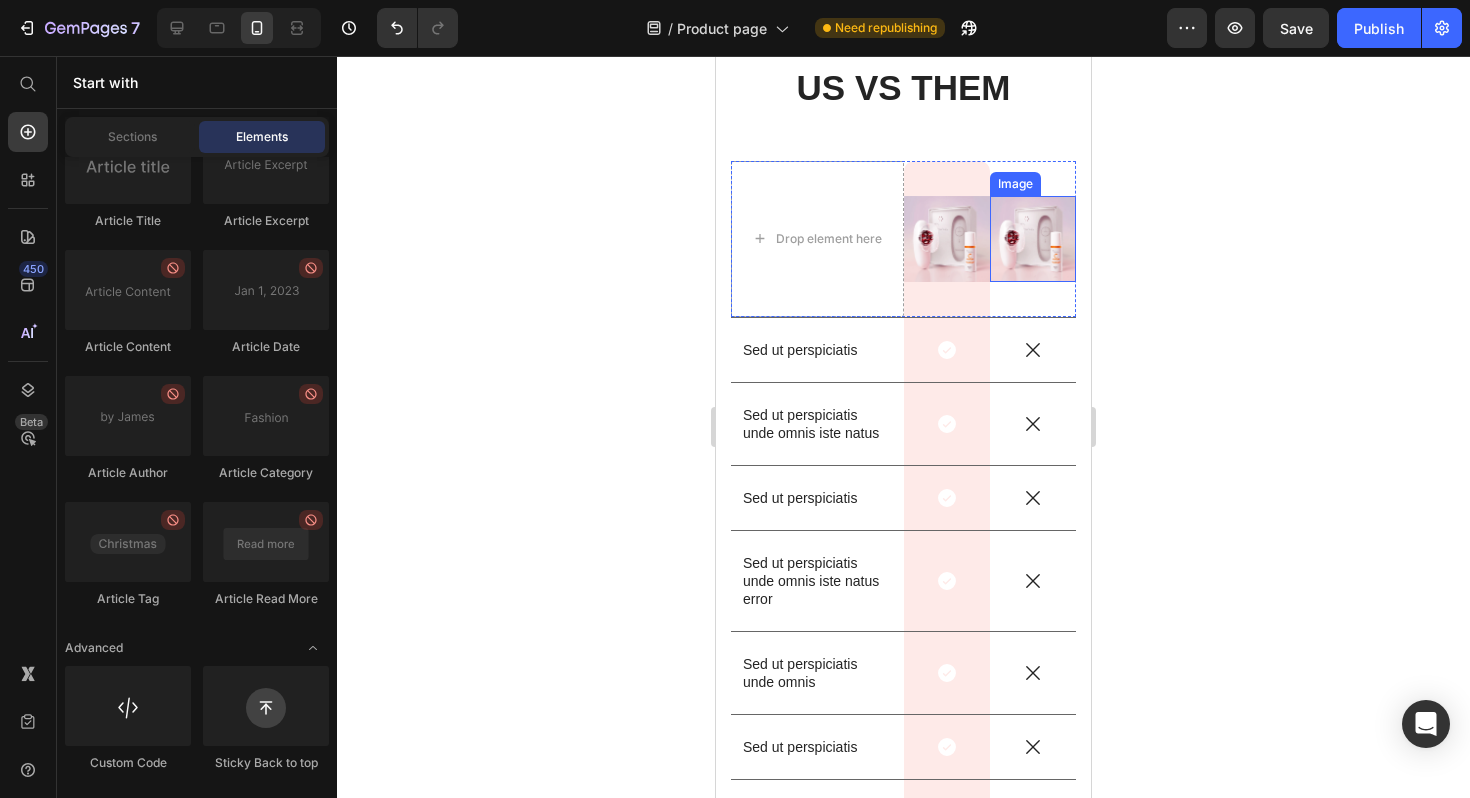 click at bounding box center [1033, 239] 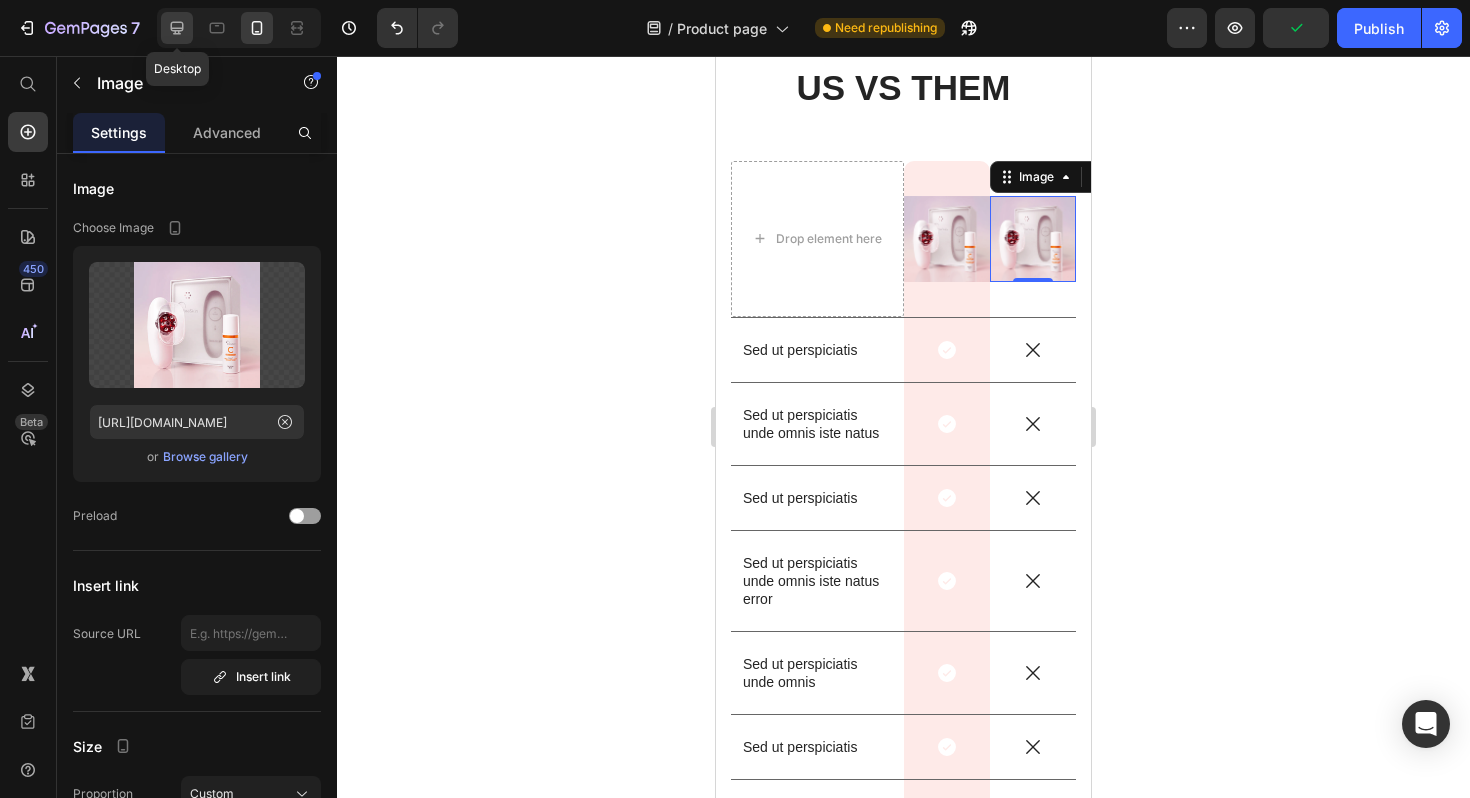 click 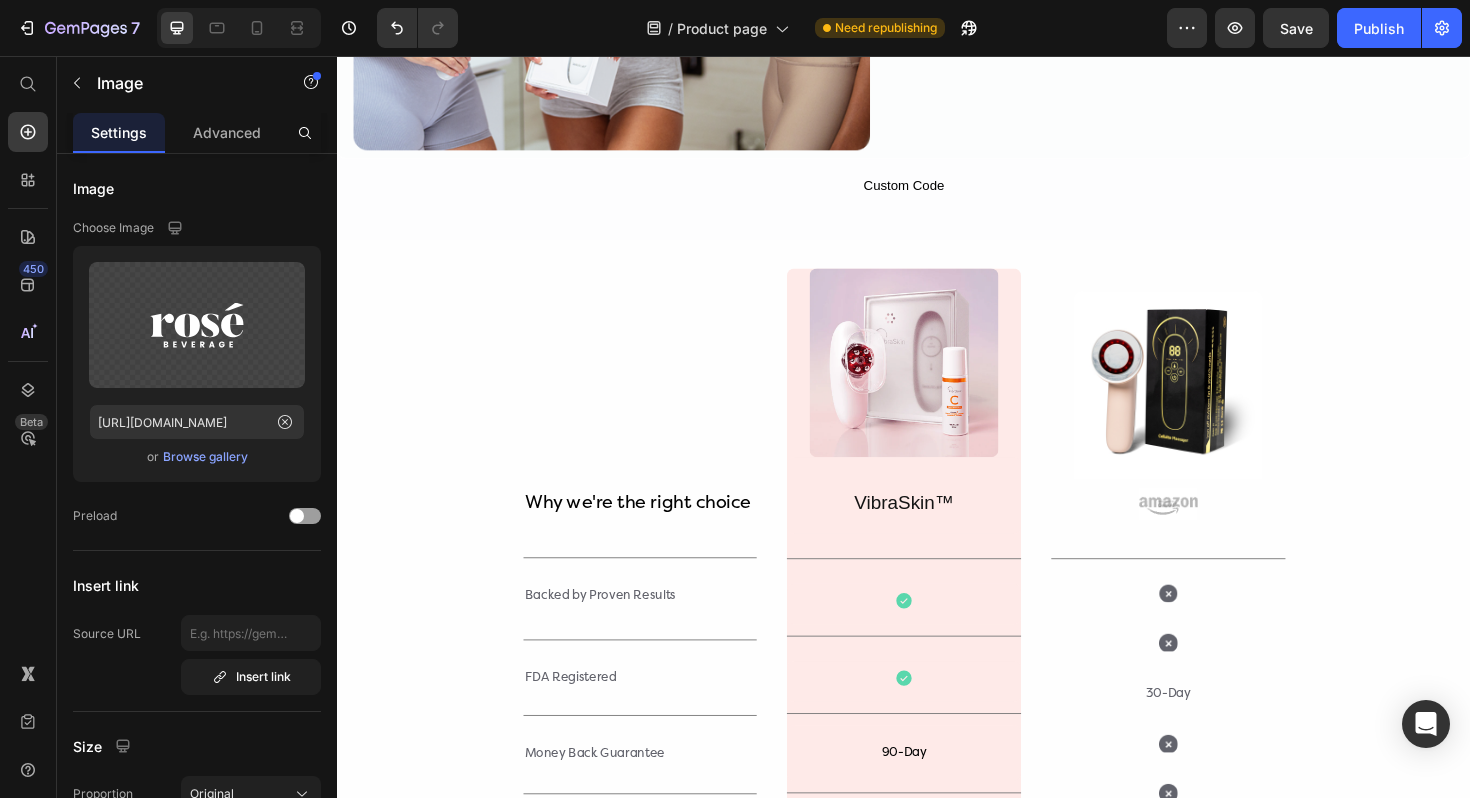 scroll, scrollTop: 4258, scrollLeft: 0, axis: vertical 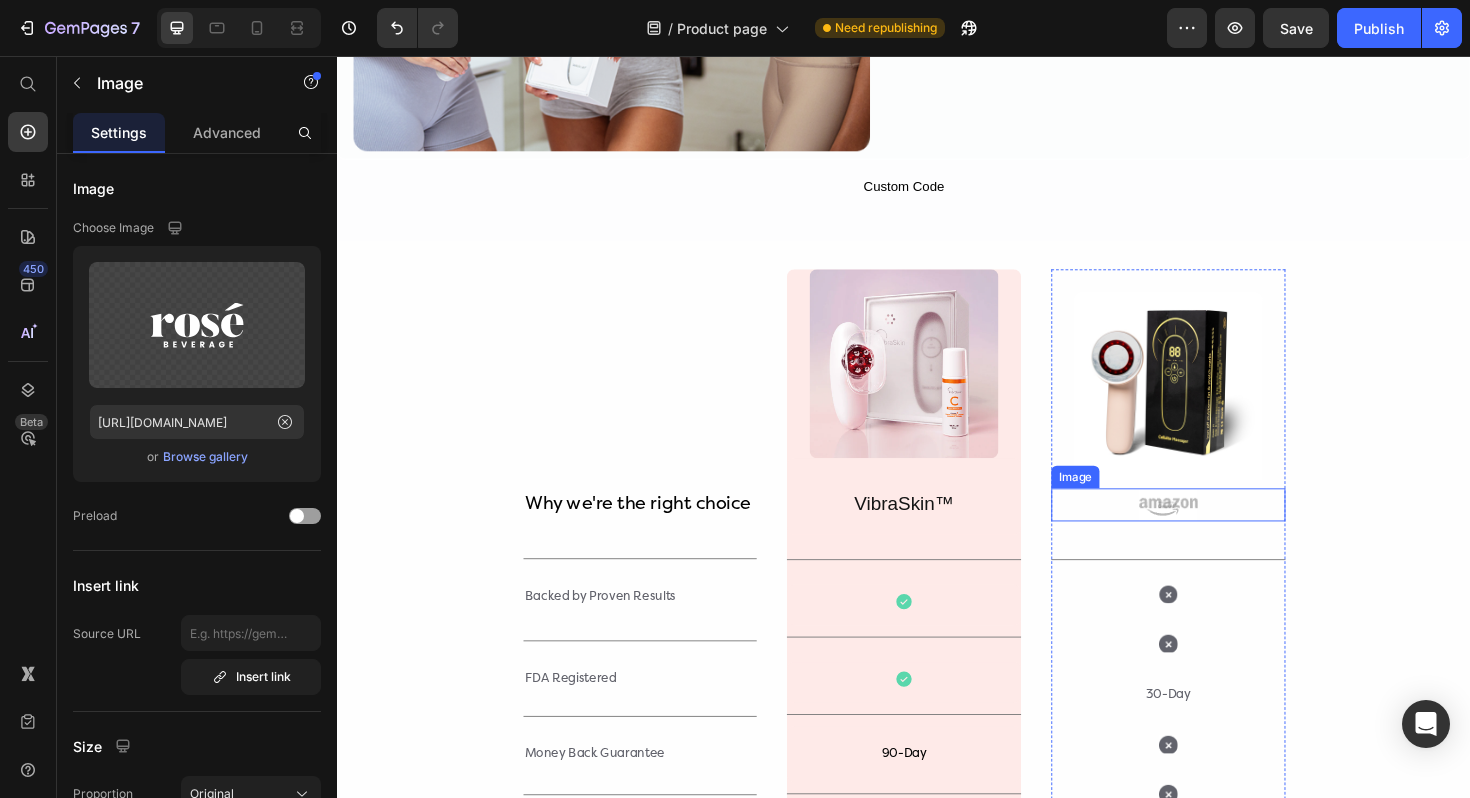 click at bounding box center [1217, 406] 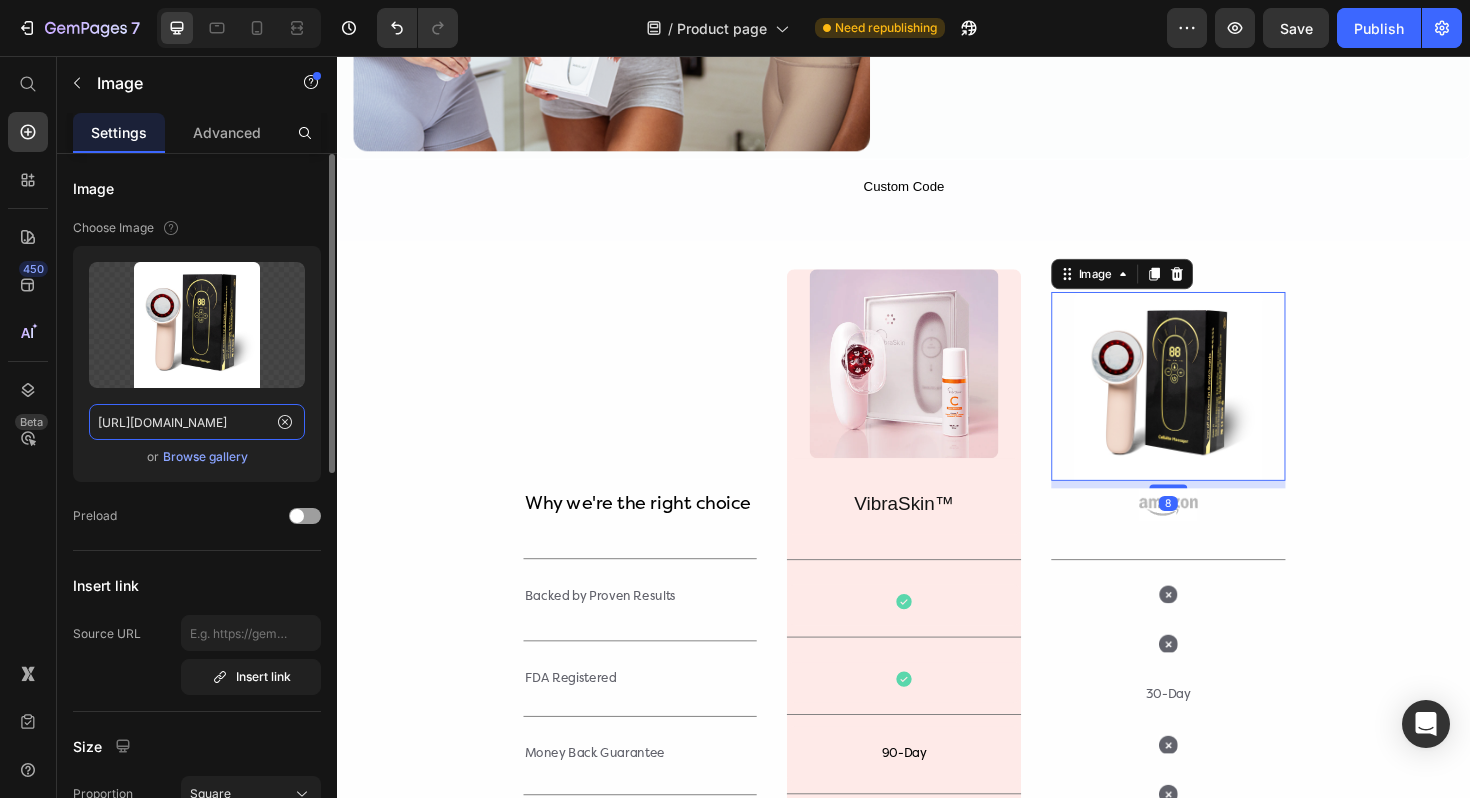 click on "[URL][DOMAIN_NAME]" 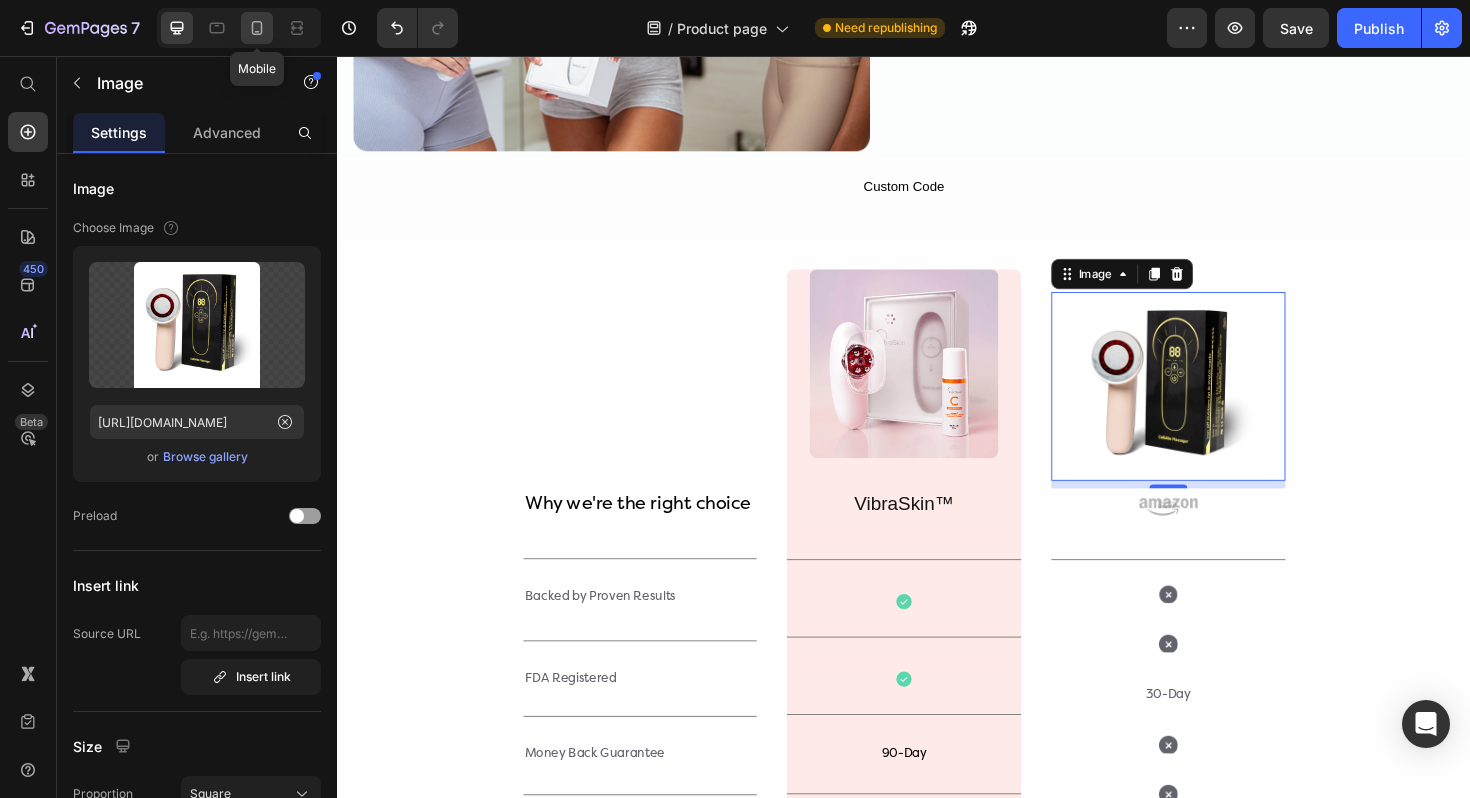 click 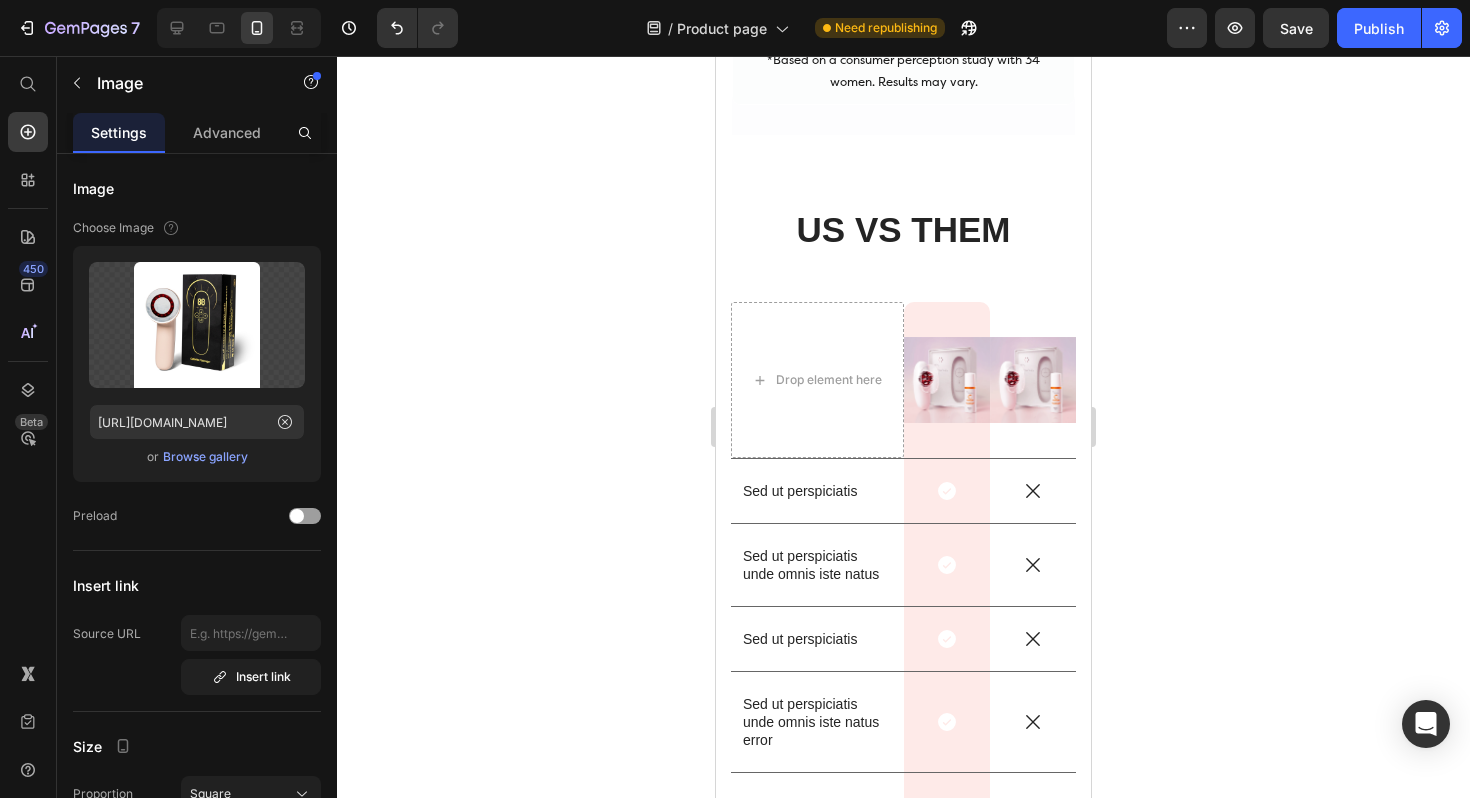 scroll, scrollTop: 5260, scrollLeft: 0, axis: vertical 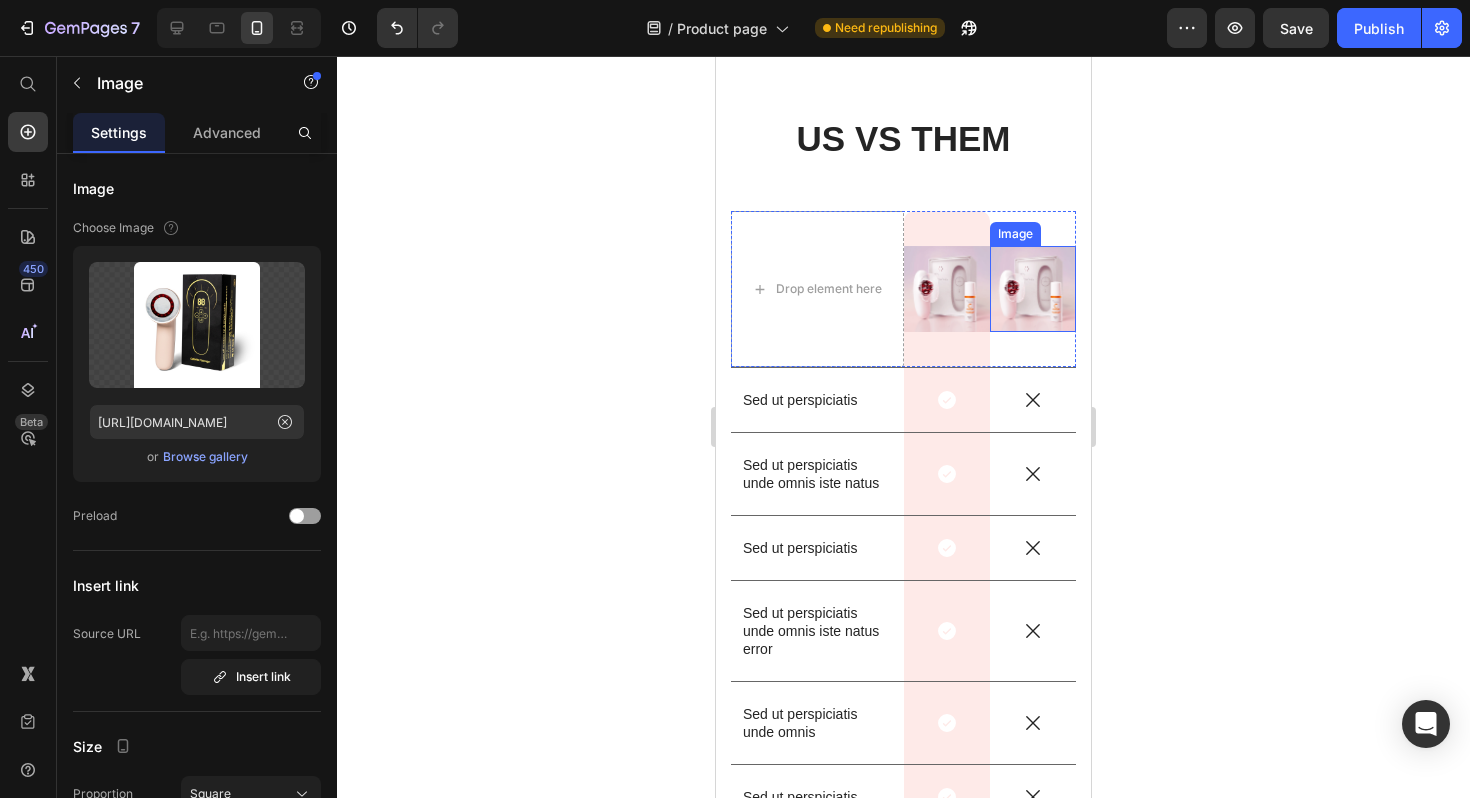 click at bounding box center (1033, 289) 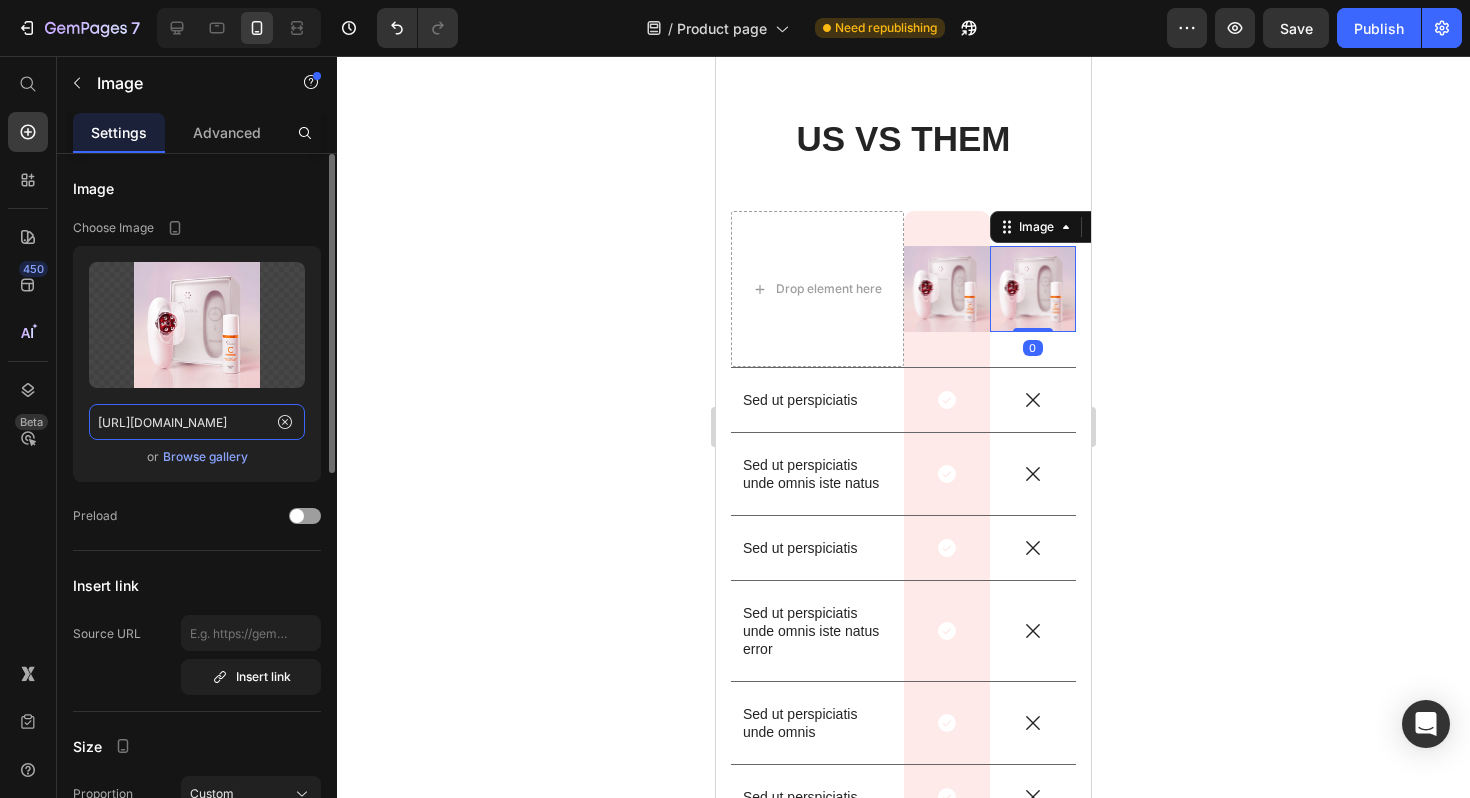click on "[URL][DOMAIN_NAME]" 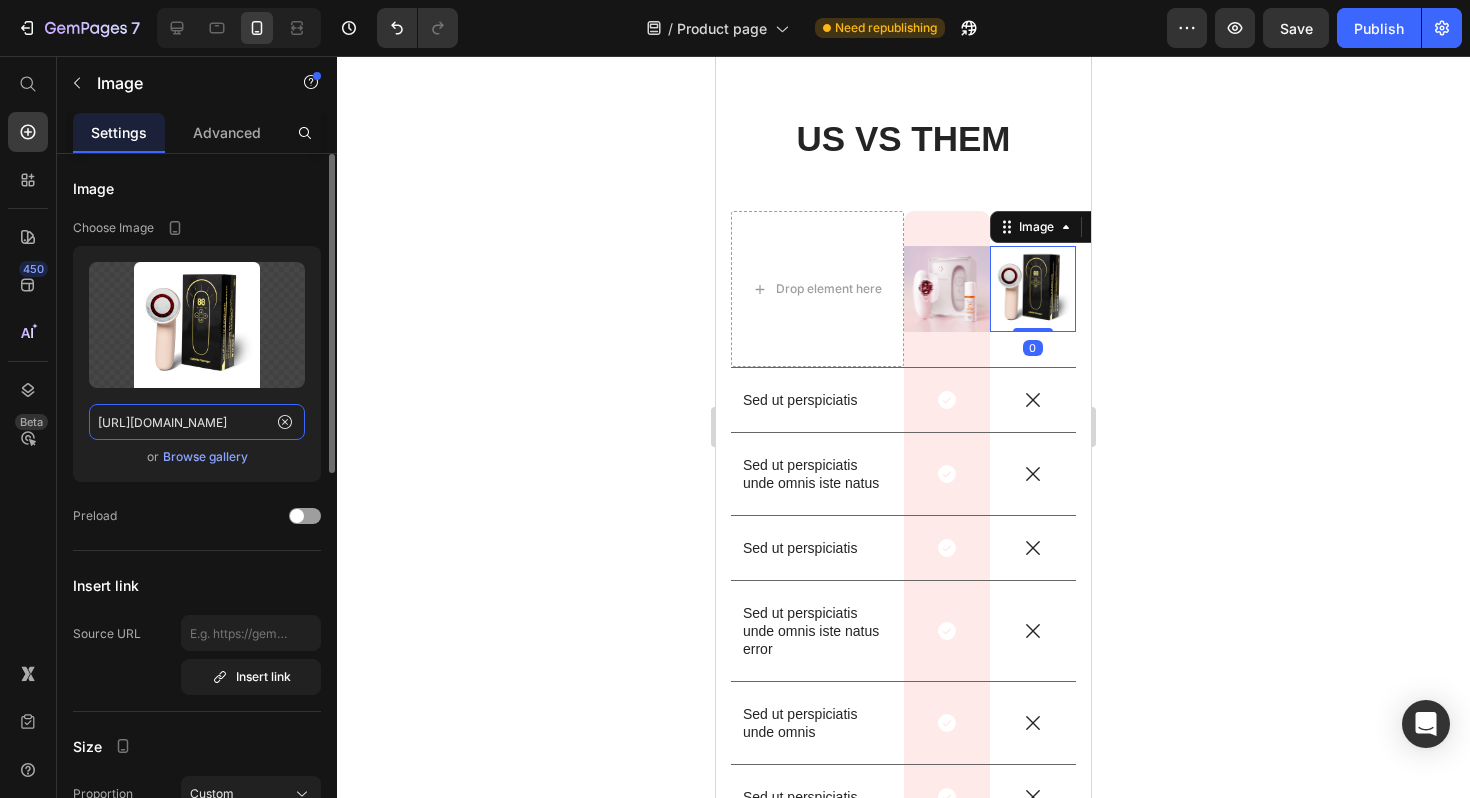 scroll, scrollTop: 0, scrollLeft: 592, axis: horizontal 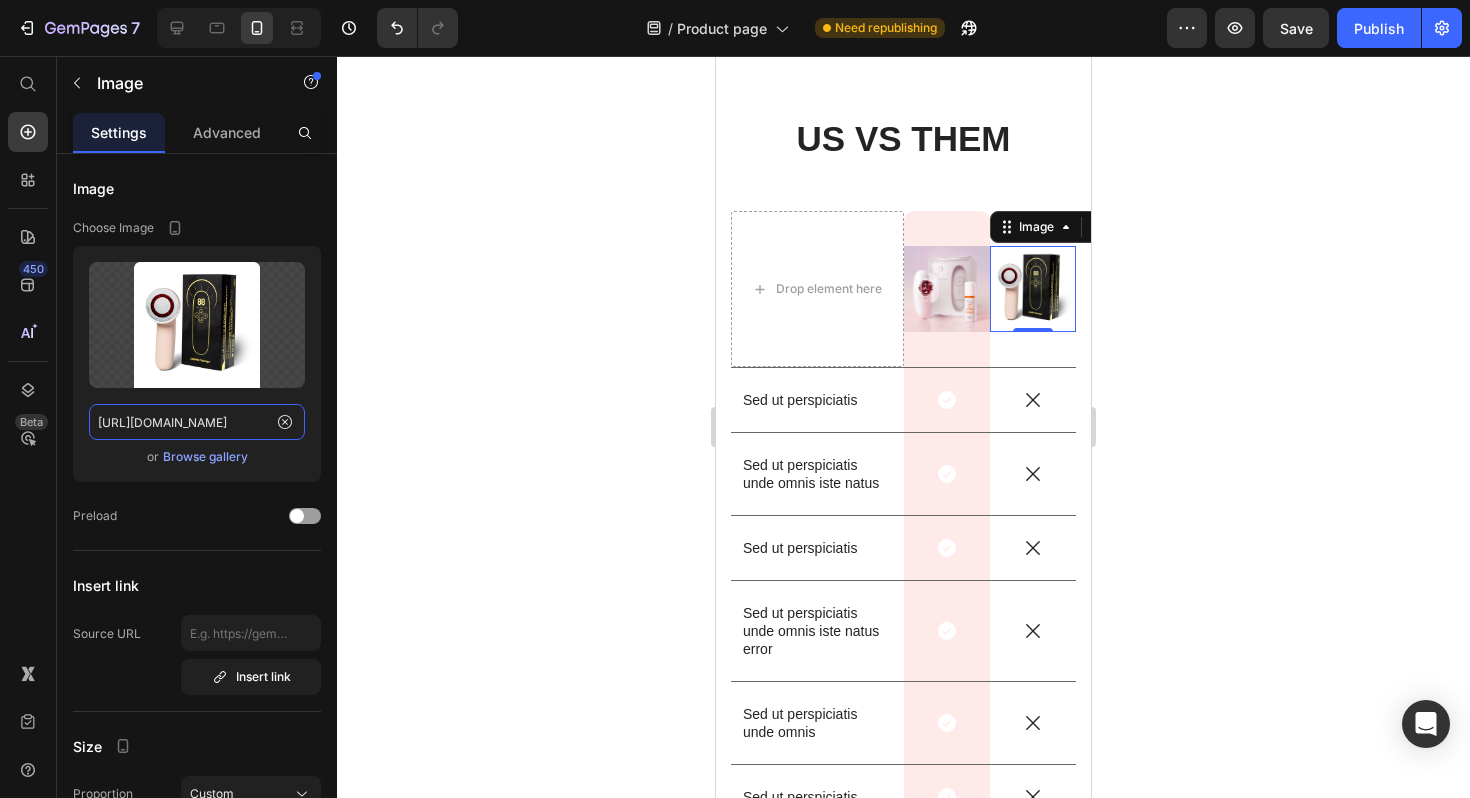 type on "[URL][DOMAIN_NAME]" 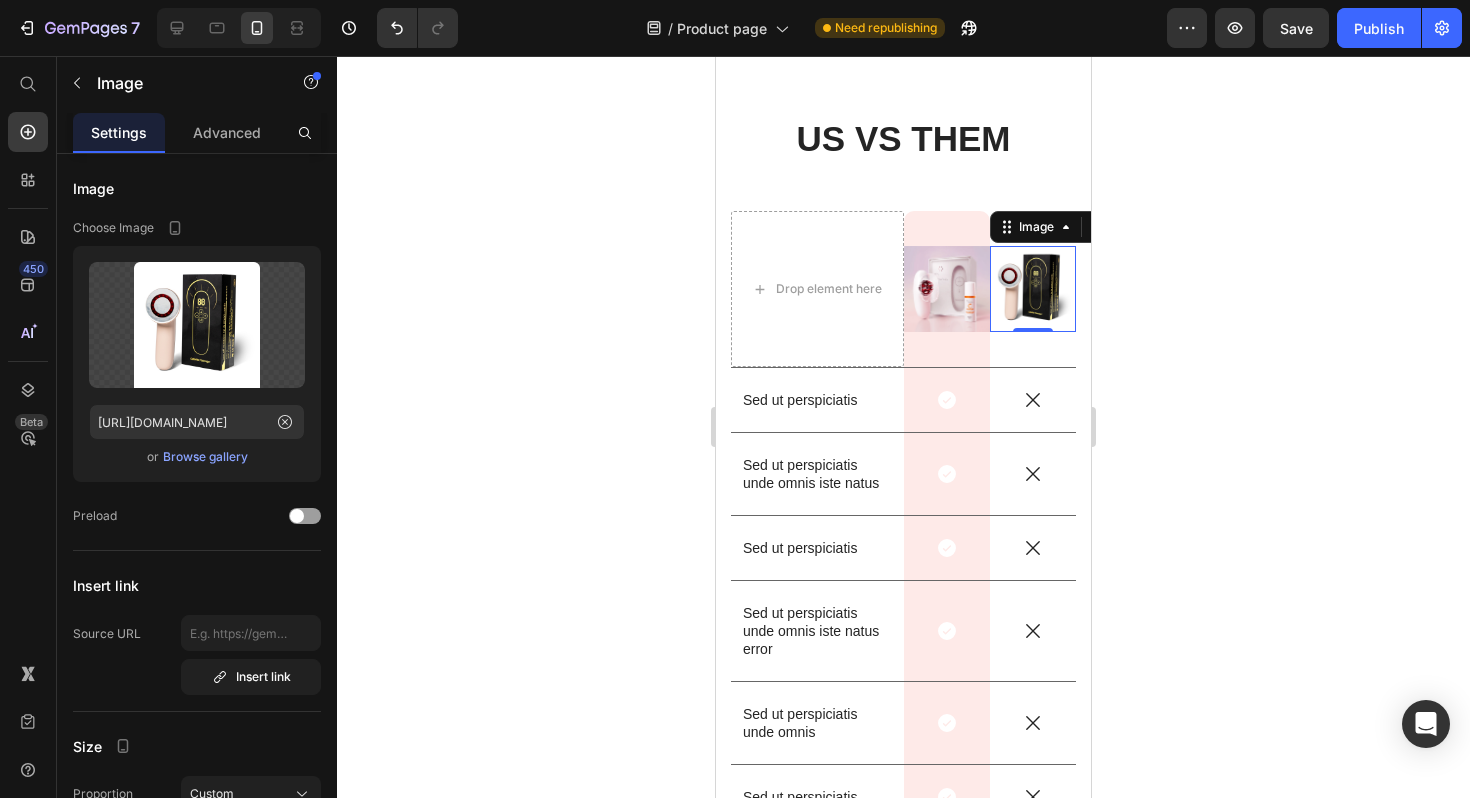 click 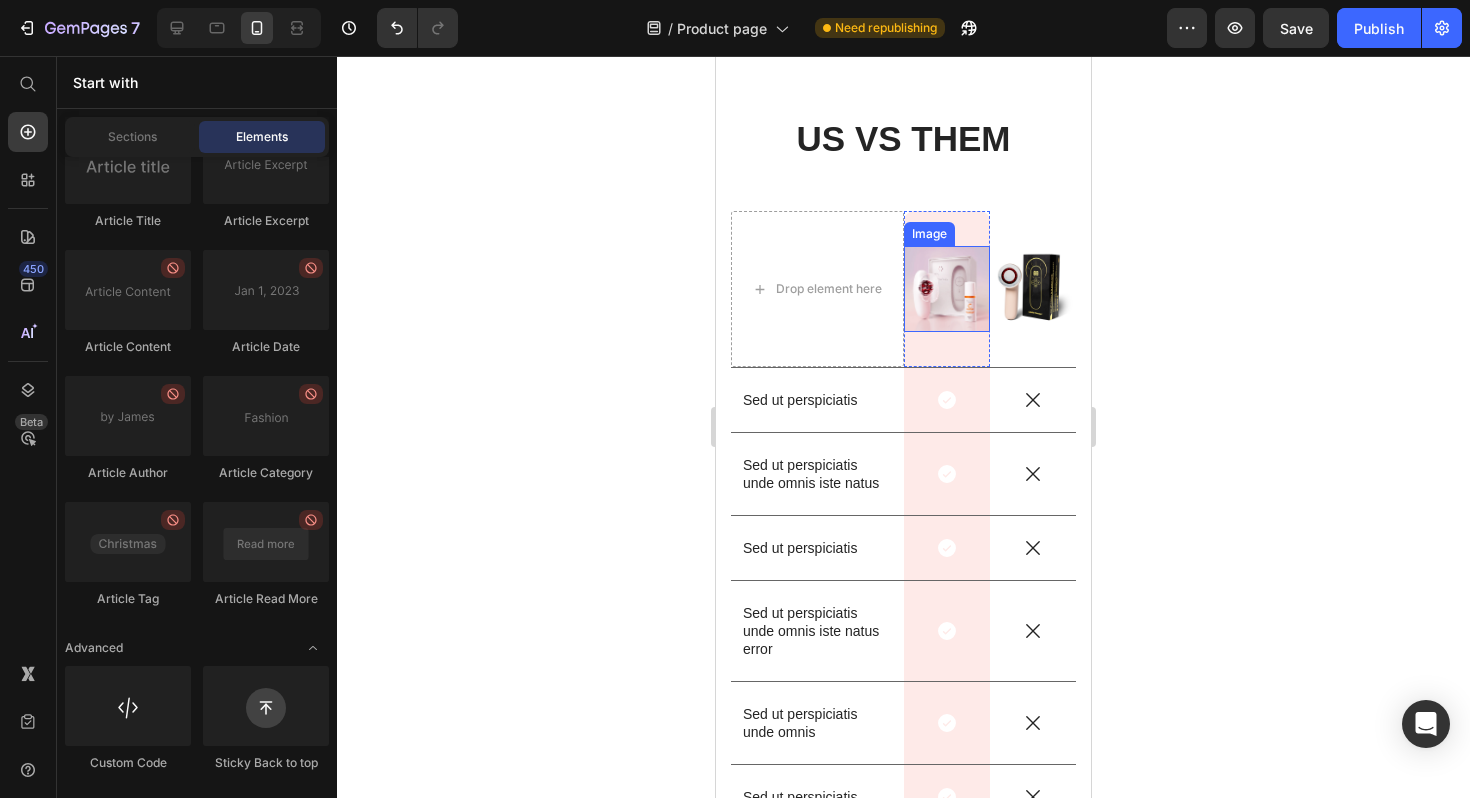 click at bounding box center [947, 289] 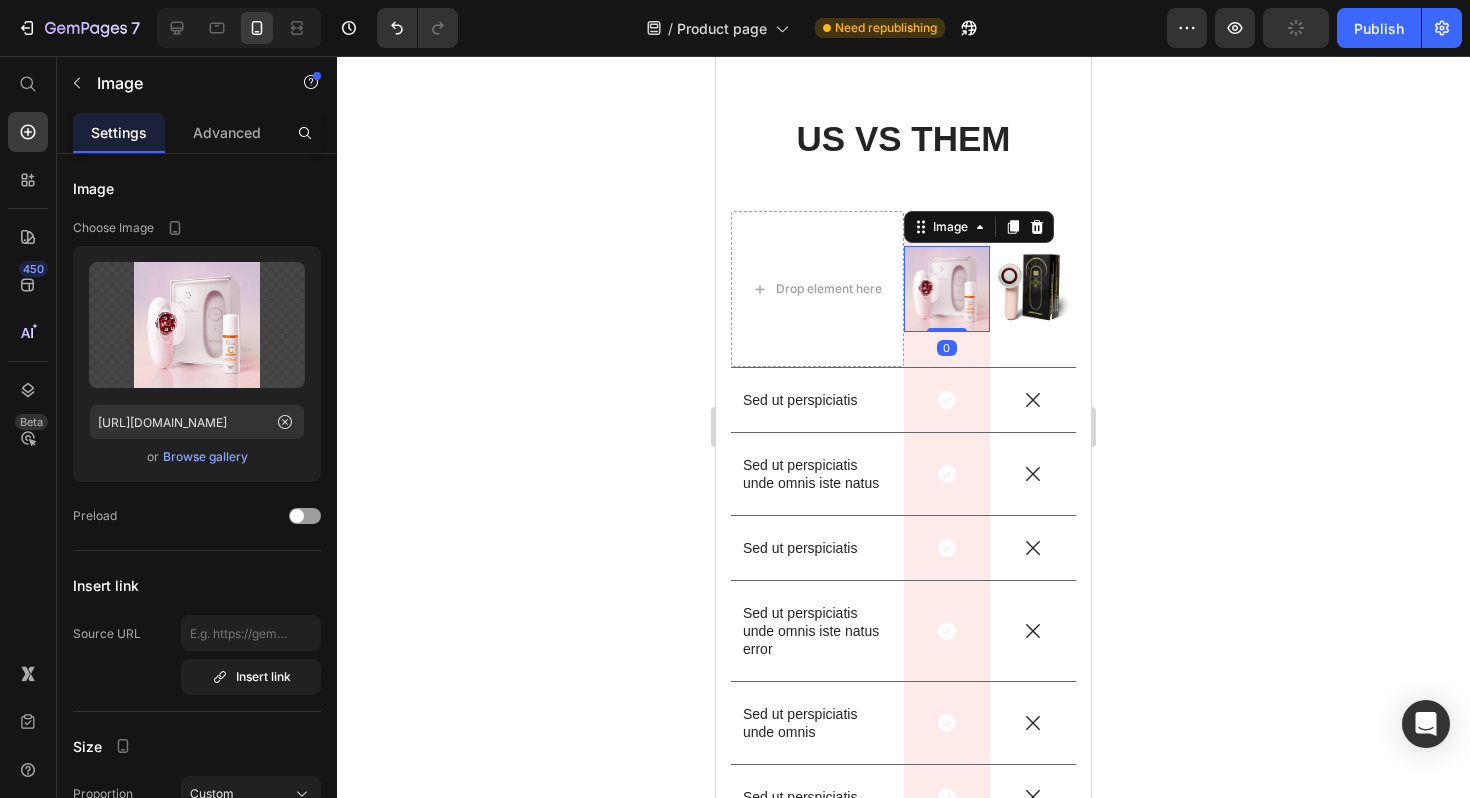click 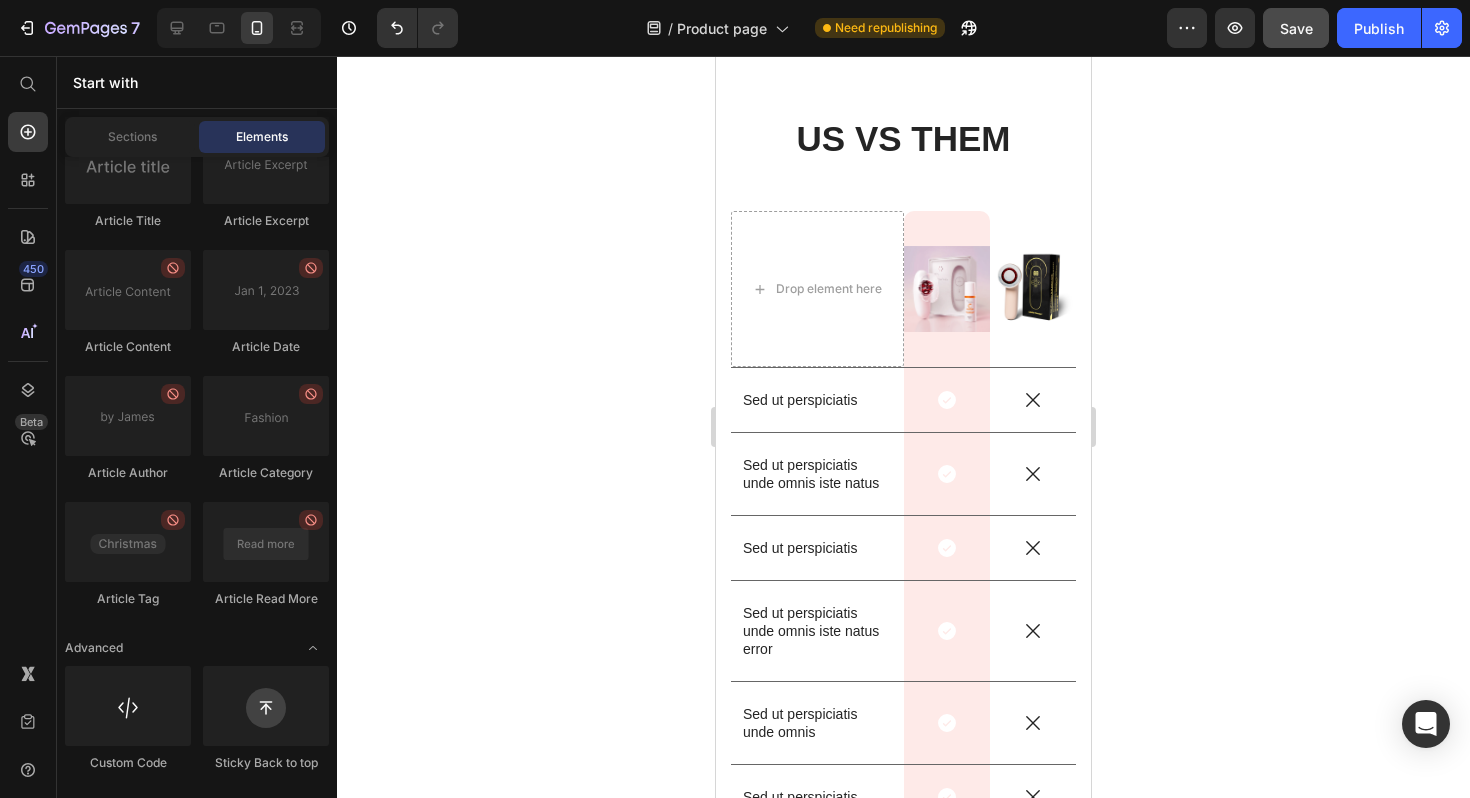 click on "Save" 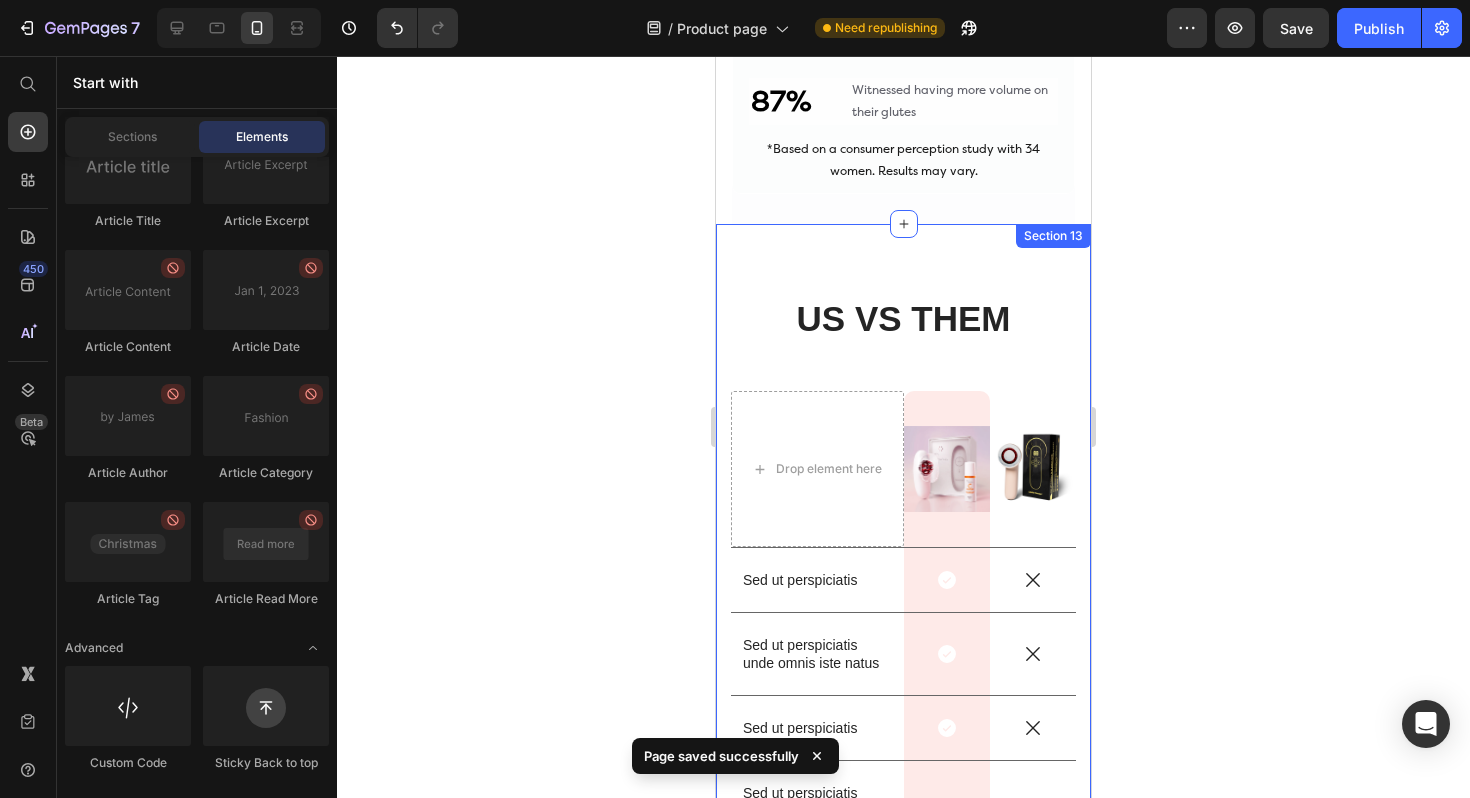 scroll, scrollTop: 5077, scrollLeft: 0, axis: vertical 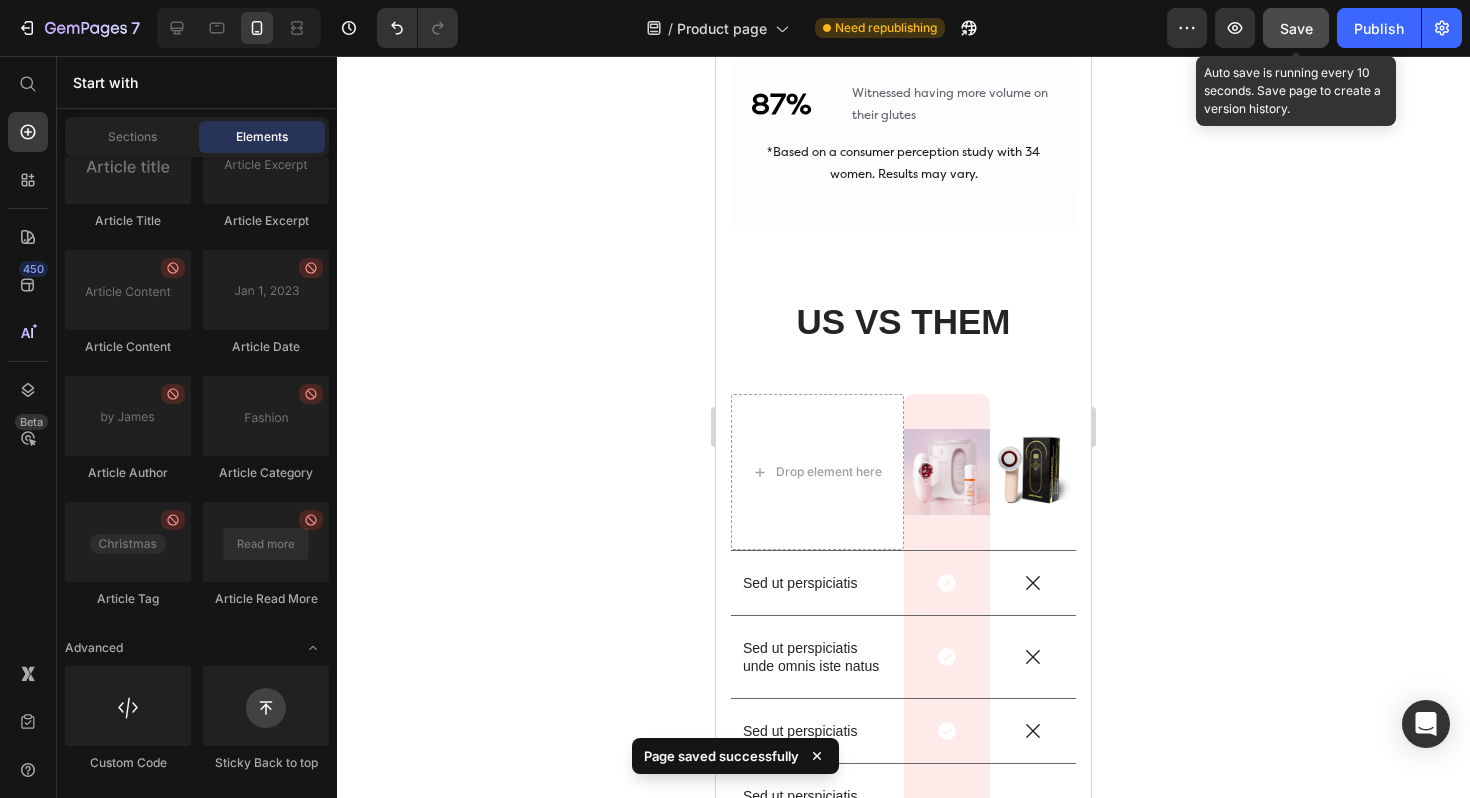 click on "Save" at bounding box center [1296, 28] 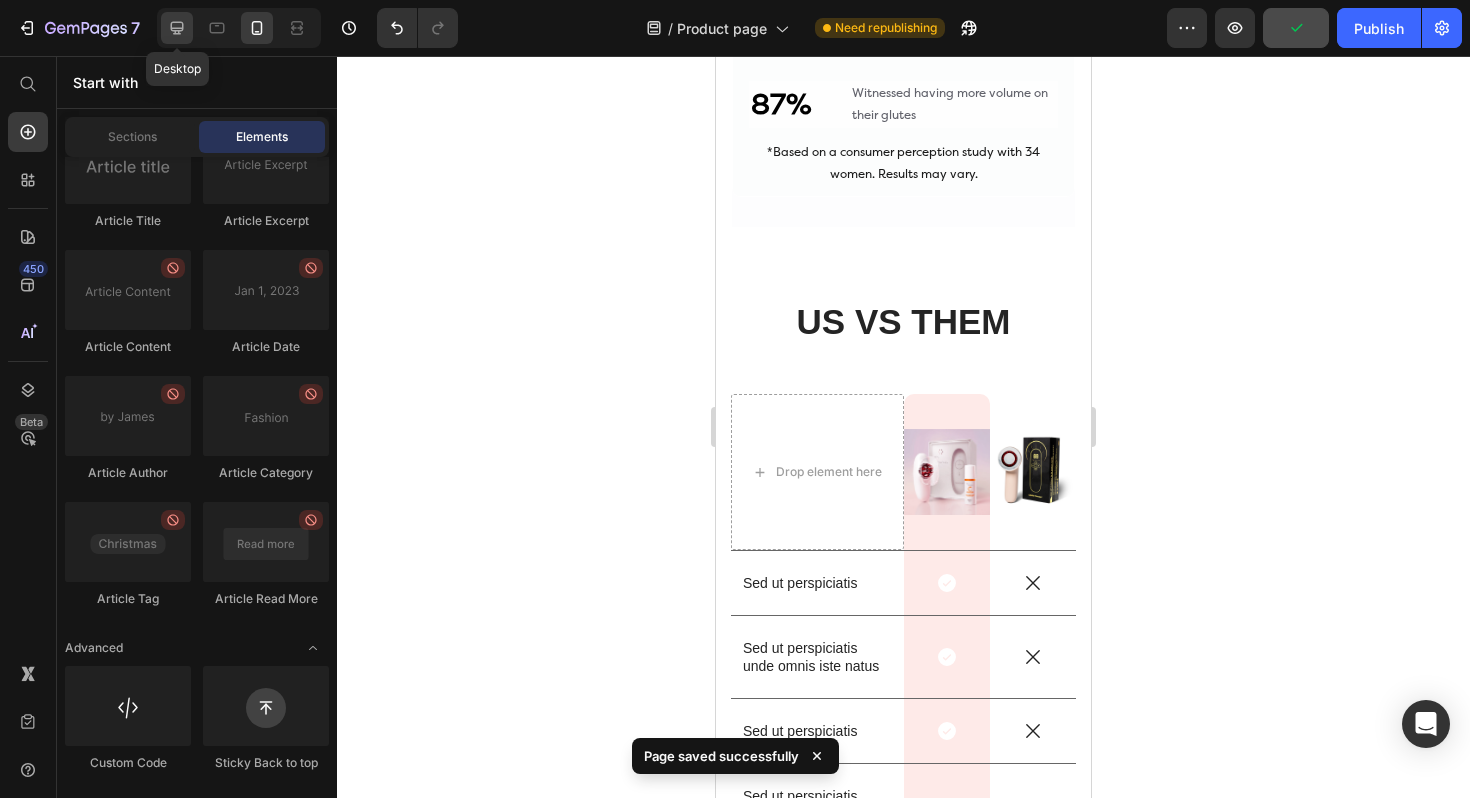 click 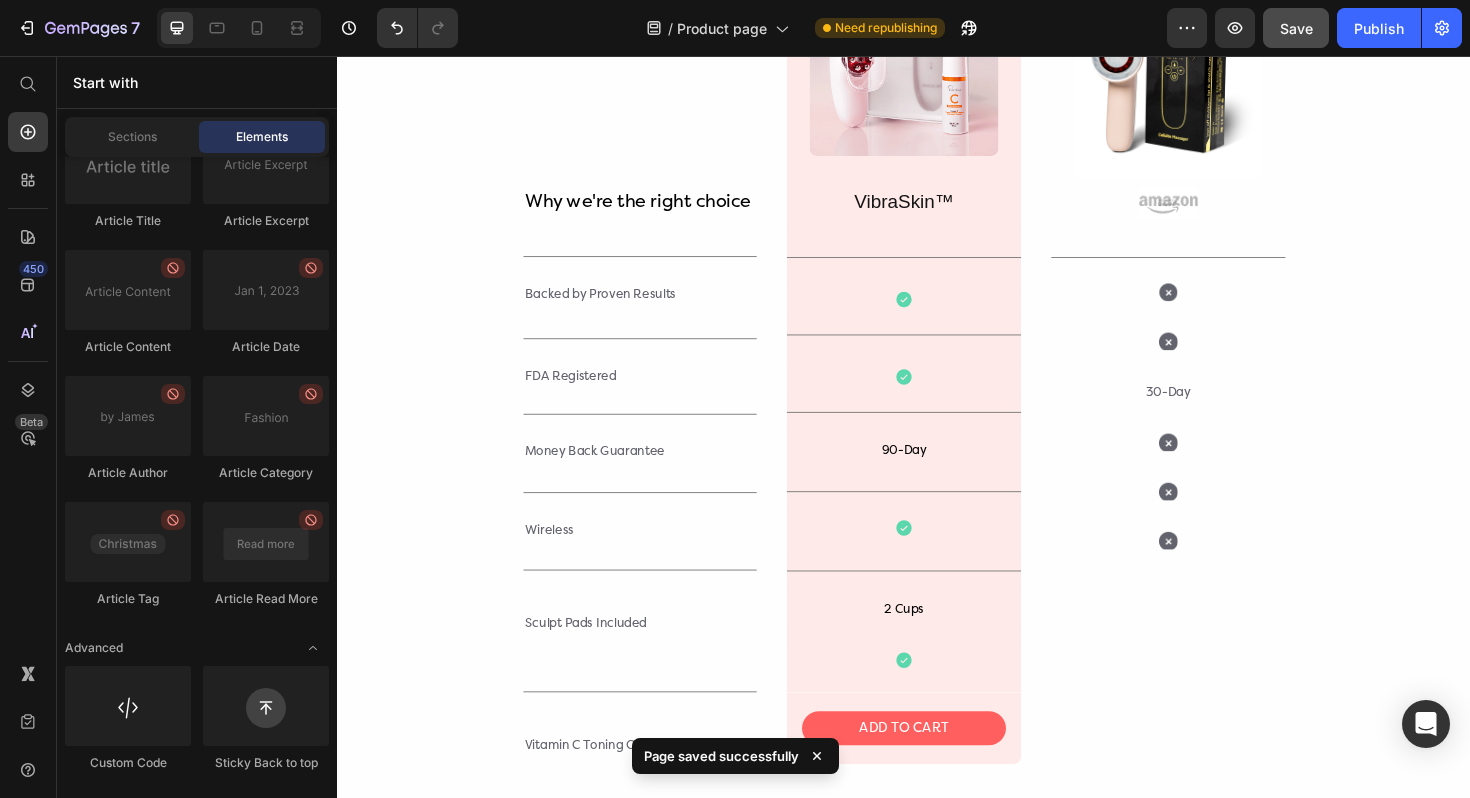 scroll, scrollTop: 4261, scrollLeft: 0, axis: vertical 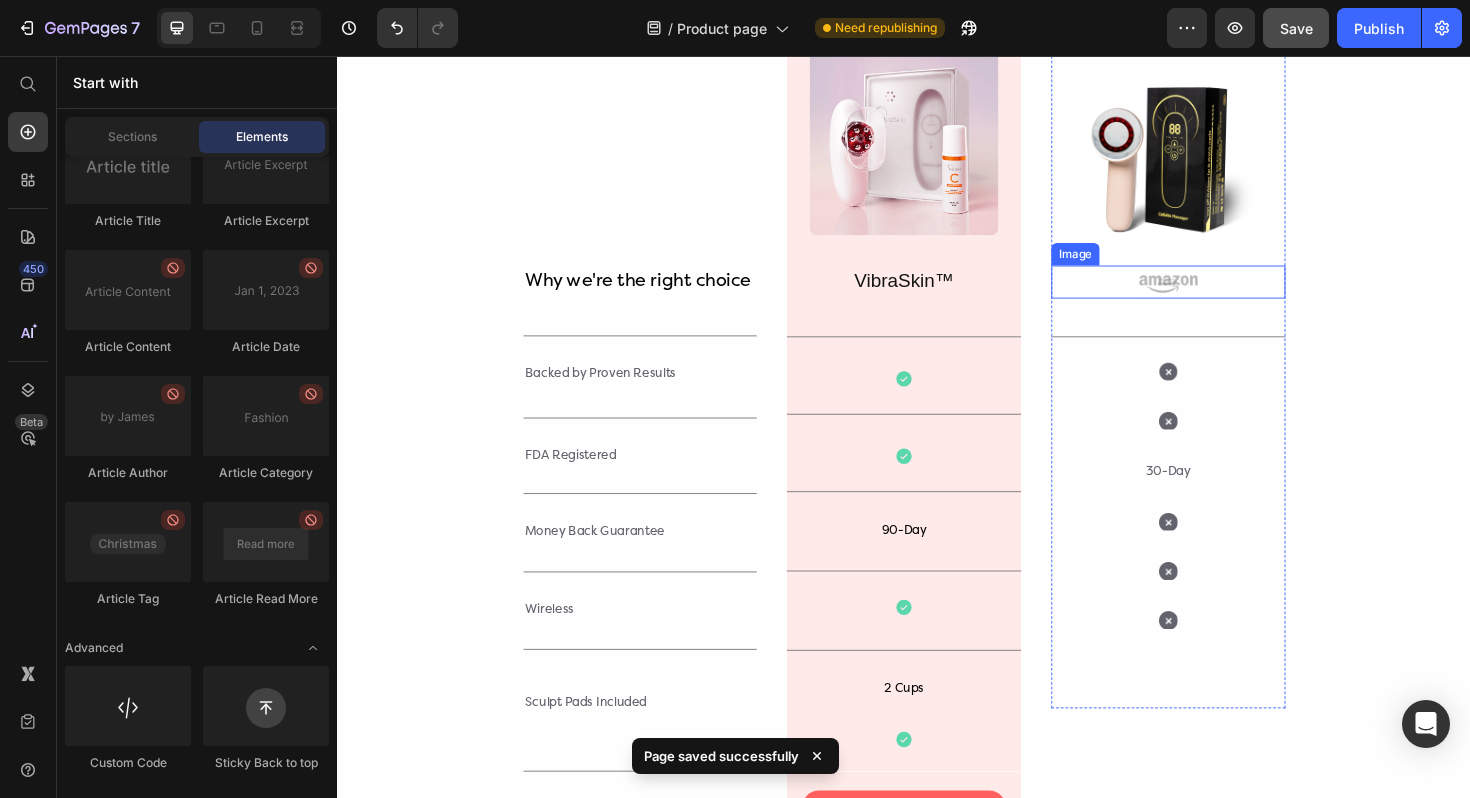 click at bounding box center (1217, 295) 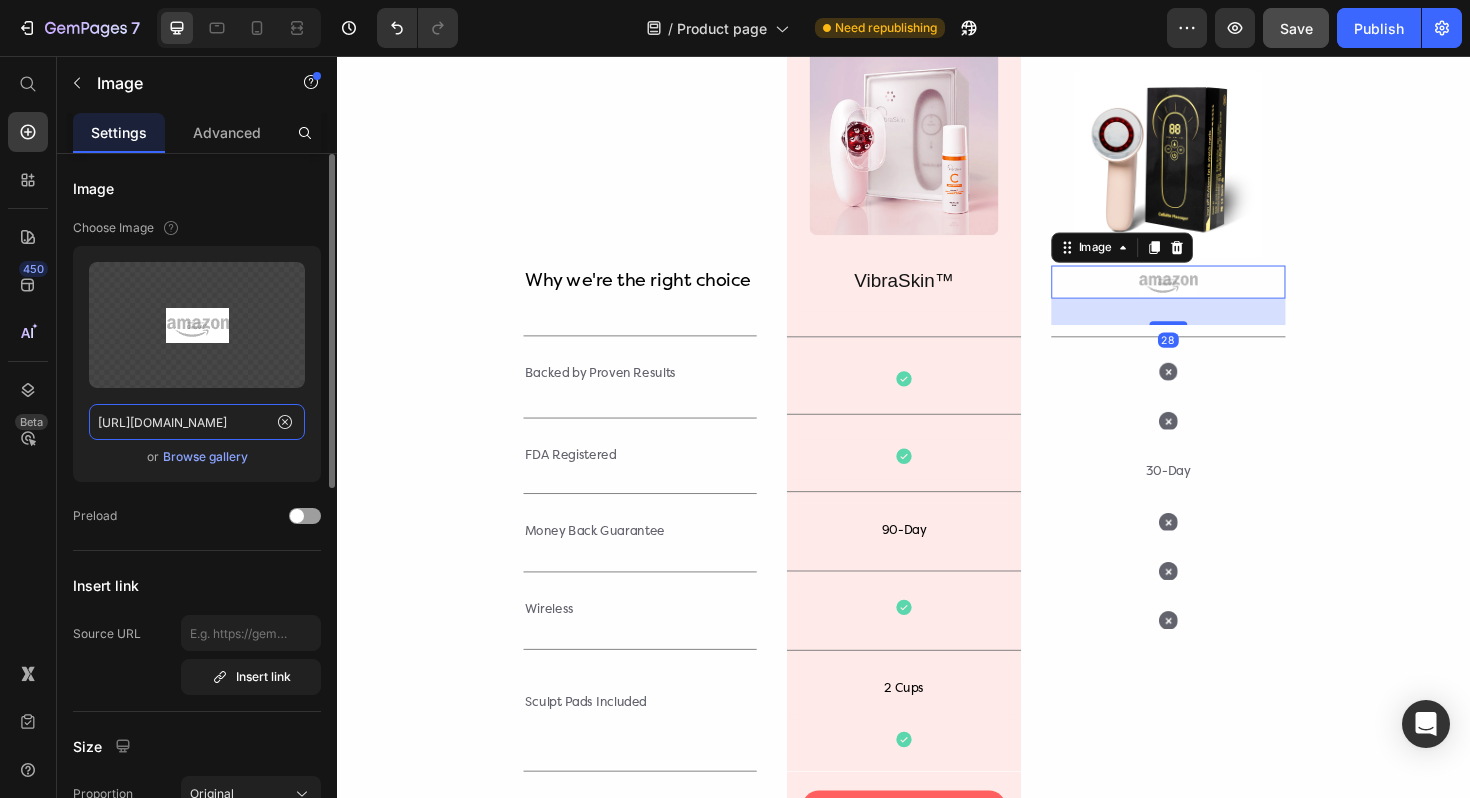 click on "[URL][DOMAIN_NAME]" 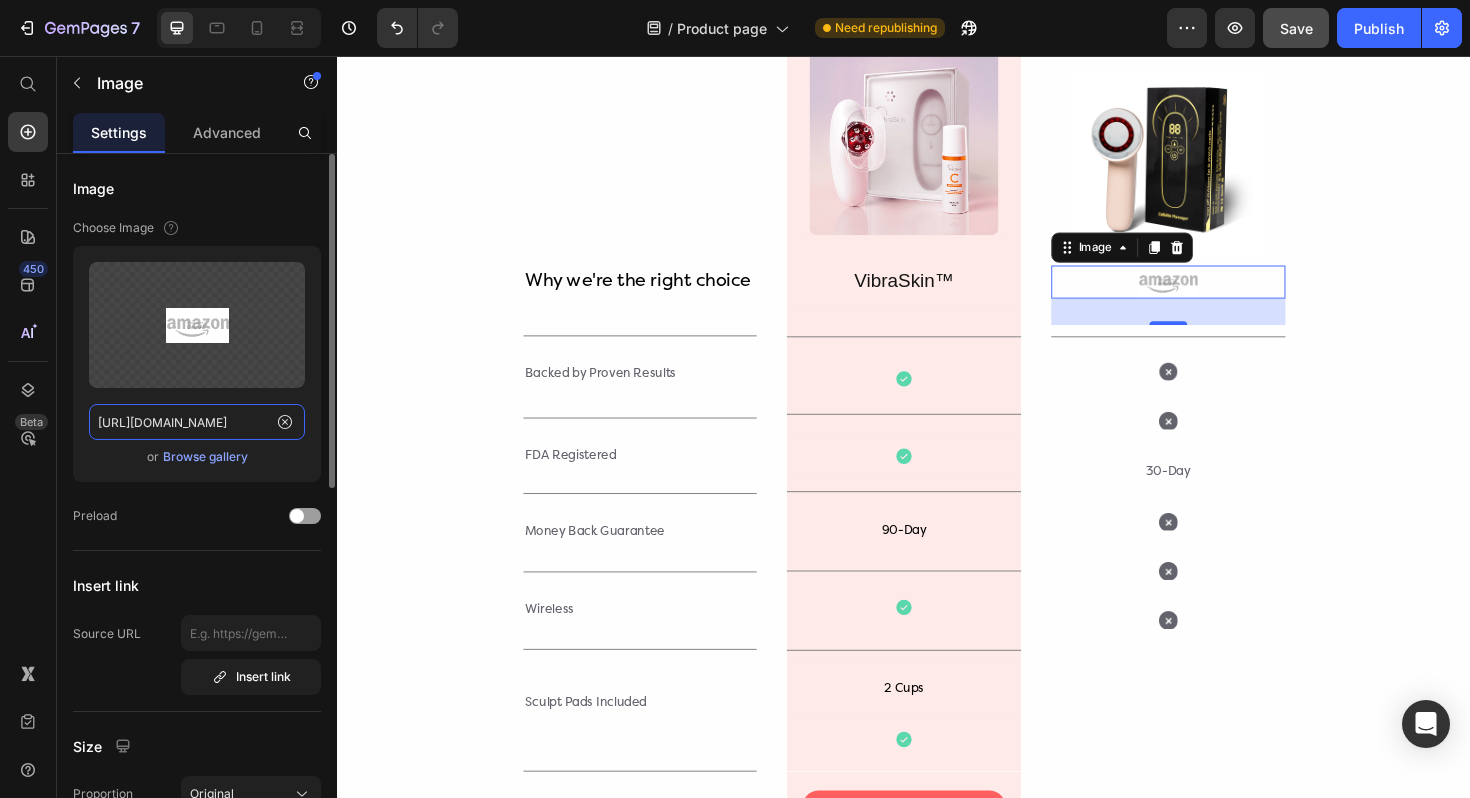 click on "[URL][DOMAIN_NAME]" 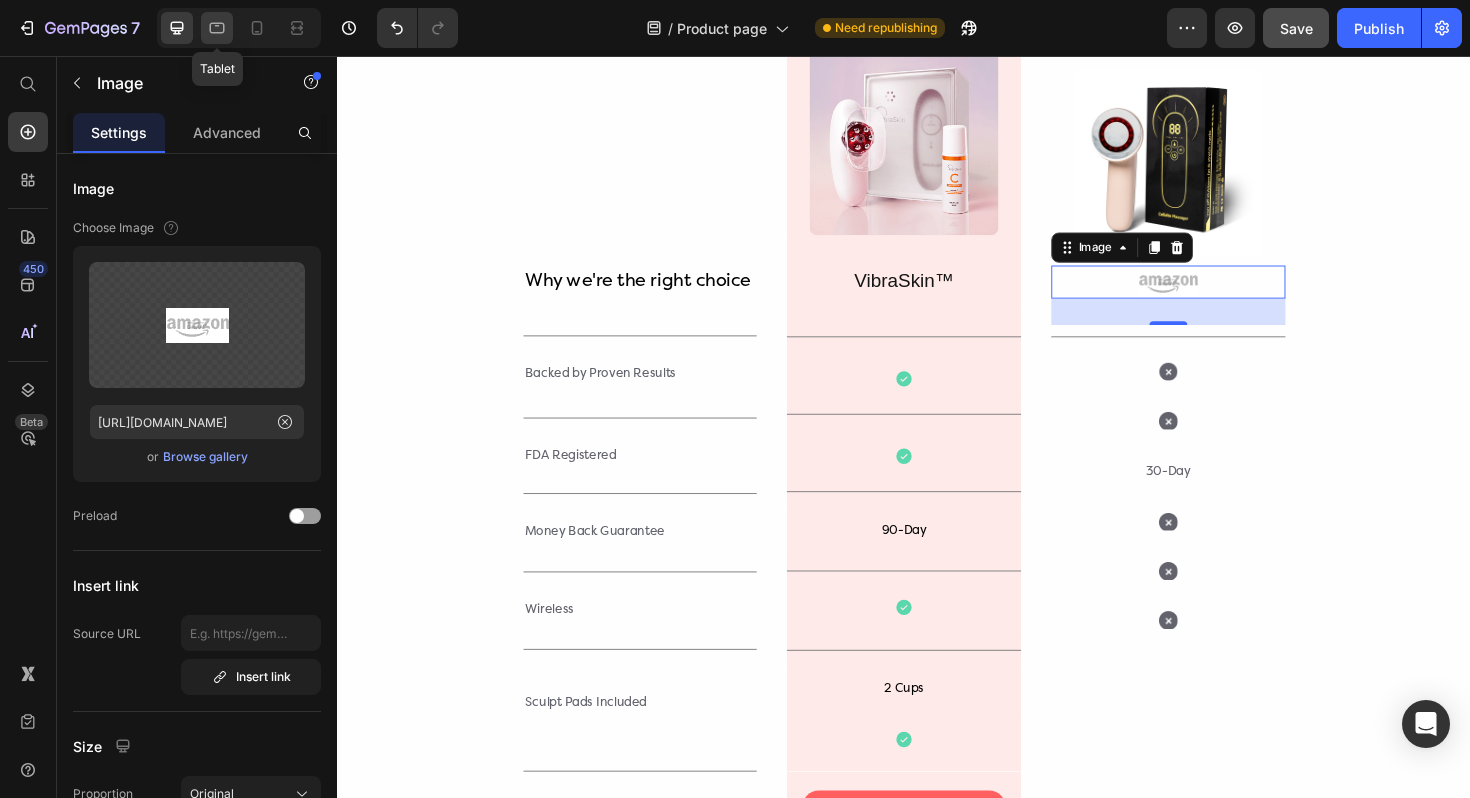 click 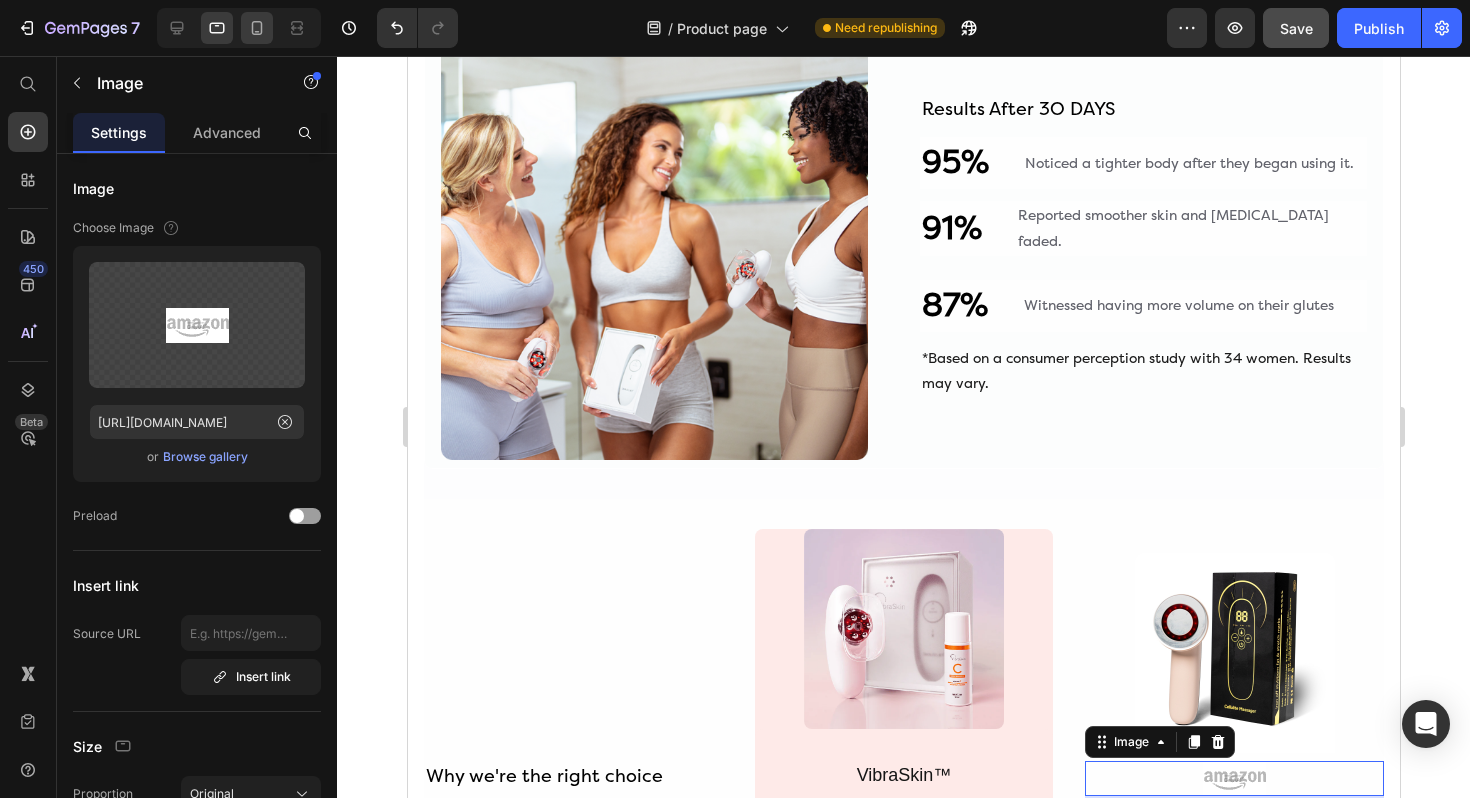 click 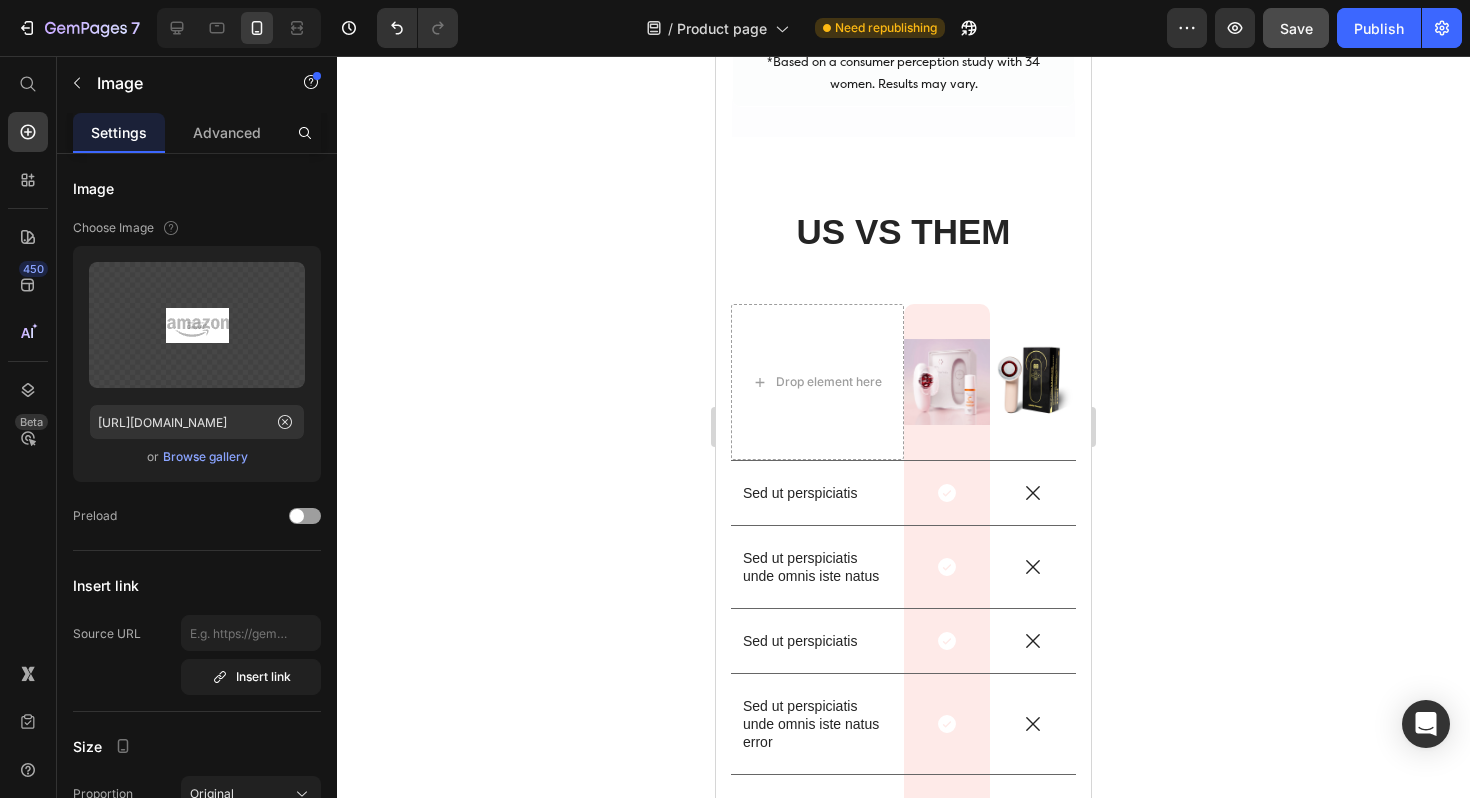 scroll, scrollTop: 5189, scrollLeft: 0, axis: vertical 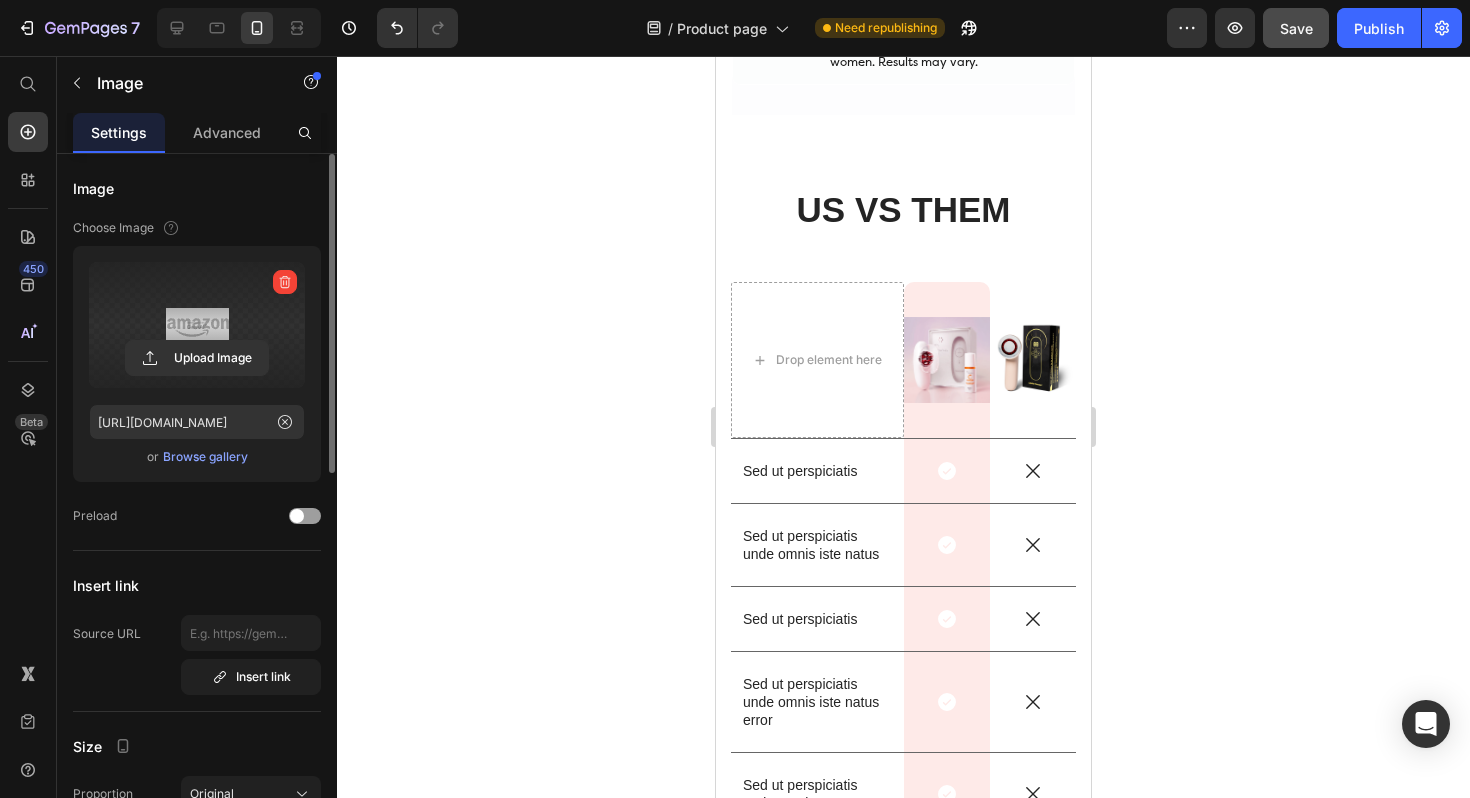 click at bounding box center (197, 325) 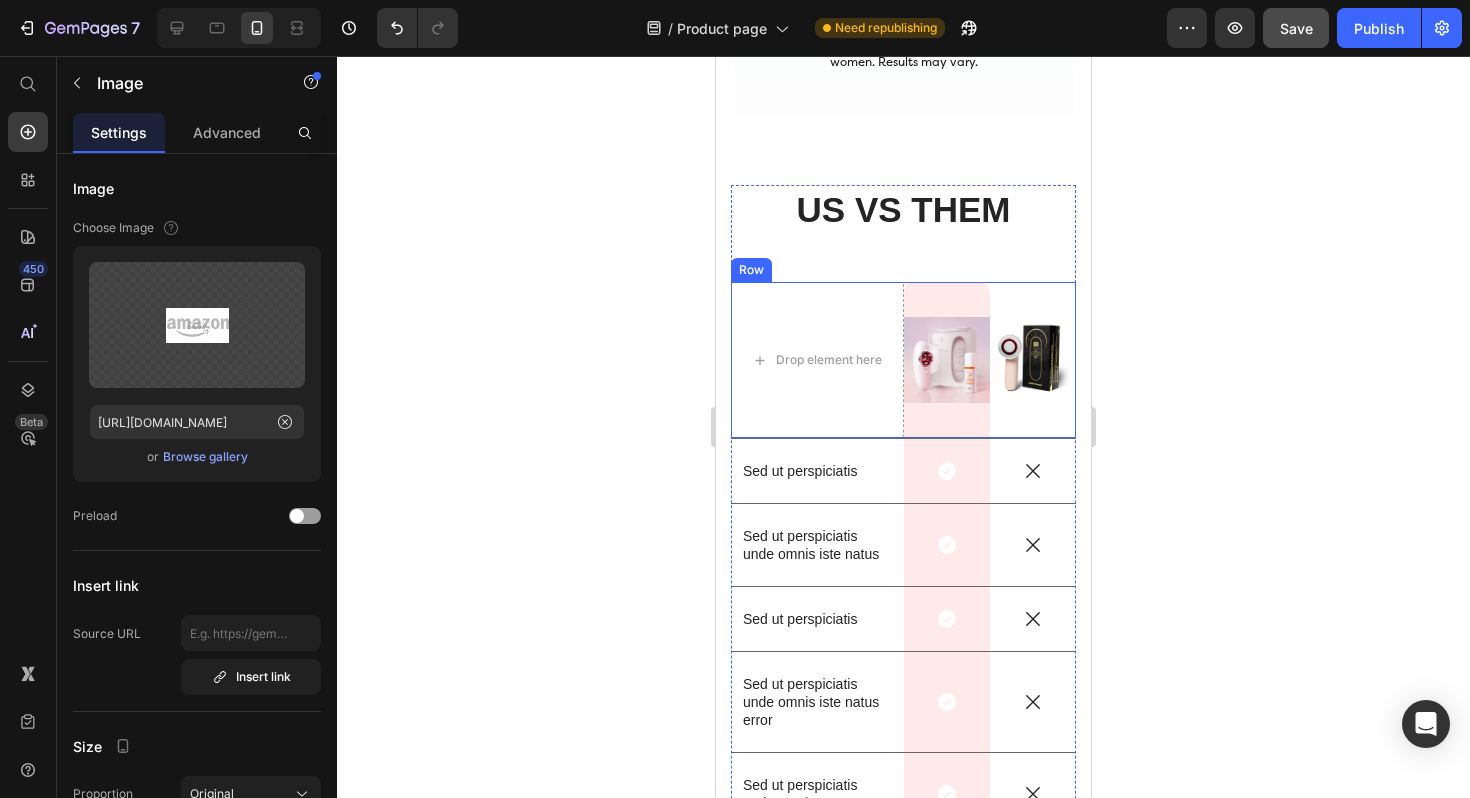 click at bounding box center (1033, 360) 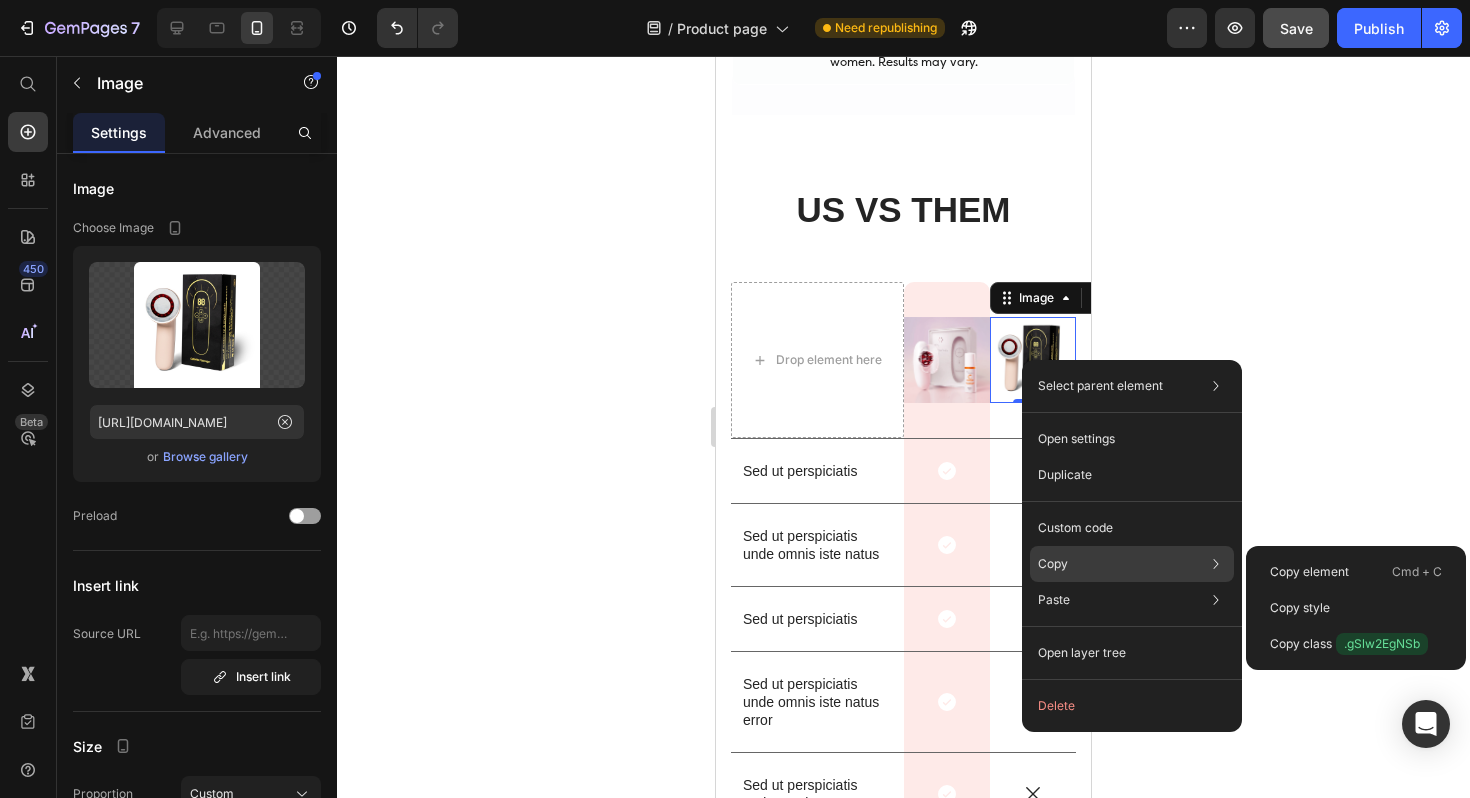 click on "Copy Copy element  Cmd + C Copy style  Copy class  .gSlw2EgNSb" 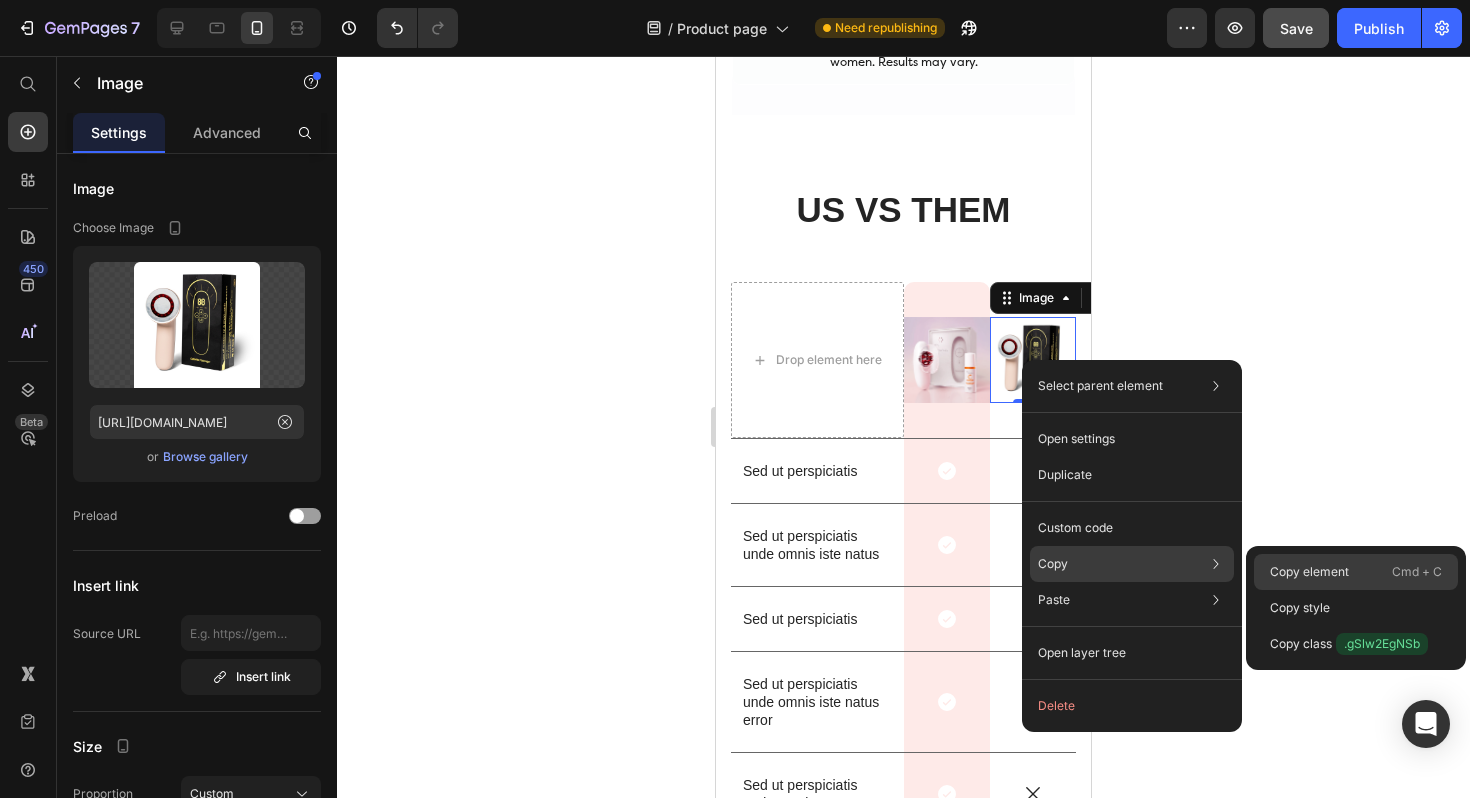 click on "Copy element" at bounding box center (1309, 572) 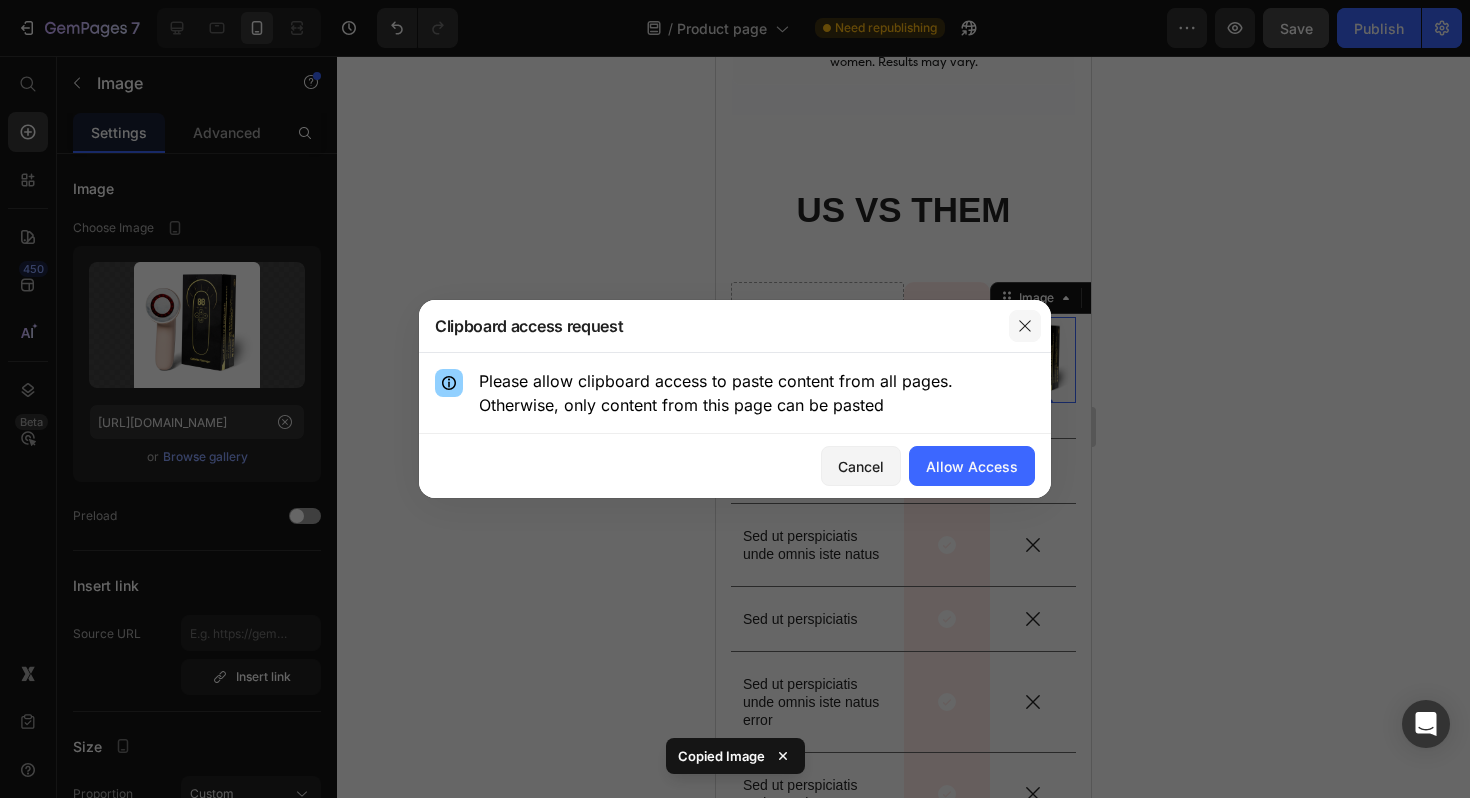 click 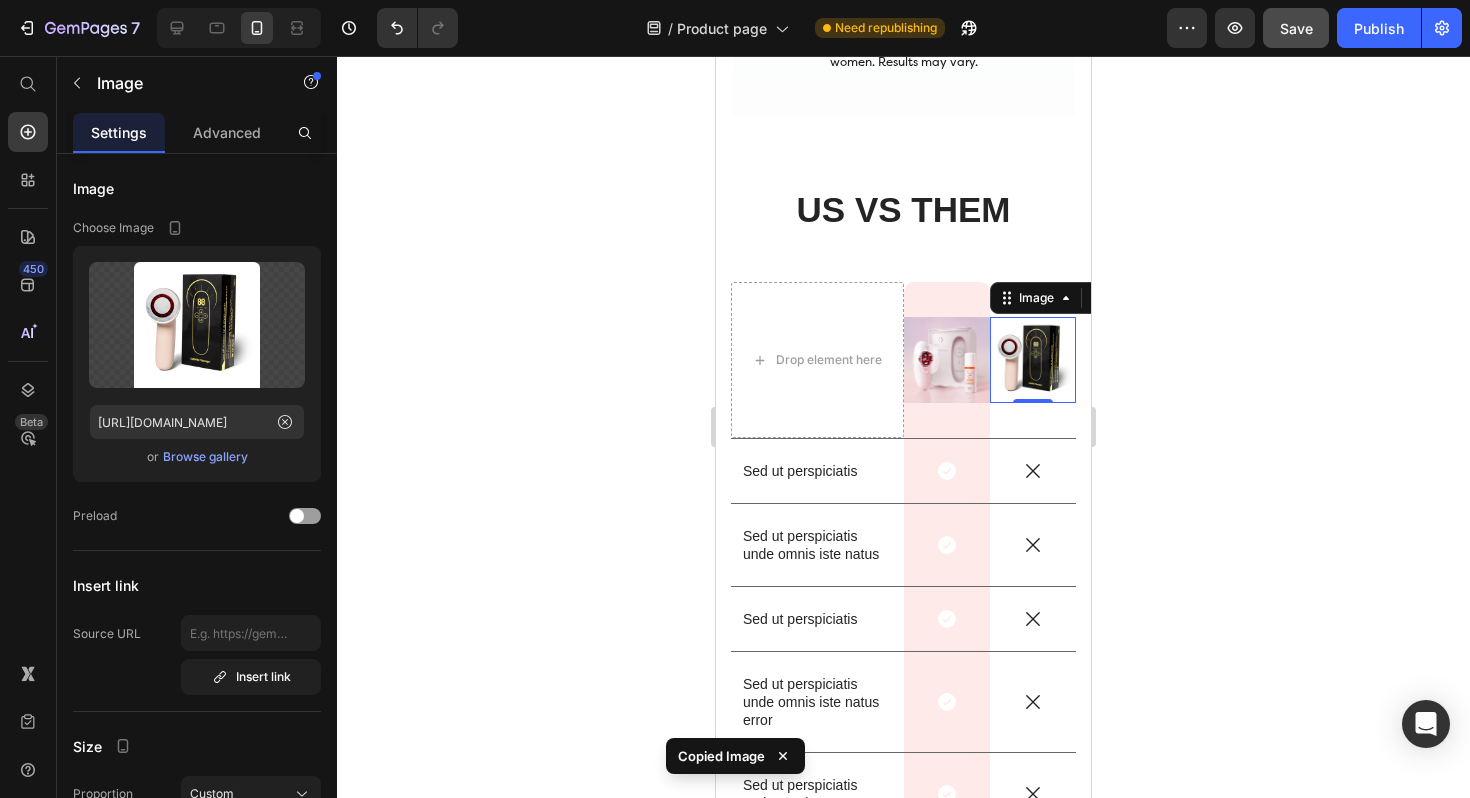 click at bounding box center [1033, 360] 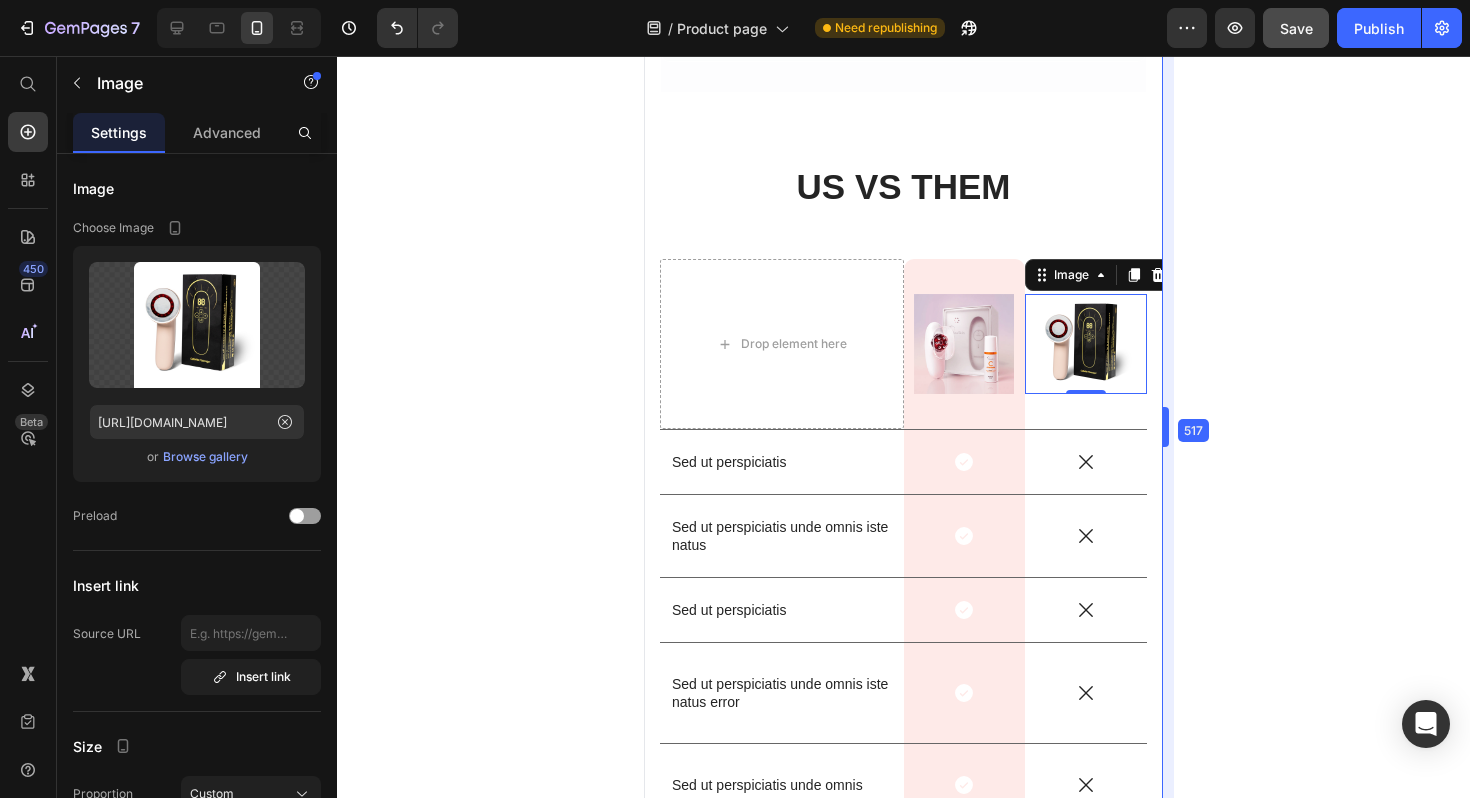 drag, startPoint x: 1092, startPoint y: 300, endPoint x: 1233, endPoint y: 305, distance: 141.08862 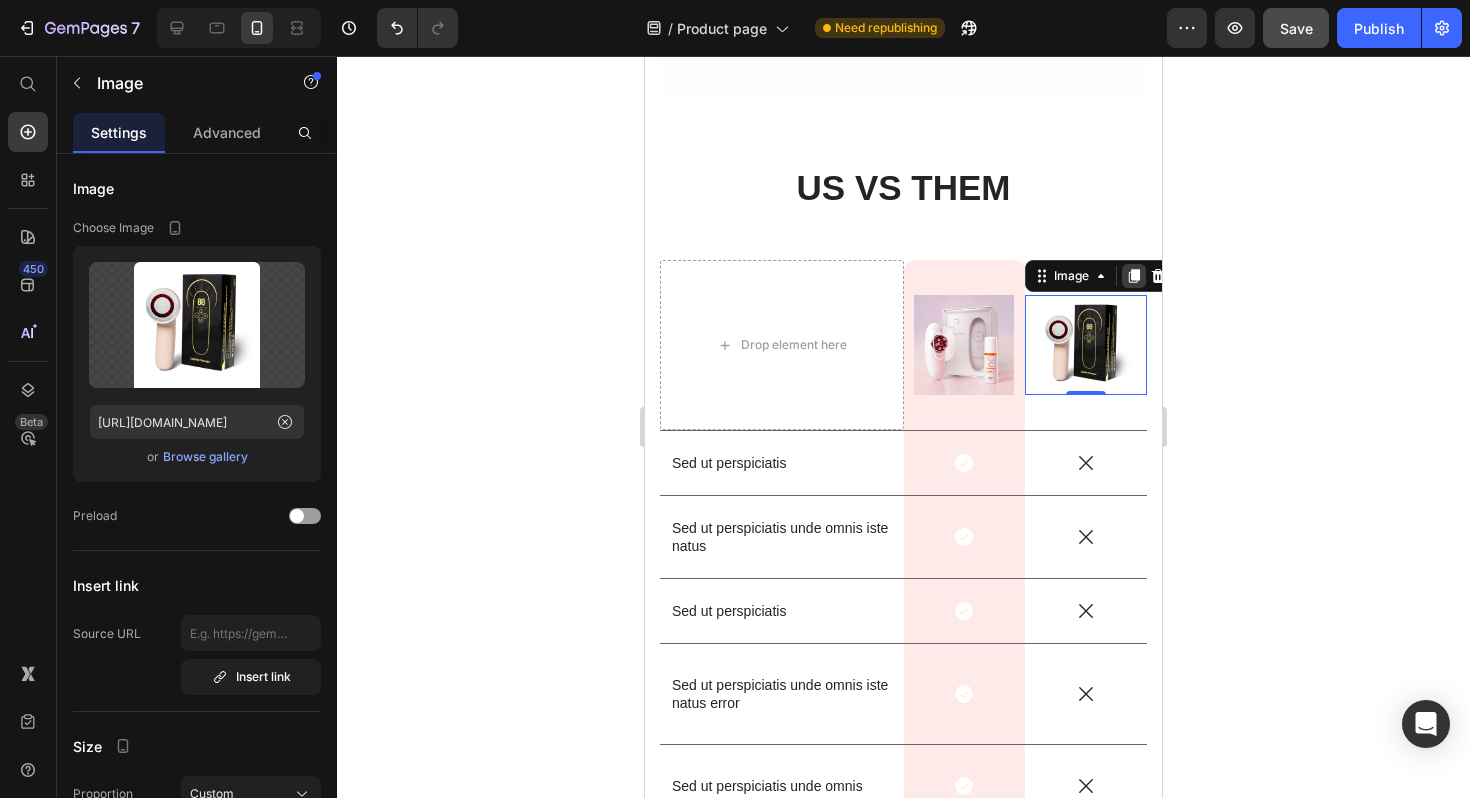 click 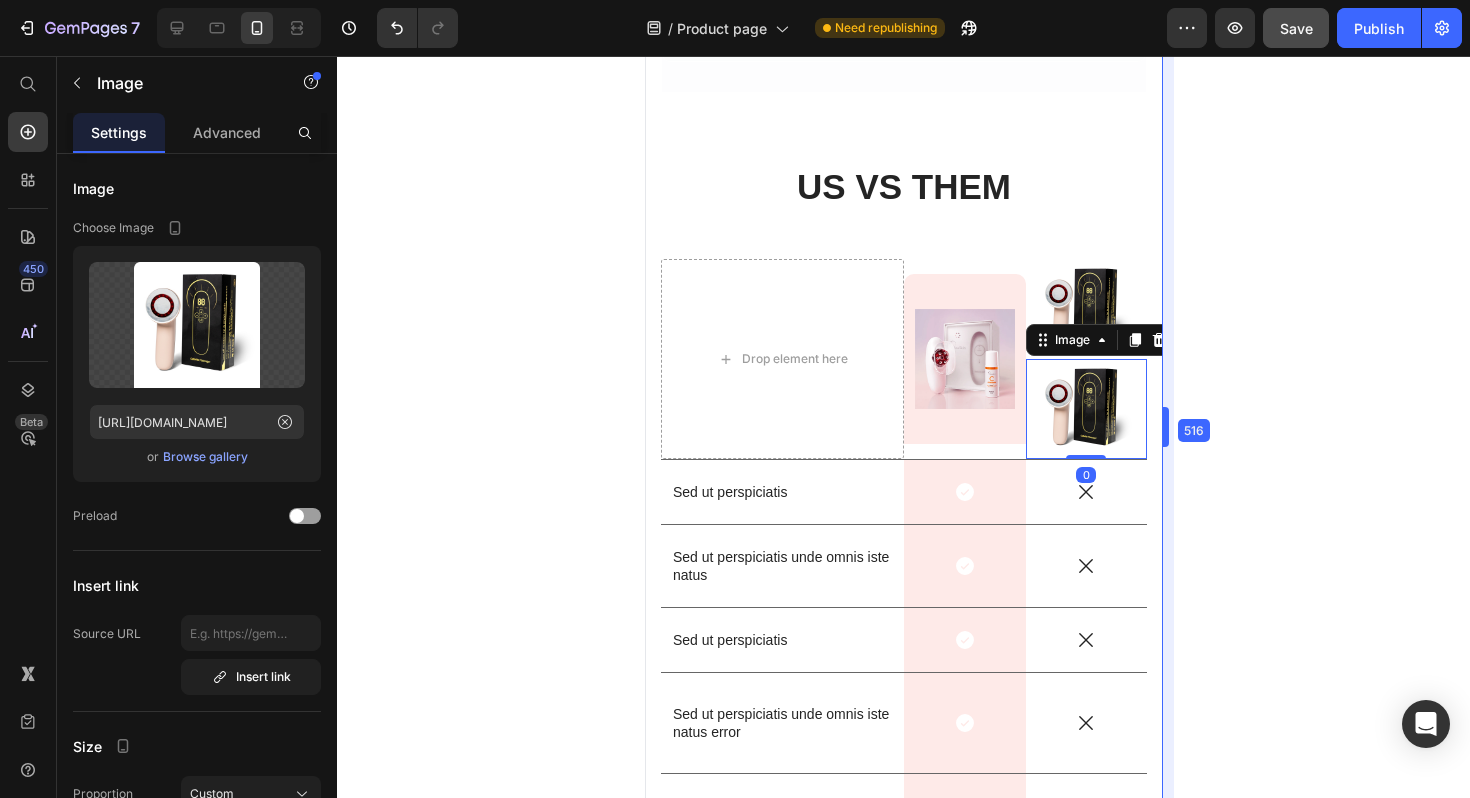 scroll, scrollTop: 5315, scrollLeft: 0, axis: vertical 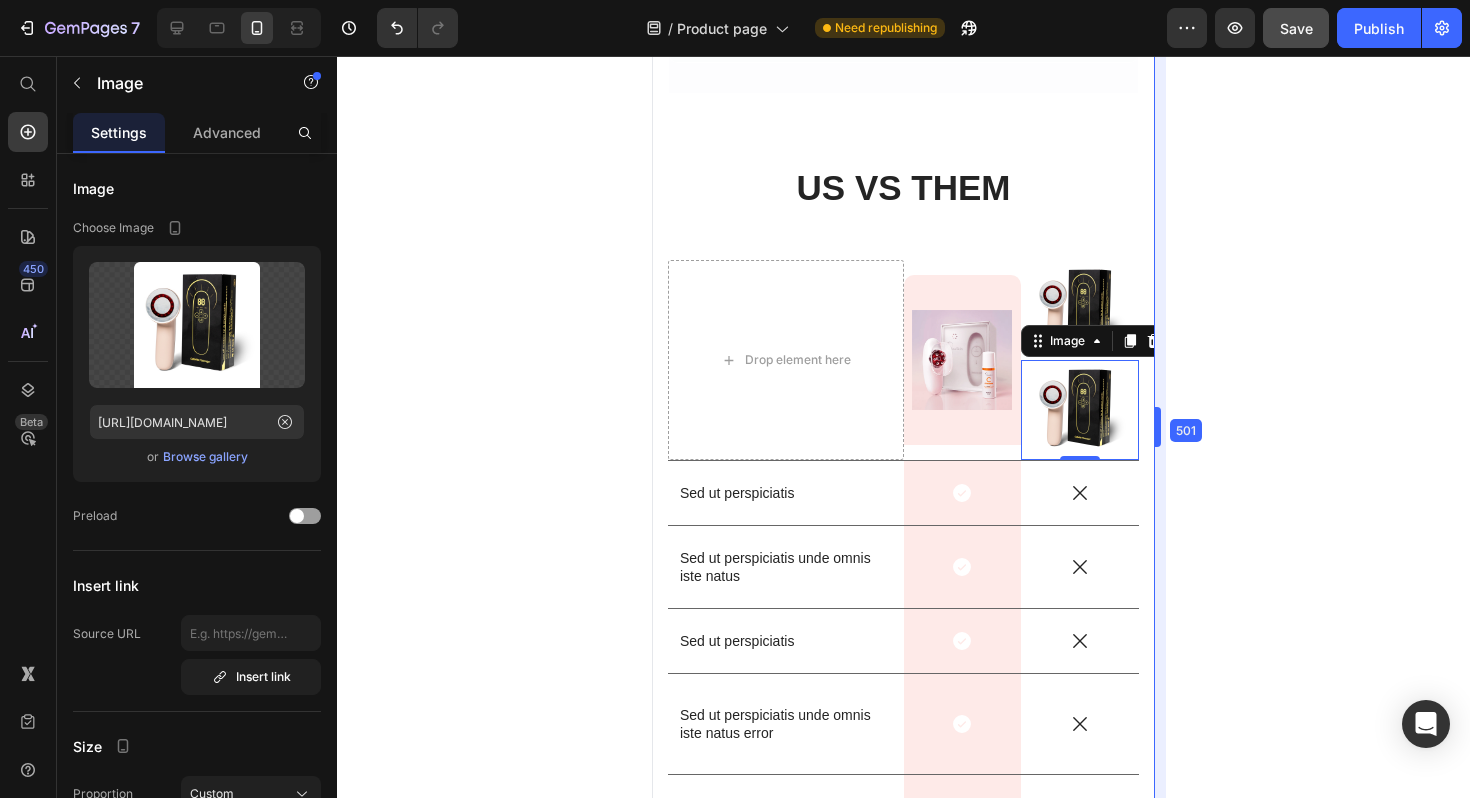 drag, startPoint x: 1166, startPoint y: 349, endPoint x: 1150, endPoint y: 350, distance: 16.03122 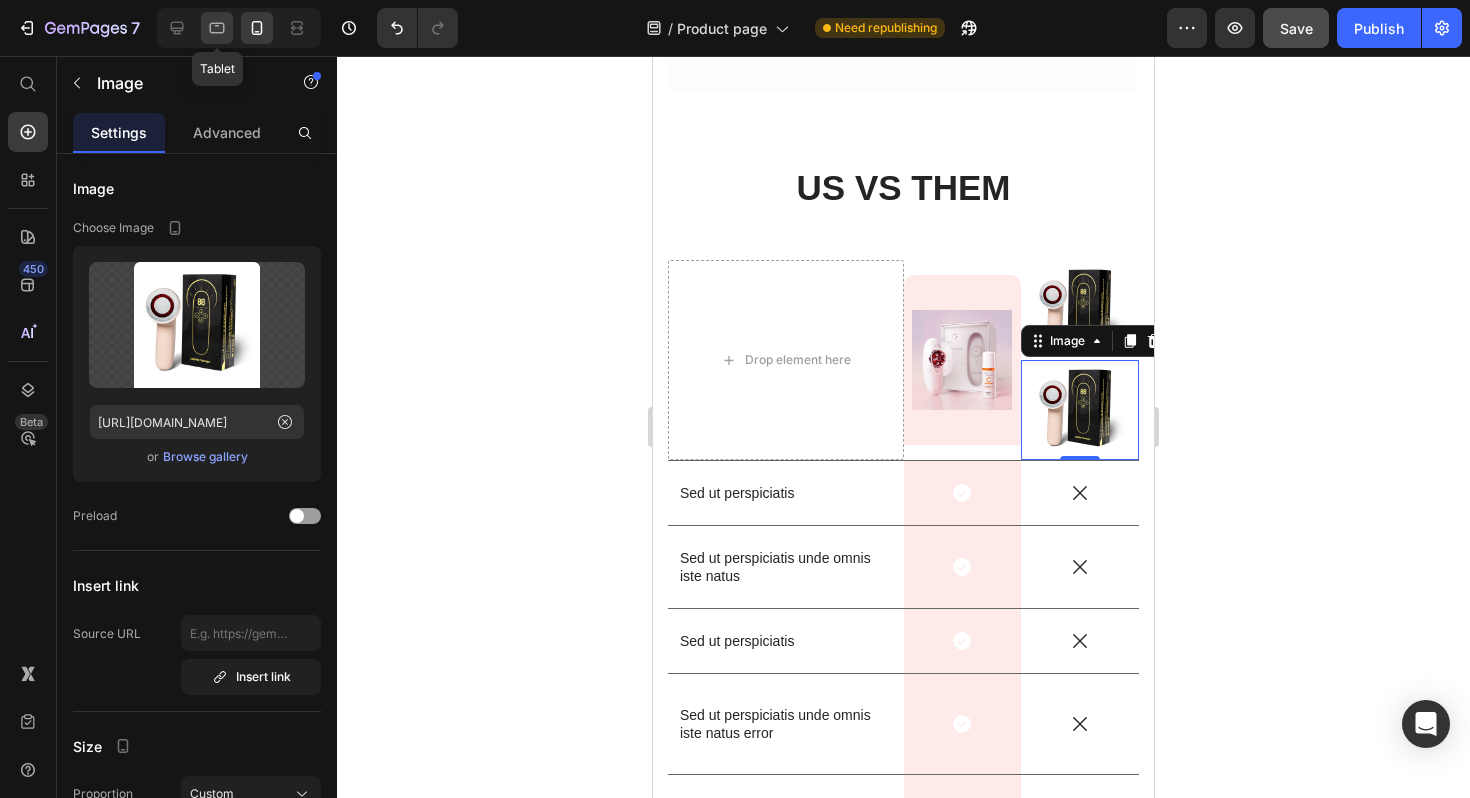 click 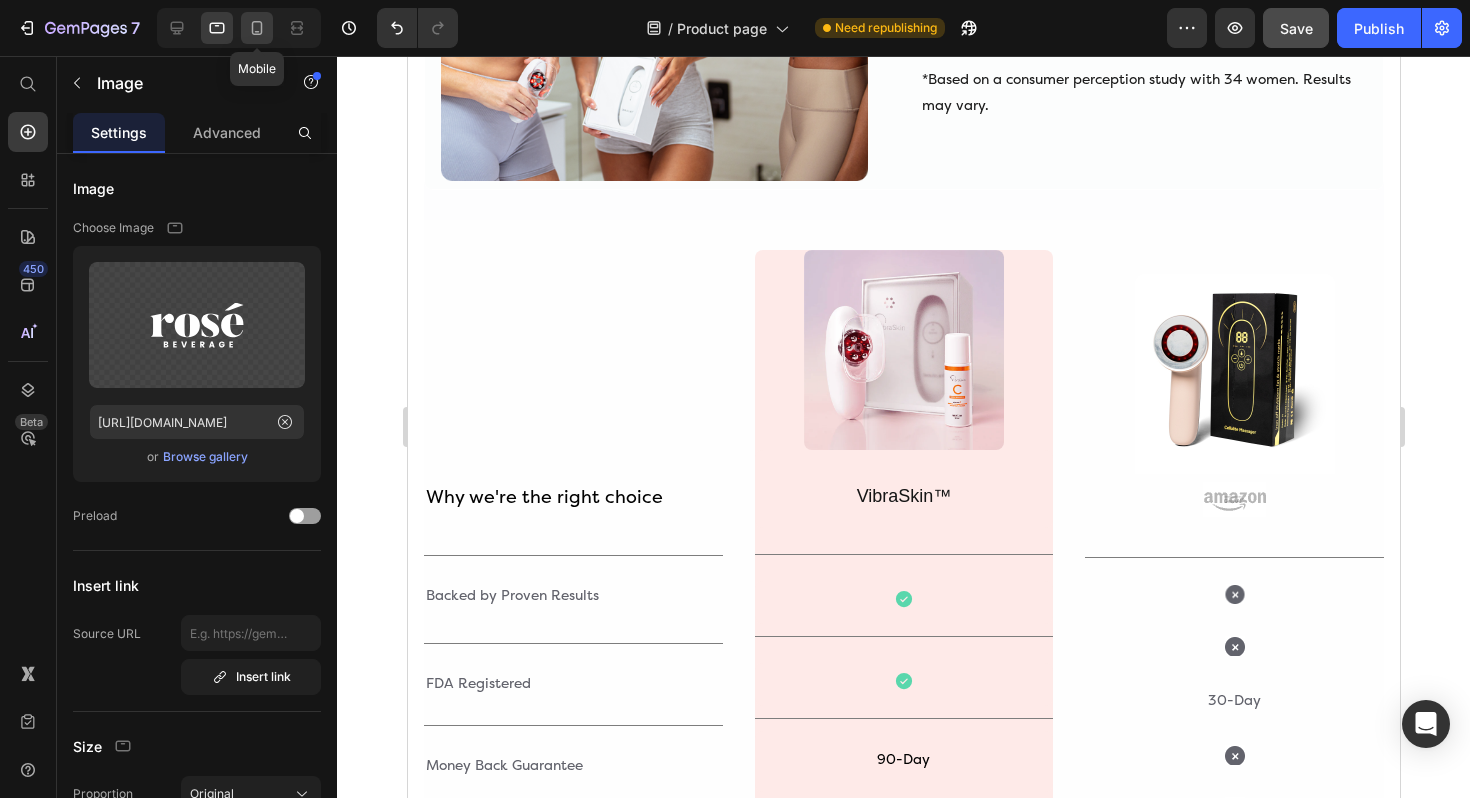 click 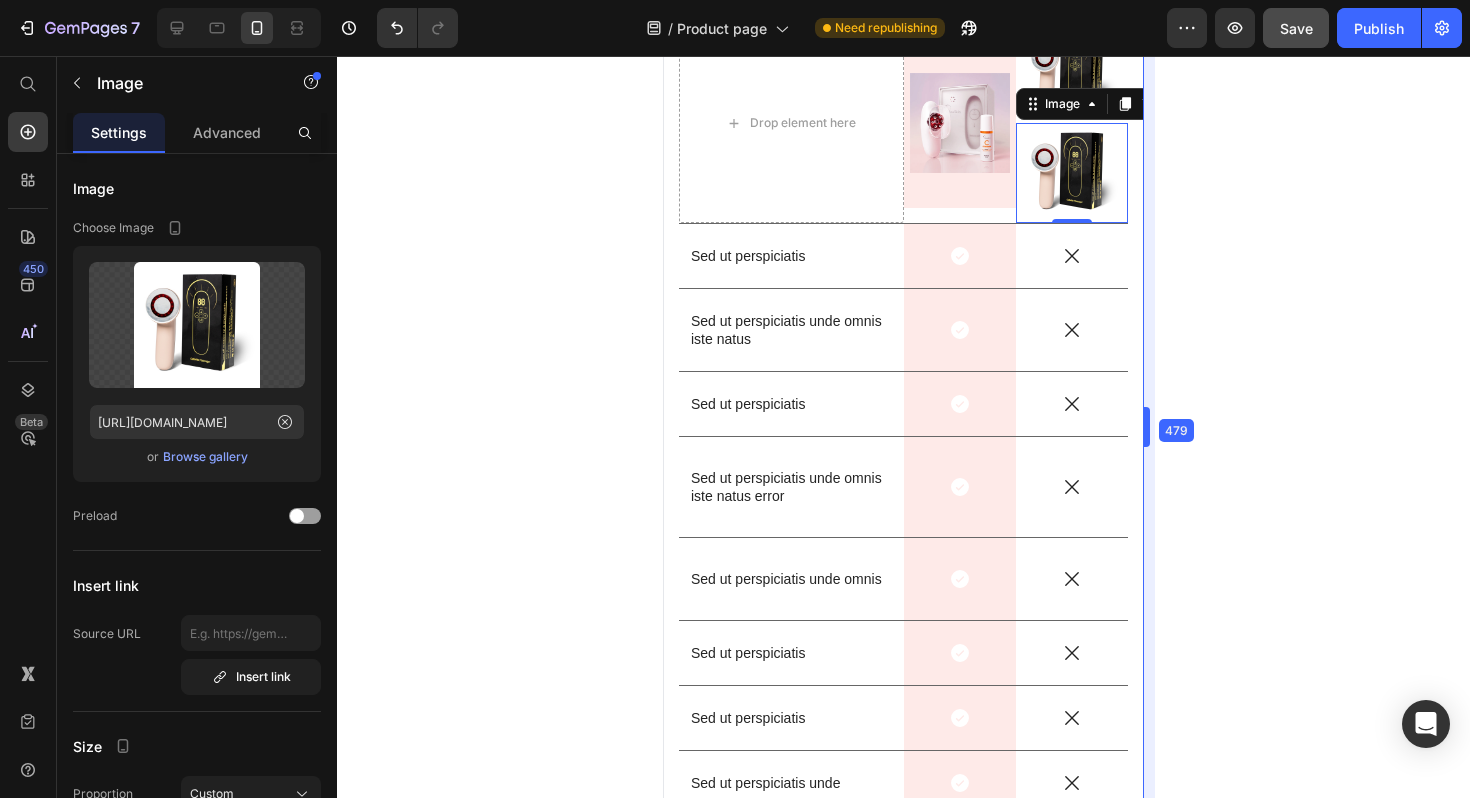 scroll, scrollTop: 5649, scrollLeft: 0, axis: vertical 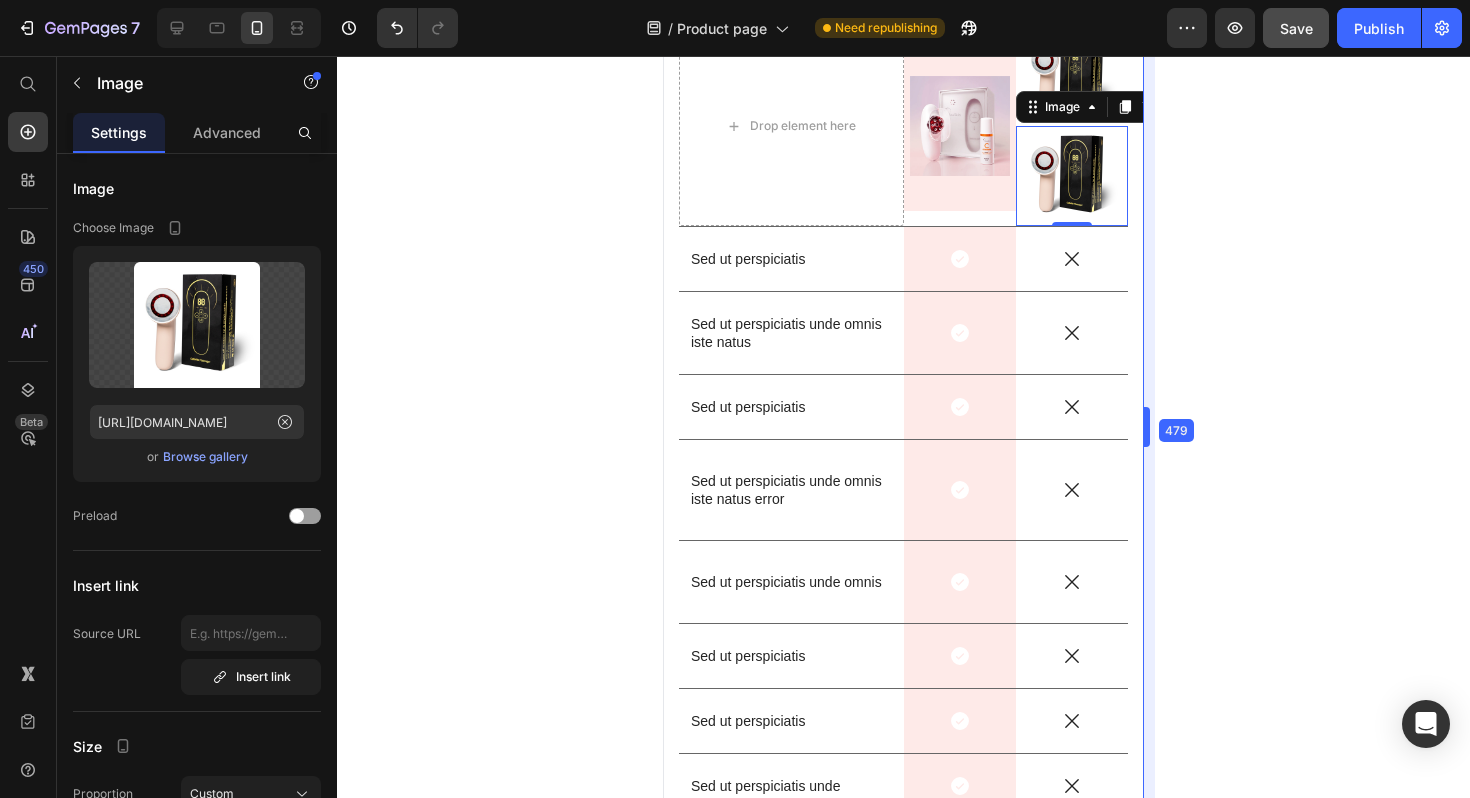 drag, startPoint x: 1155, startPoint y: 171, endPoint x: 1133, endPoint y: 175, distance: 22.36068 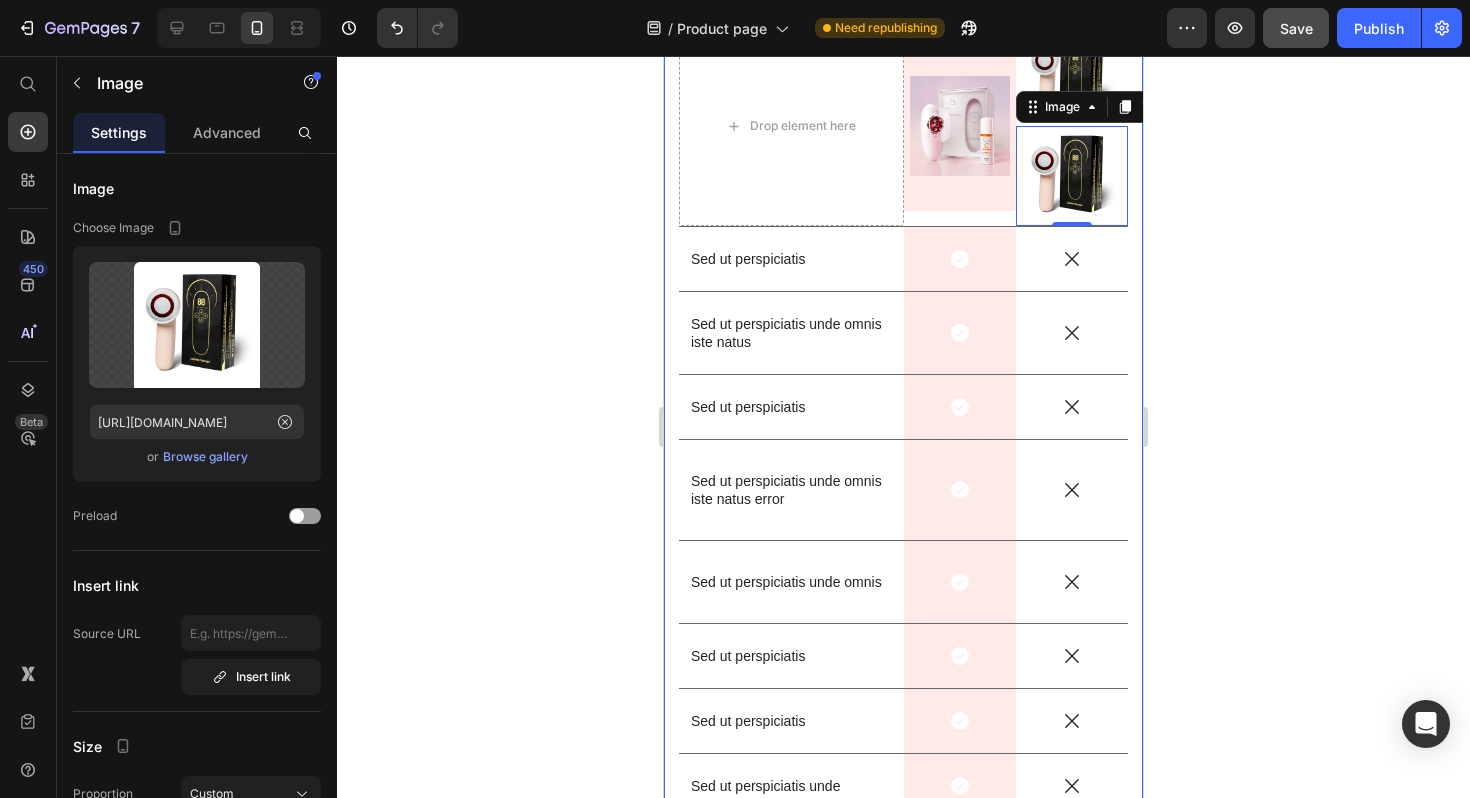 click 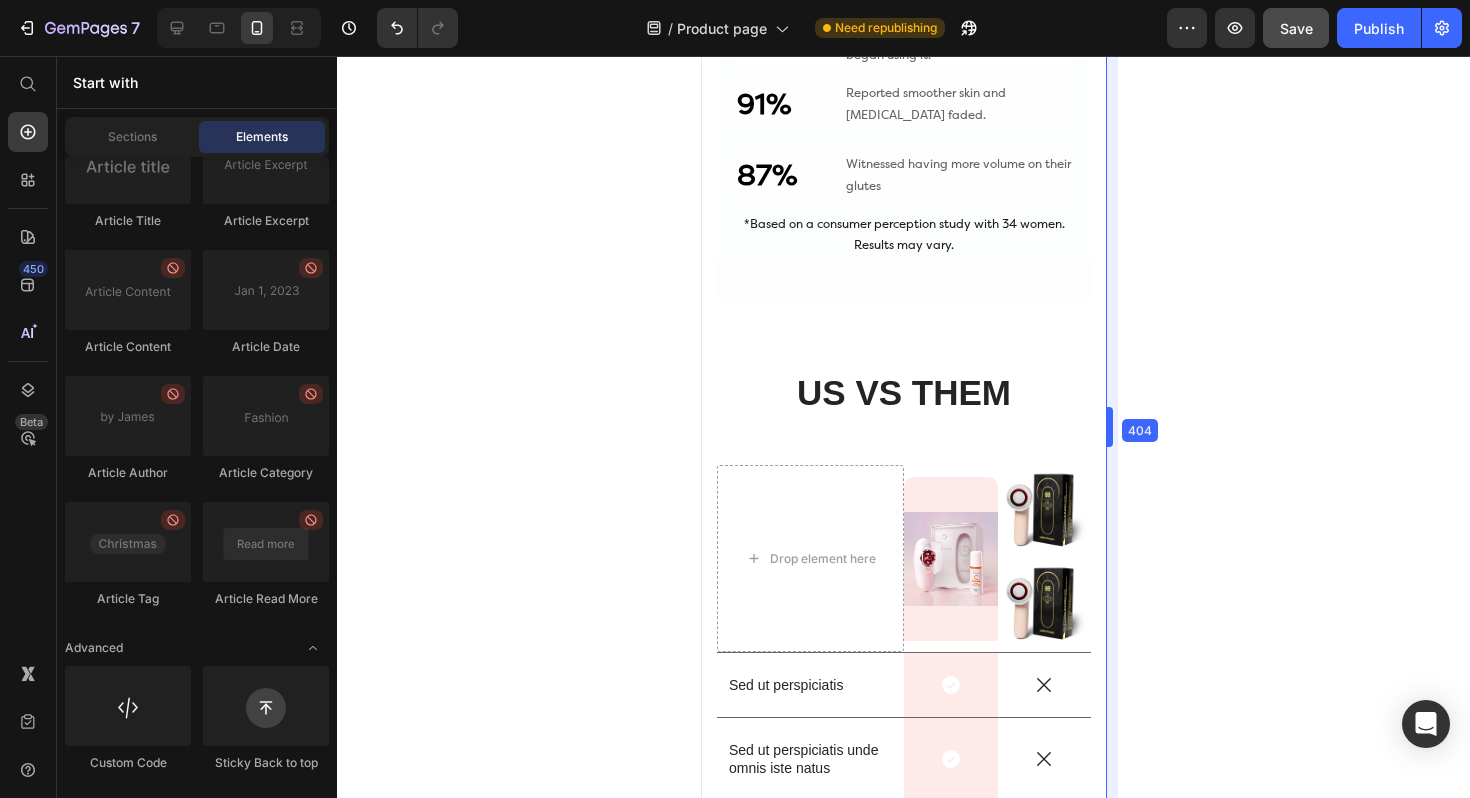 scroll, scrollTop: 5136, scrollLeft: 0, axis: vertical 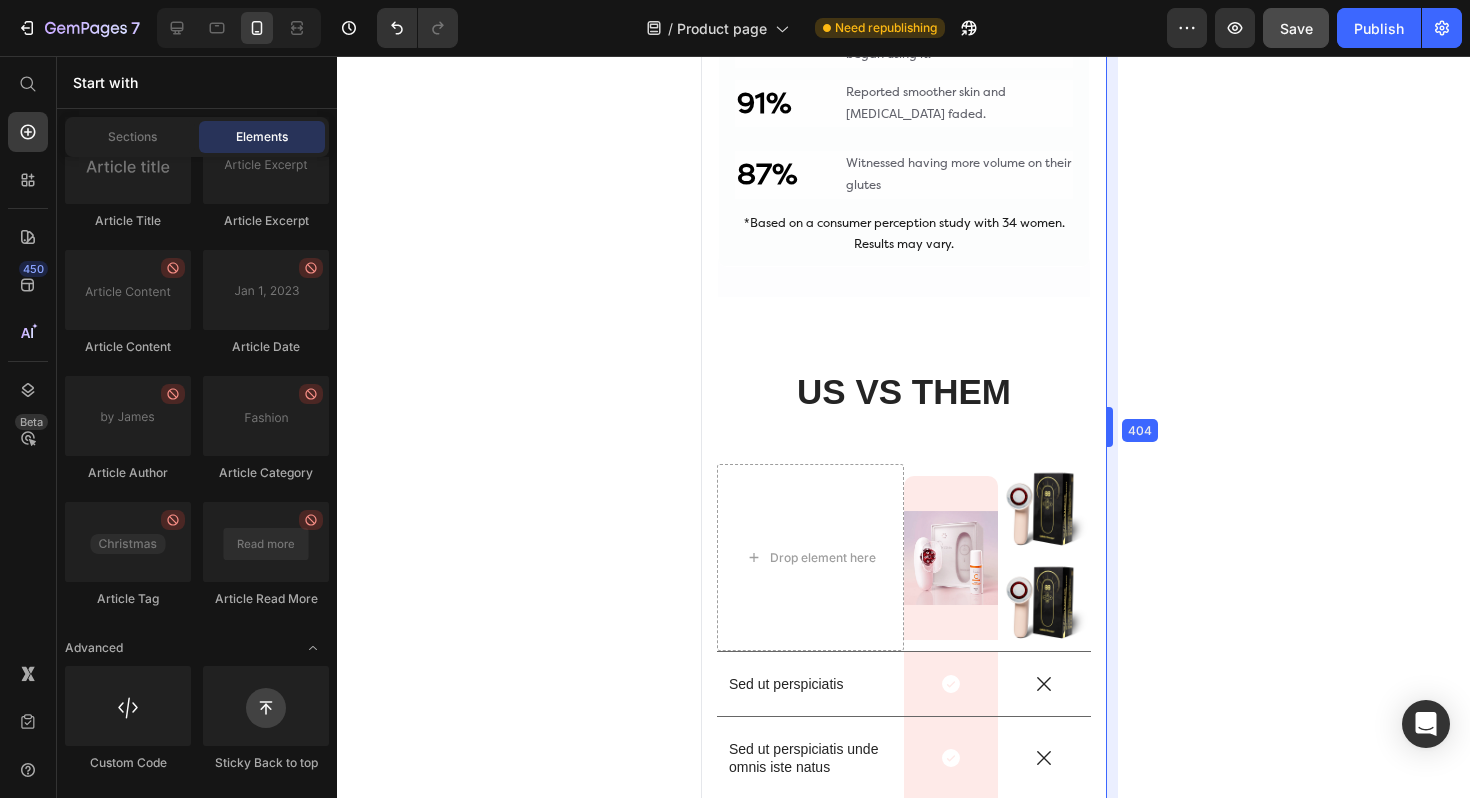 drag, startPoint x: 1146, startPoint y: 483, endPoint x: 1071, endPoint y: 480, distance: 75.059975 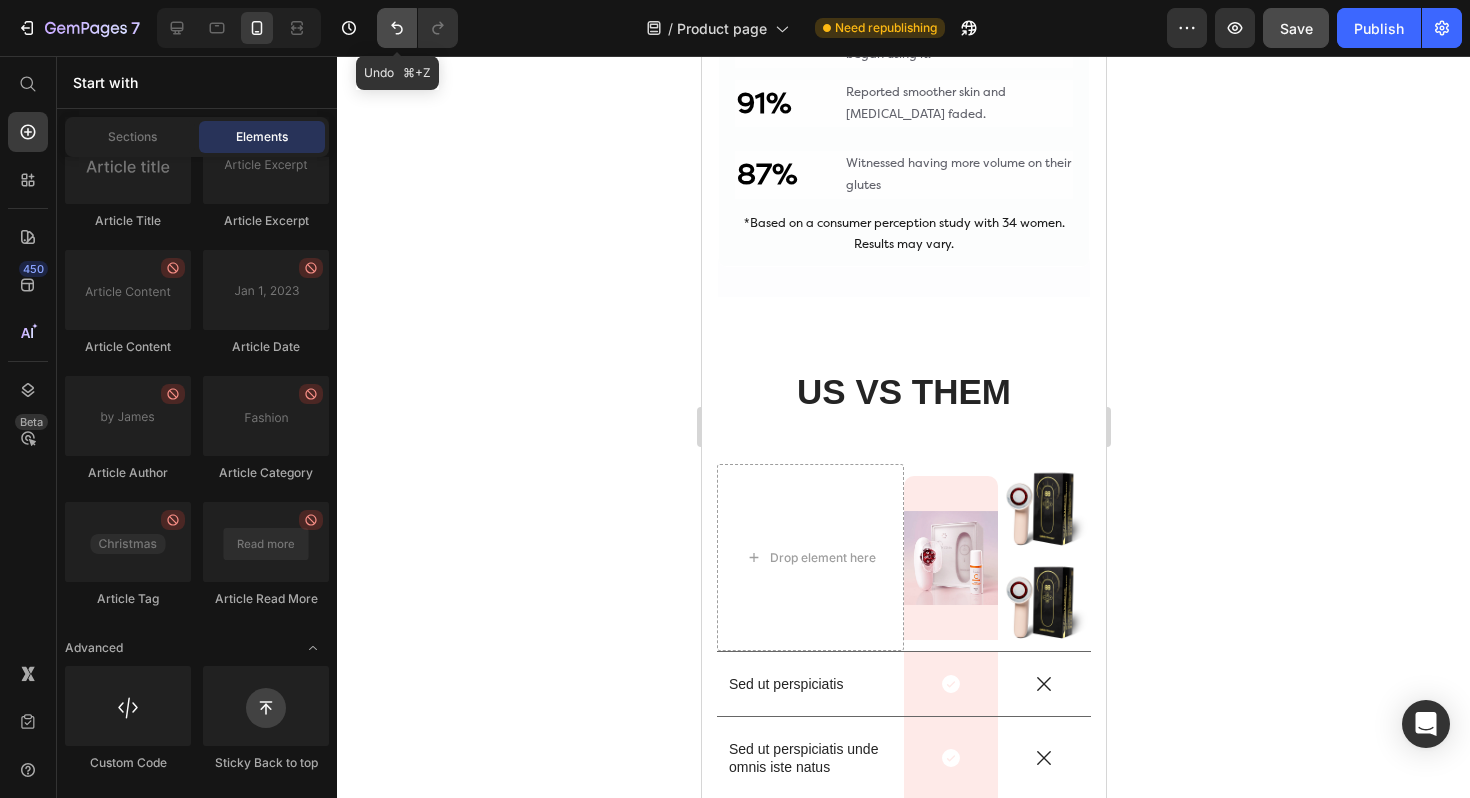 click 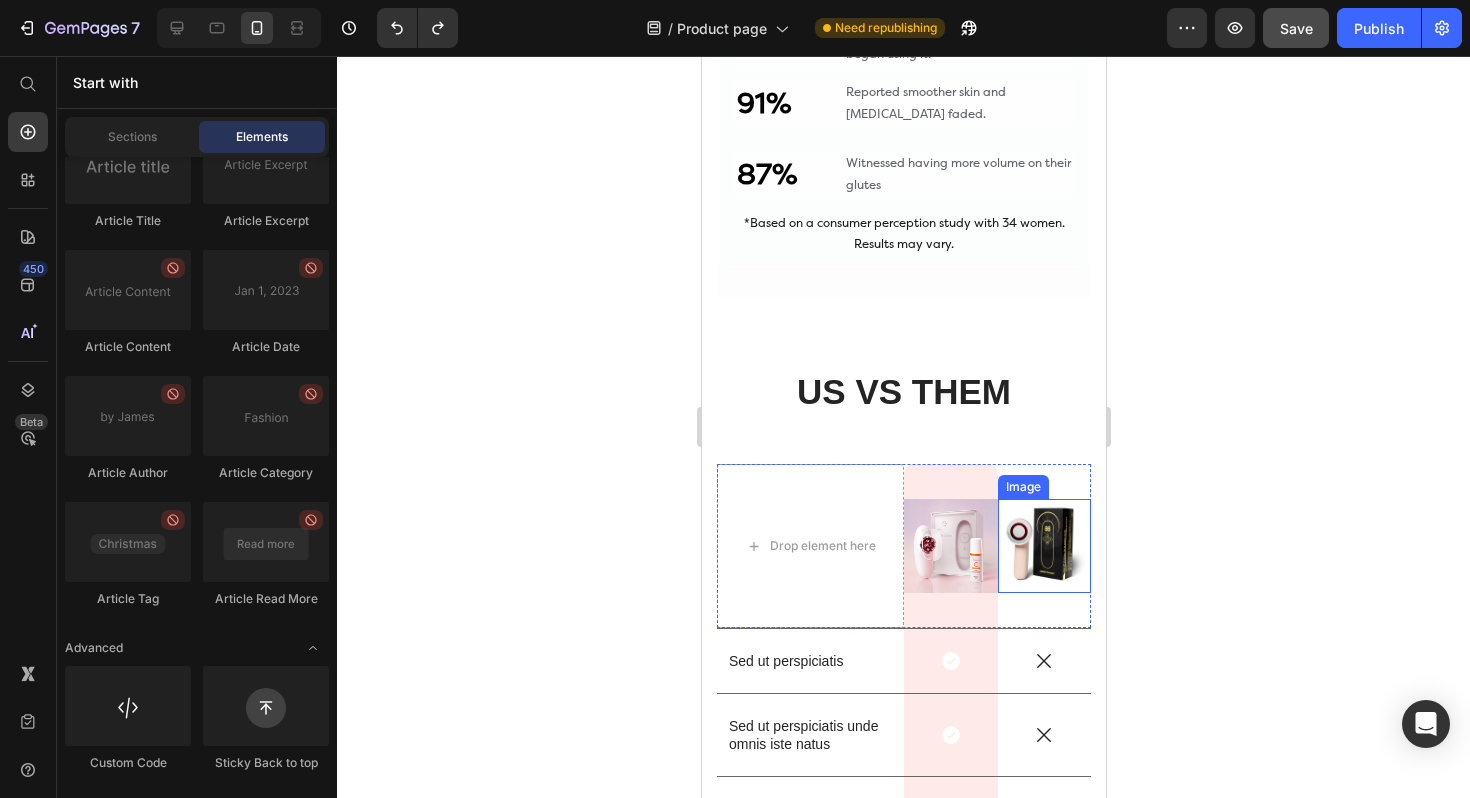 click at bounding box center [1044, 546] 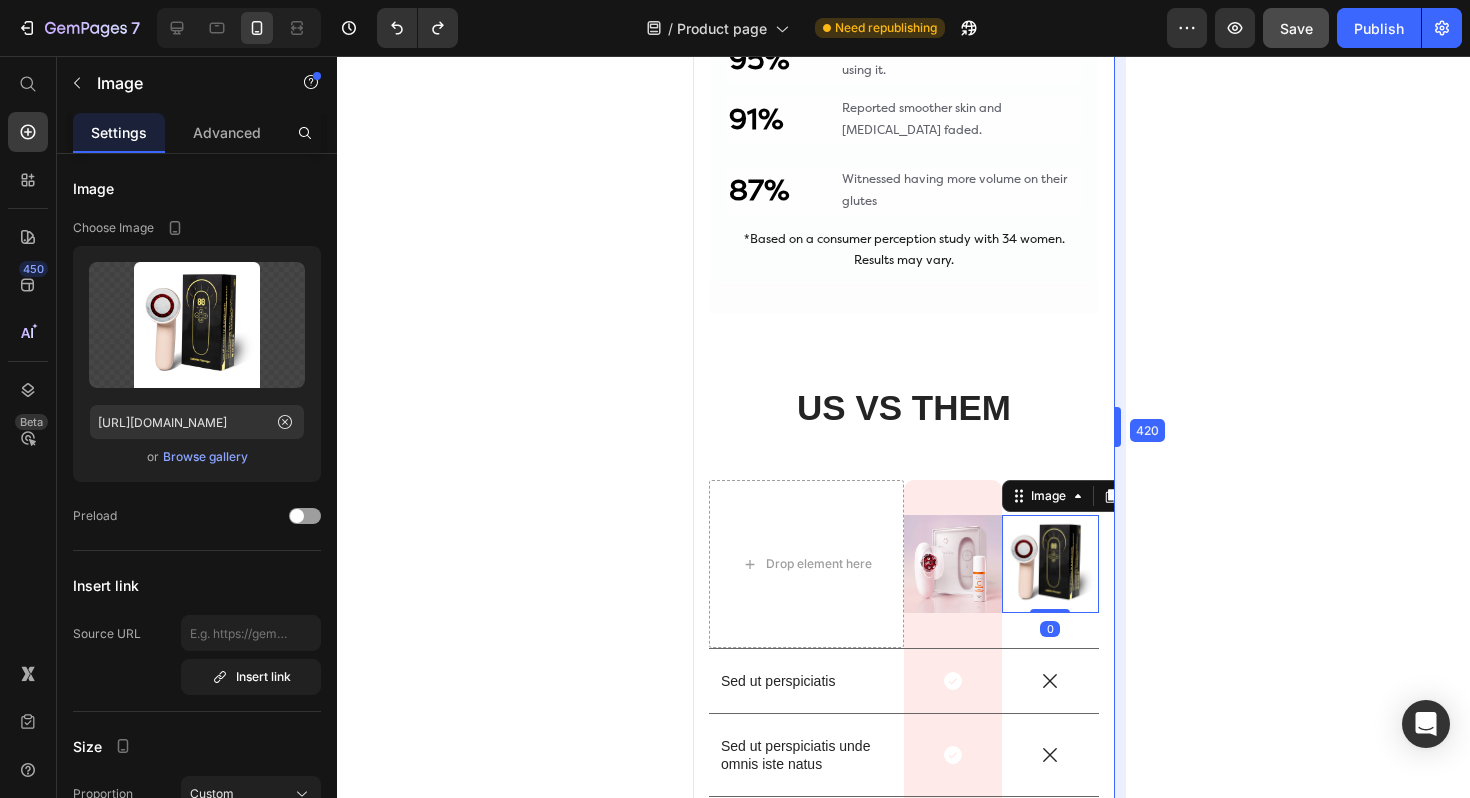 scroll, scrollTop: 5152, scrollLeft: 0, axis: vertical 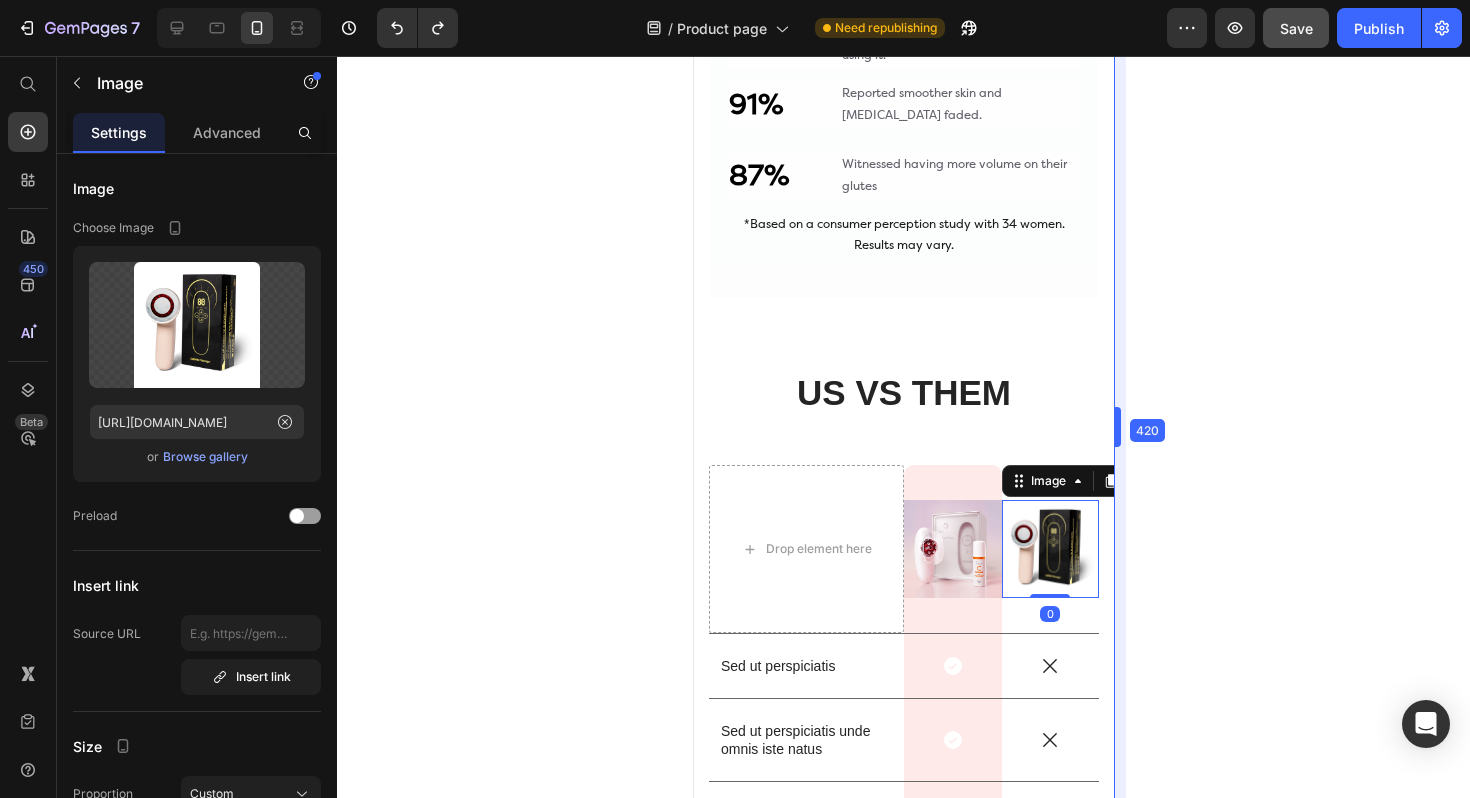 drag, startPoint x: 1108, startPoint y: 491, endPoint x: 1131, endPoint y: 491, distance: 23 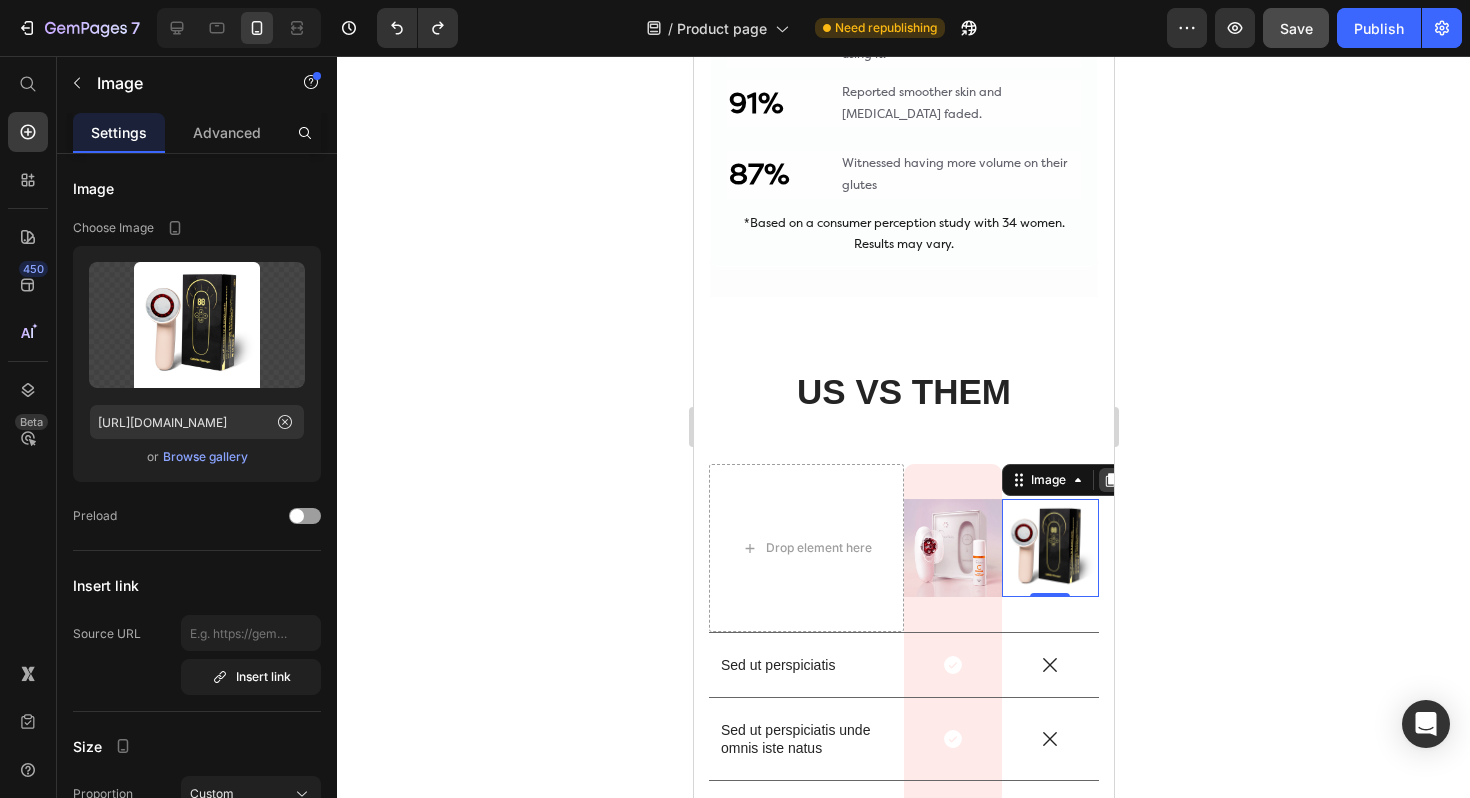 click 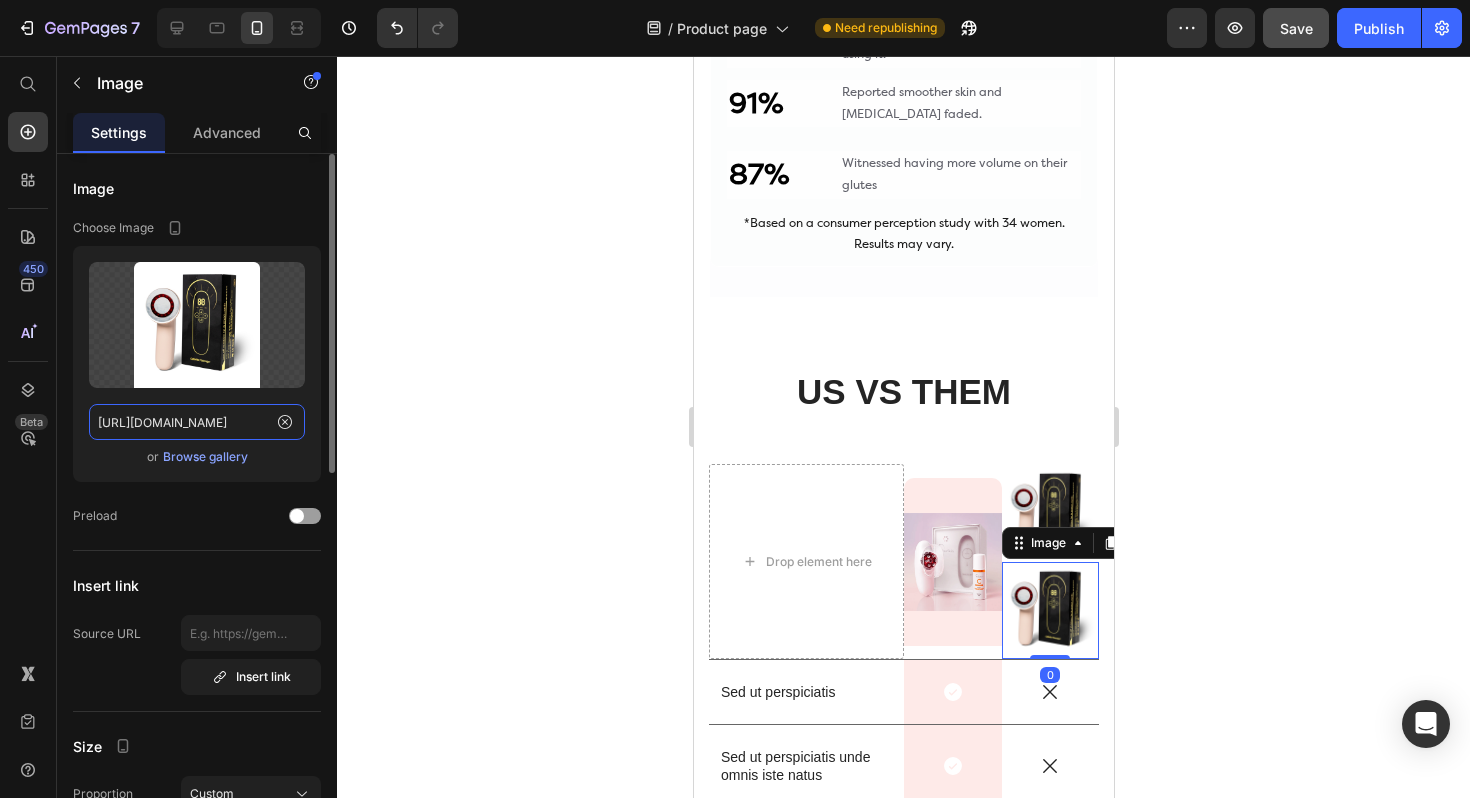 click on "[URL][DOMAIN_NAME]" 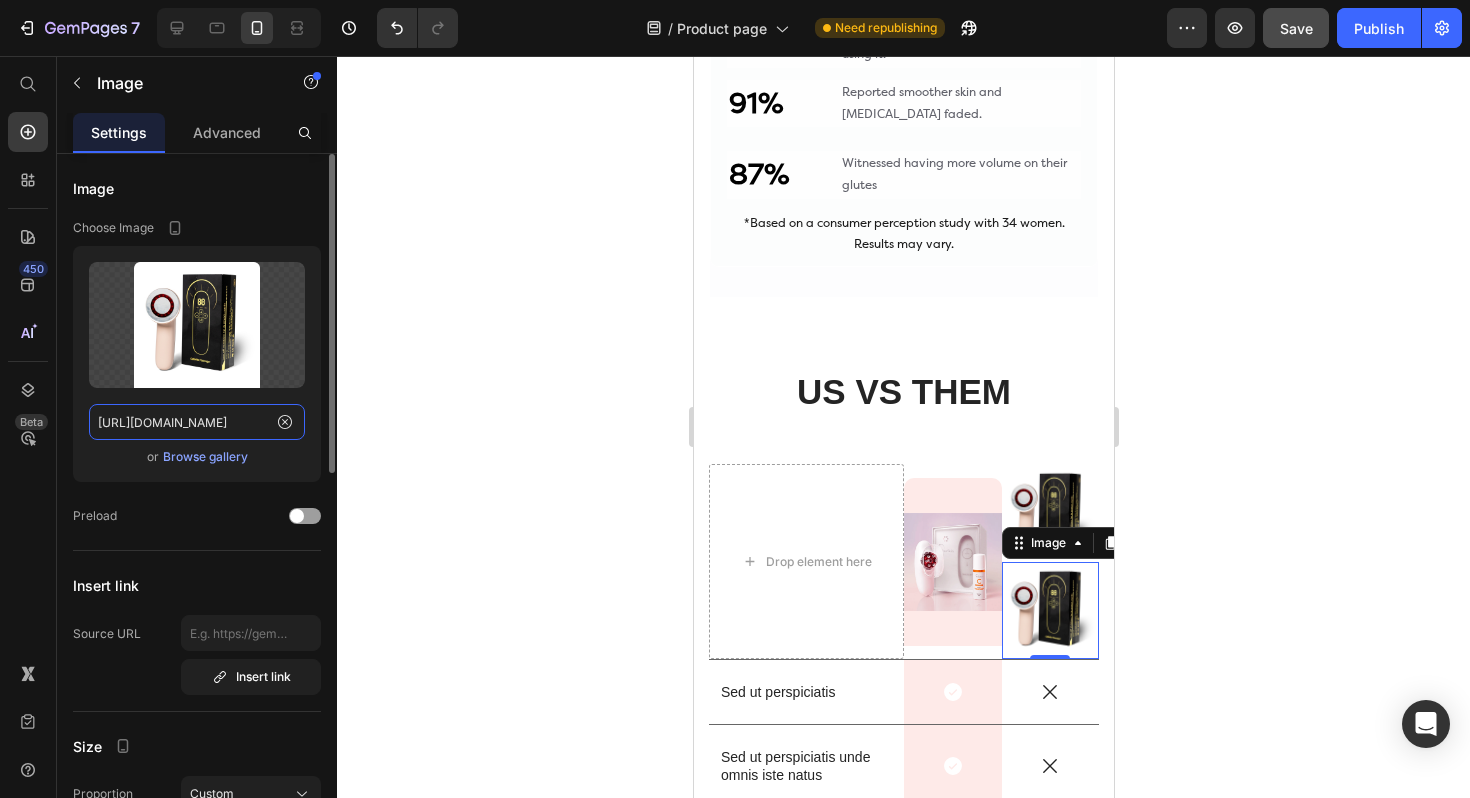 click on "[URL][DOMAIN_NAME]" 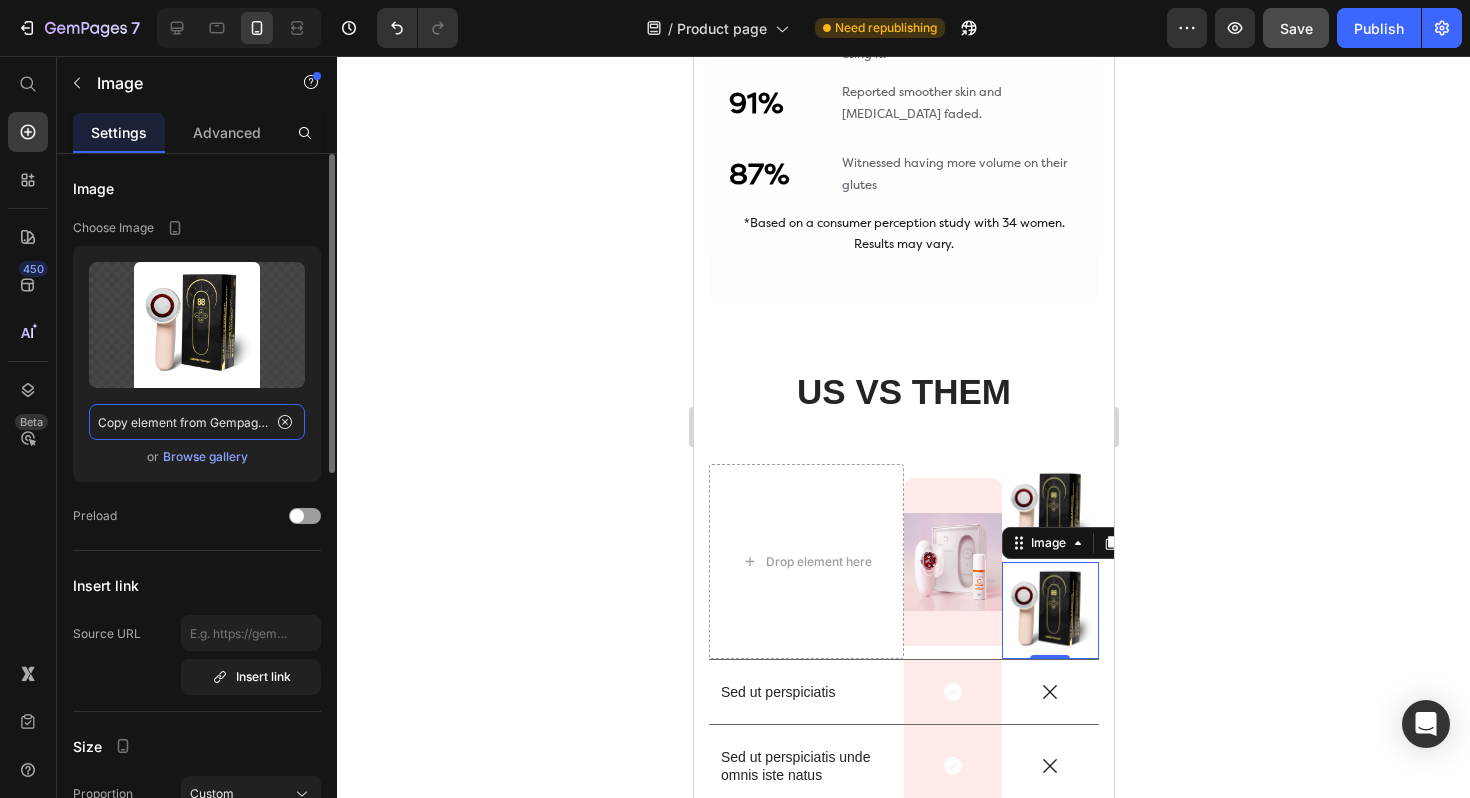 scroll, scrollTop: 0, scrollLeft: 2, axis: horizontal 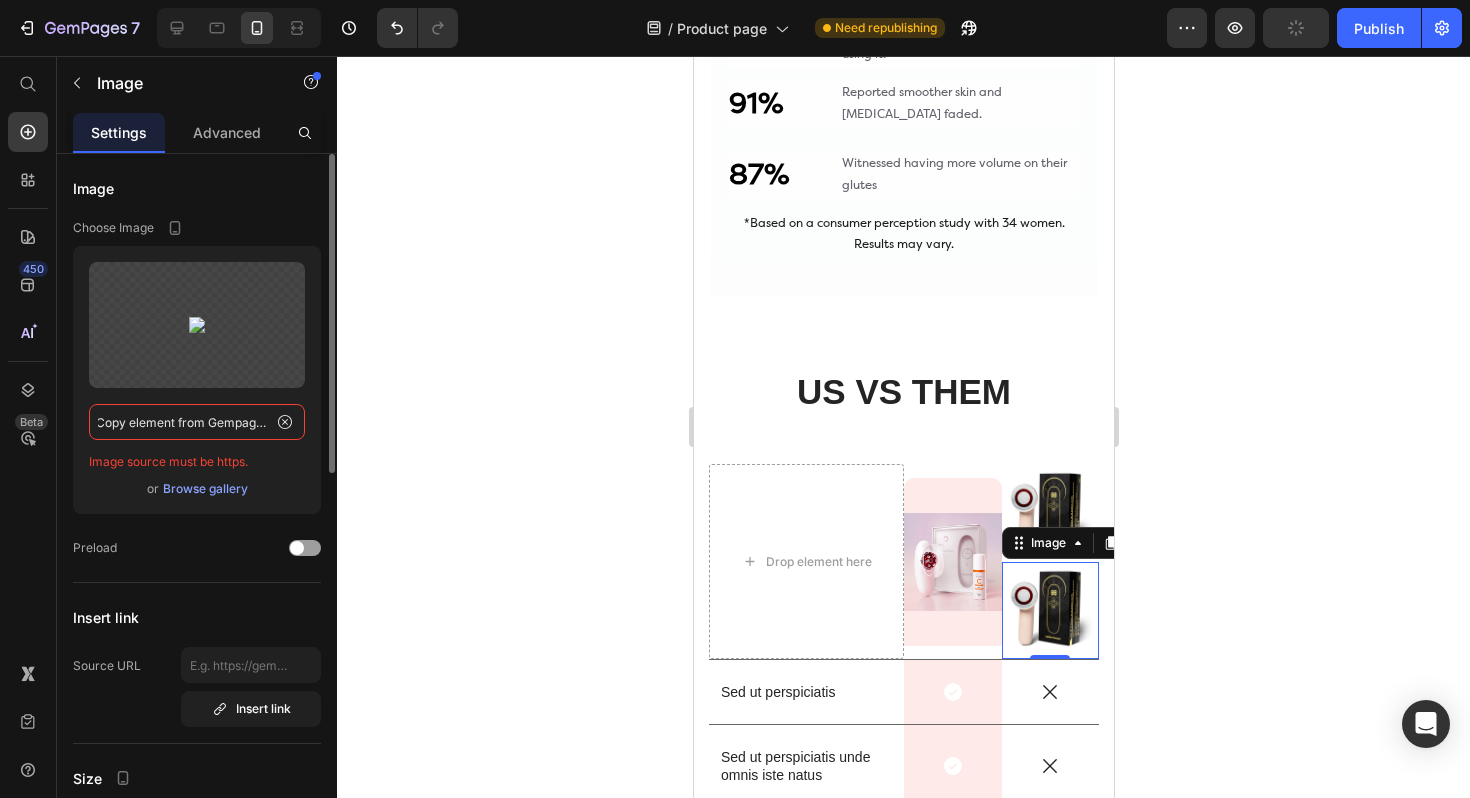 type on "[URL][DOMAIN_NAME]" 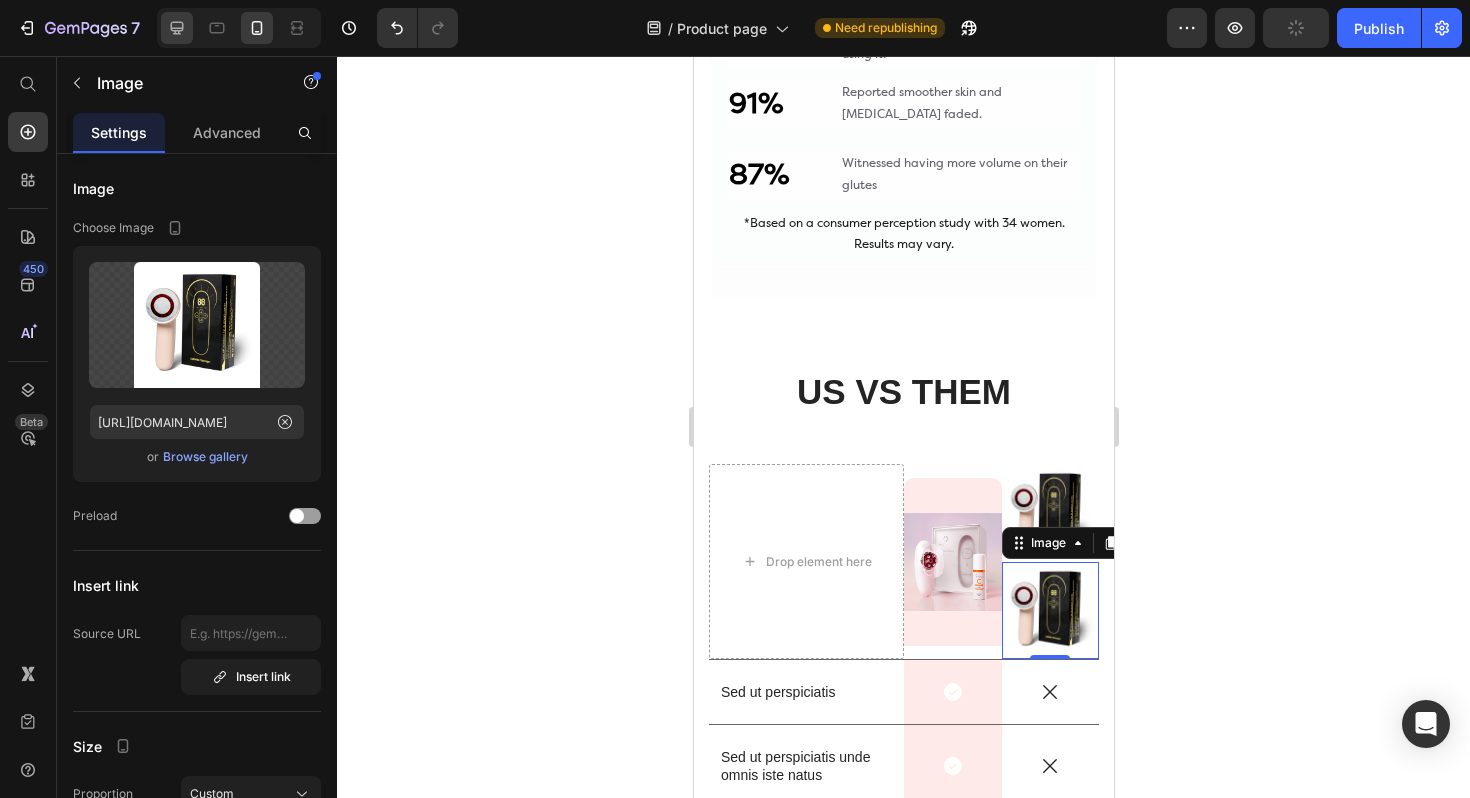 click 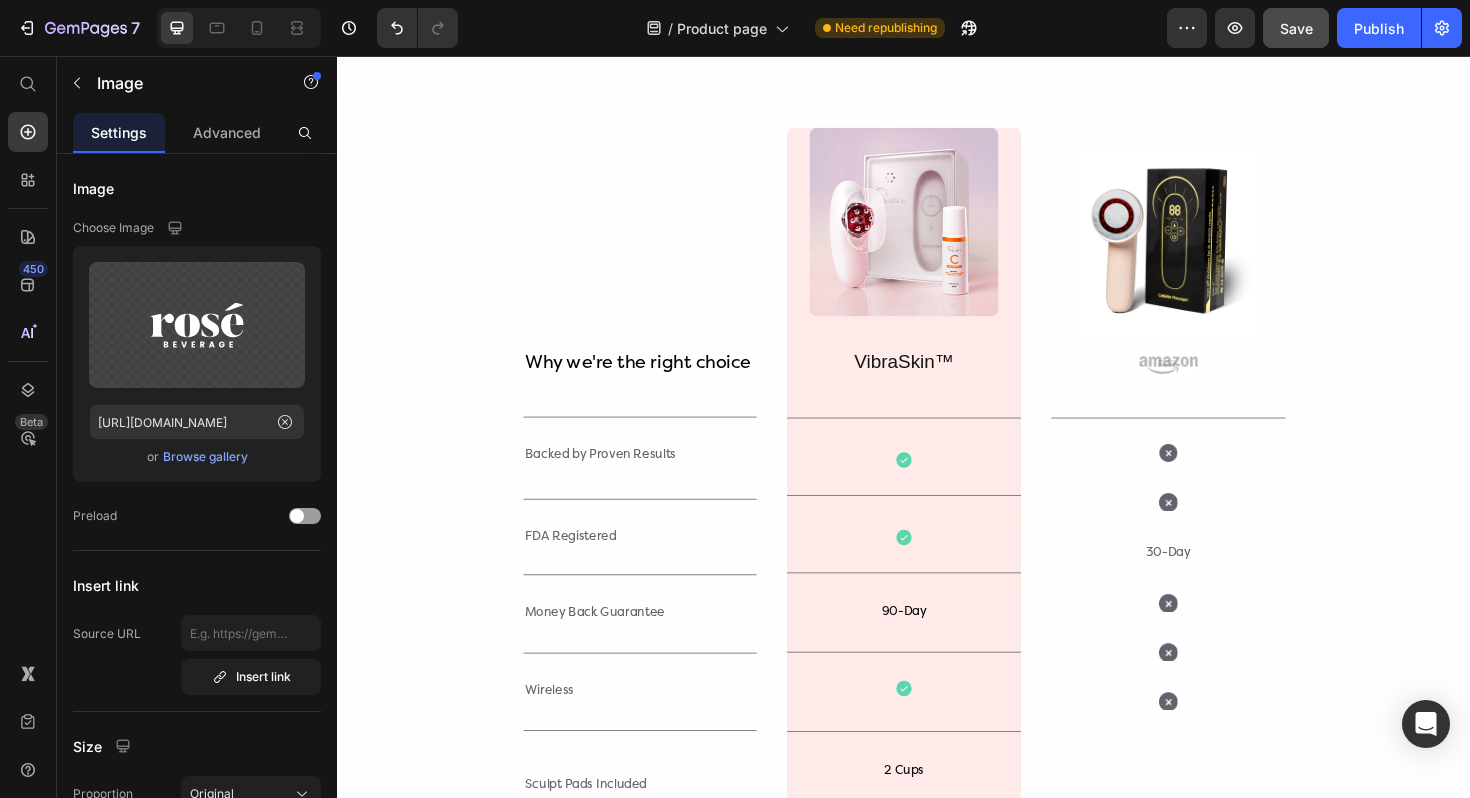 scroll, scrollTop: 4344, scrollLeft: 0, axis: vertical 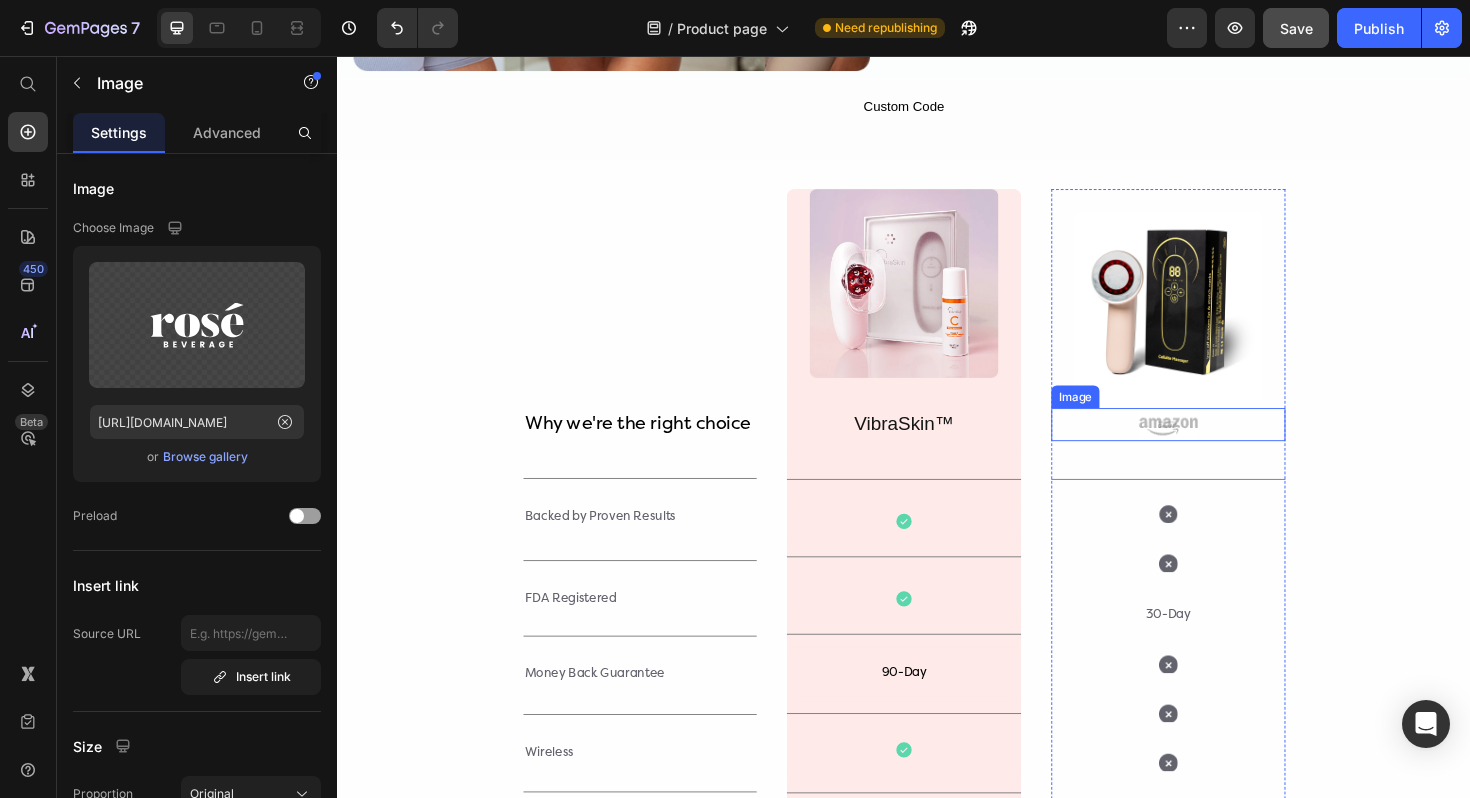 click at bounding box center (1217, 446) 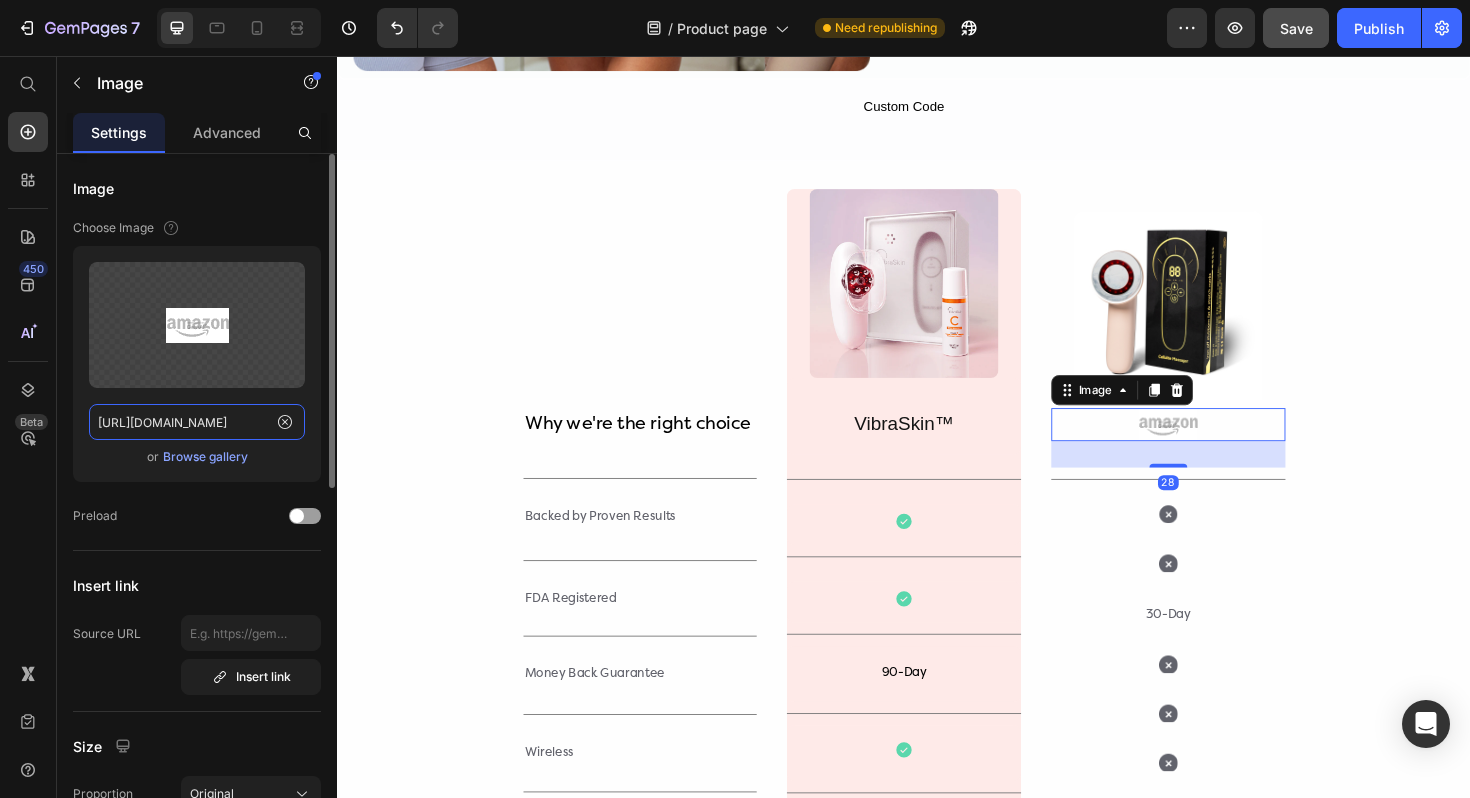 click on "[URL][DOMAIN_NAME]" 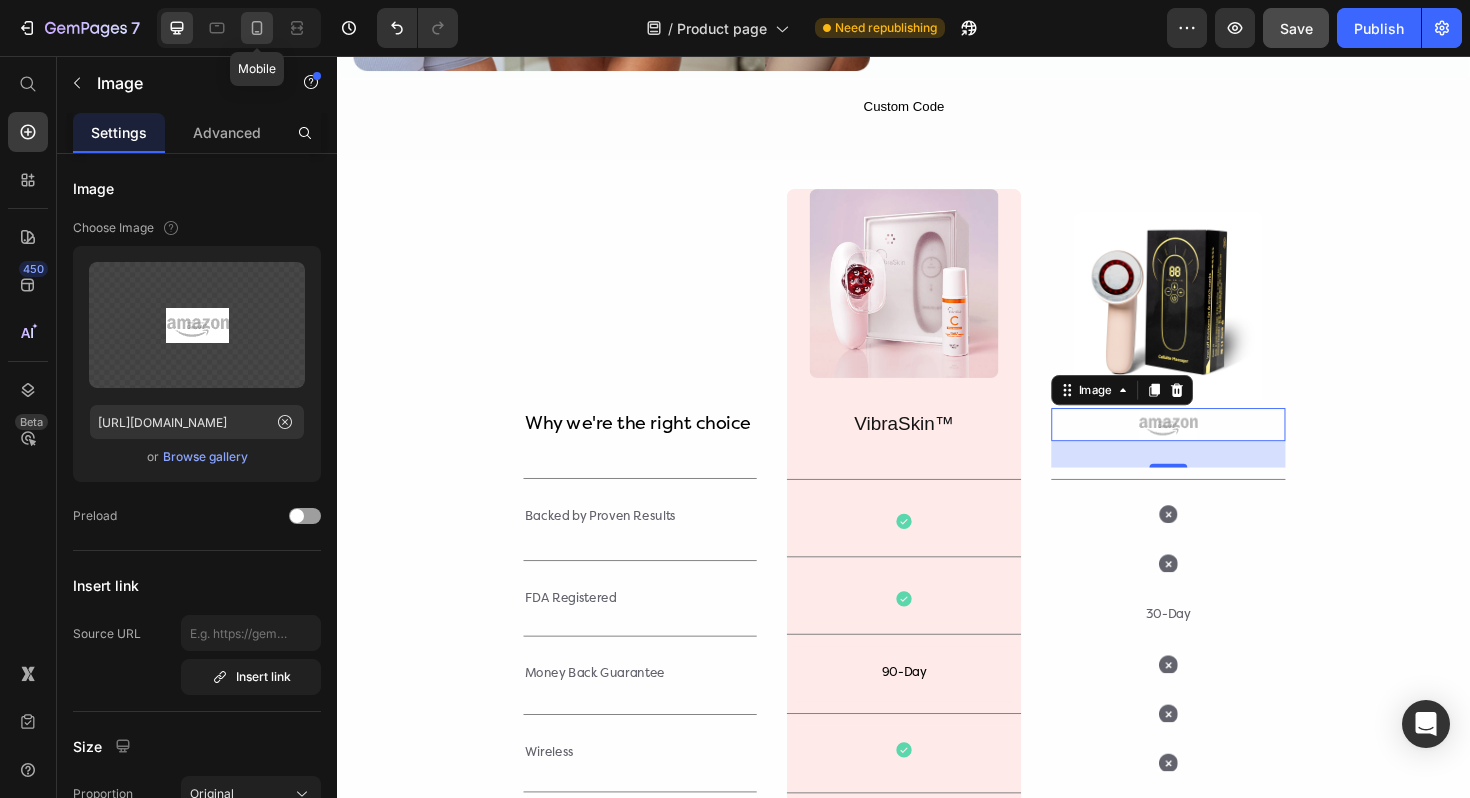 click 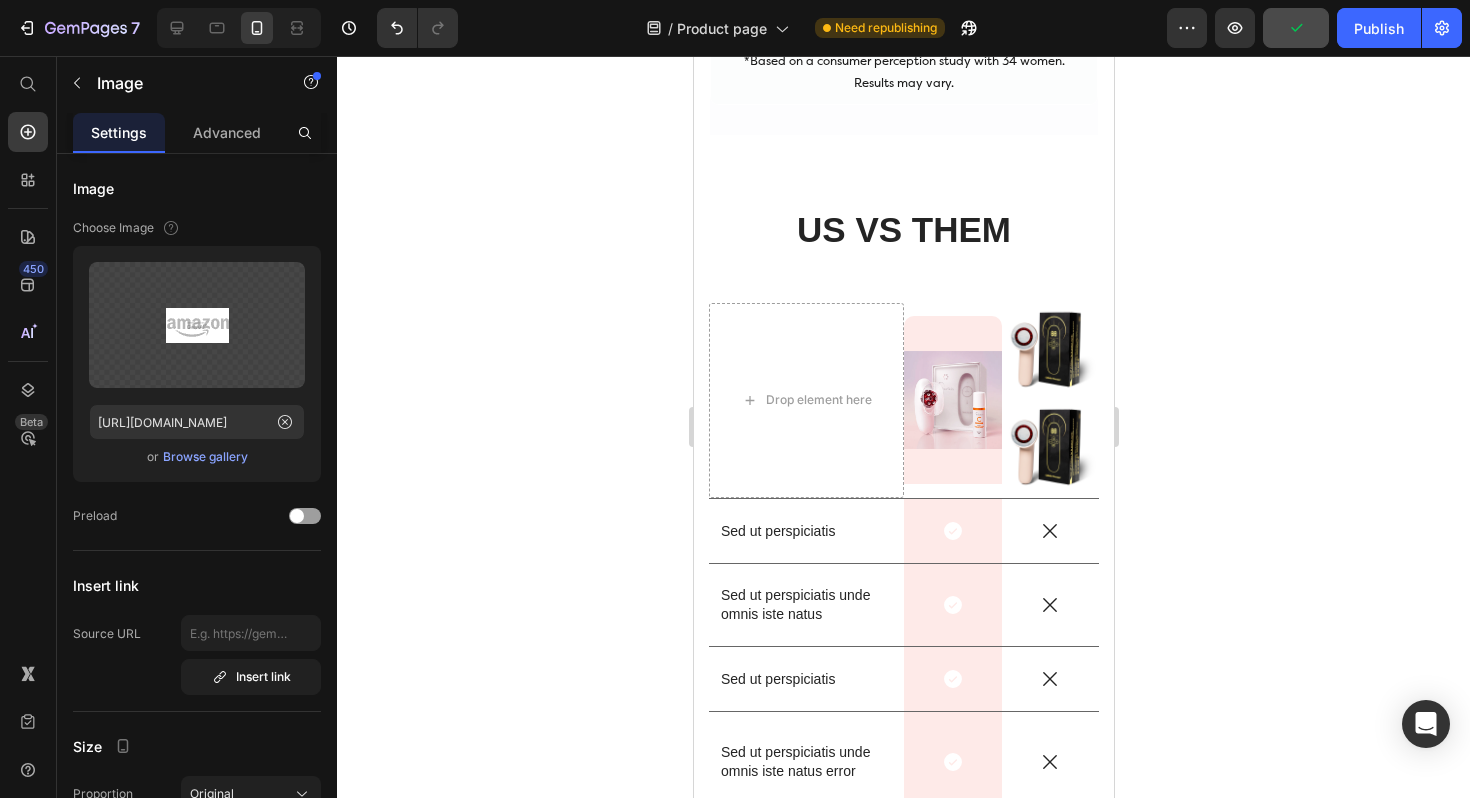 scroll, scrollTop: 5292, scrollLeft: 0, axis: vertical 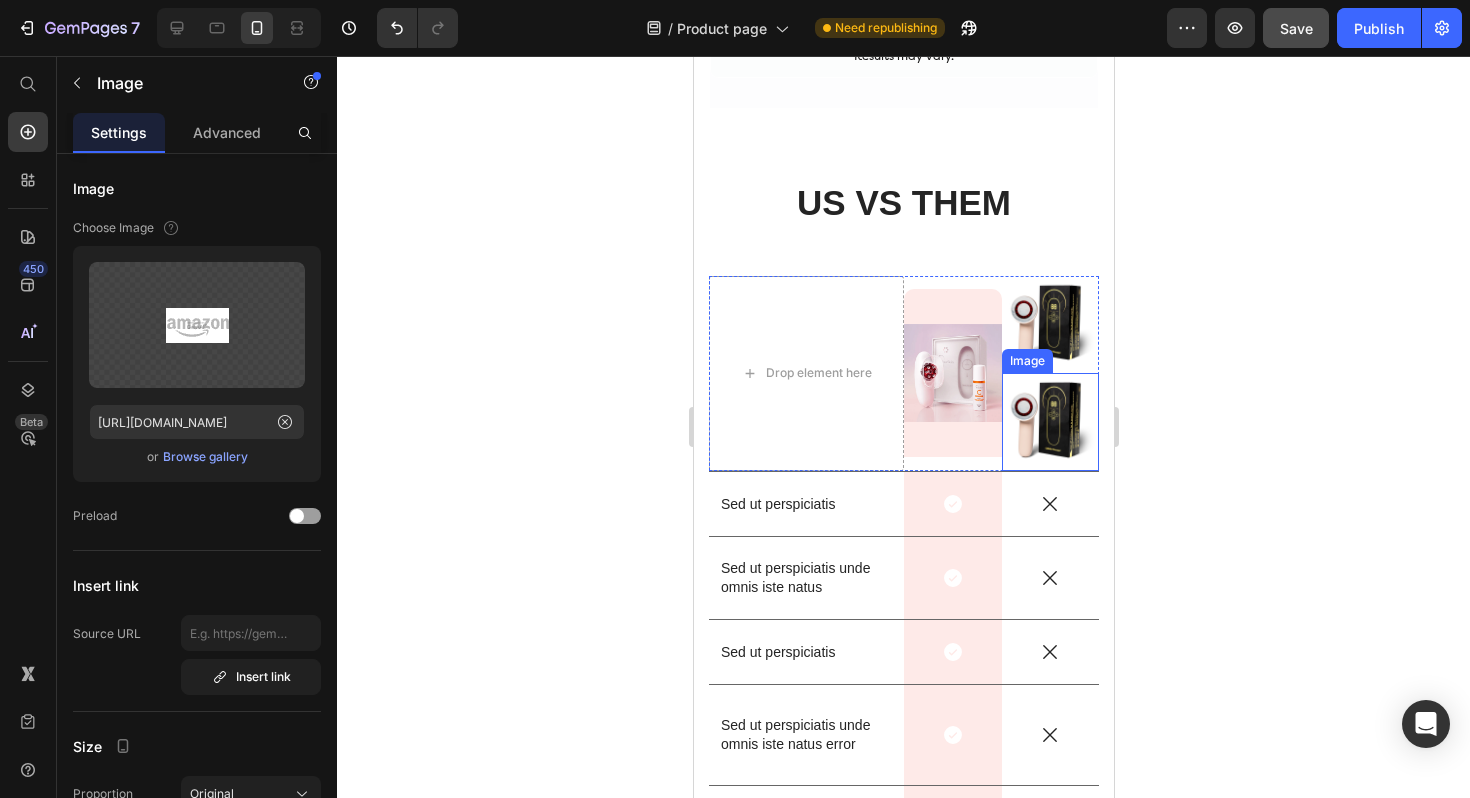 click at bounding box center (1050, 422) 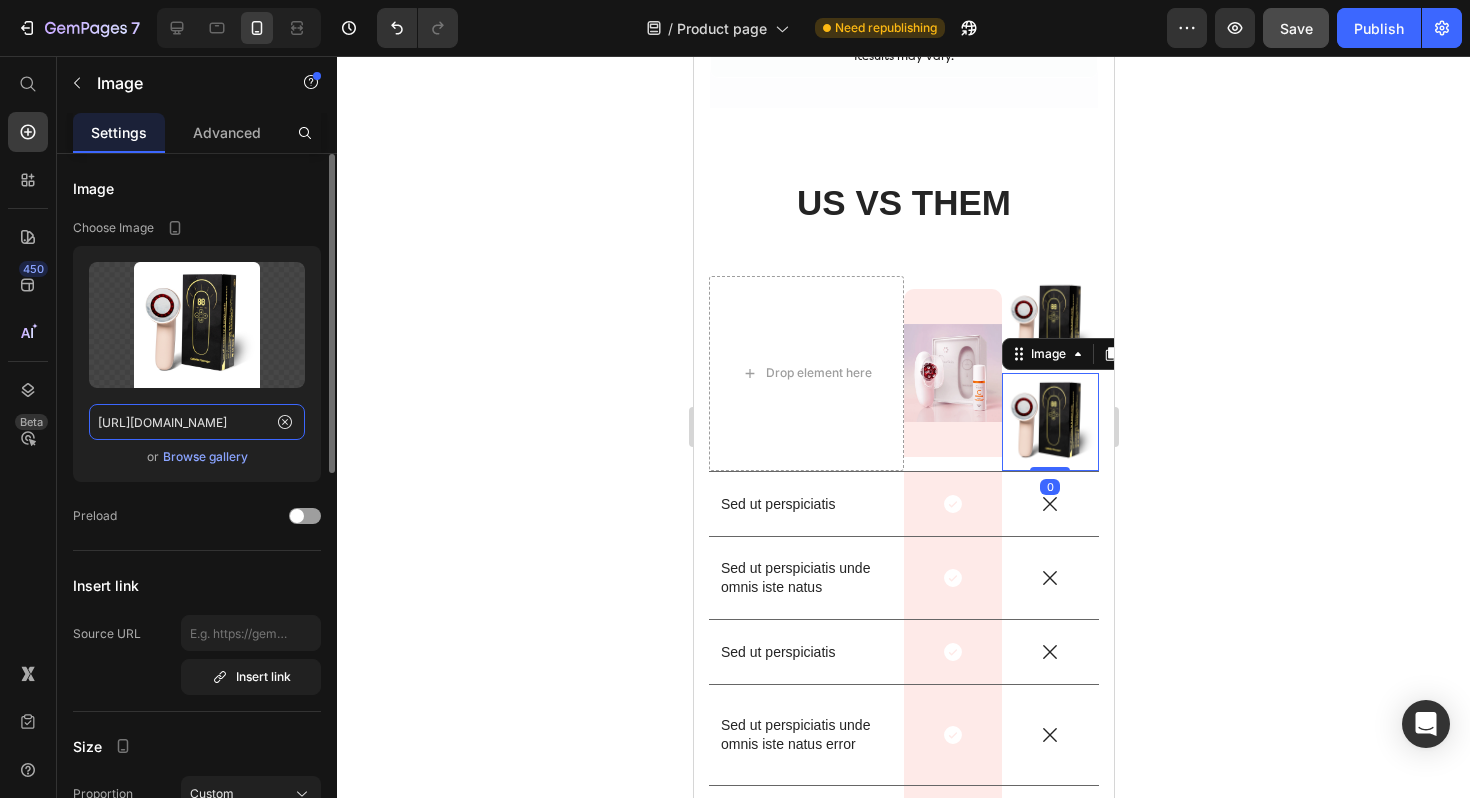 click on "[URL][DOMAIN_NAME]" 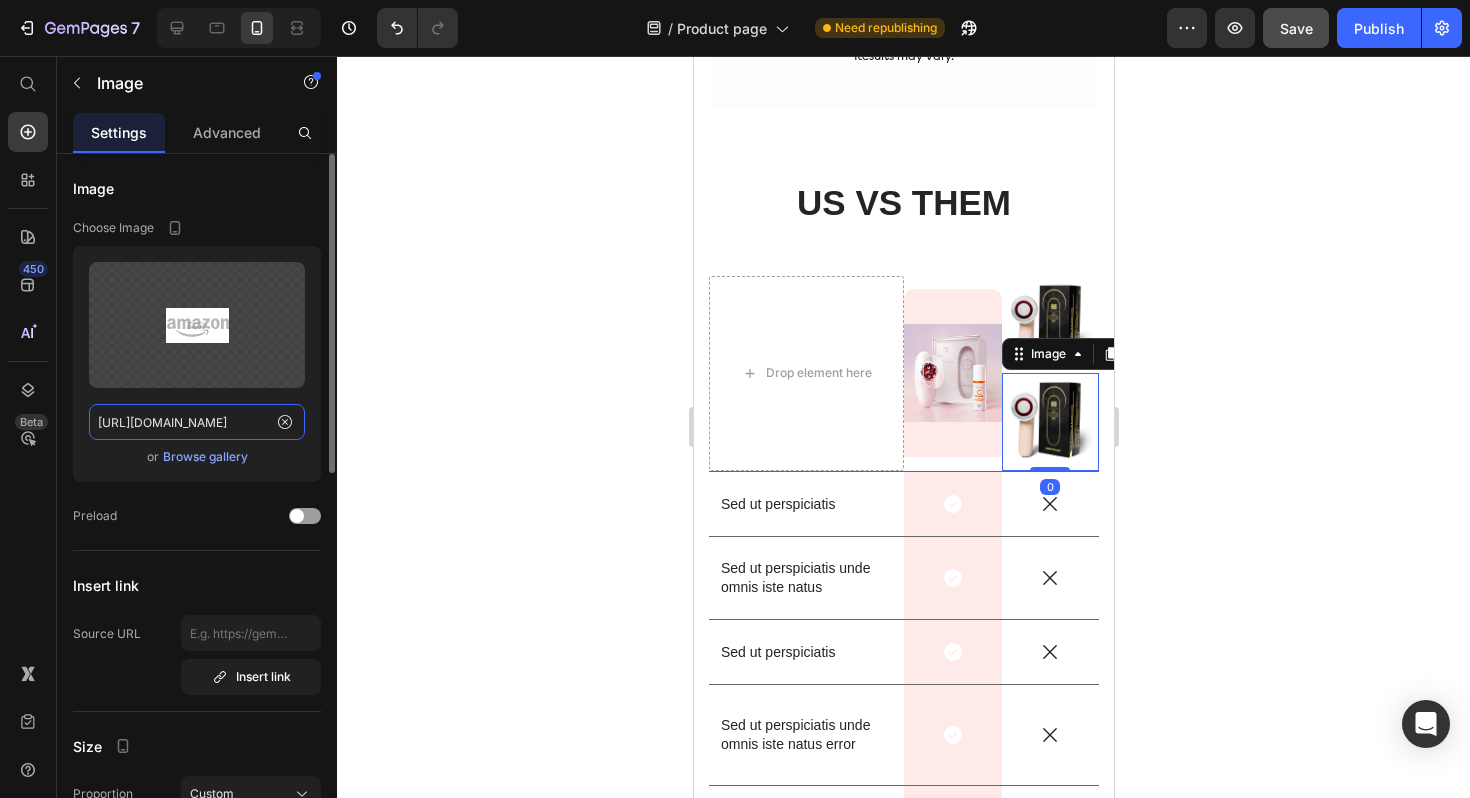 scroll, scrollTop: 0, scrollLeft: 552, axis: horizontal 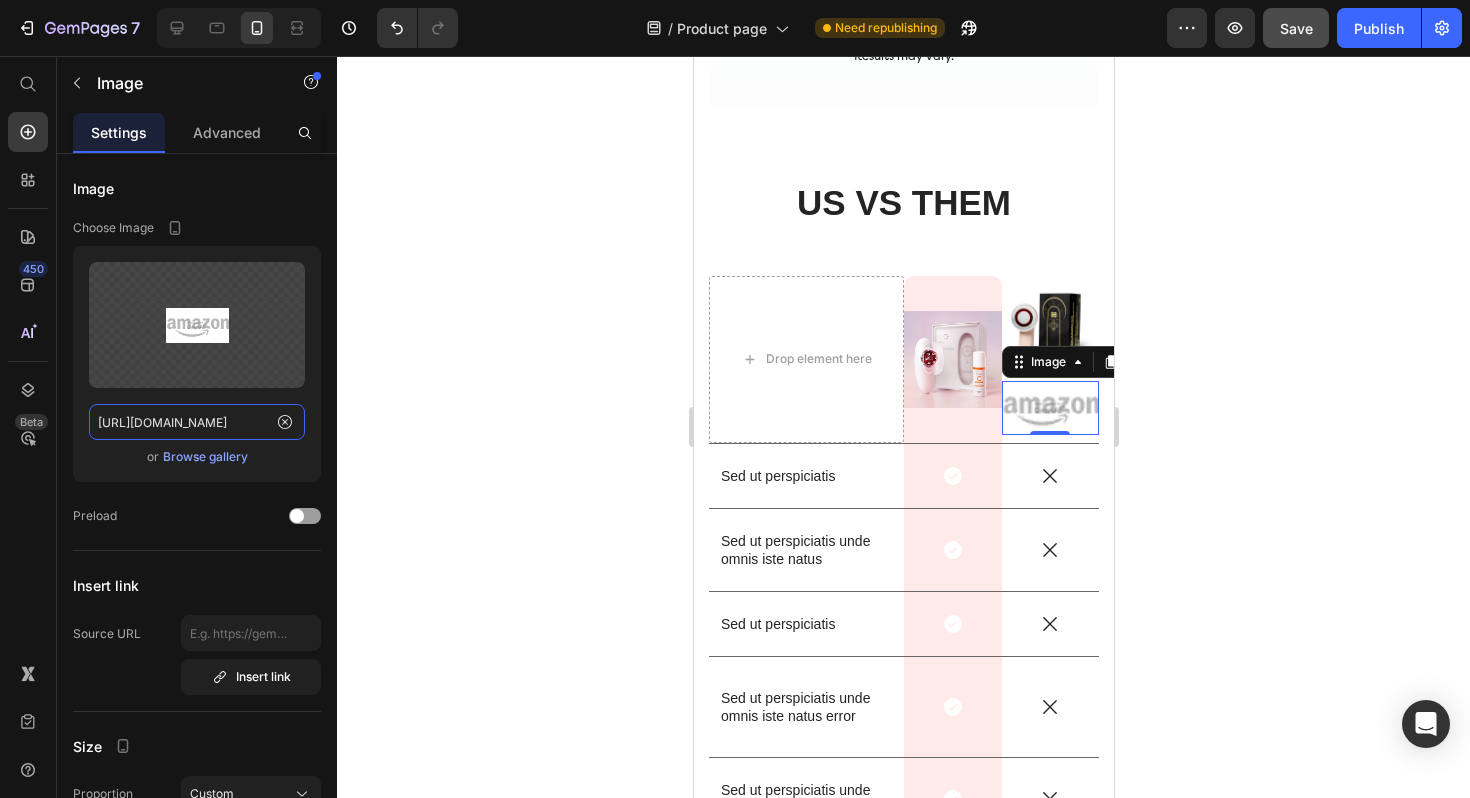 type on "[URL][DOMAIN_NAME]" 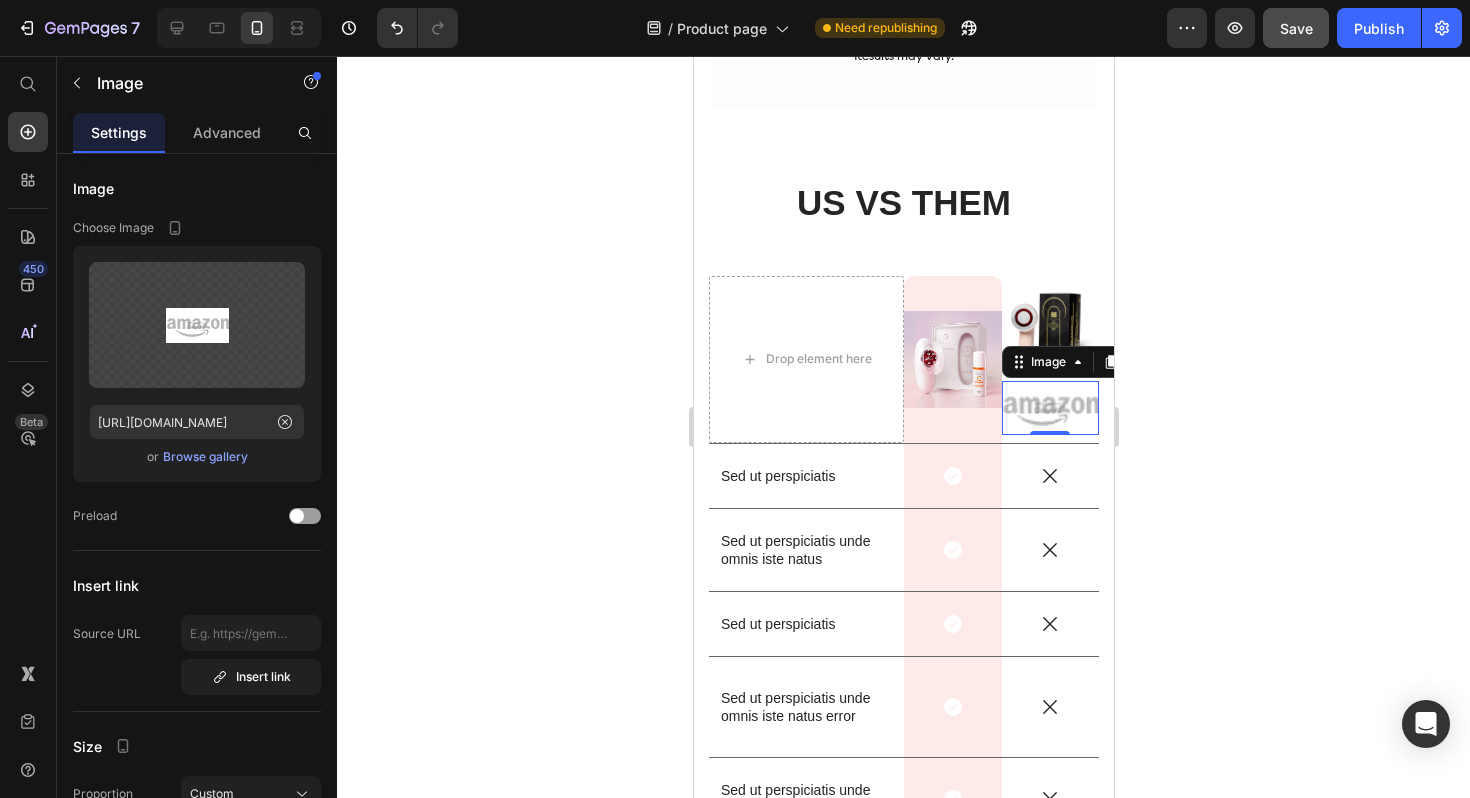 click 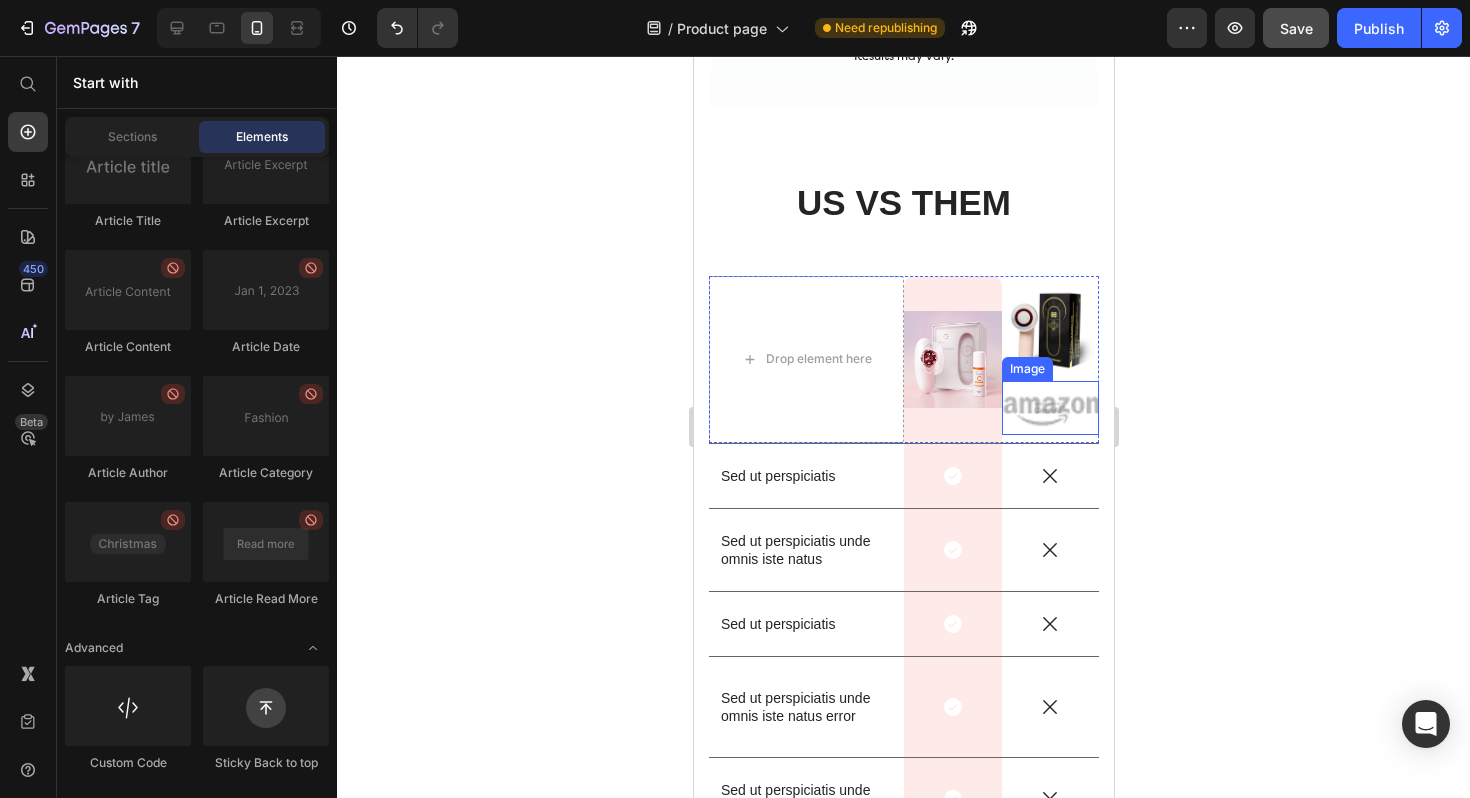click at bounding box center [1050, 408] 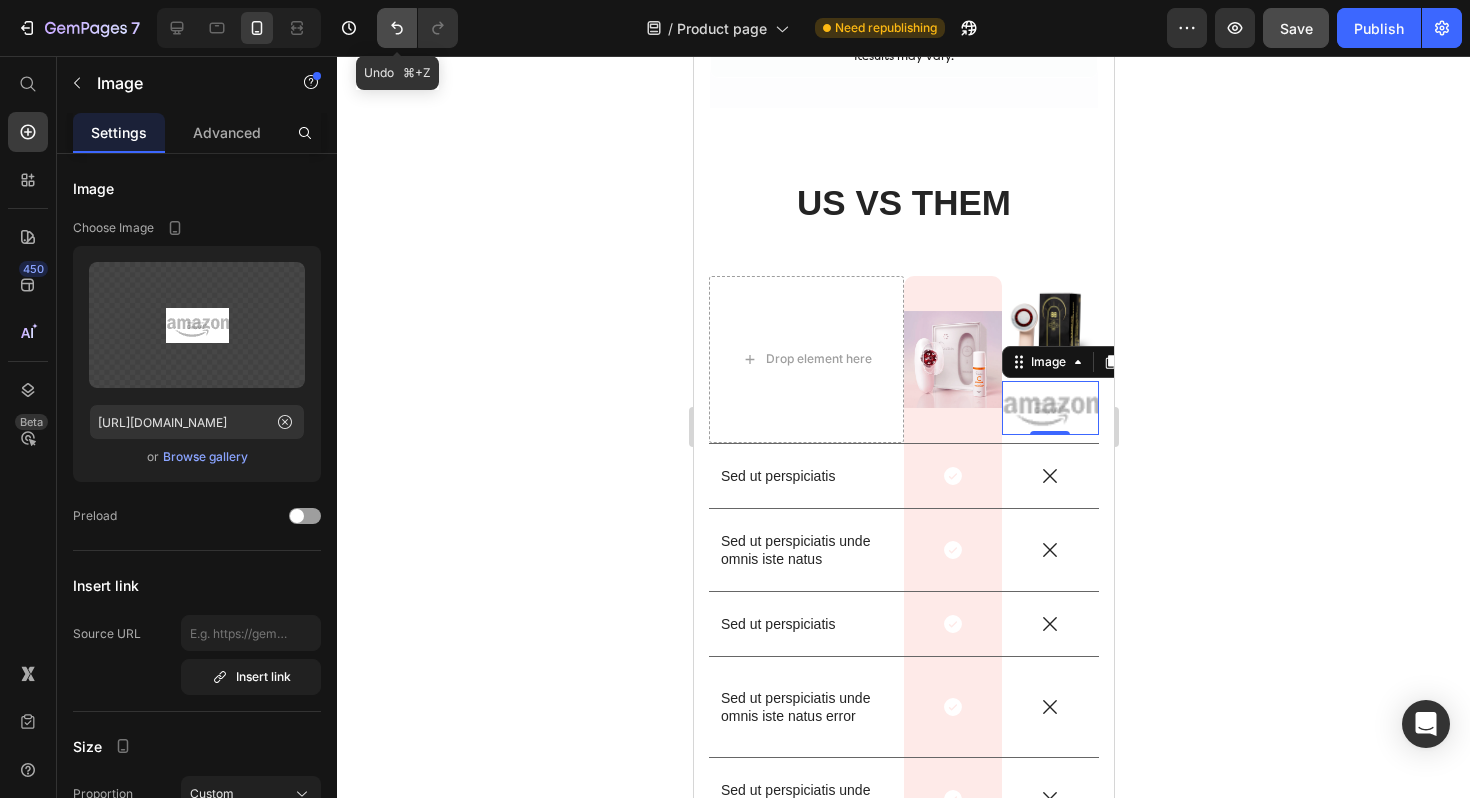 click 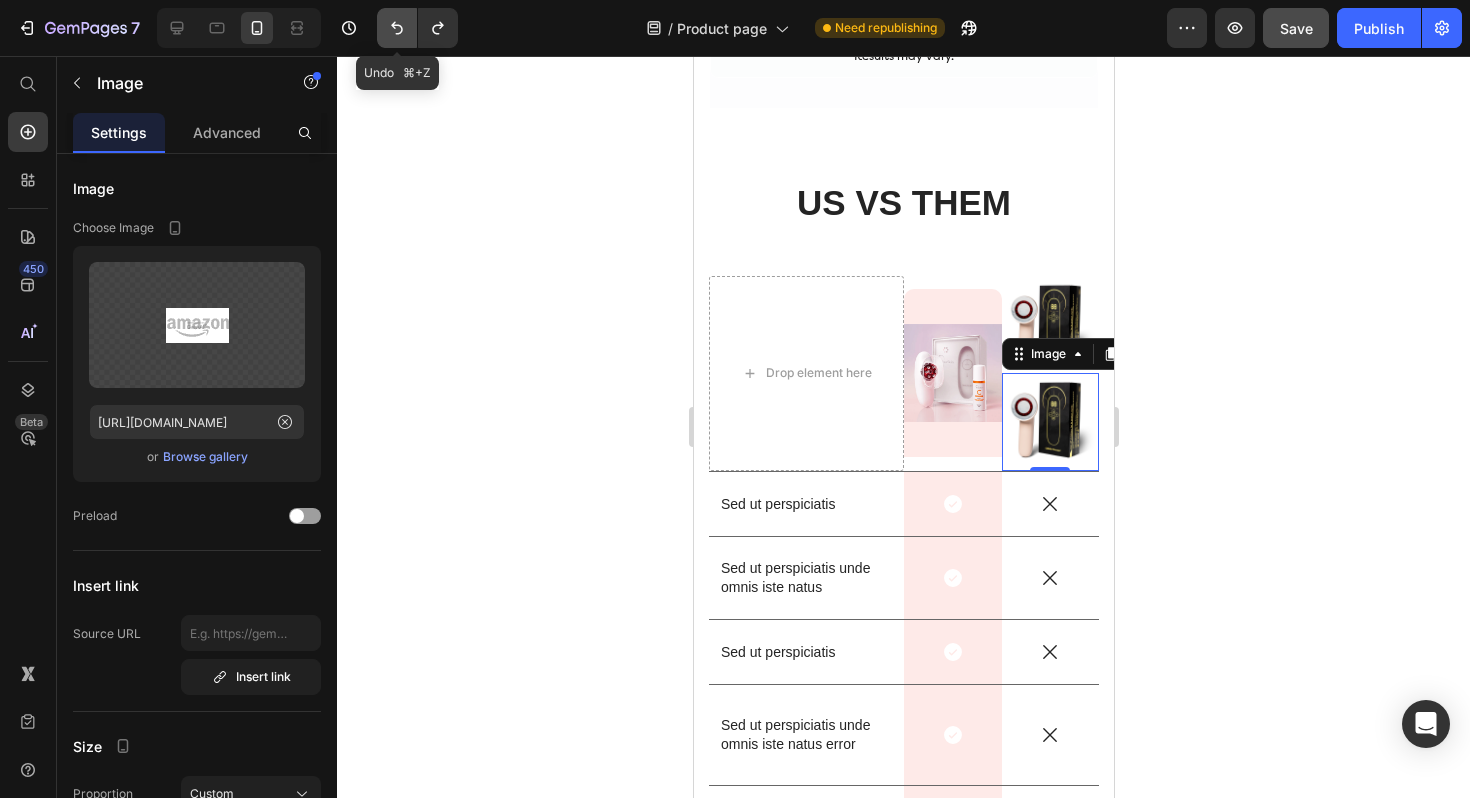click 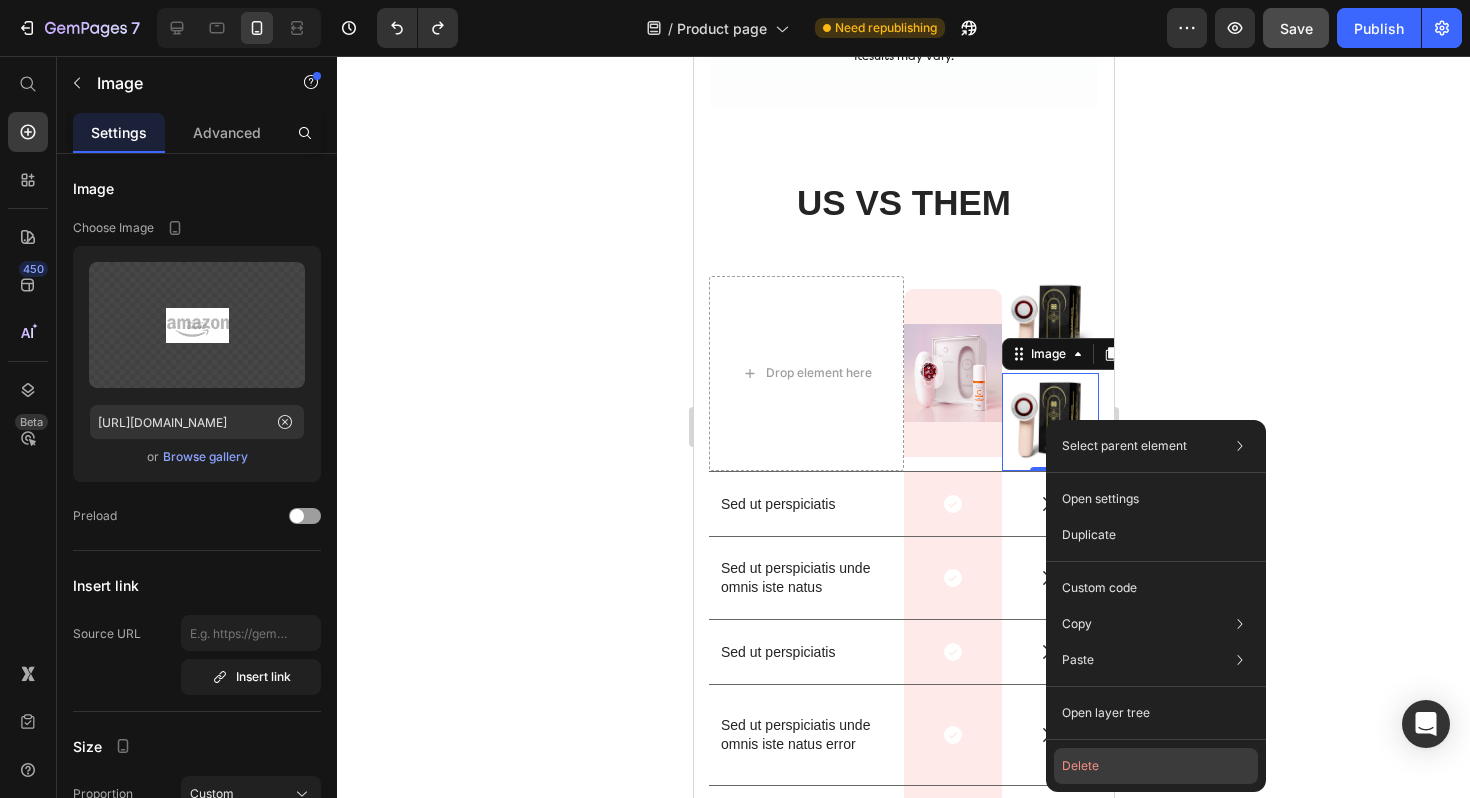 click on "Delete" 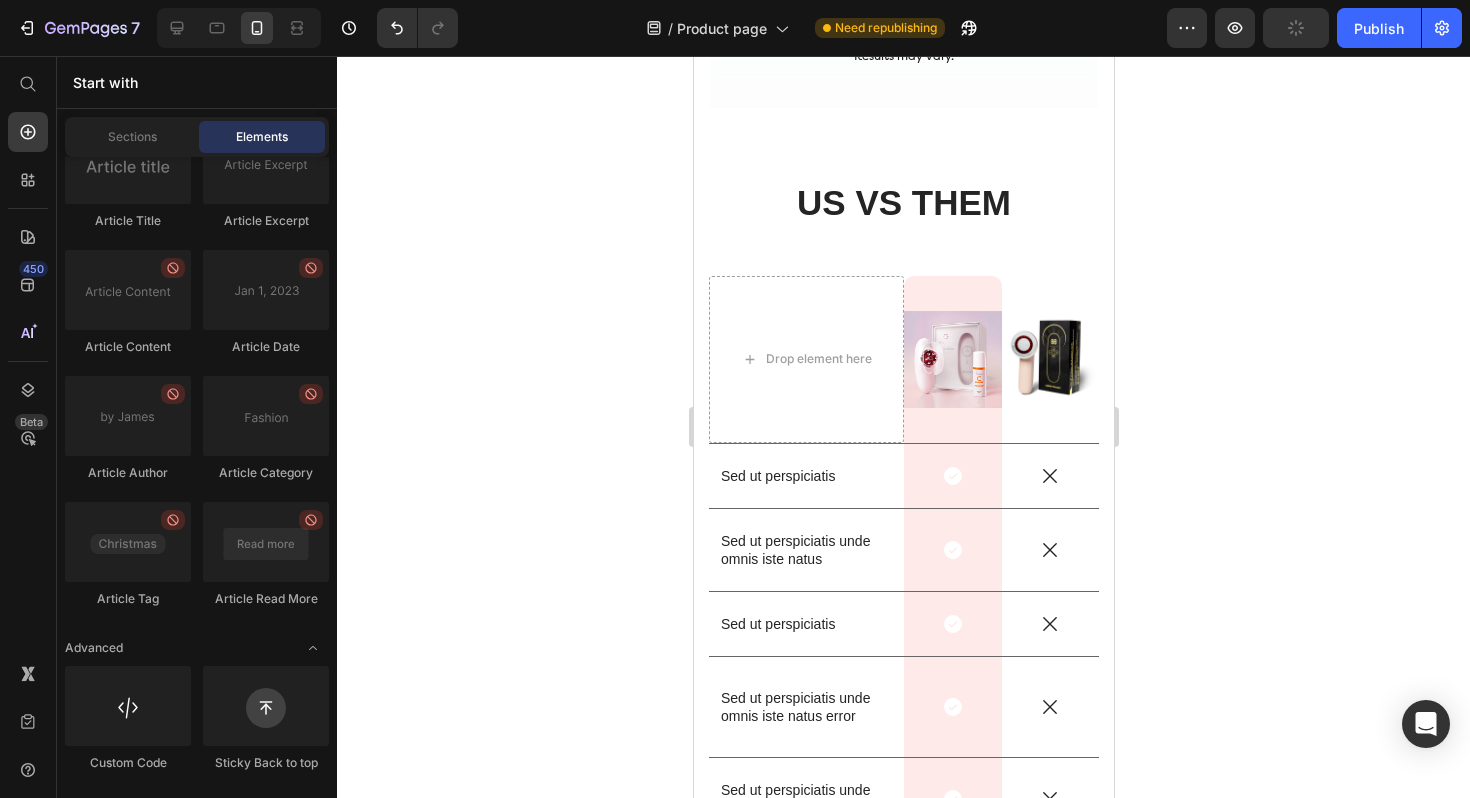 click 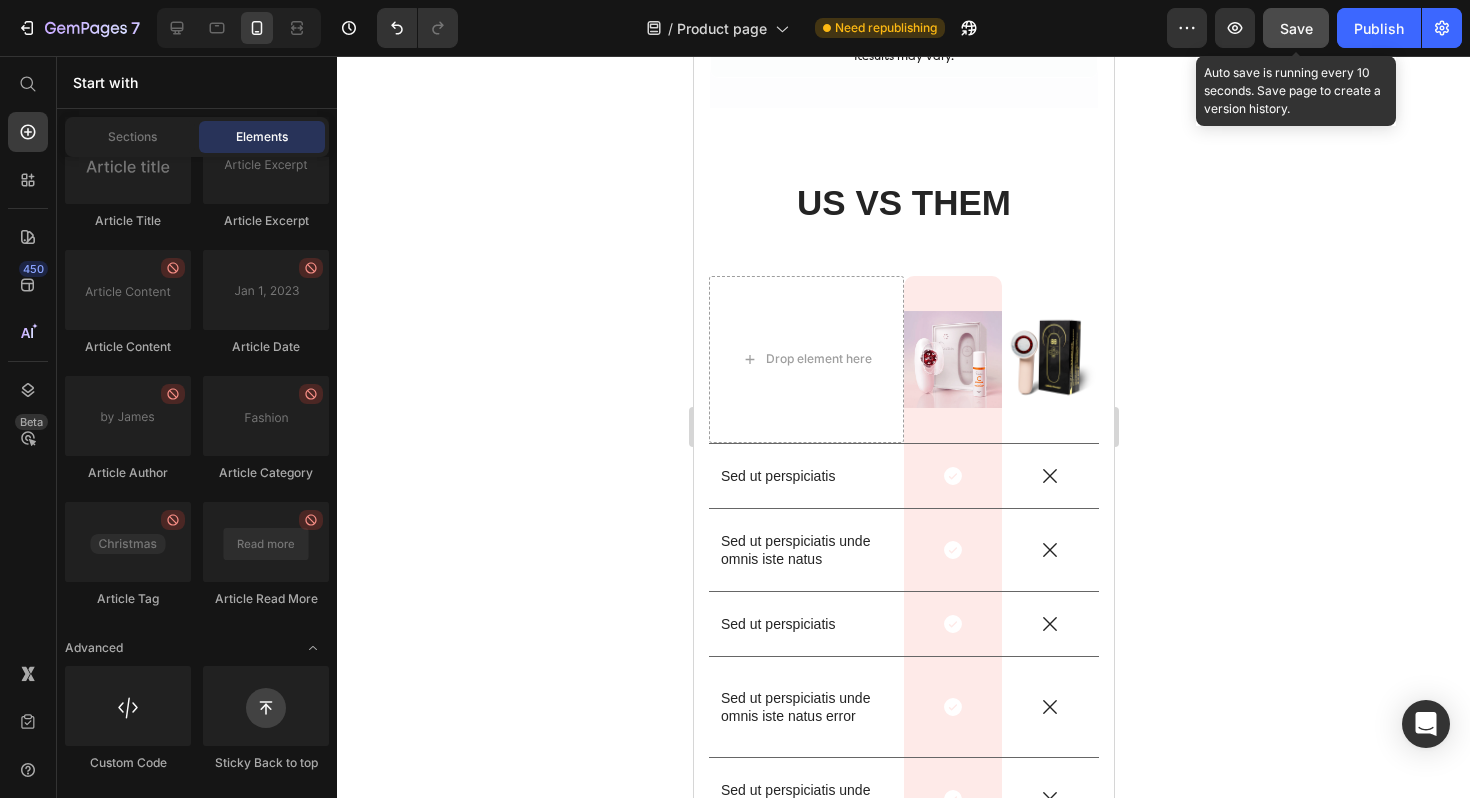 click on "Save" 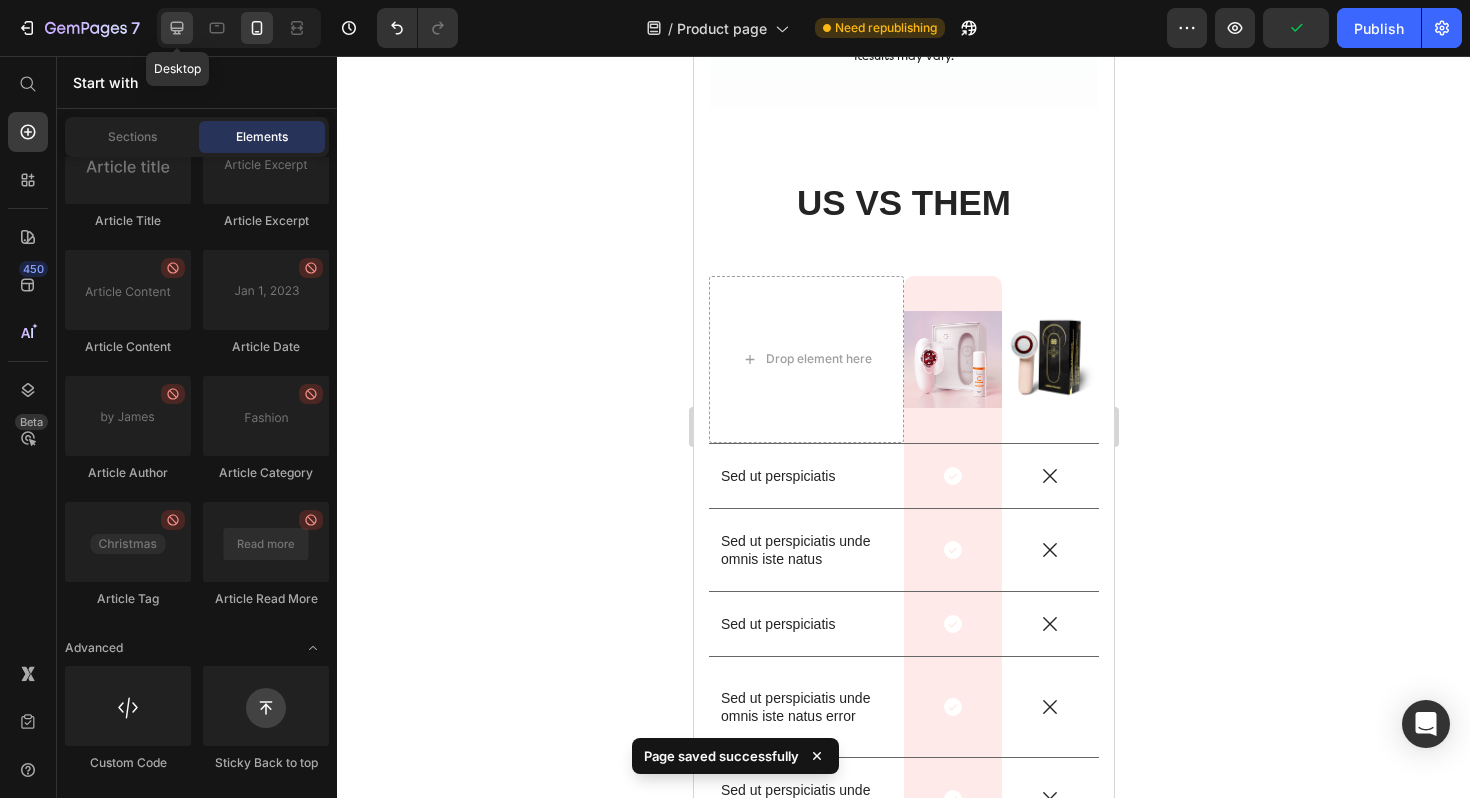click 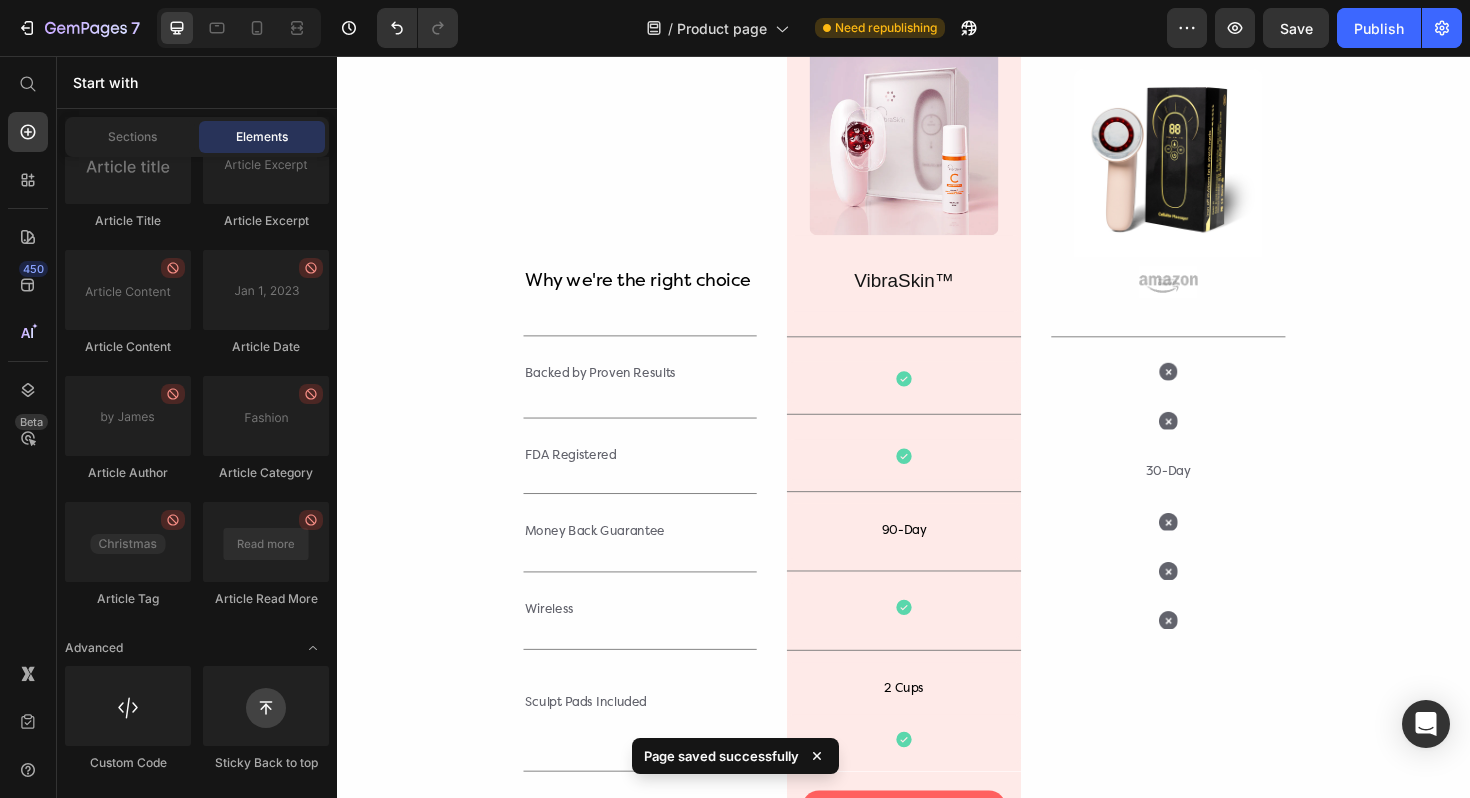 scroll, scrollTop: 4200, scrollLeft: 0, axis: vertical 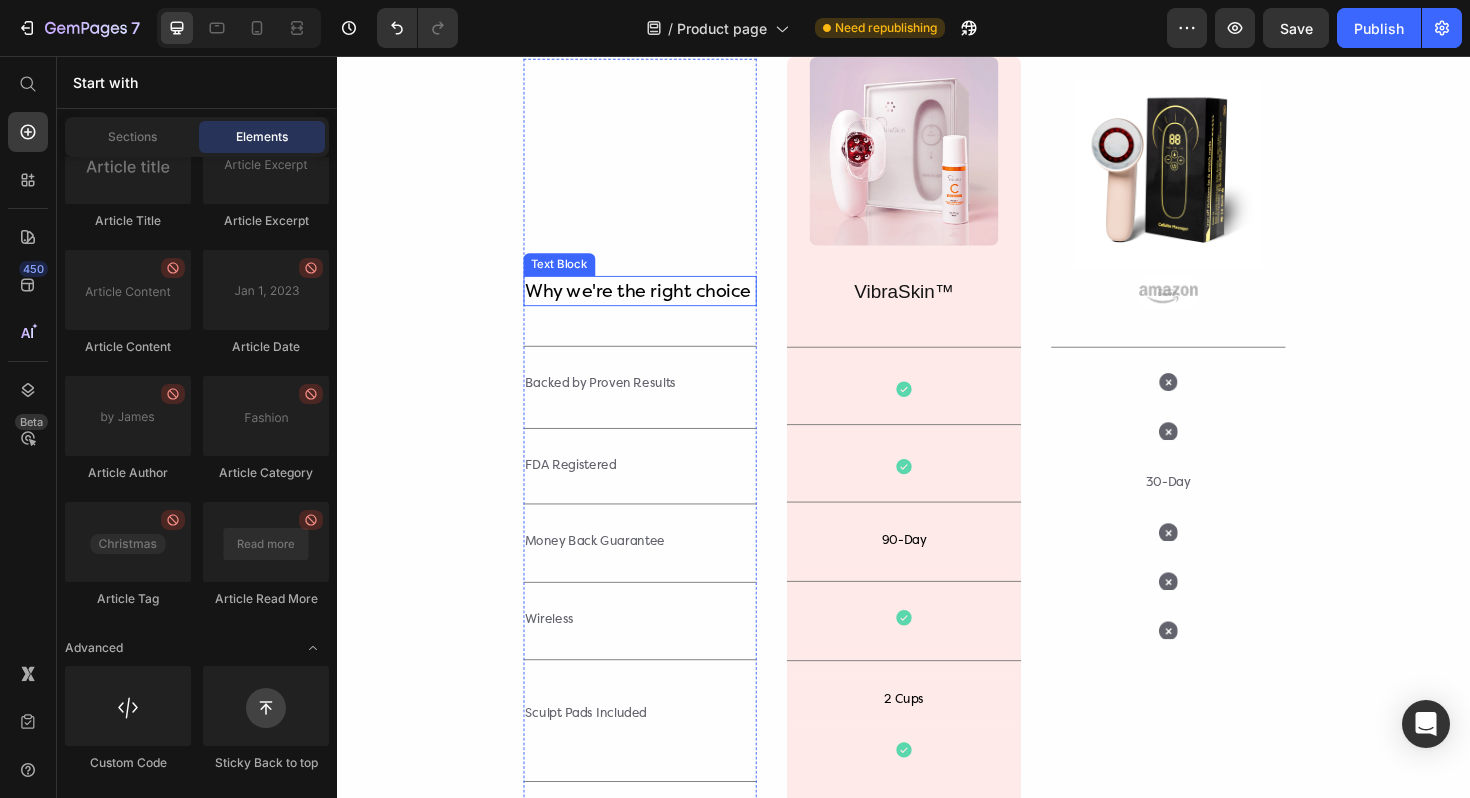 click on "Why we're the right choice" at bounding box center [658, 305] 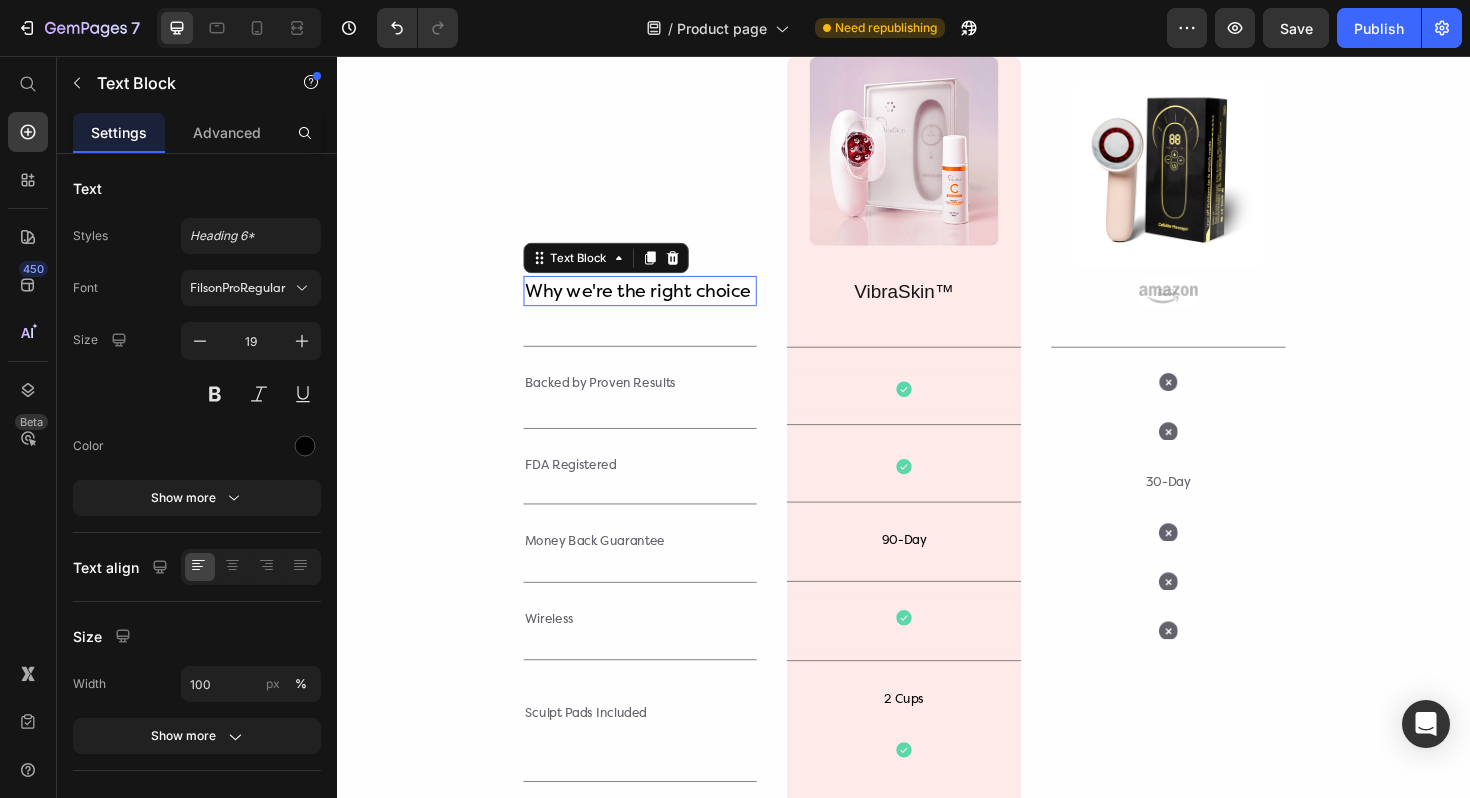 click on "Why we're the right choice" at bounding box center (658, 305) 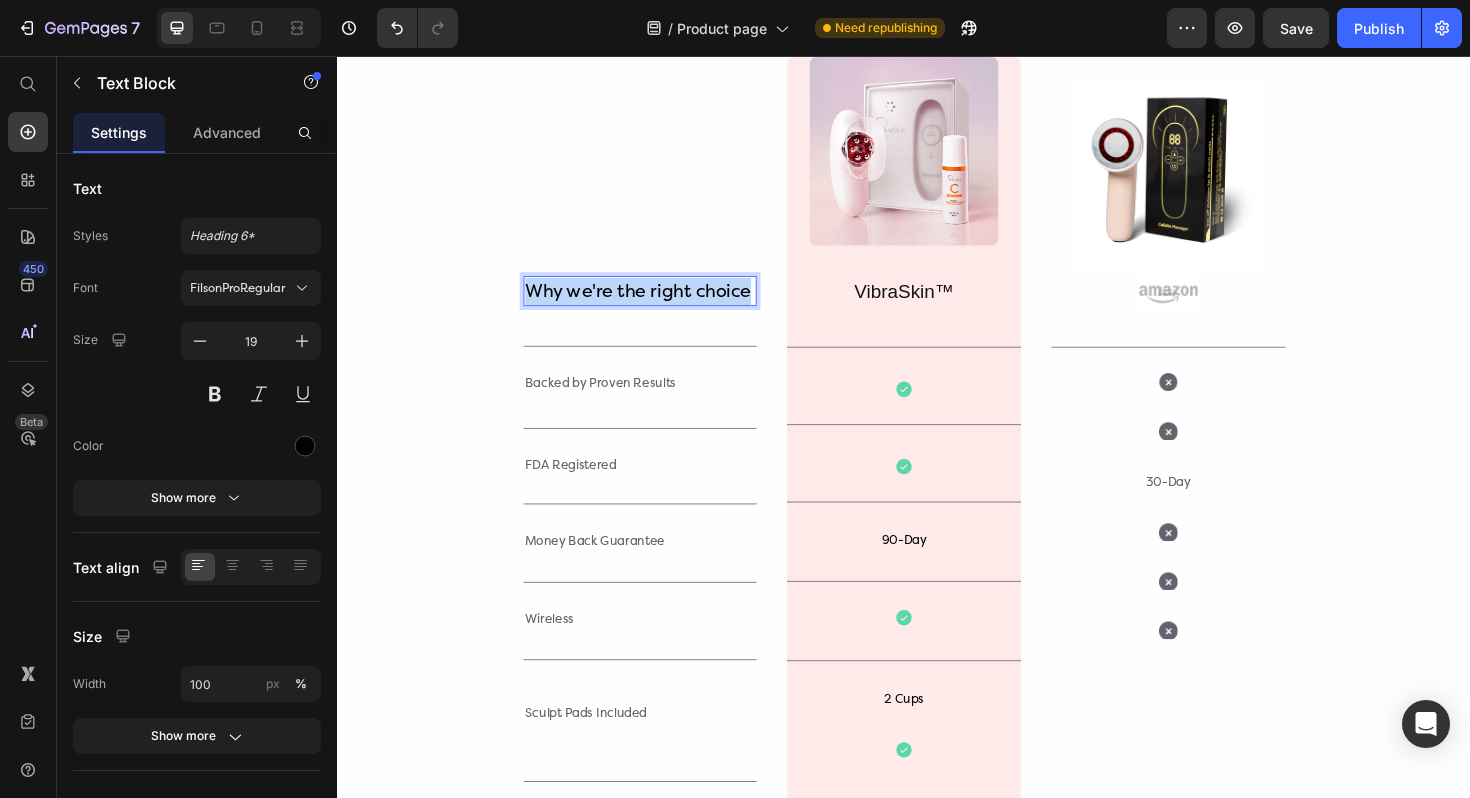 click on "Why we're the right choice" at bounding box center [658, 305] 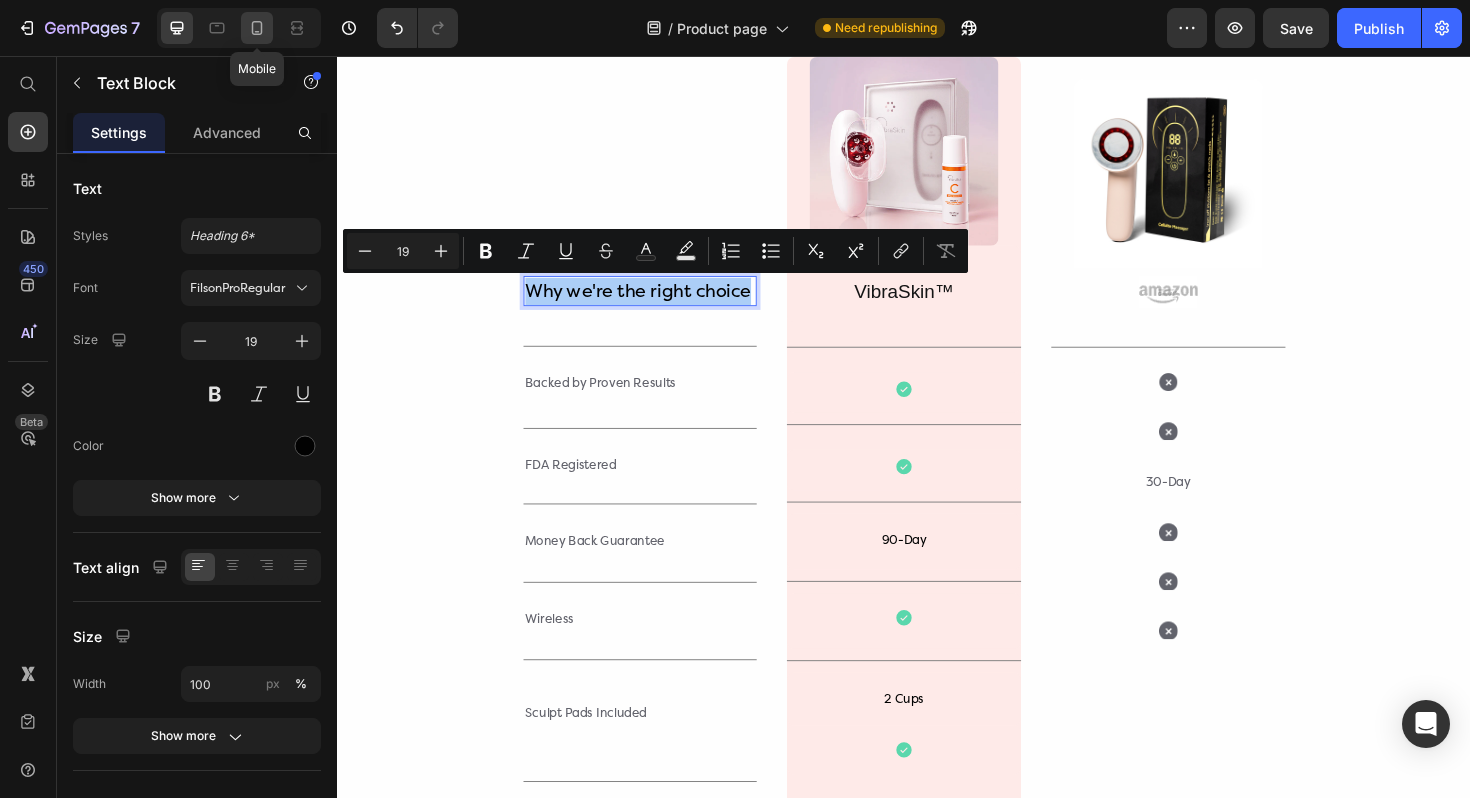 click 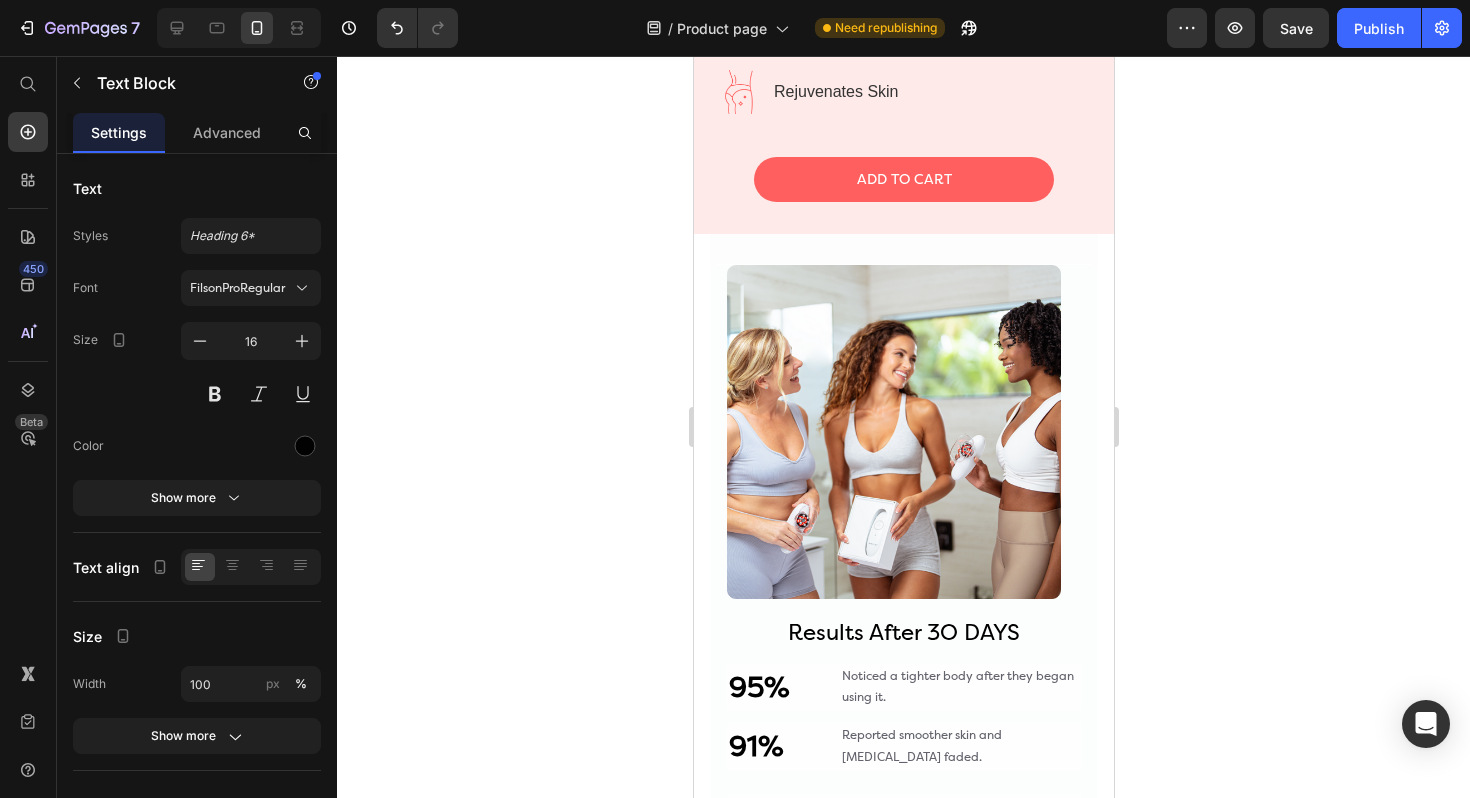 scroll, scrollTop: 4674, scrollLeft: 0, axis: vertical 